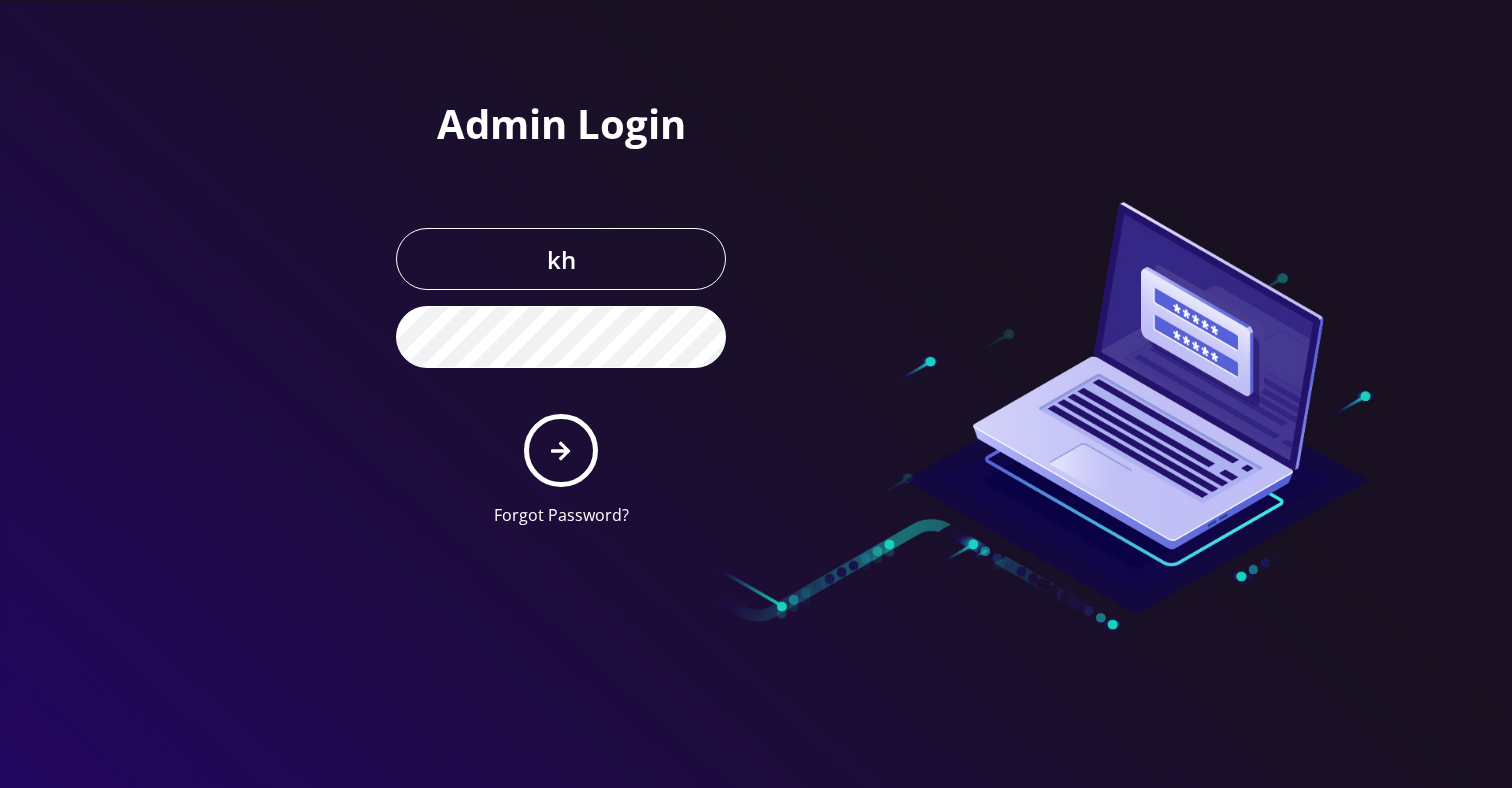 scroll, scrollTop: 0, scrollLeft: 0, axis: both 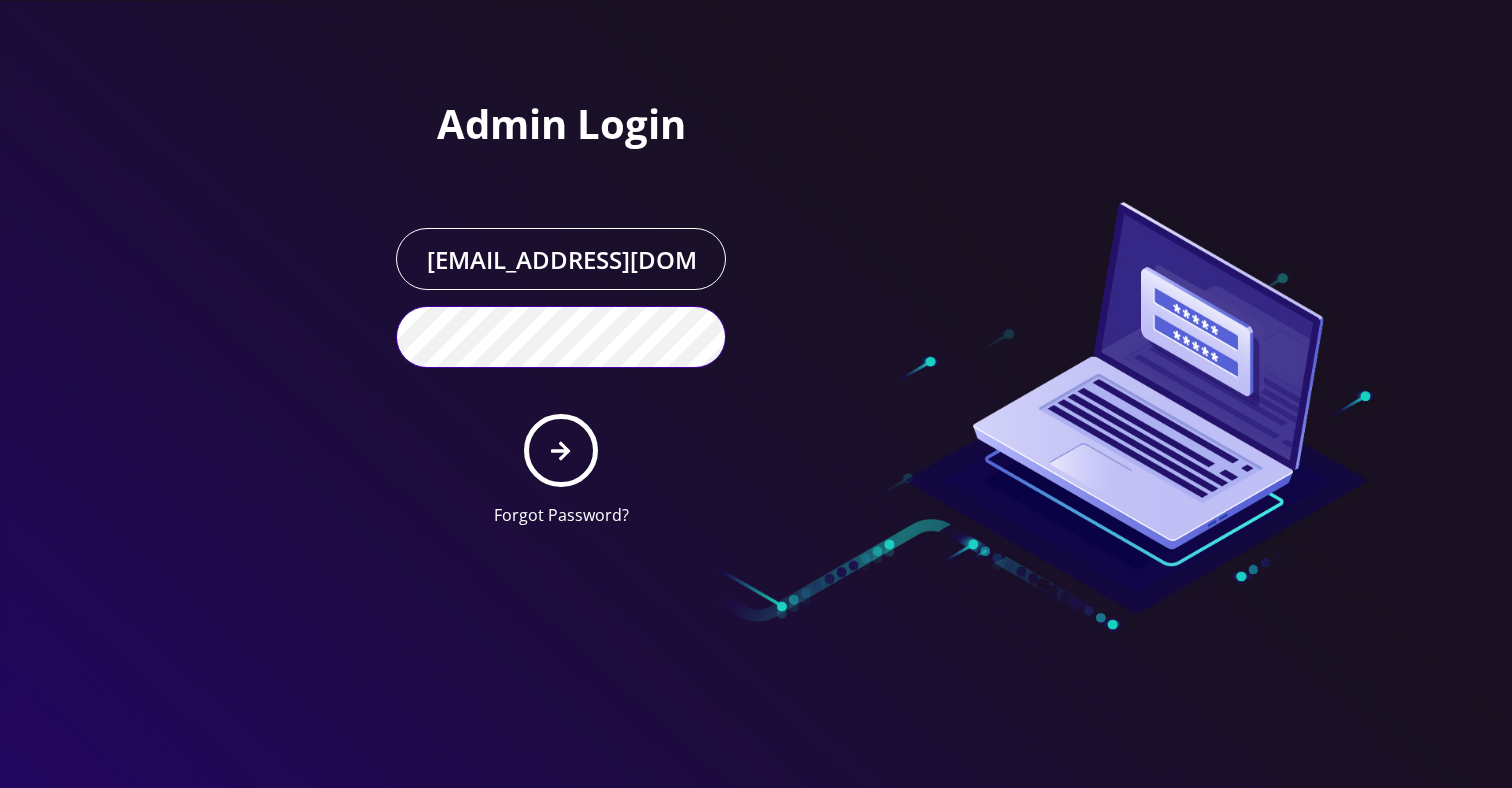 click at bounding box center [560, 450] 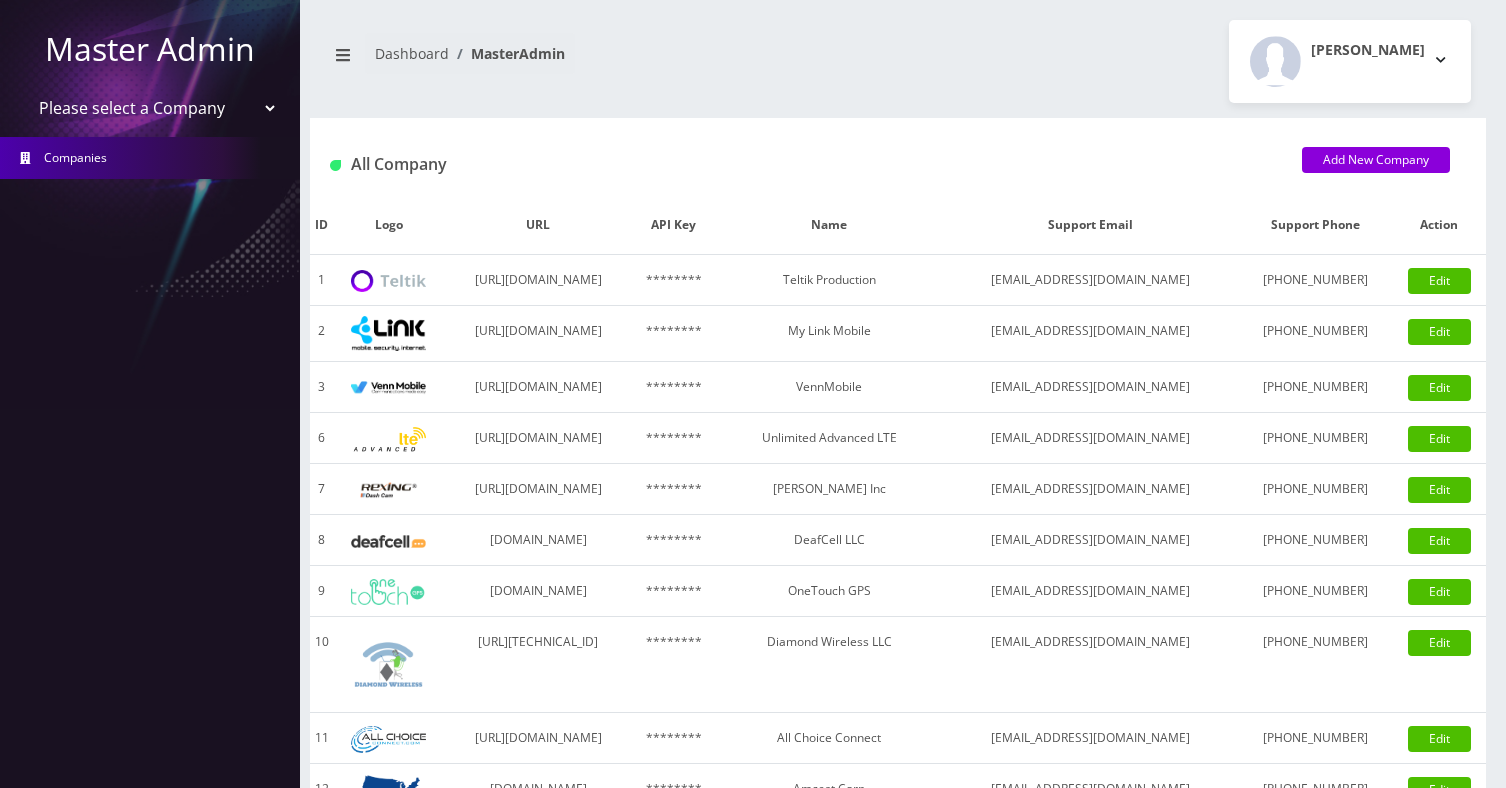 scroll, scrollTop: 0, scrollLeft: 0, axis: both 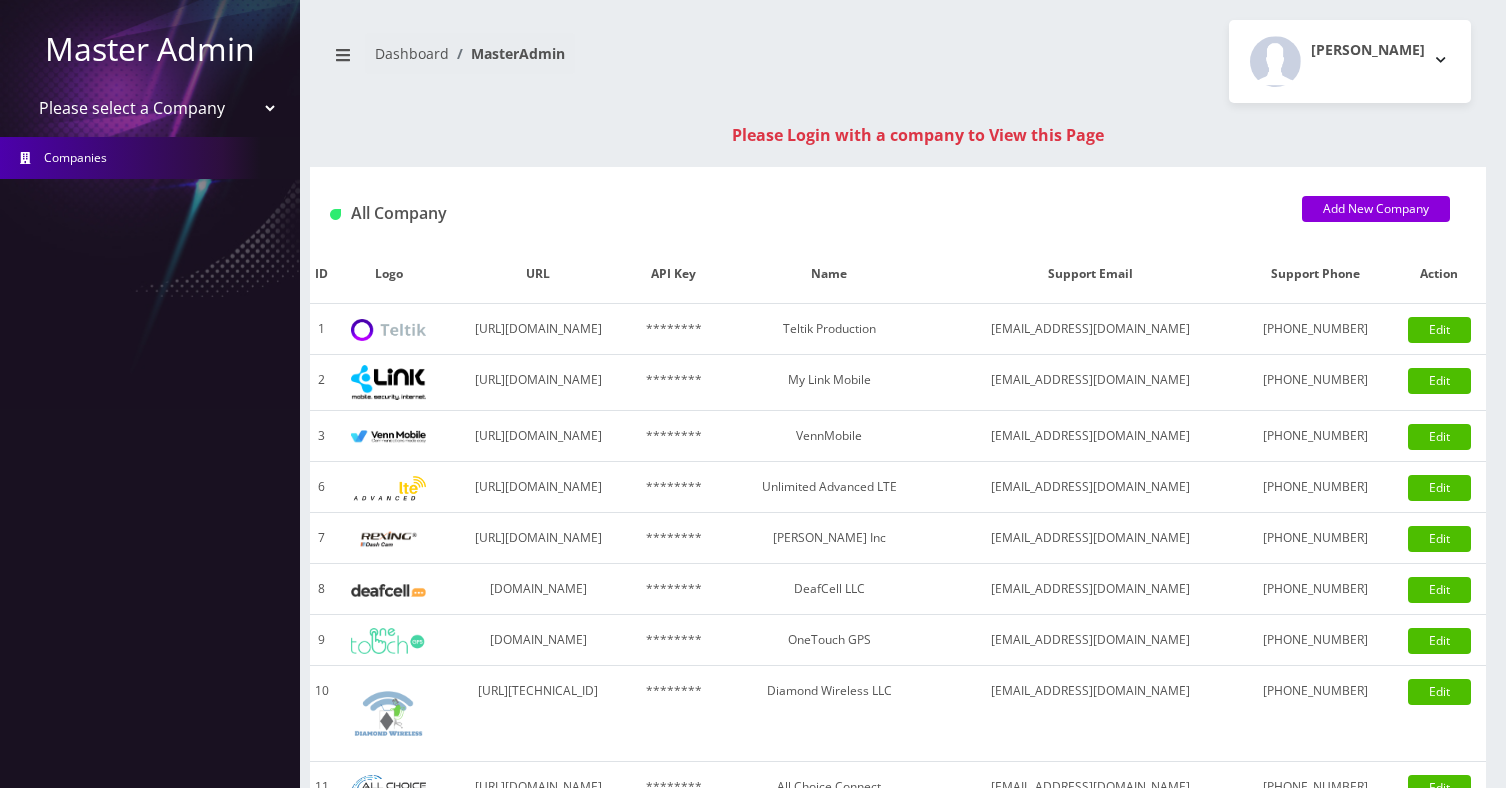 click on "Please select a Company
Teltik Production
My Link Mobile
VennMobile
Unlimited Advanced LTE
Rexing Inc
DeafCell LLC
OneTouch GPS
Diamond Wireless LLC
All Choice Connect
Amcest Corp
IoT
Shluchim Assist
ConnectED Mobile
Innovative Communications
Home Away Secure SIM Call" at bounding box center (150, 108) 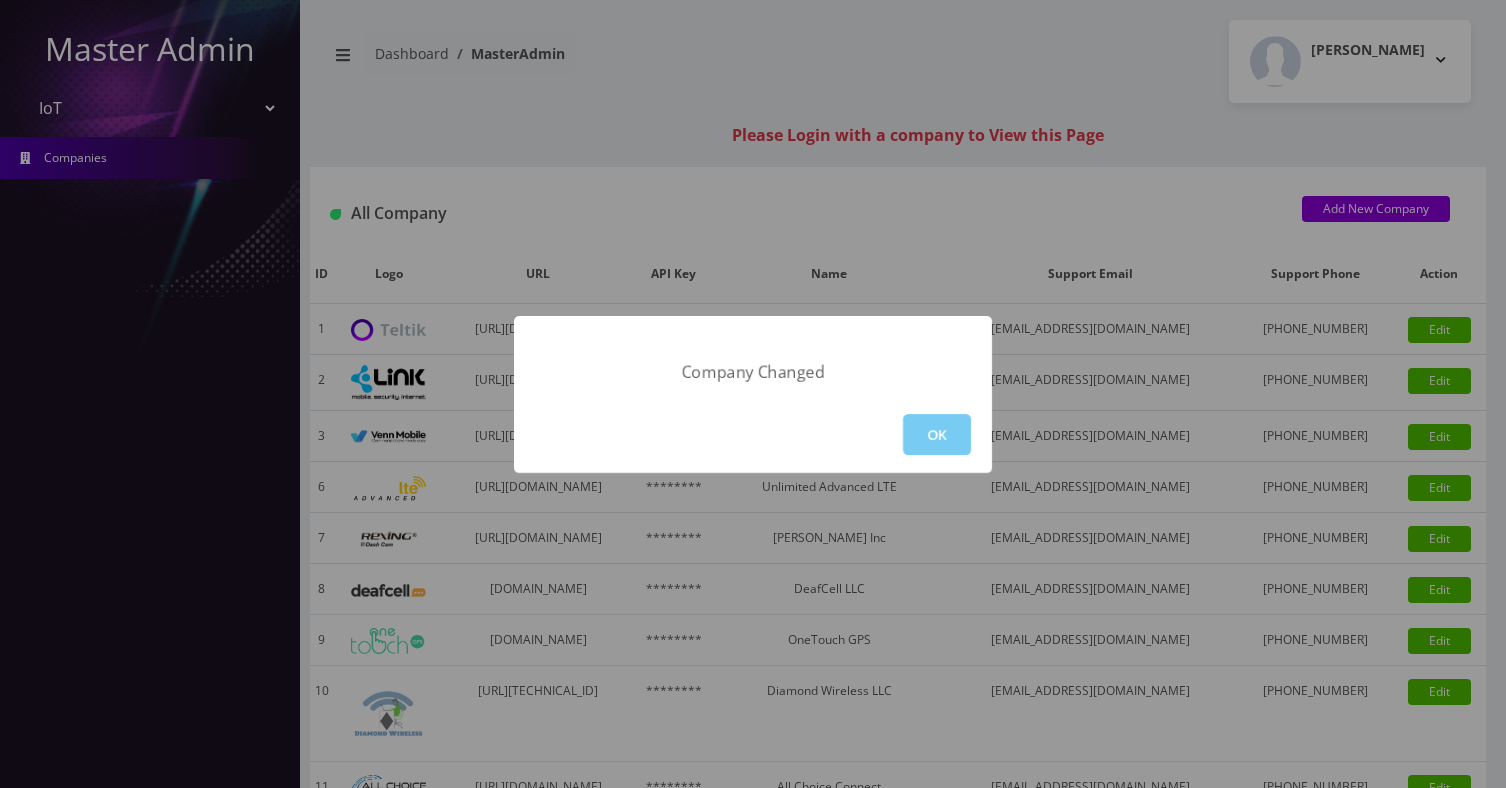 click on "OK" at bounding box center [937, 434] 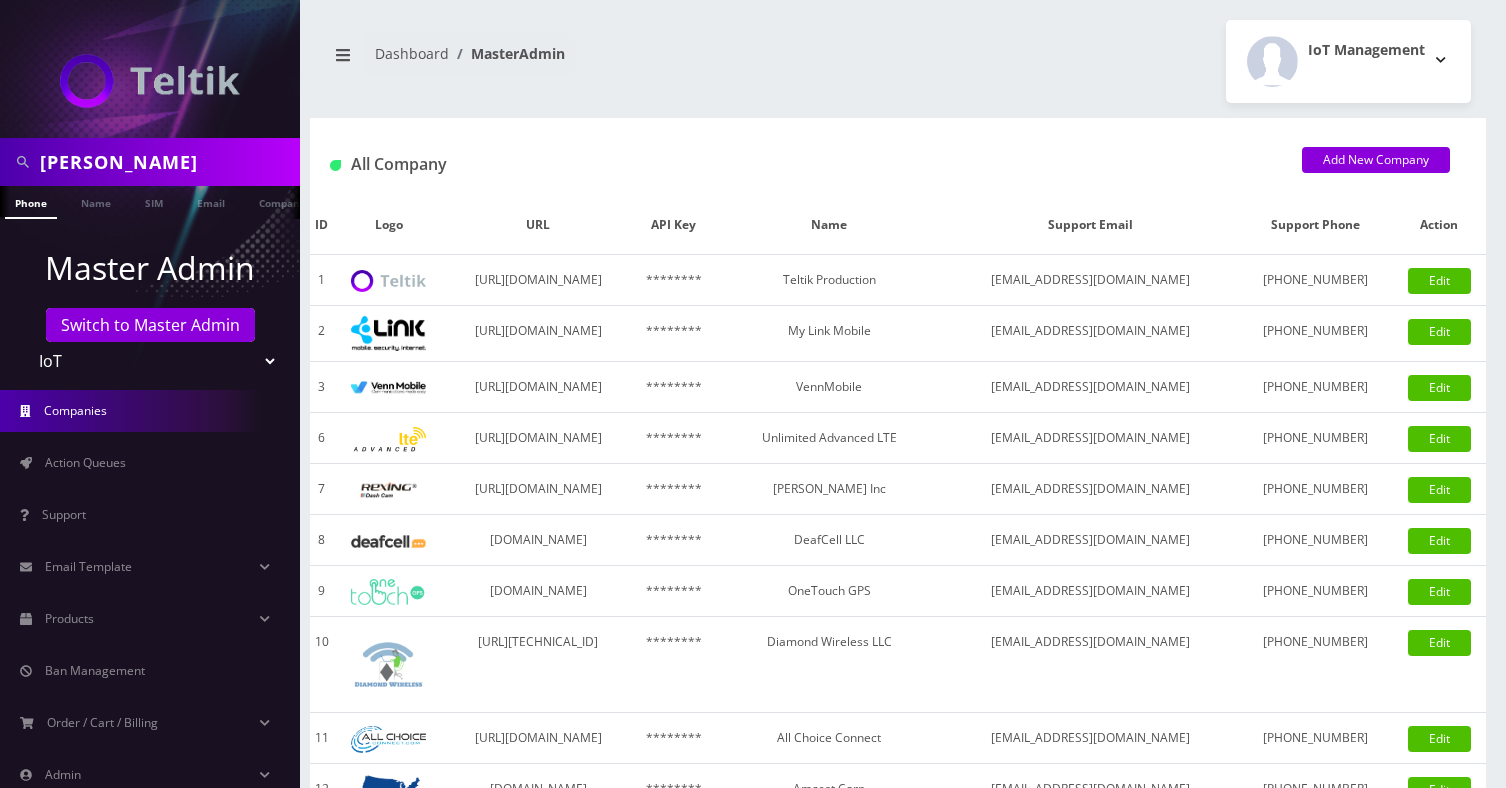 scroll, scrollTop: 0, scrollLeft: 0, axis: both 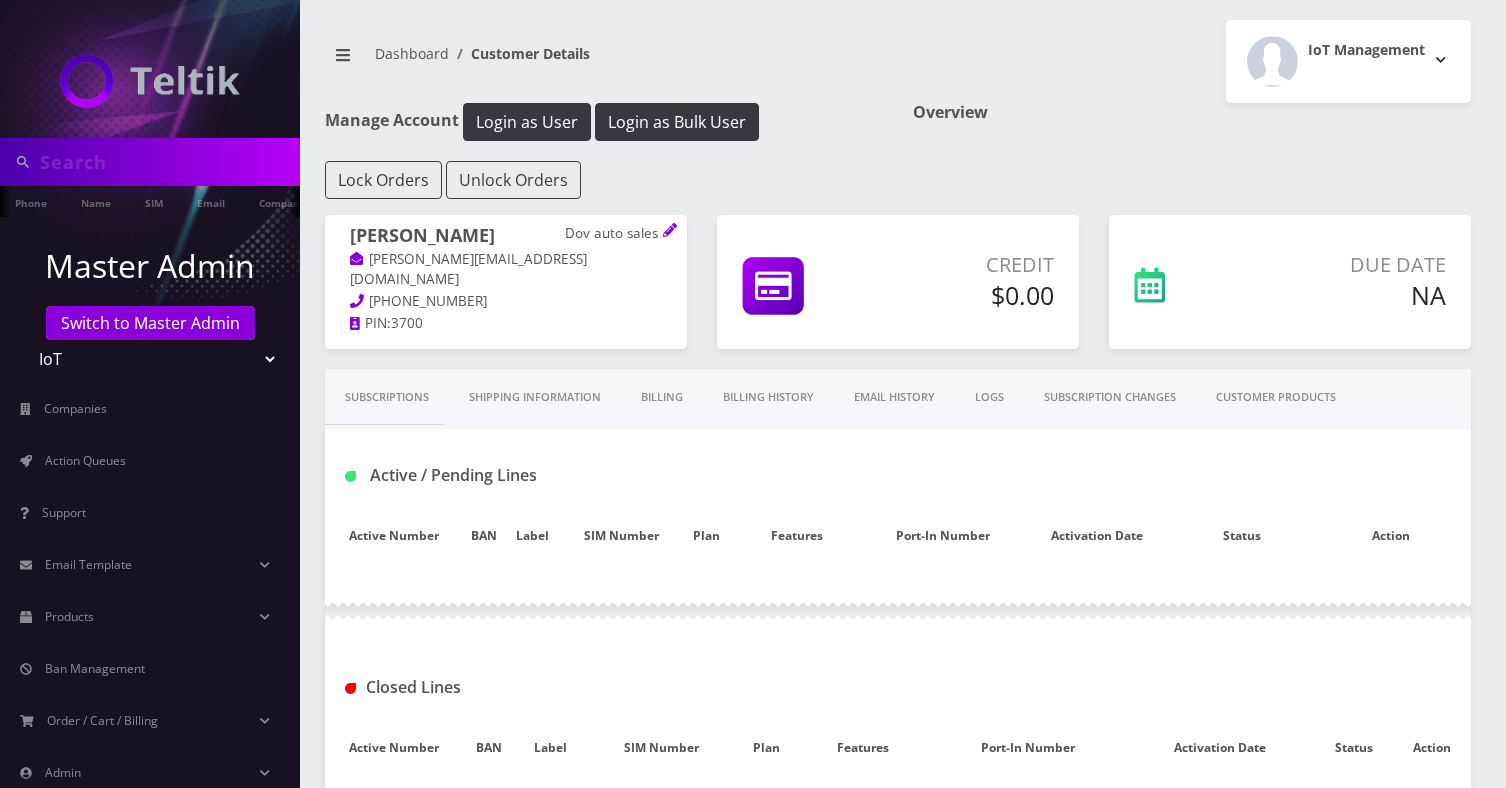 type on "[PERSON_NAME]" 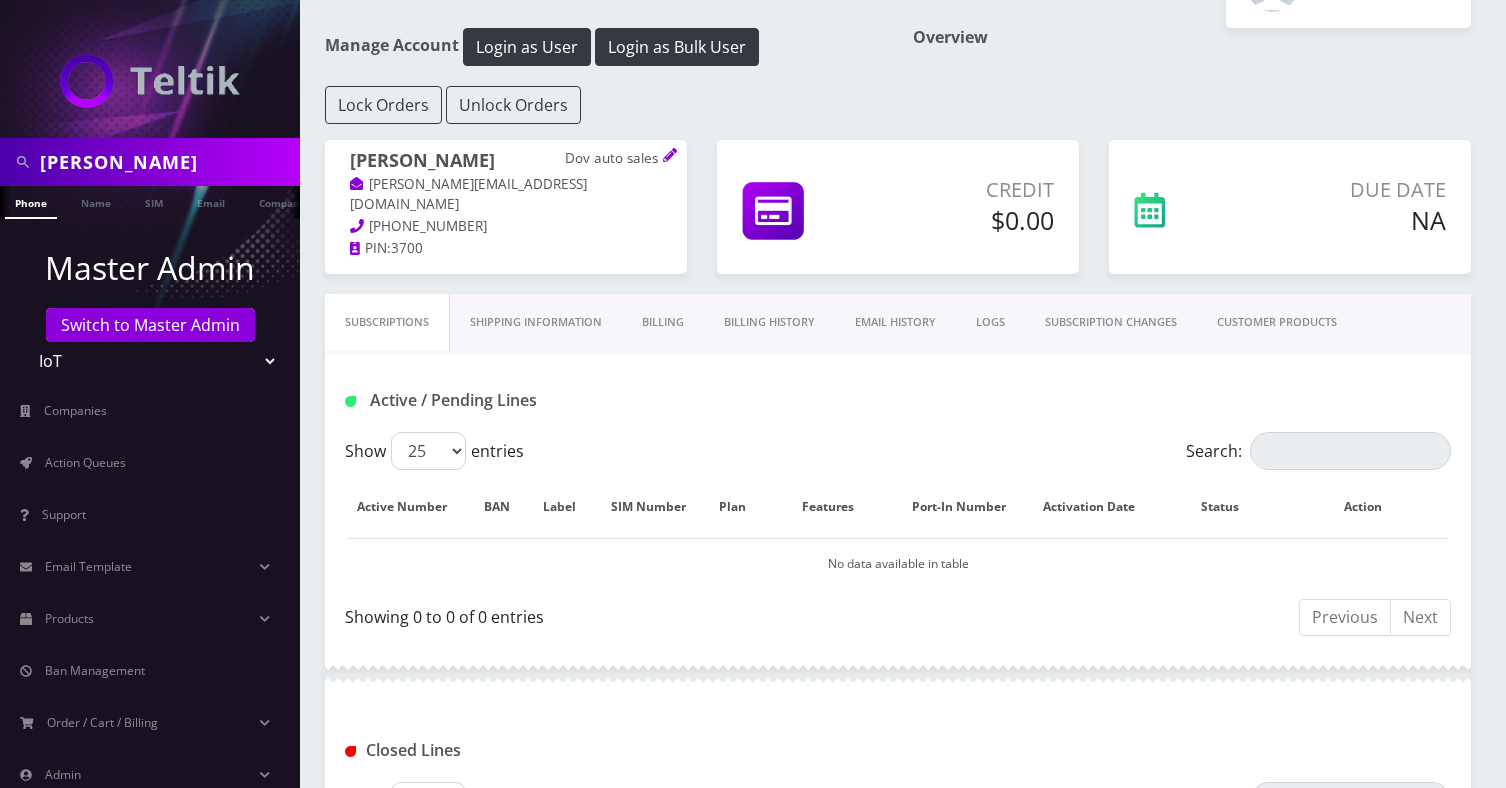scroll, scrollTop: 102, scrollLeft: 0, axis: vertical 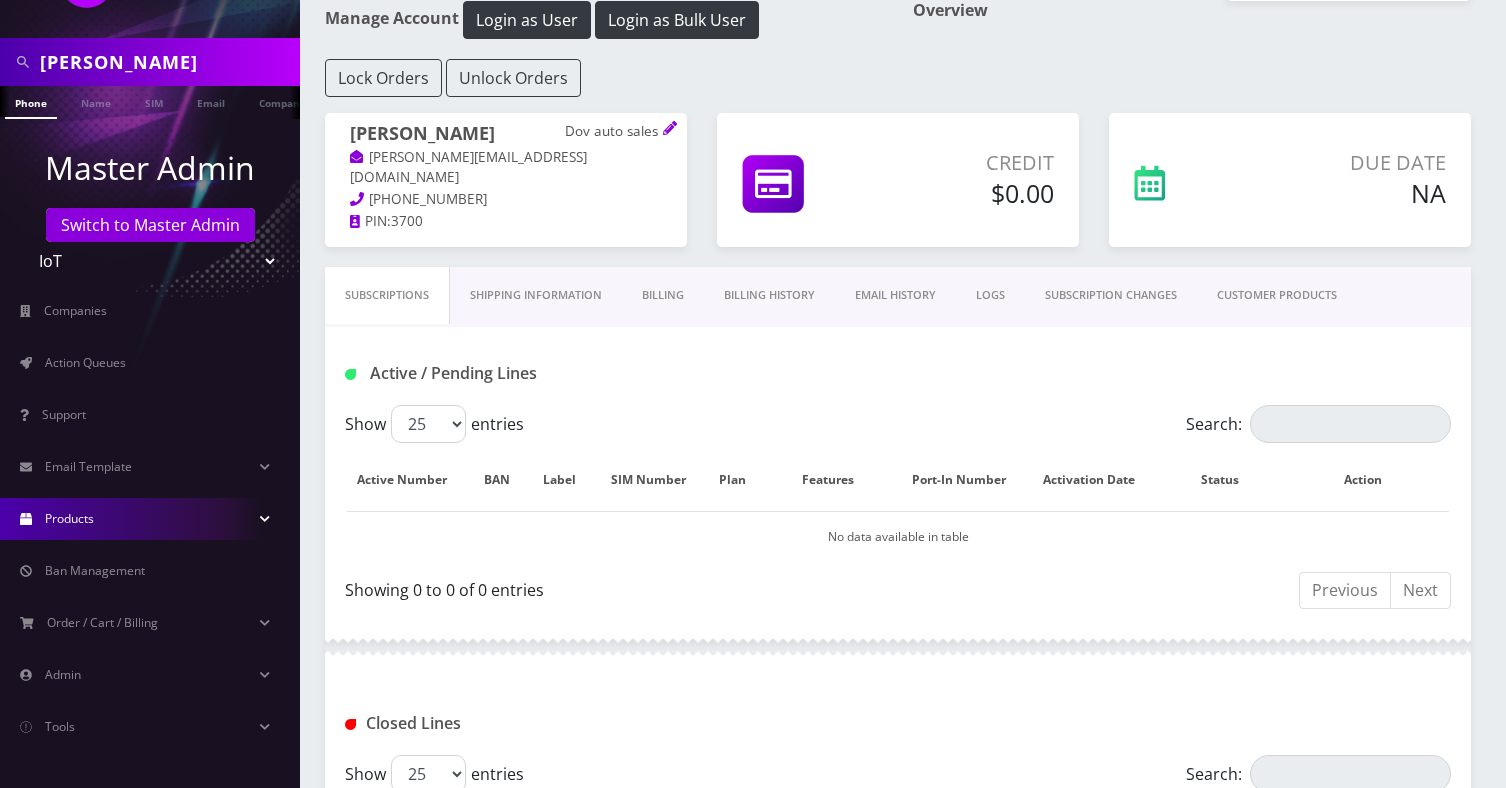 click on "Products" at bounding box center (69, 518) 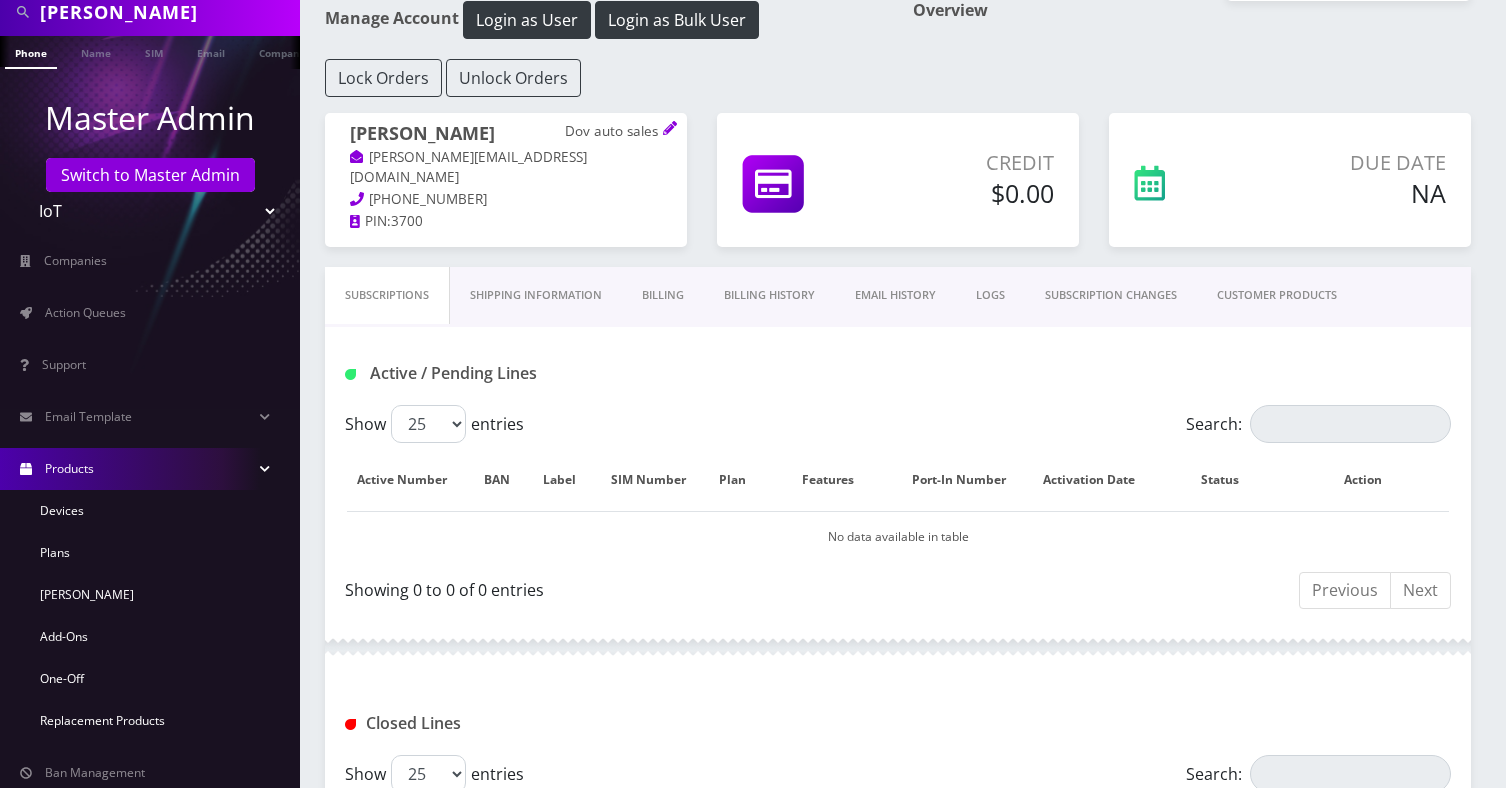 scroll, scrollTop: 181, scrollLeft: 0, axis: vertical 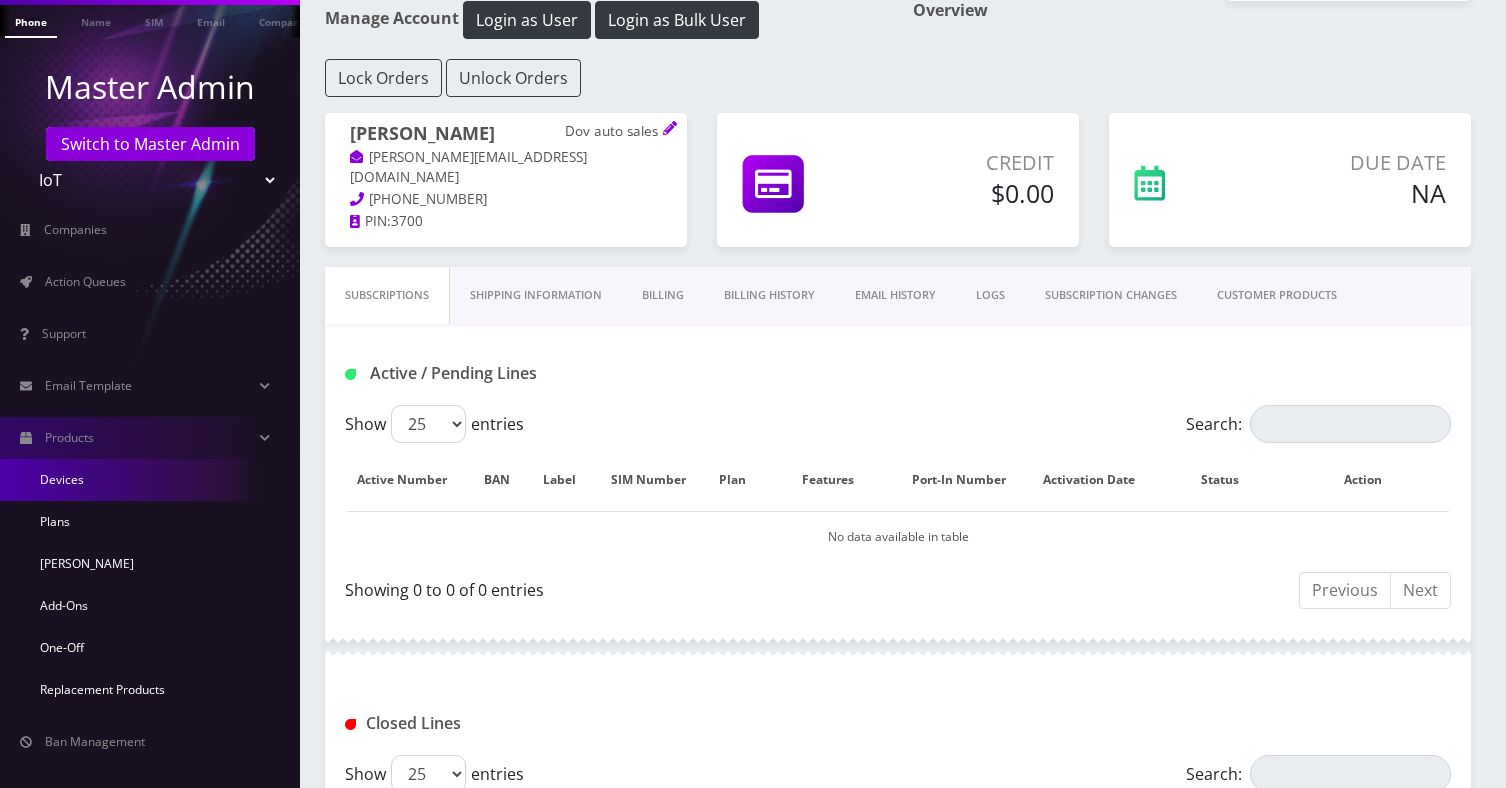 click on "Devices" at bounding box center (150, 480) 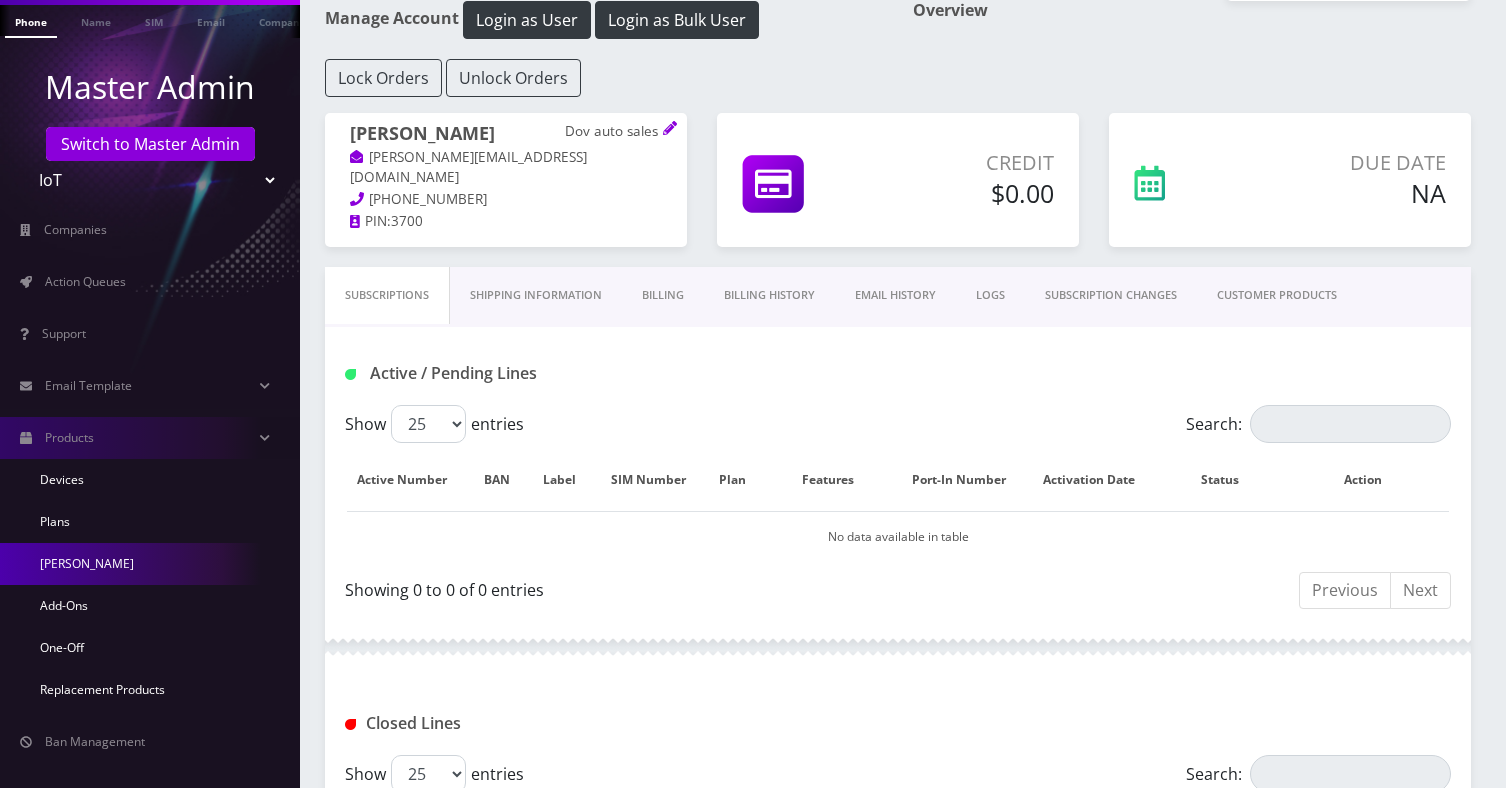 click on "[PERSON_NAME]" at bounding box center [150, 564] 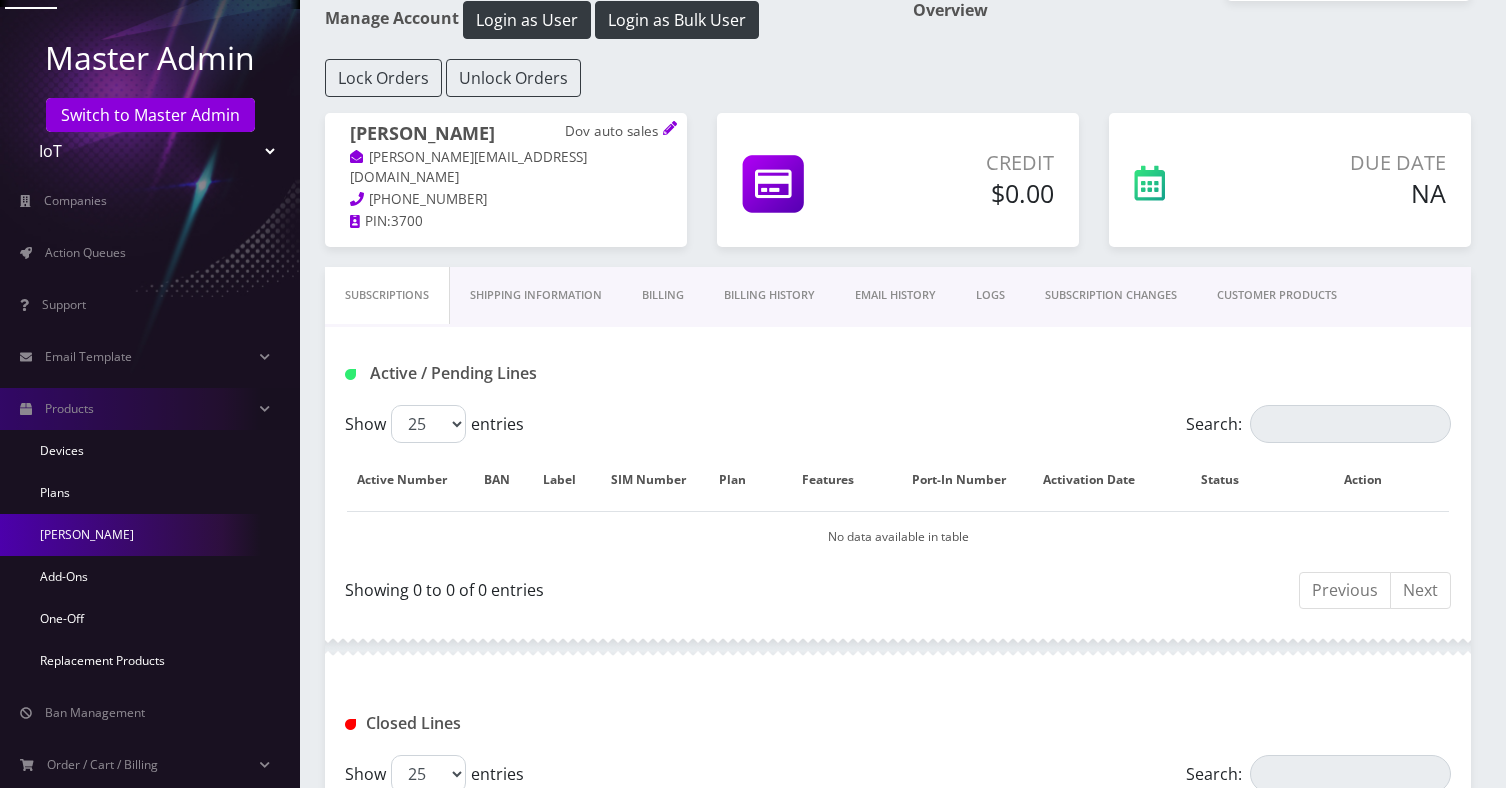 scroll, scrollTop: 208, scrollLeft: 0, axis: vertical 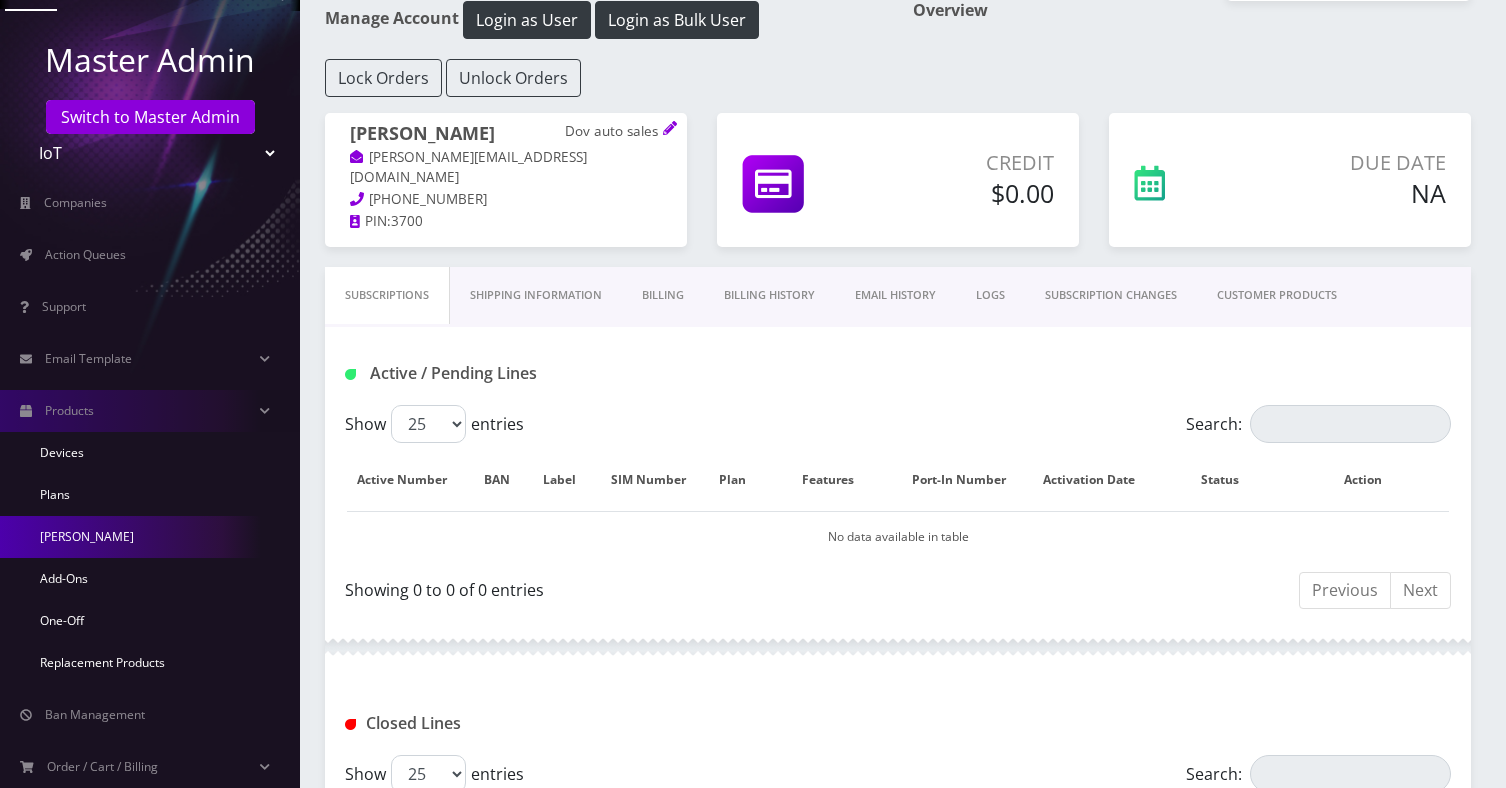 click on "[PERSON_NAME]" at bounding box center [150, 537] 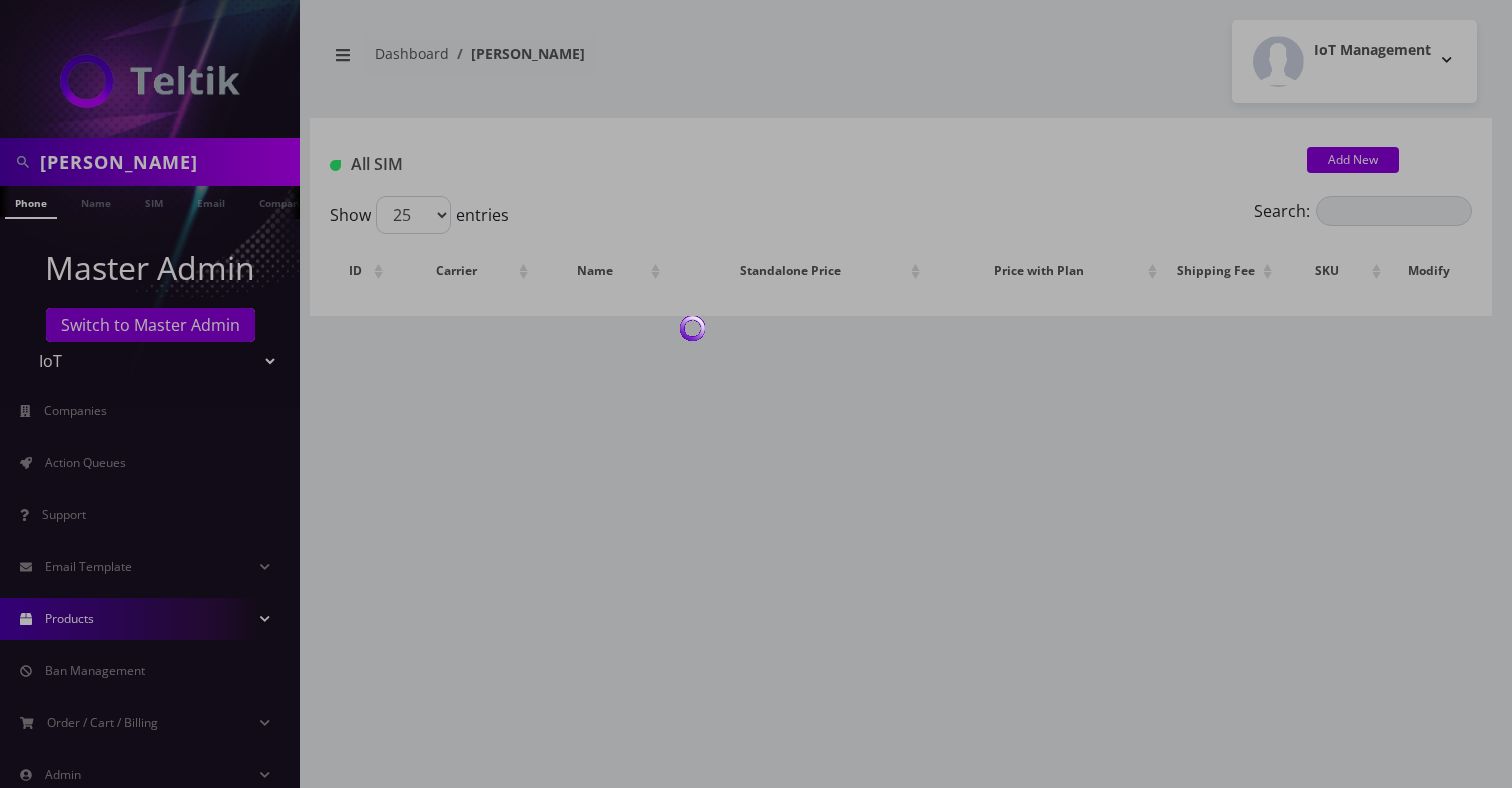 scroll, scrollTop: 0, scrollLeft: 0, axis: both 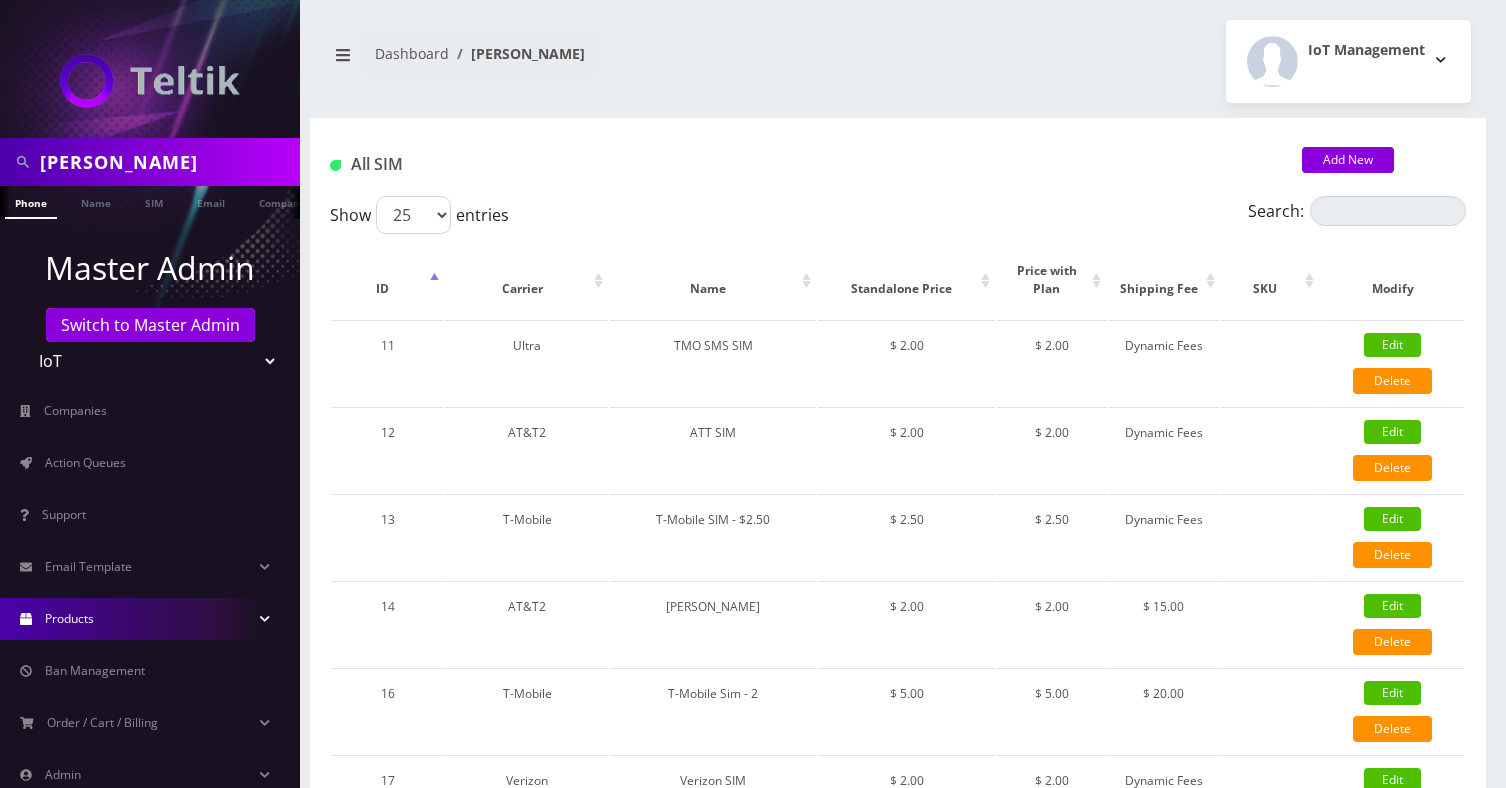 click on "[PERSON_NAME]" at bounding box center [517, 53] 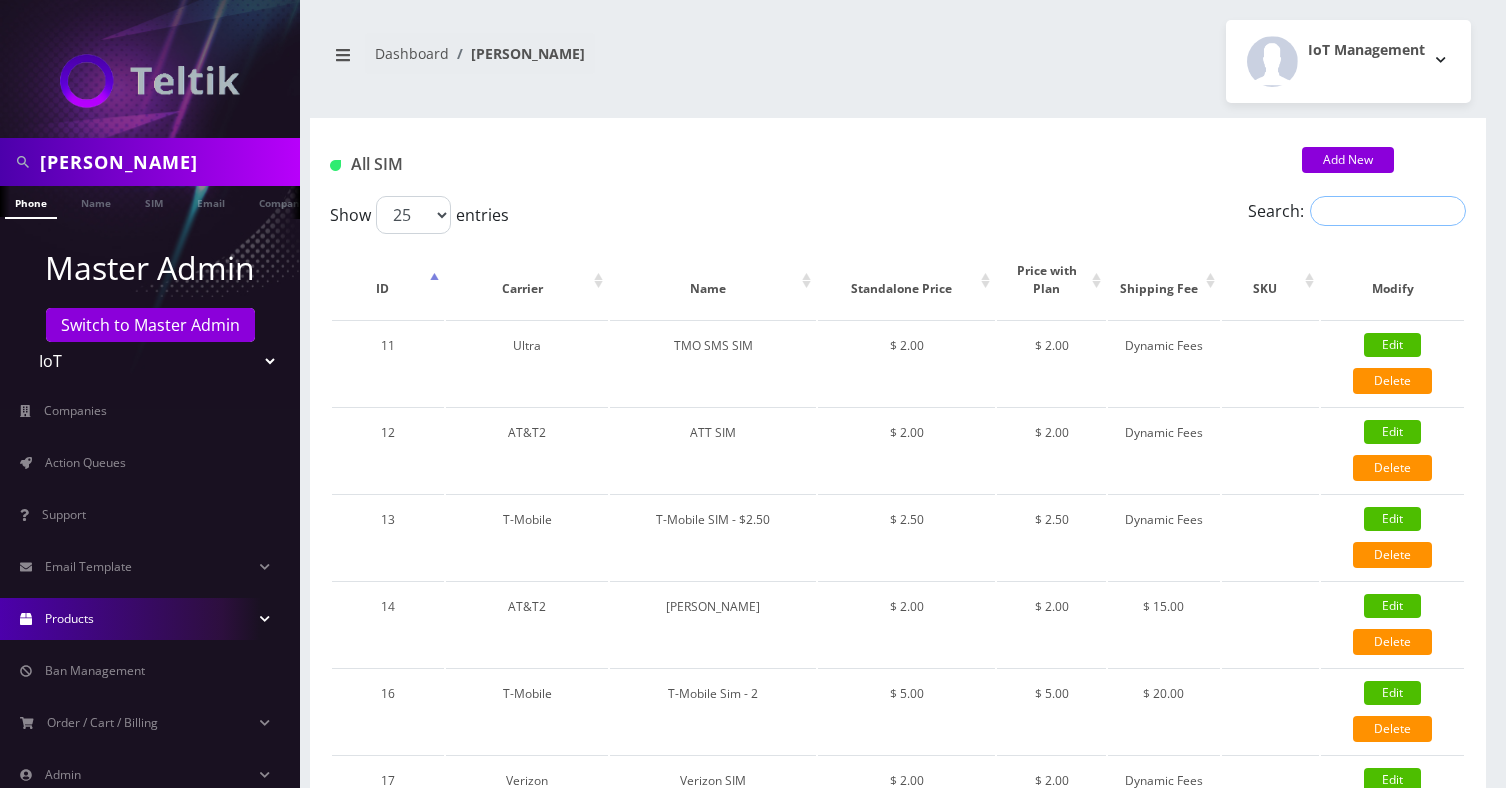click on "Search:" at bounding box center [1388, 211] 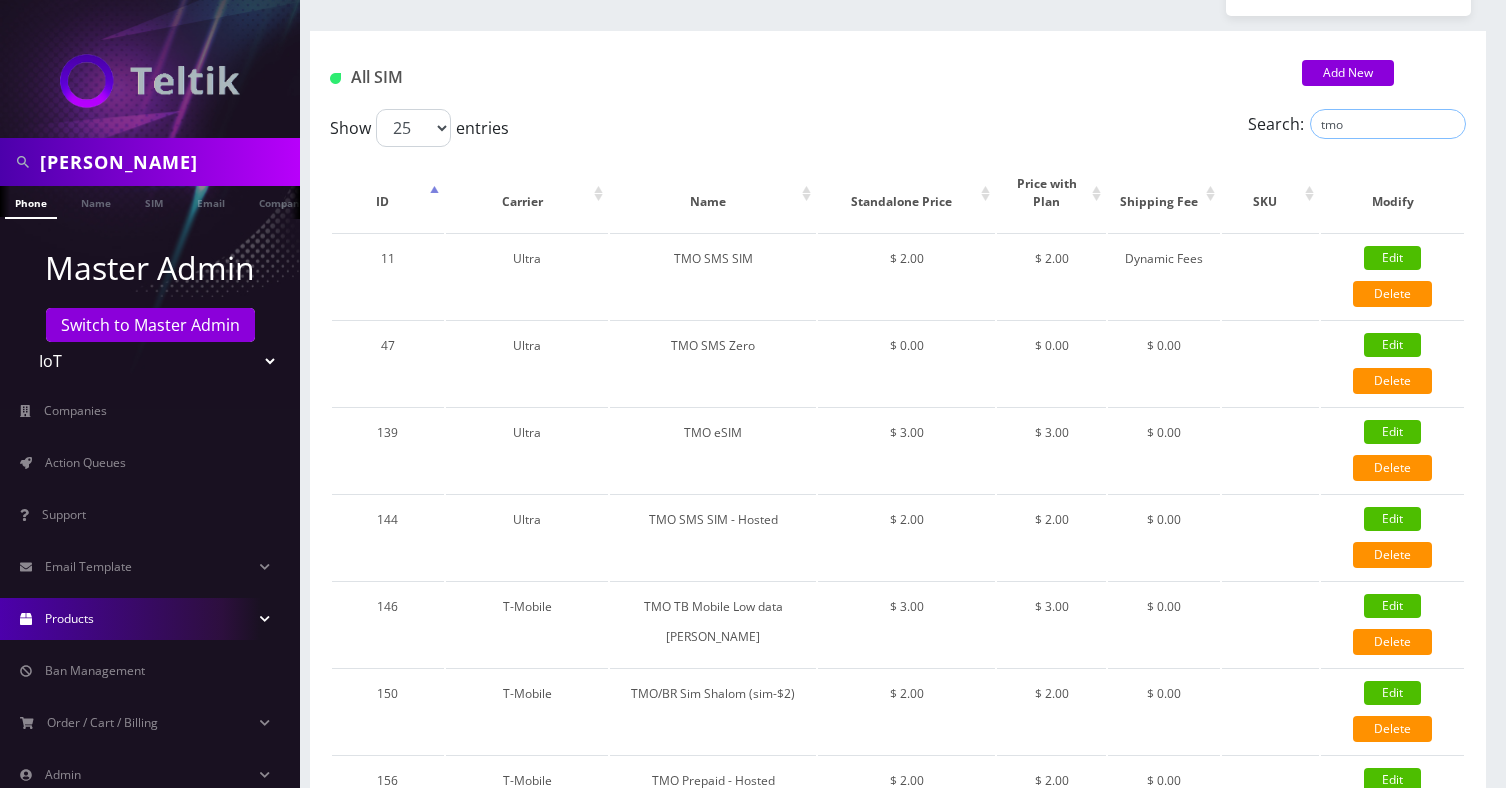 scroll, scrollTop: 123, scrollLeft: 0, axis: vertical 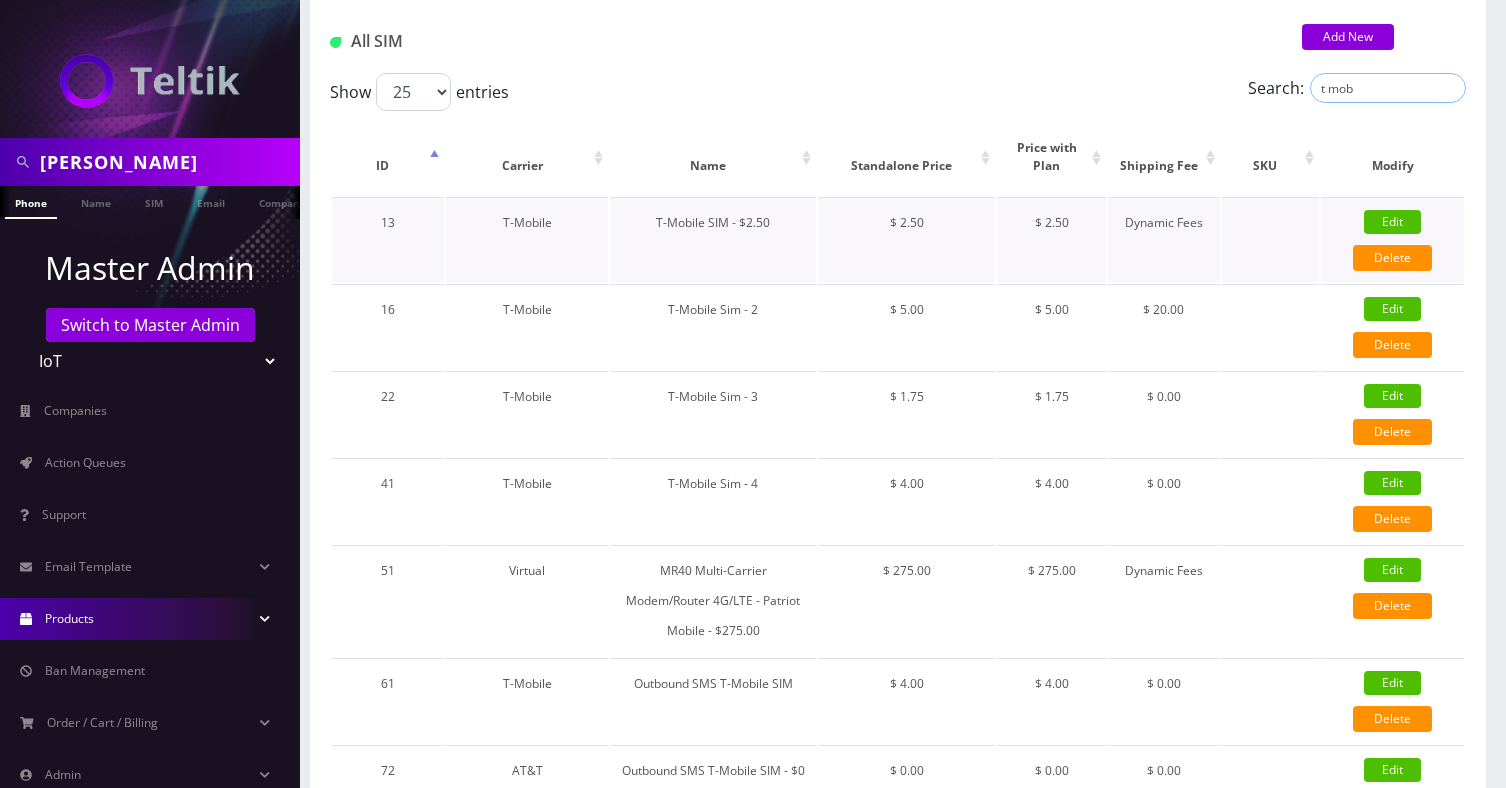 type on "t mob" 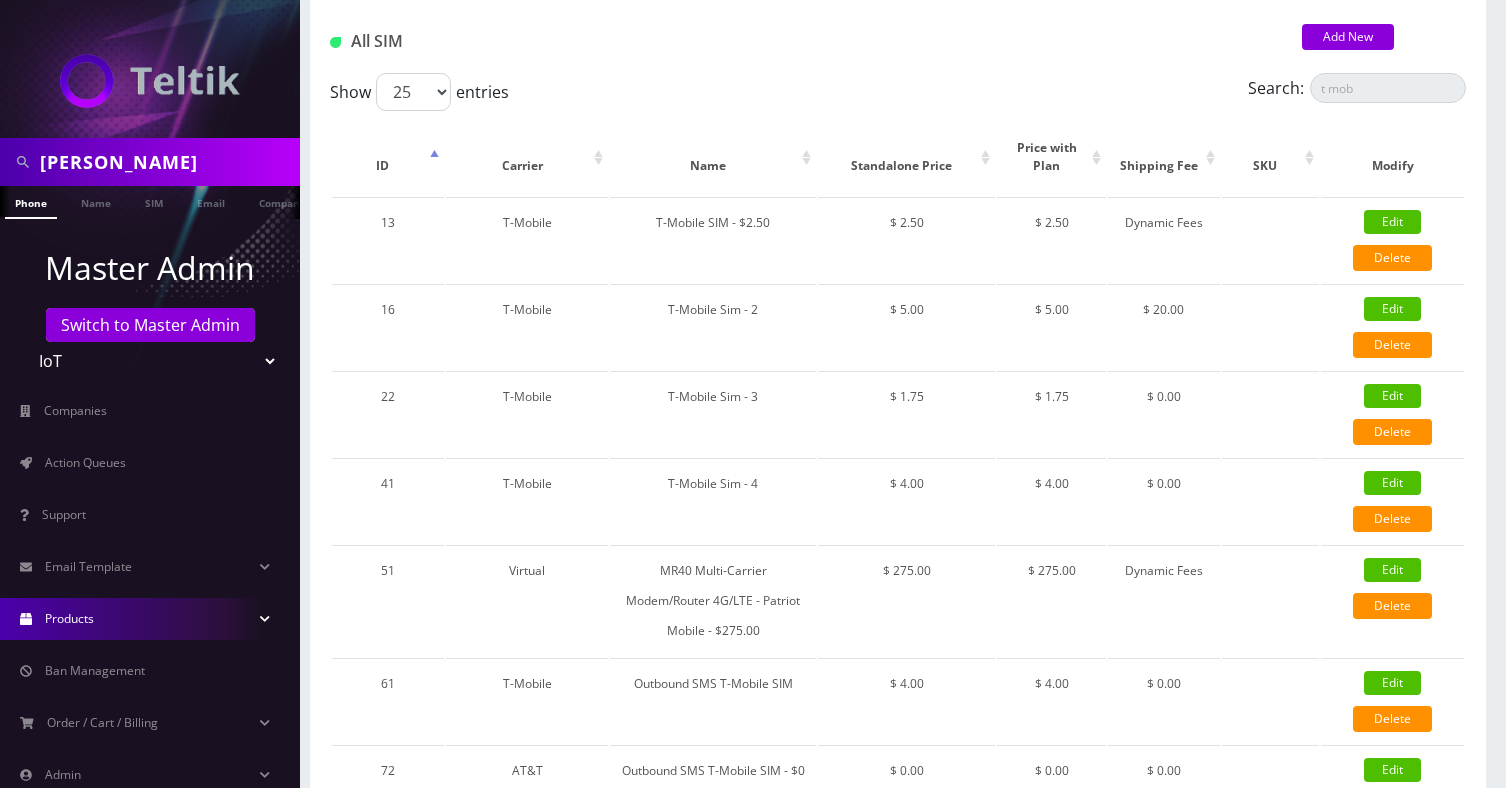 click on "Products" at bounding box center (150, 619) 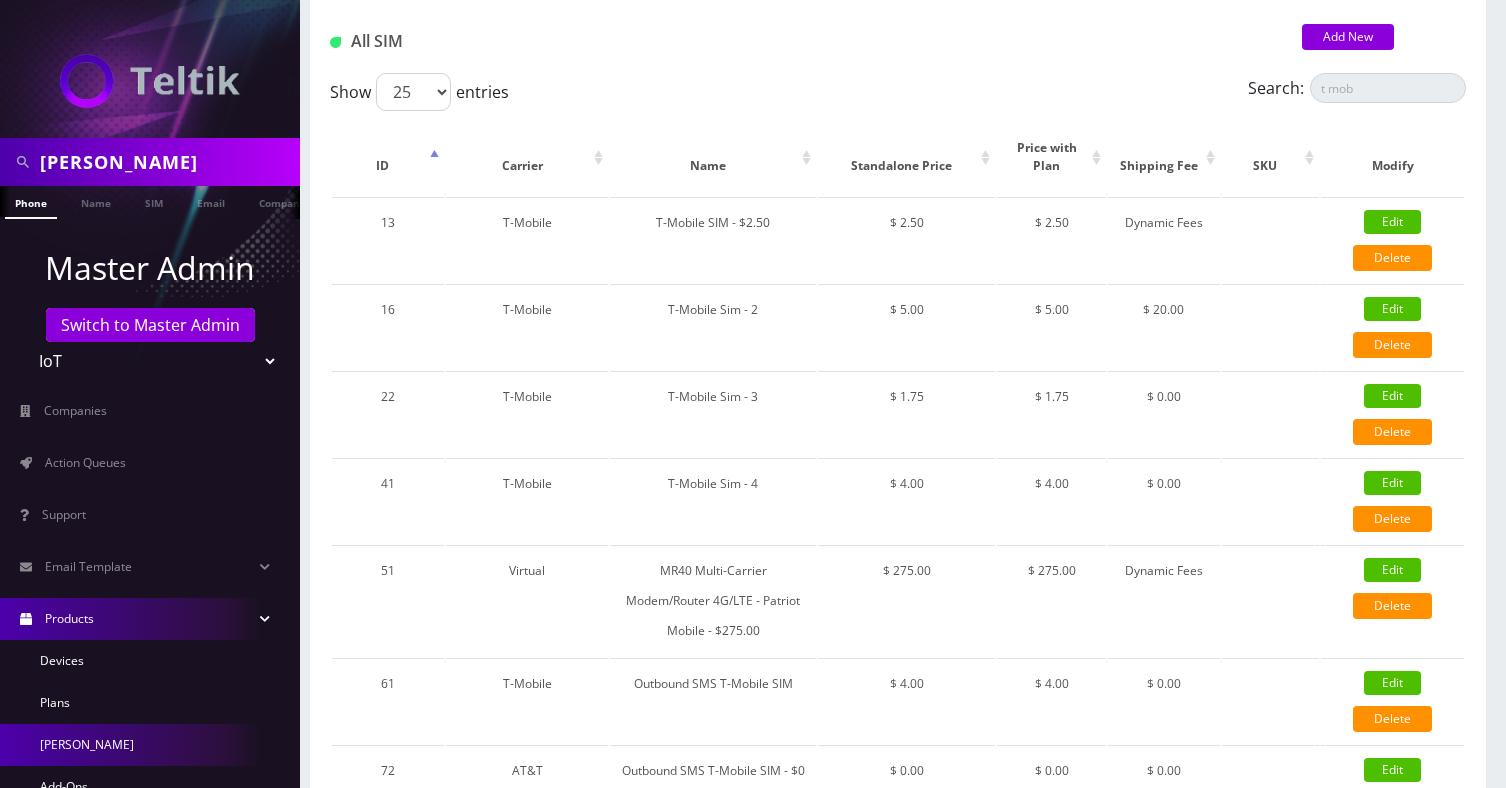 scroll, scrollTop: 87, scrollLeft: 0, axis: vertical 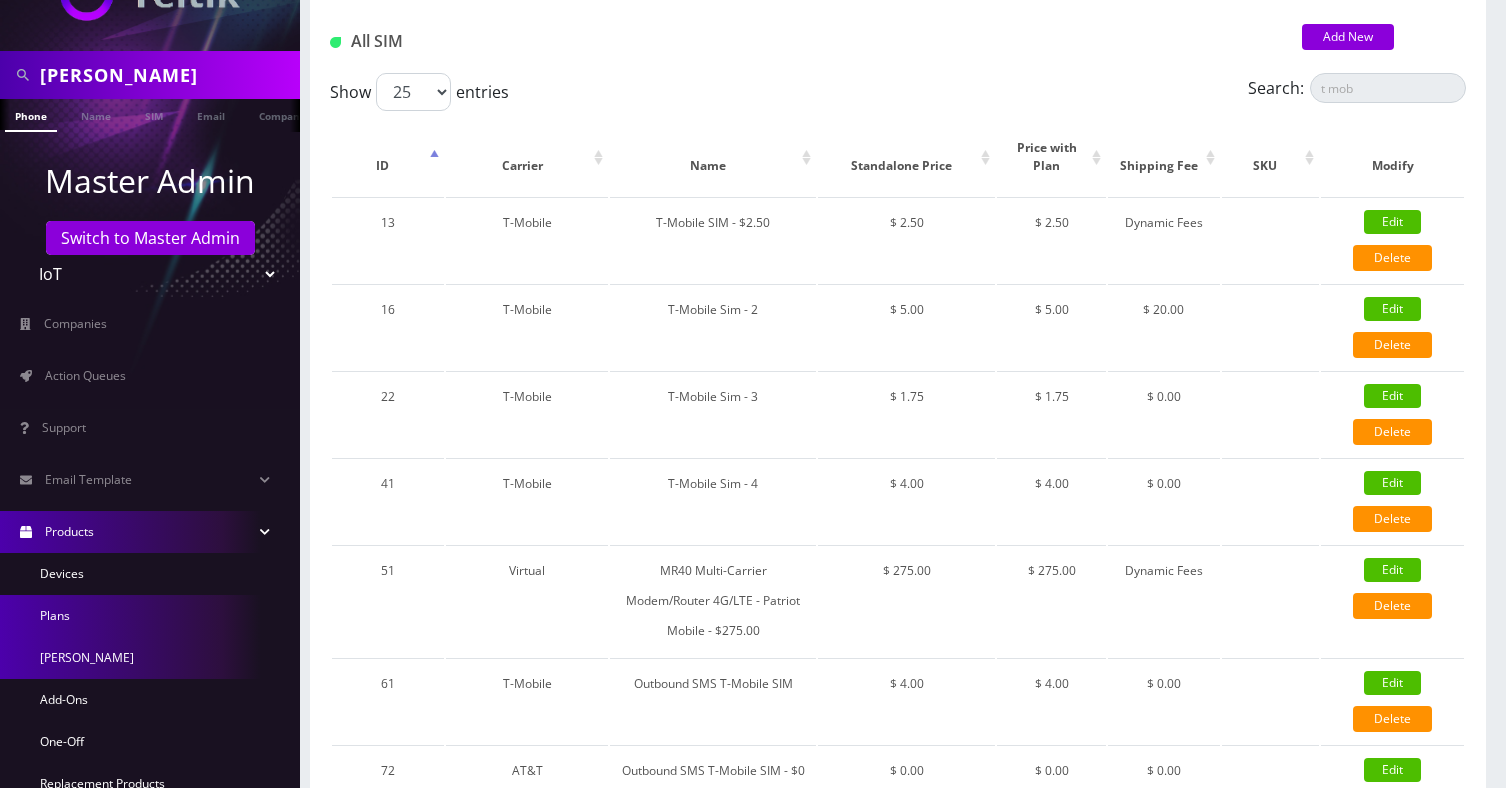 click on "Plans" at bounding box center [150, 616] 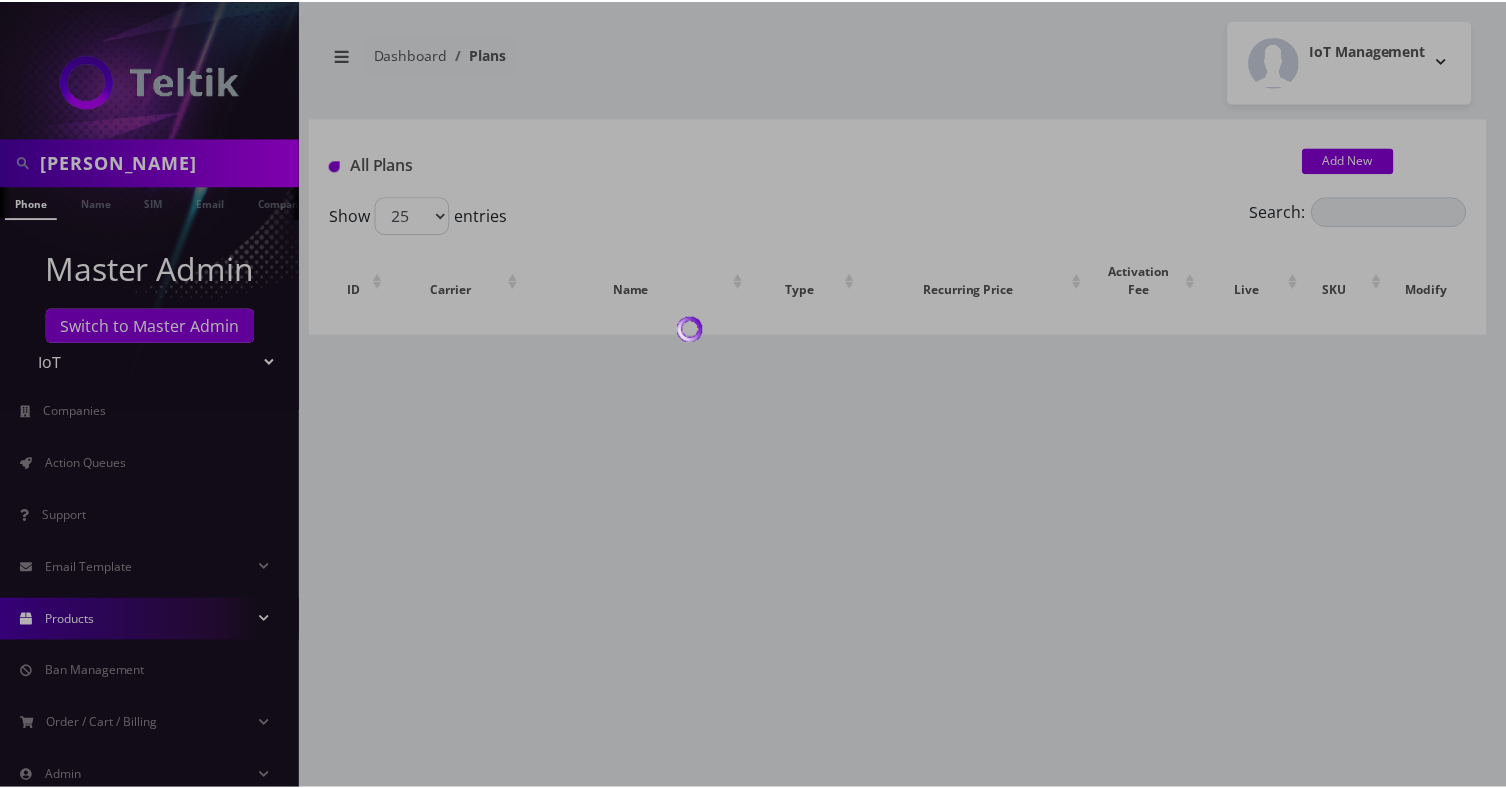 scroll, scrollTop: 0, scrollLeft: 0, axis: both 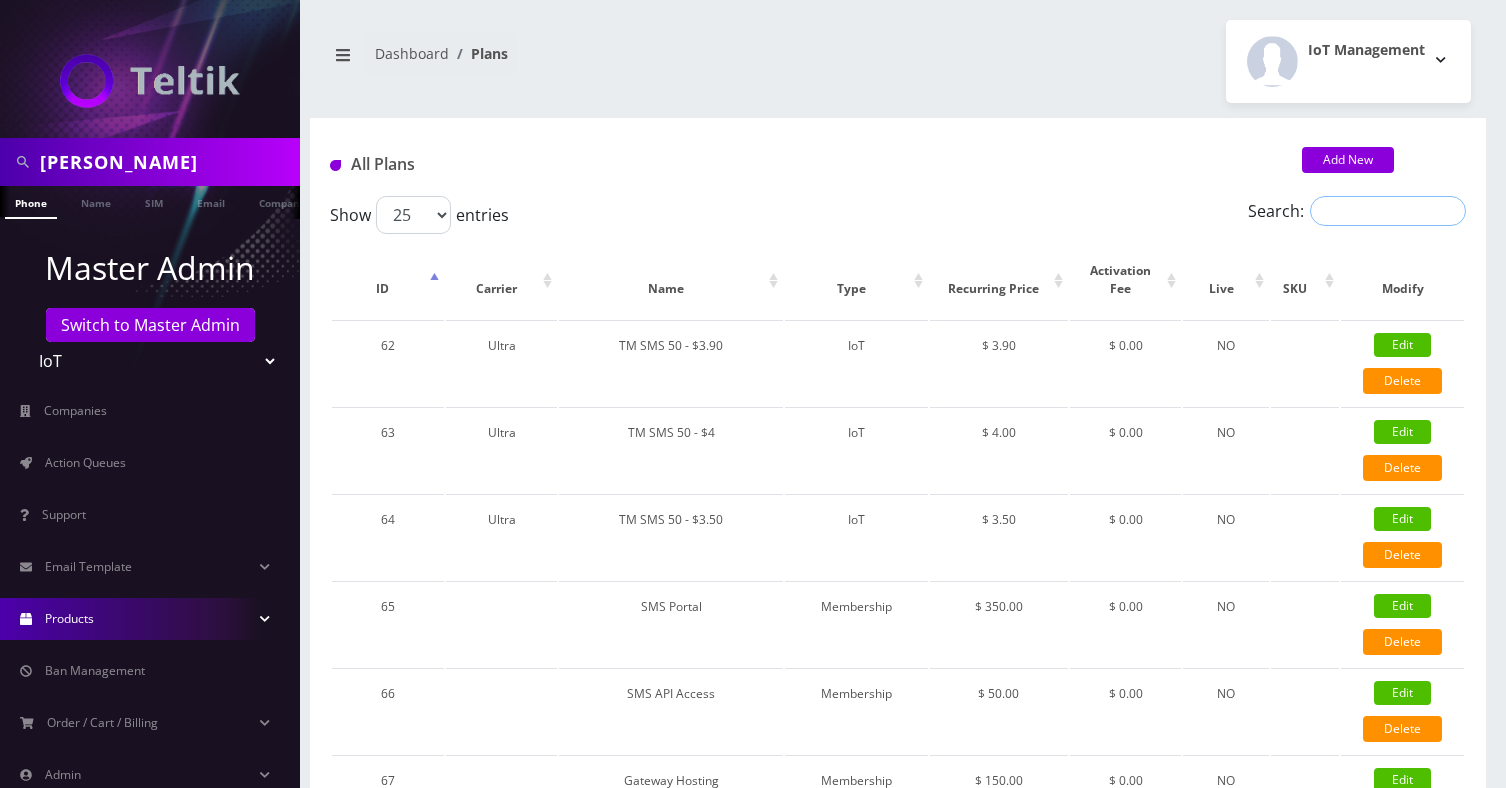 click on "Search:" at bounding box center (1388, 211) 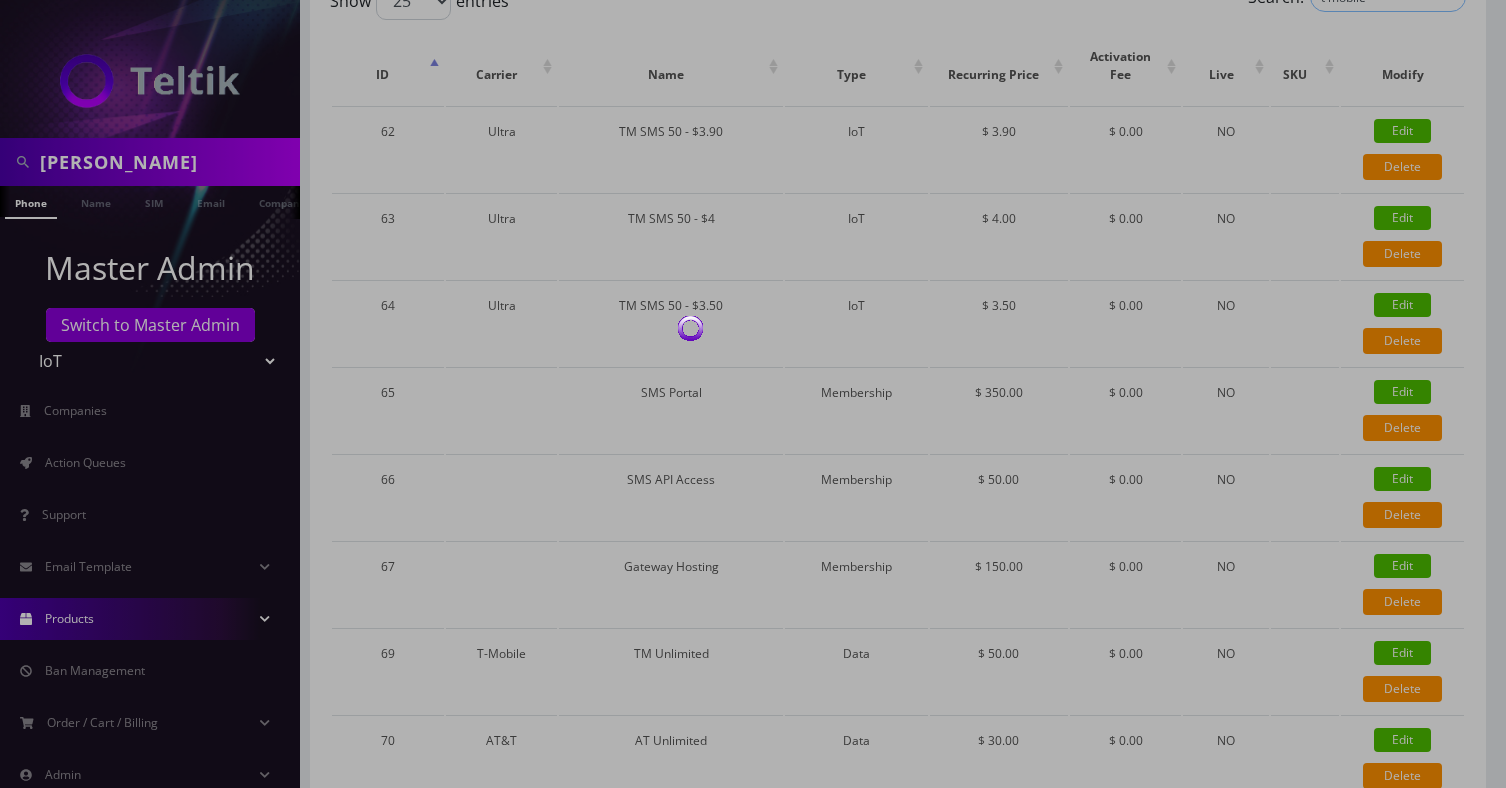 scroll, scrollTop: 225, scrollLeft: 0, axis: vertical 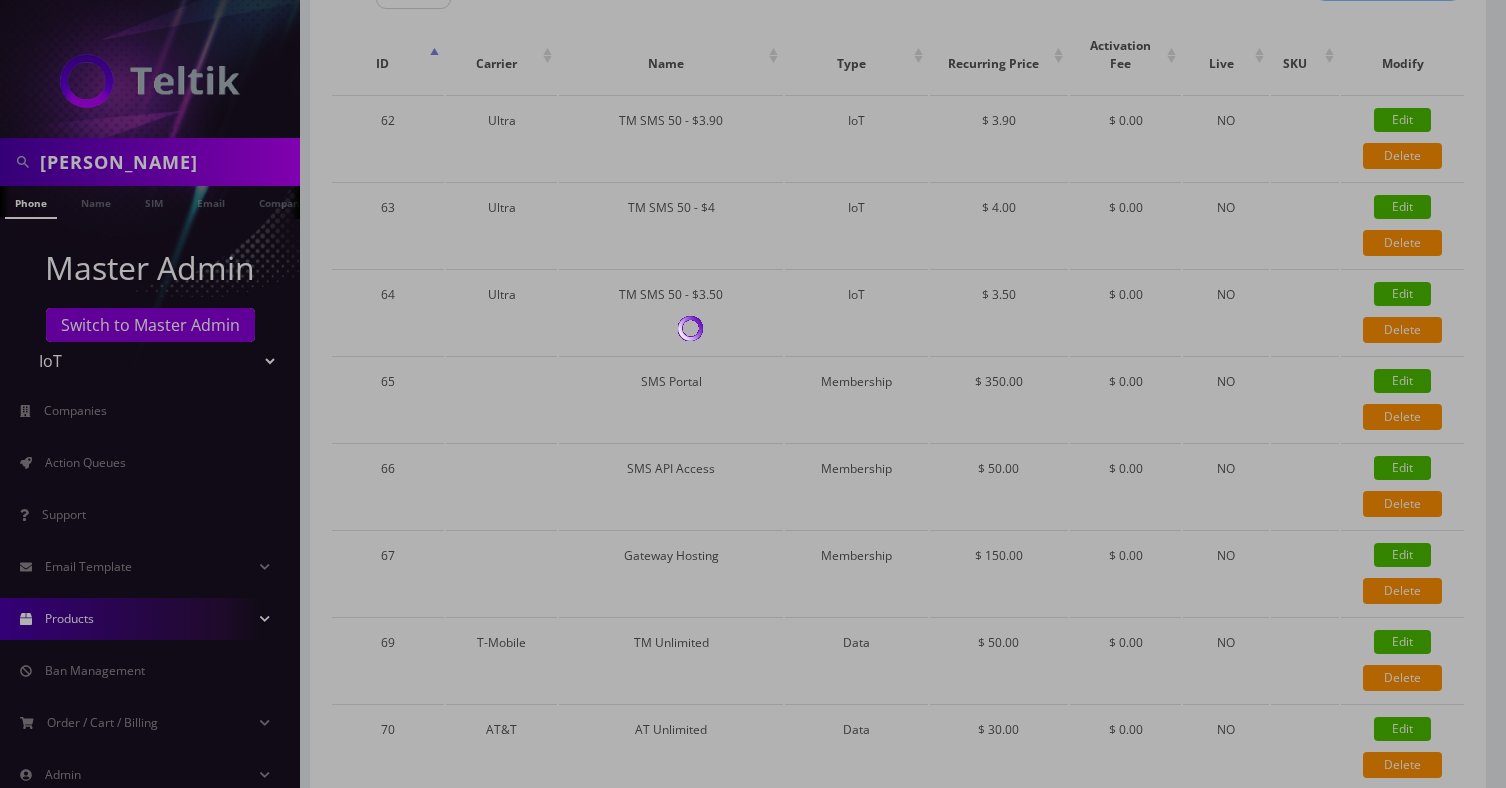 type on "t mobile" 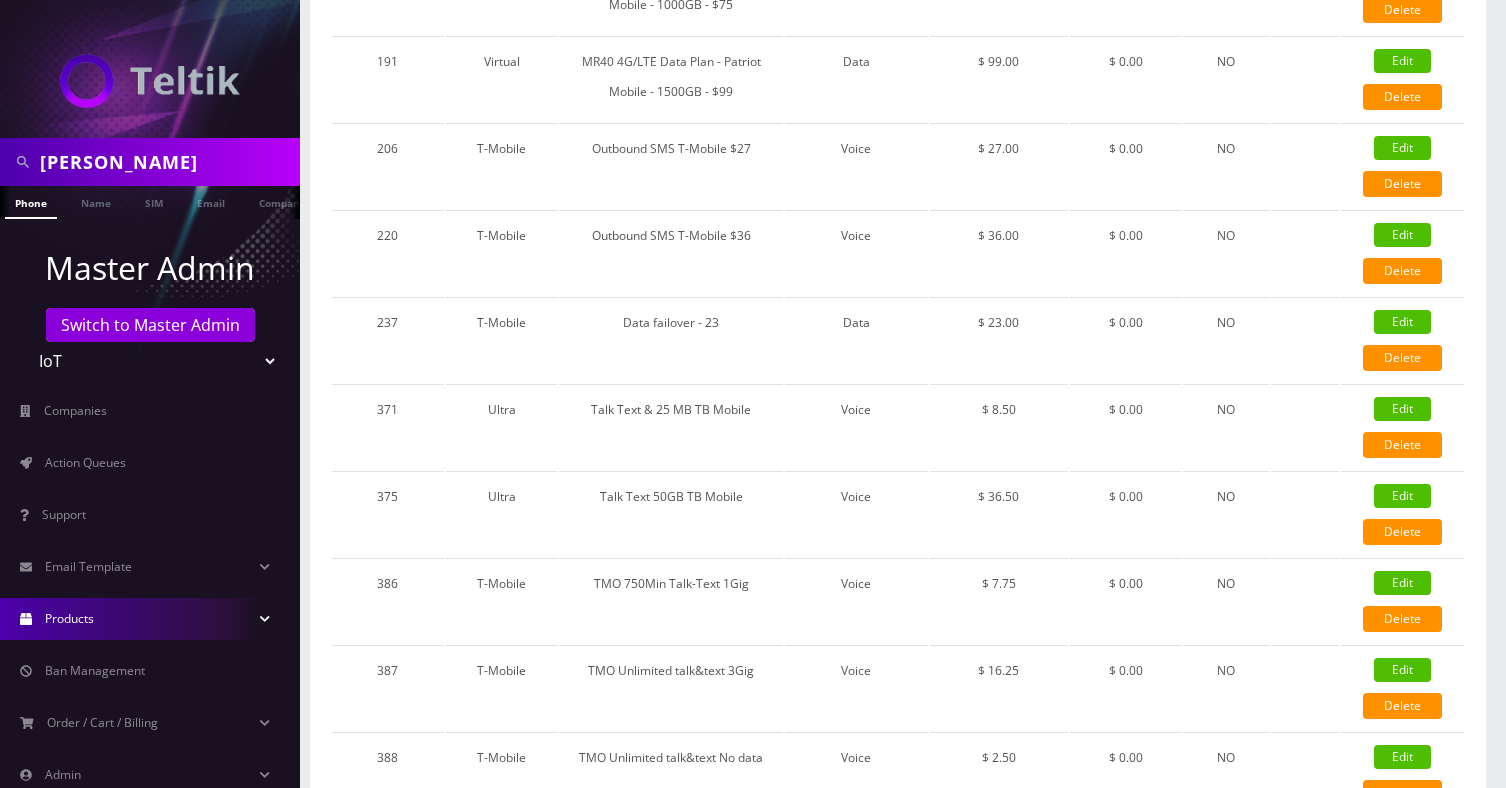 scroll, scrollTop: 1750, scrollLeft: 0, axis: vertical 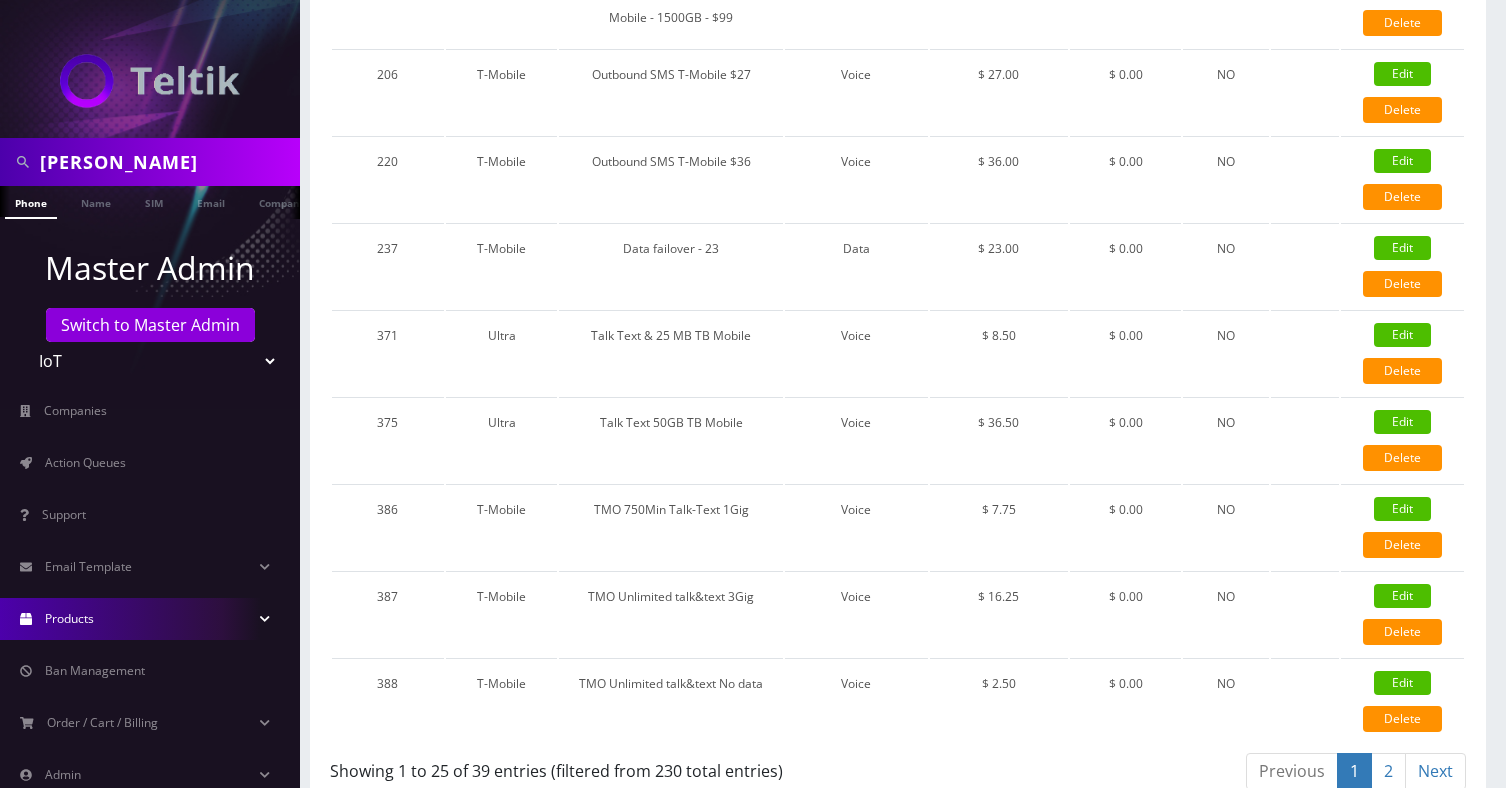 click on "2" at bounding box center (1388, 771) 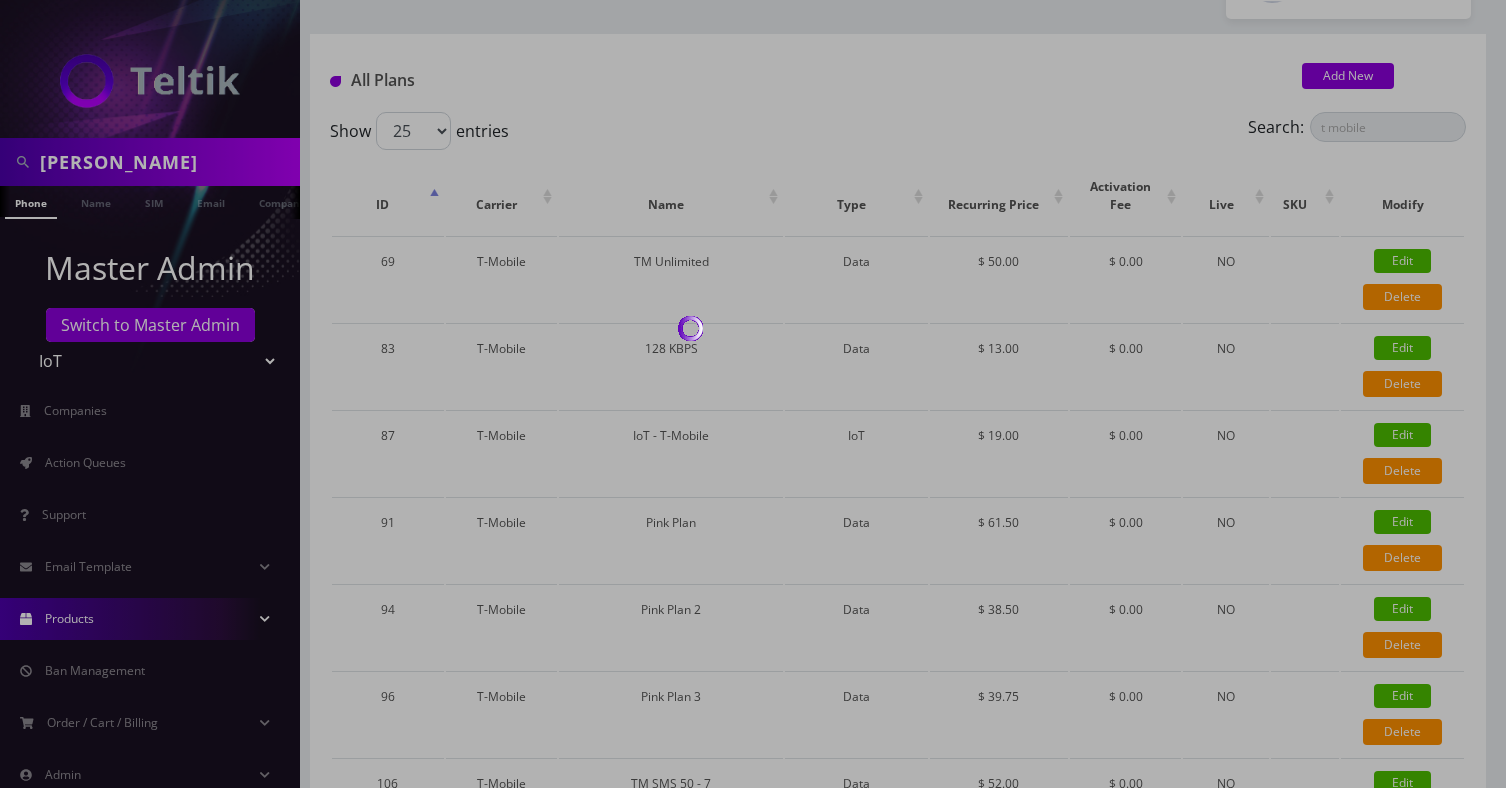 scroll, scrollTop: 0, scrollLeft: 0, axis: both 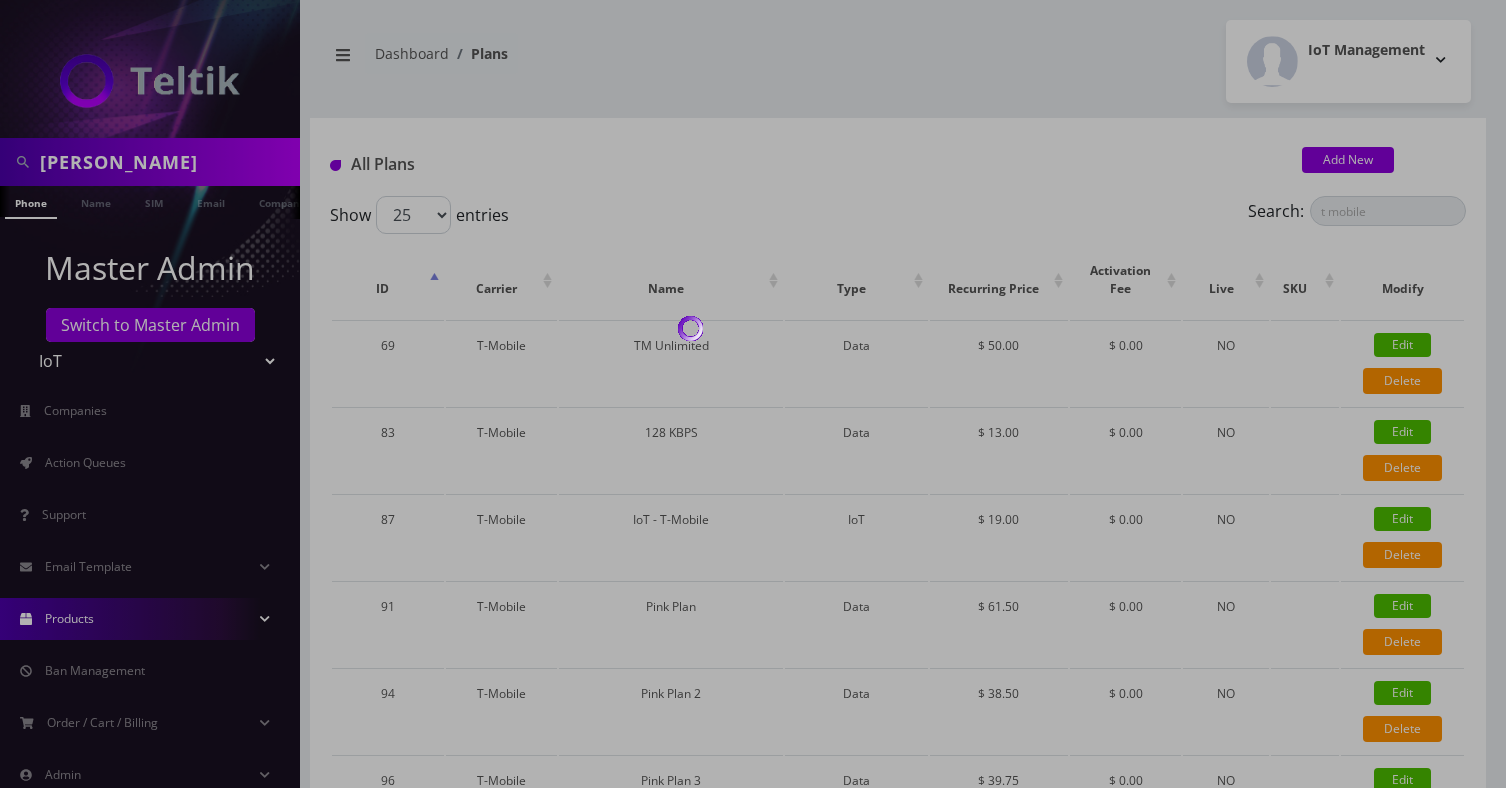 click at bounding box center (753, 394) 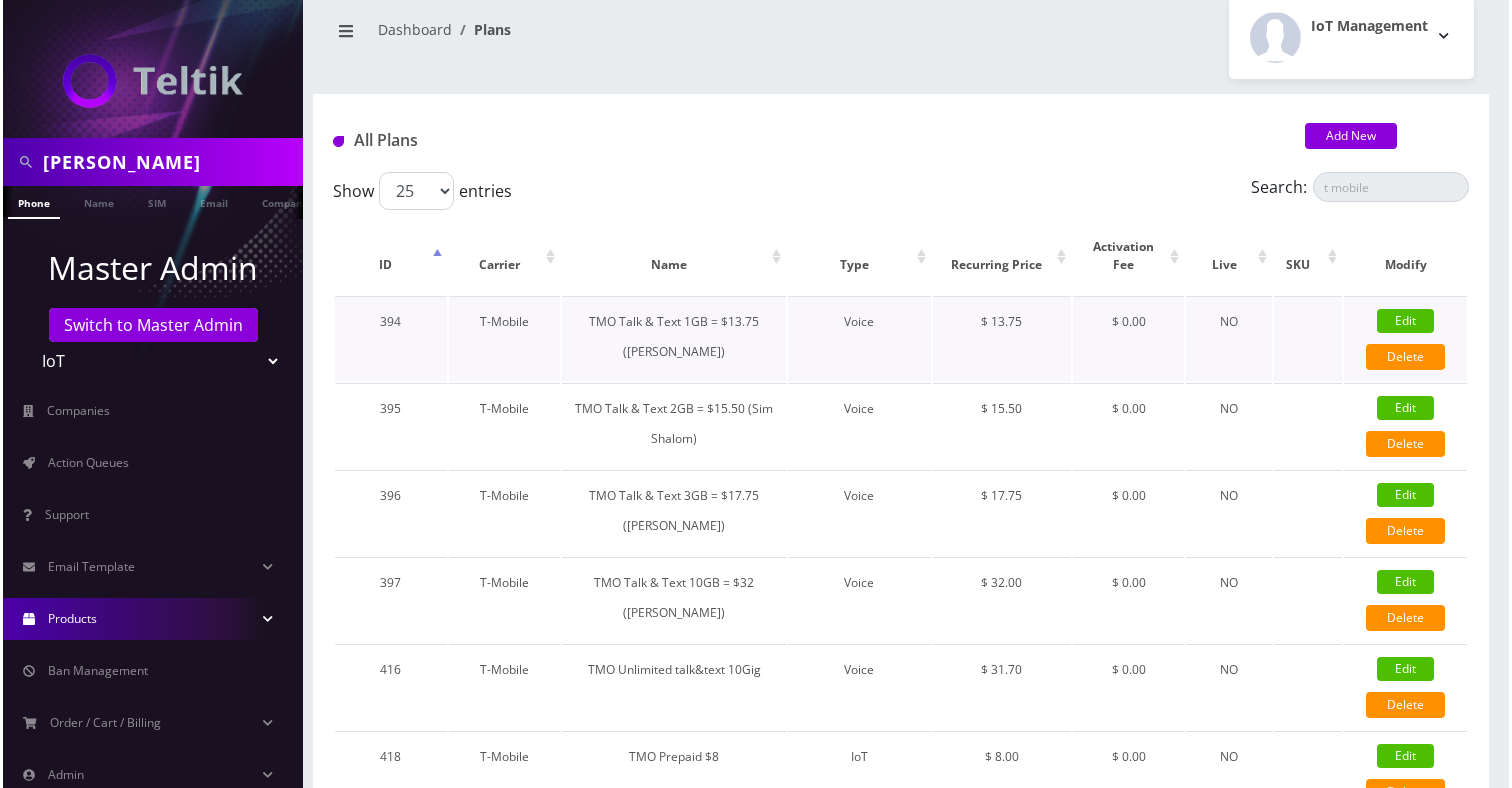 scroll, scrollTop: 30, scrollLeft: 0, axis: vertical 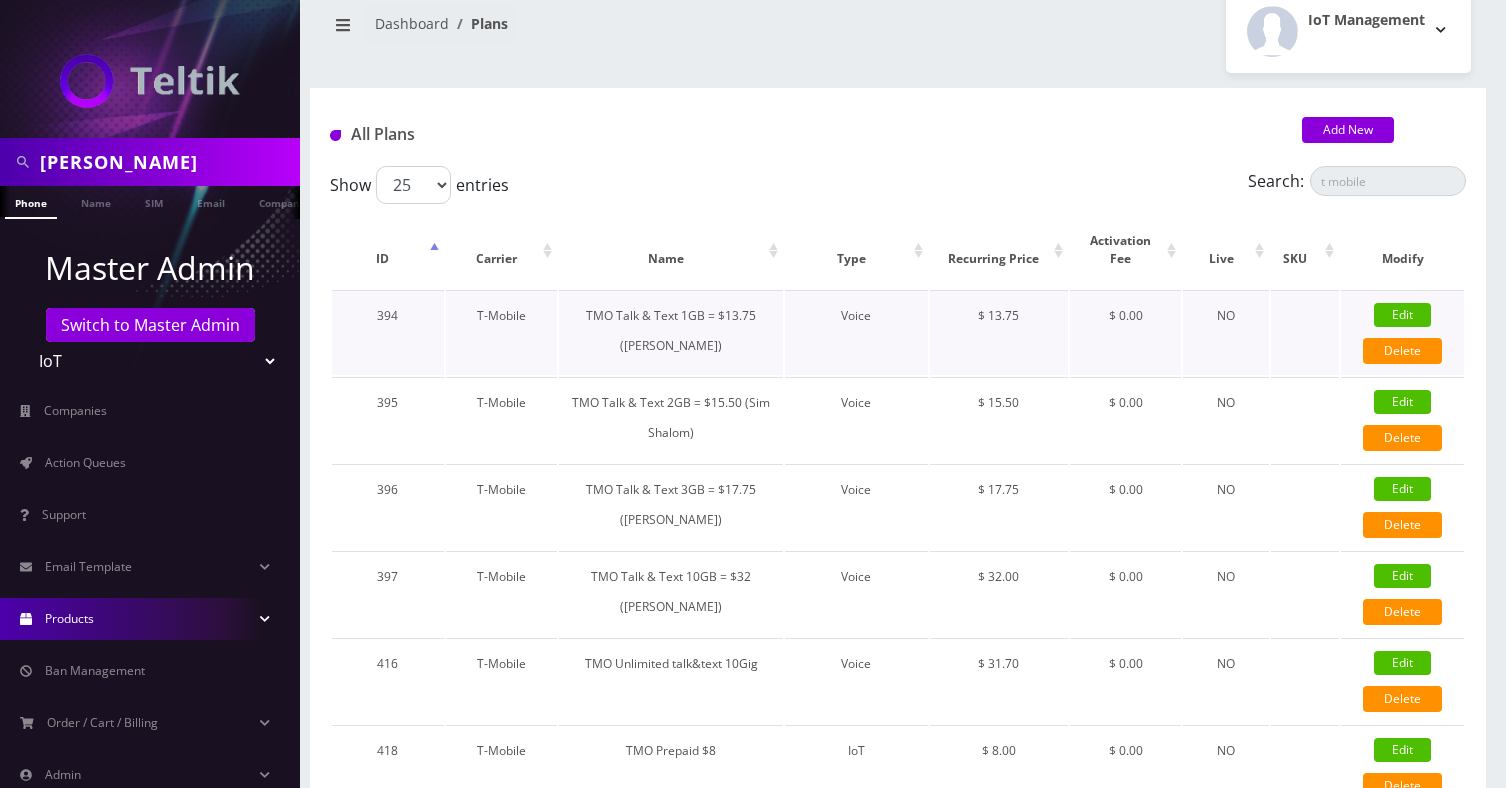click on "Edit" at bounding box center [1402, 315] 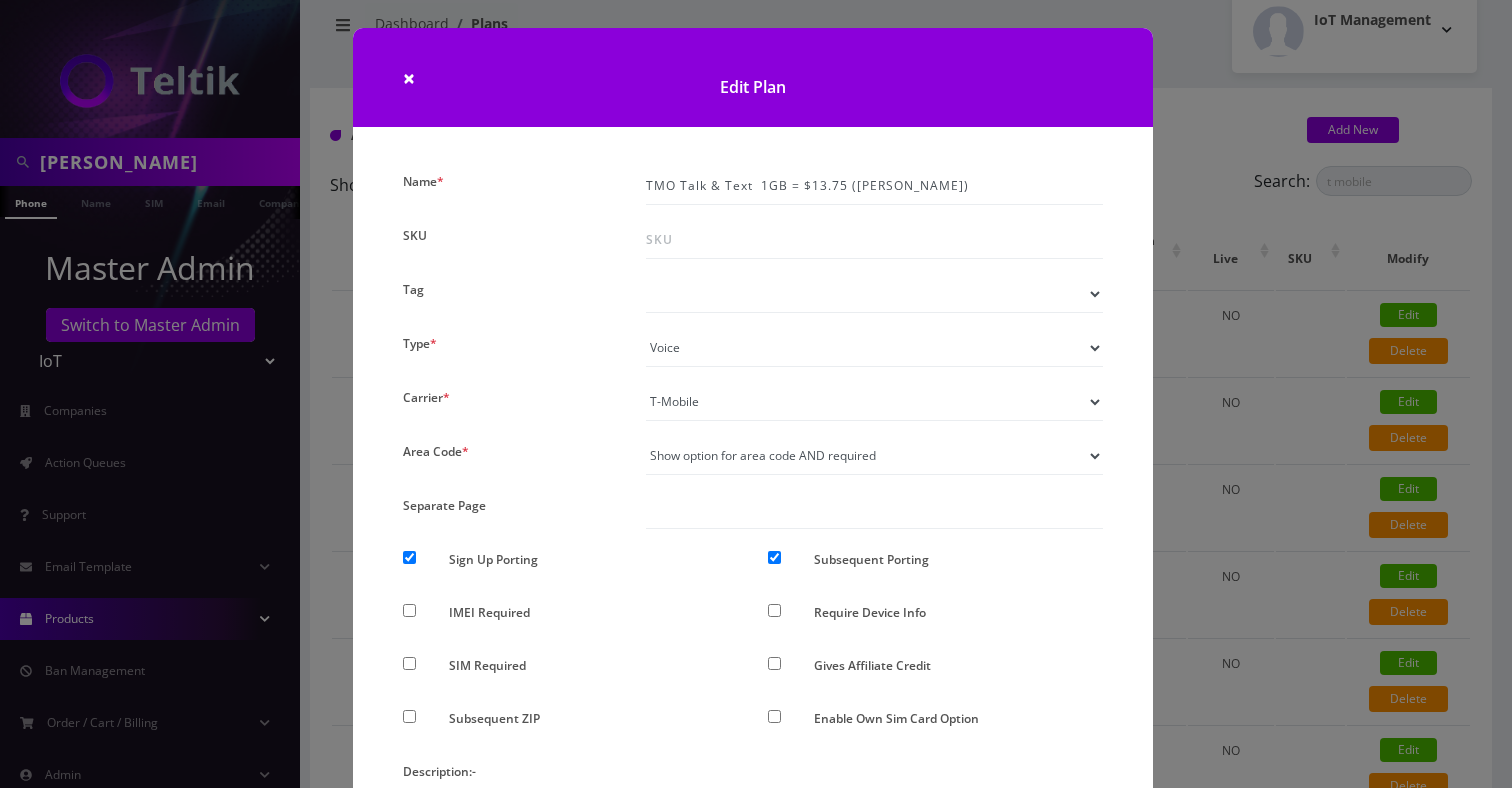 scroll, scrollTop: 22, scrollLeft: 0, axis: vertical 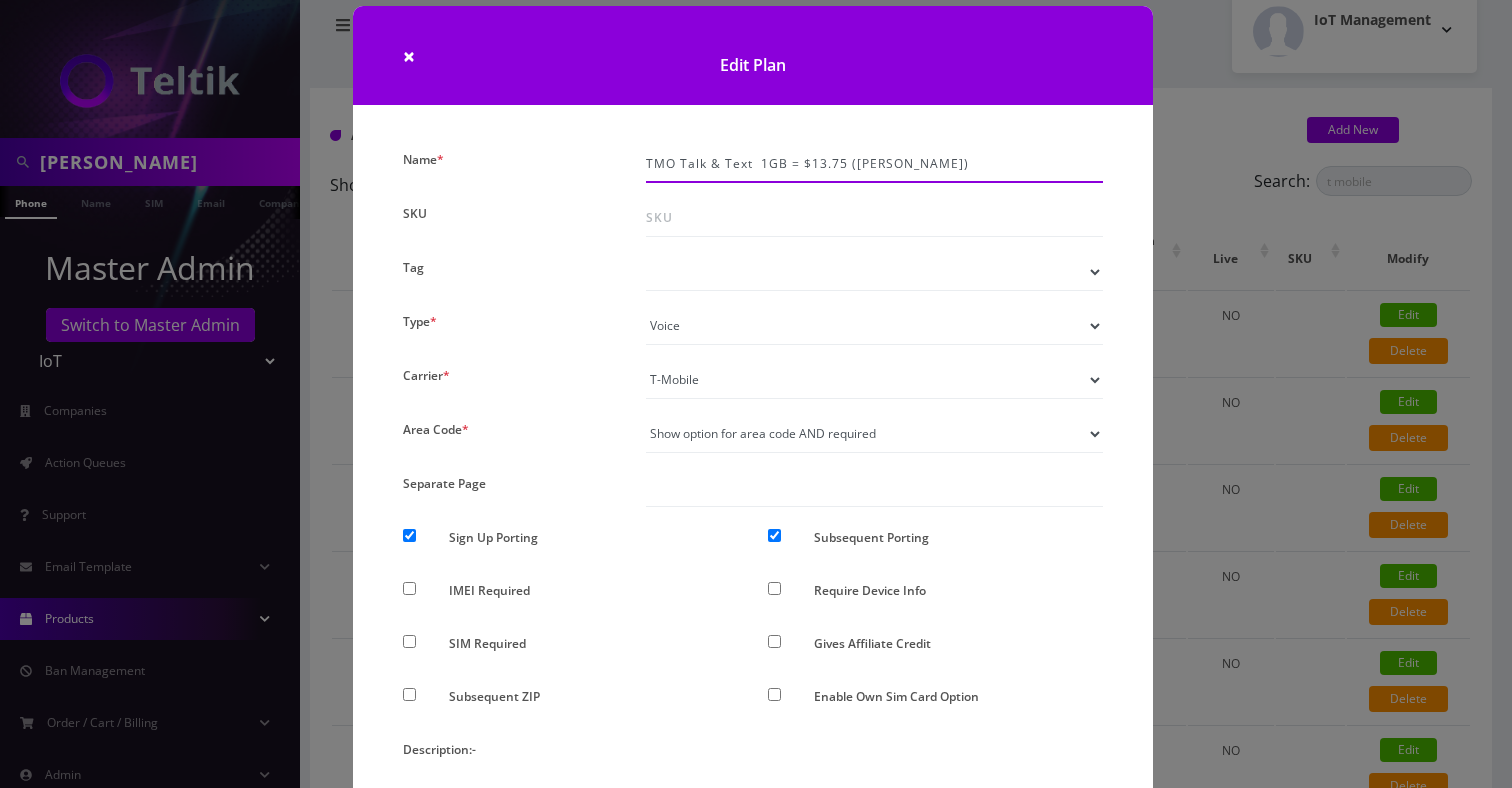 click on "TMO Talk & Text  1GB = $13.75 ([PERSON_NAME])" at bounding box center [874, 164] 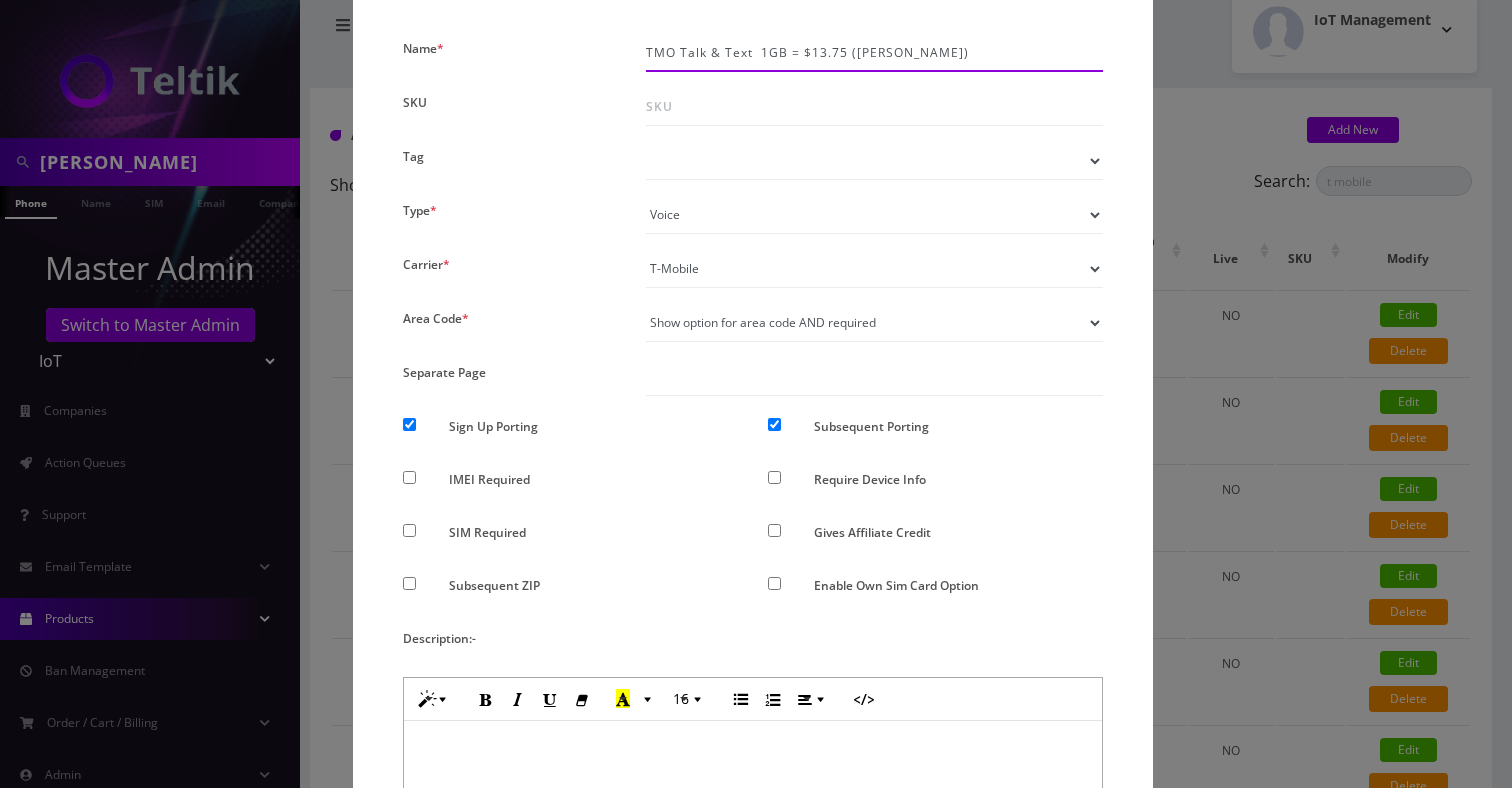 scroll, scrollTop: 140, scrollLeft: 0, axis: vertical 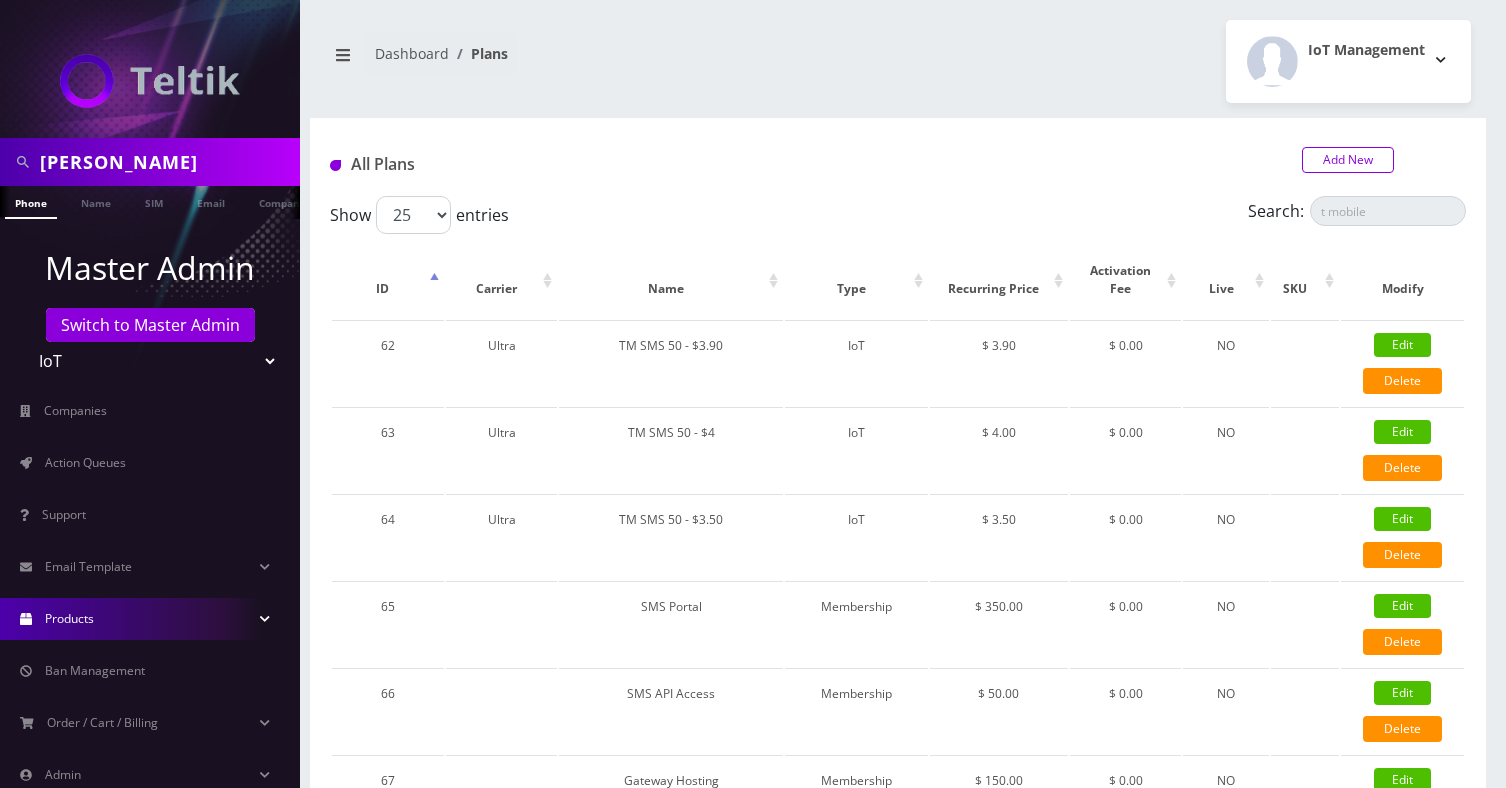 click on "Add New" at bounding box center (1348, 160) 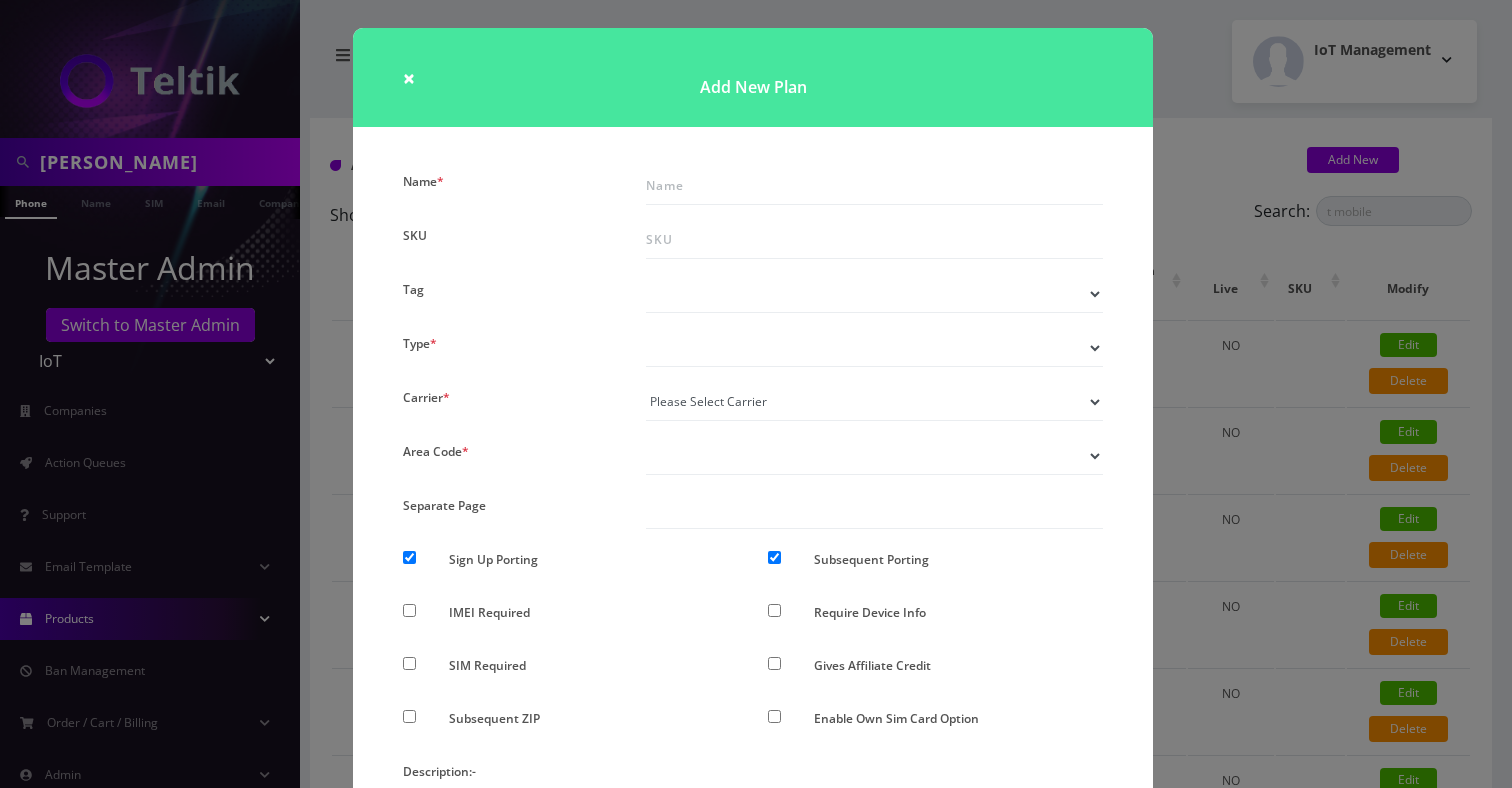 click on "Add New Plan" at bounding box center (753, 97) 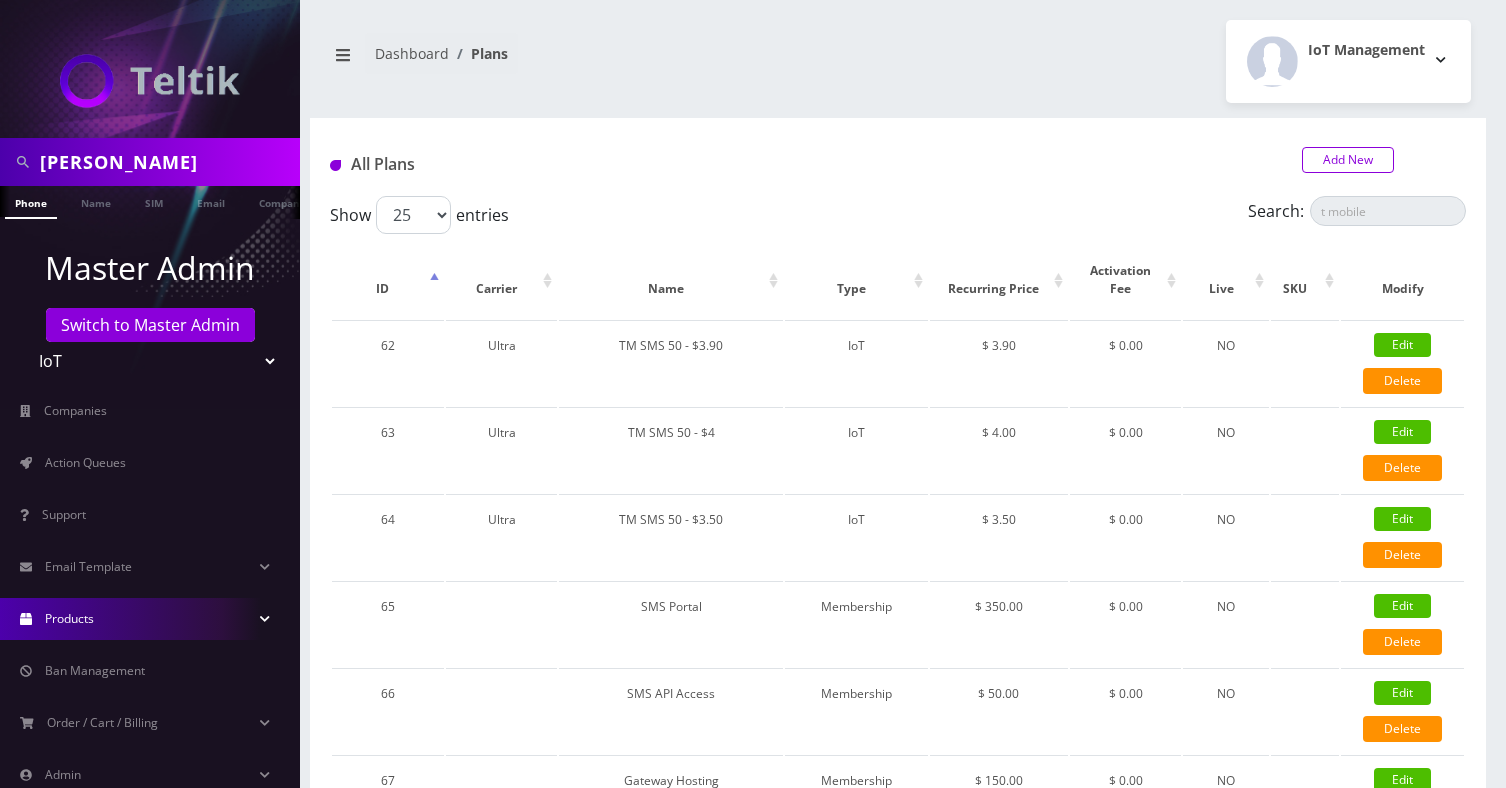 click on "Add New" at bounding box center (1348, 160) 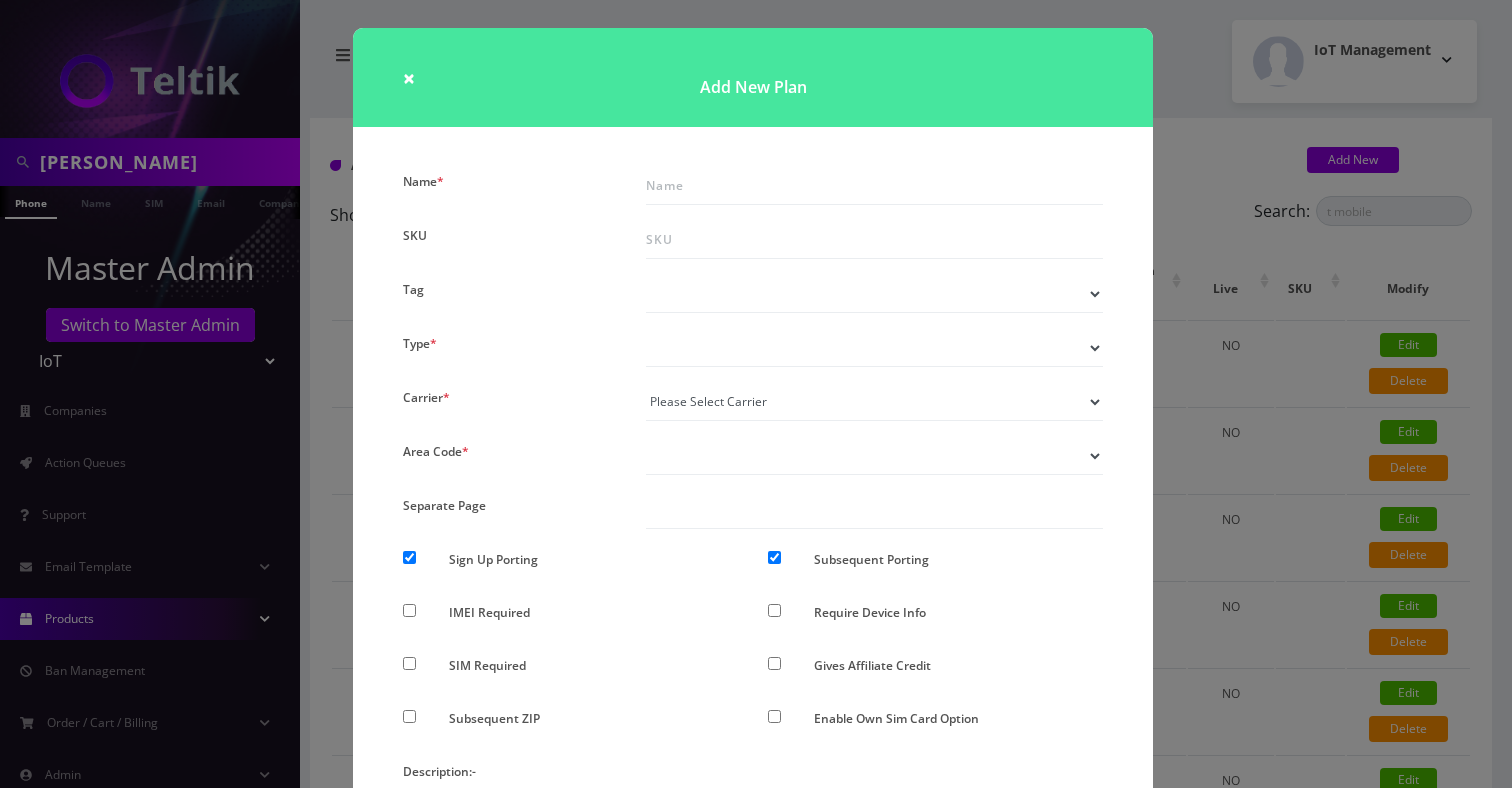 click on "Name  *
SKU
Tag
Type  *
Voice Data Wearable Membership Digits Cloud IoT
Carrier  *
Please Select Carrier No carrier / unlocked T-Mobile AT&T Subscription Ultra Verizon Virtual Cricket AT&T2 iQSIM
Area Code  *
Don’t show option Show option for area code but NOT required Show option for area code AND required
Separate Page
Sign Up Porting
Subsequent Porting
IMEI Required
Require Device Info
SIM Required" at bounding box center (753, 1182) 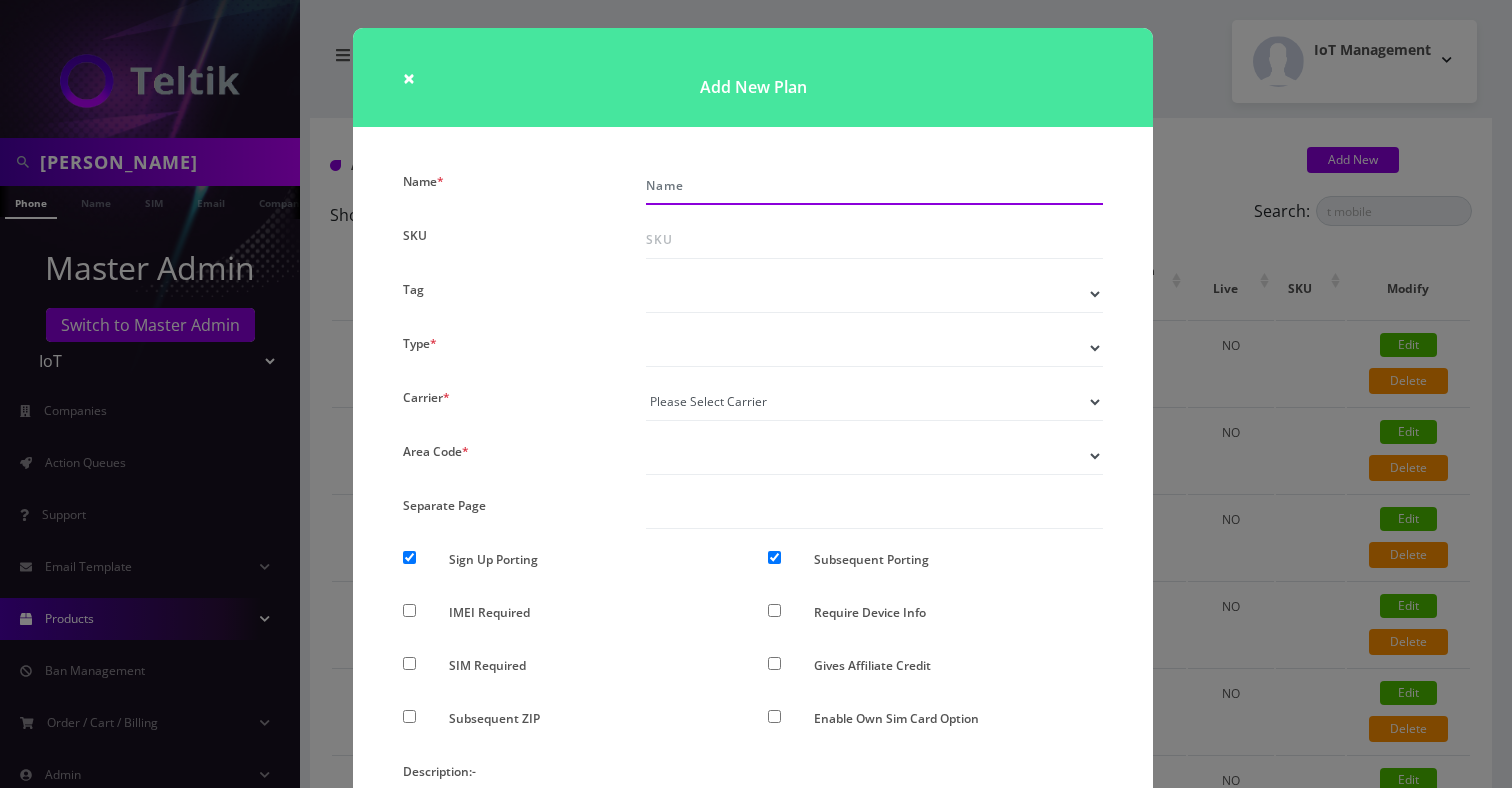 click on "Name  *" at bounding box center (874, 186) 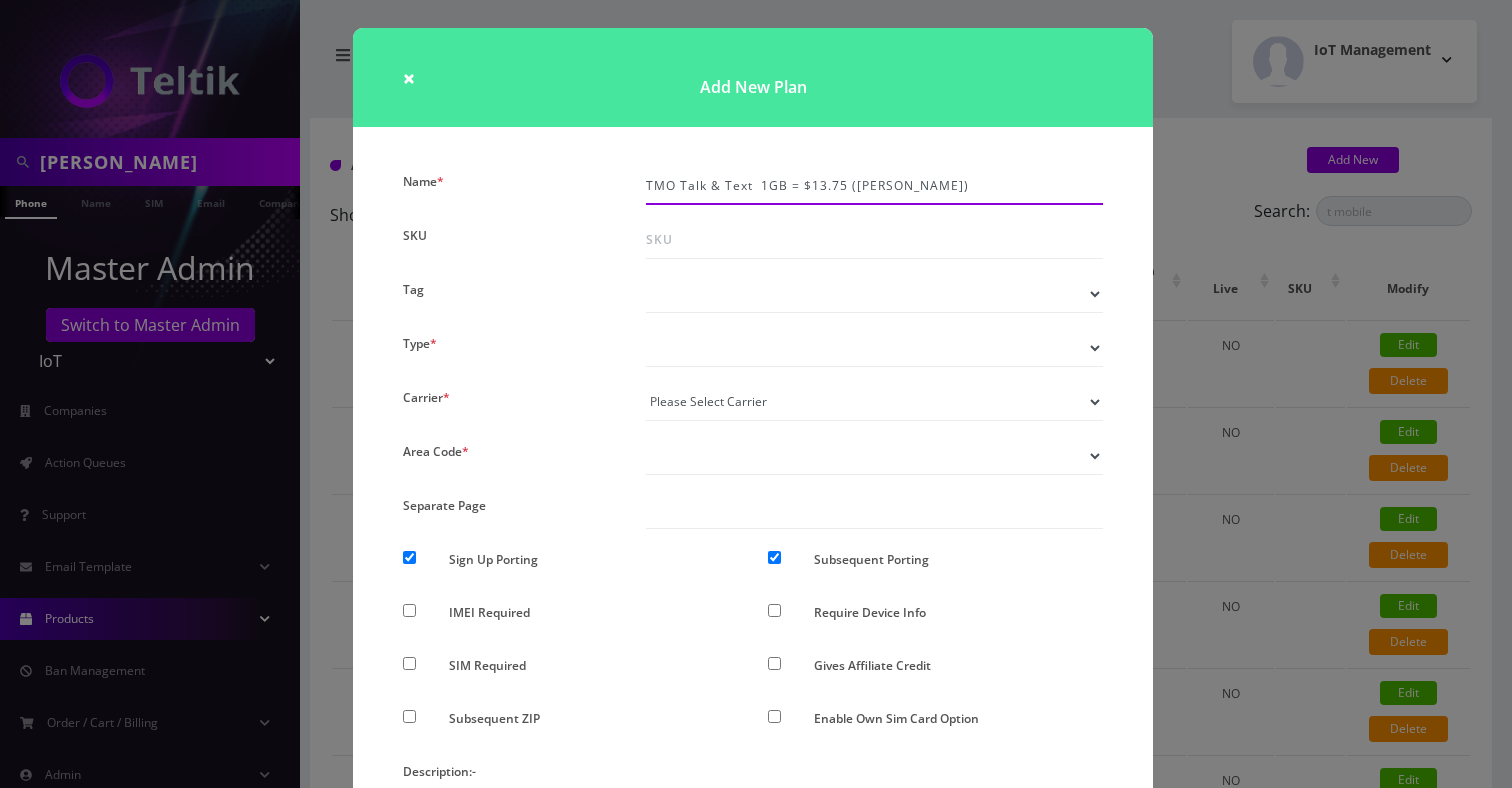 drag, startPoint x: 931, startPoint y: 188, endPoint x: 678, endPoint y: 184, distance: 253.03162 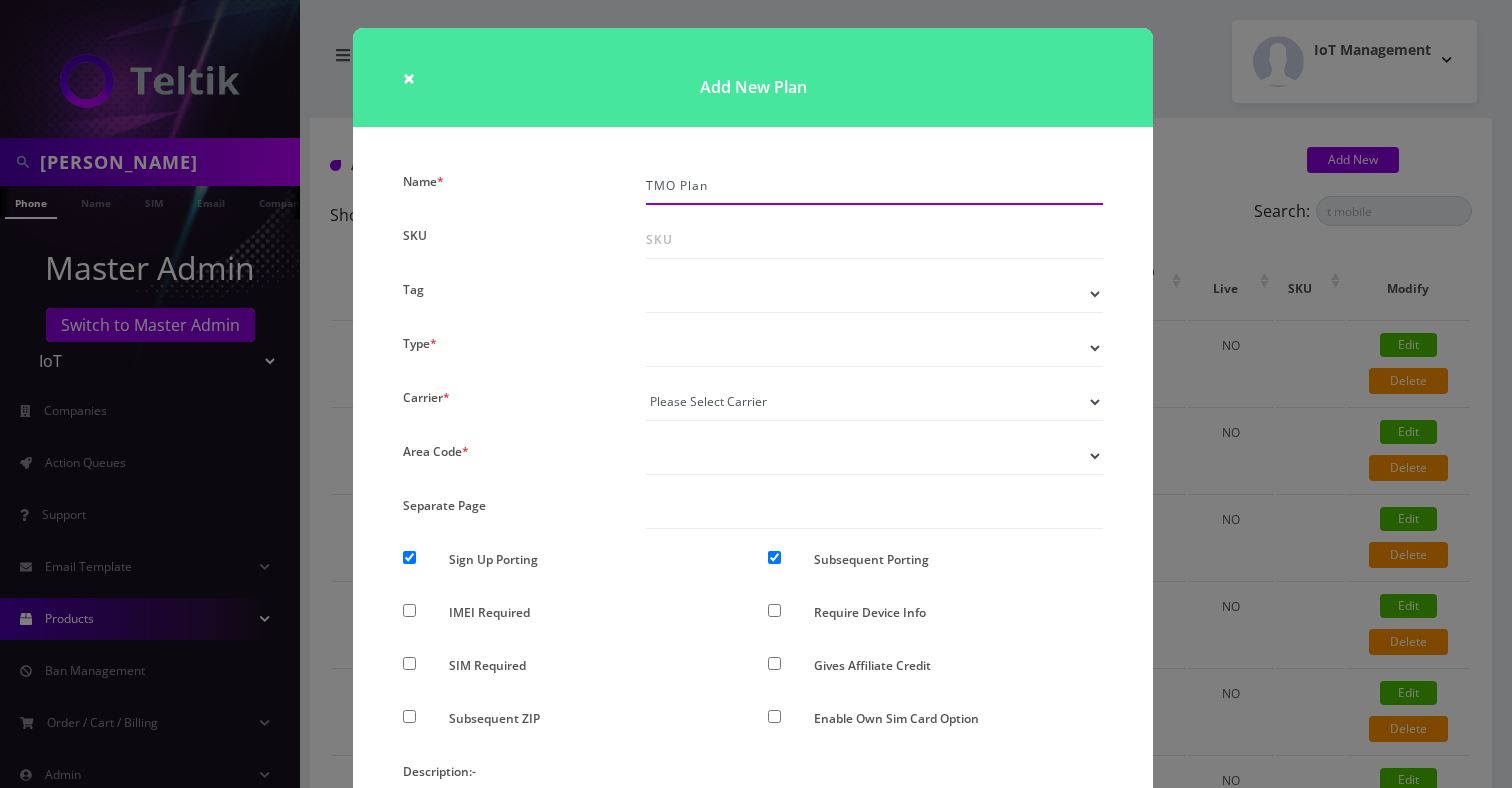 type on "TMO Plan" 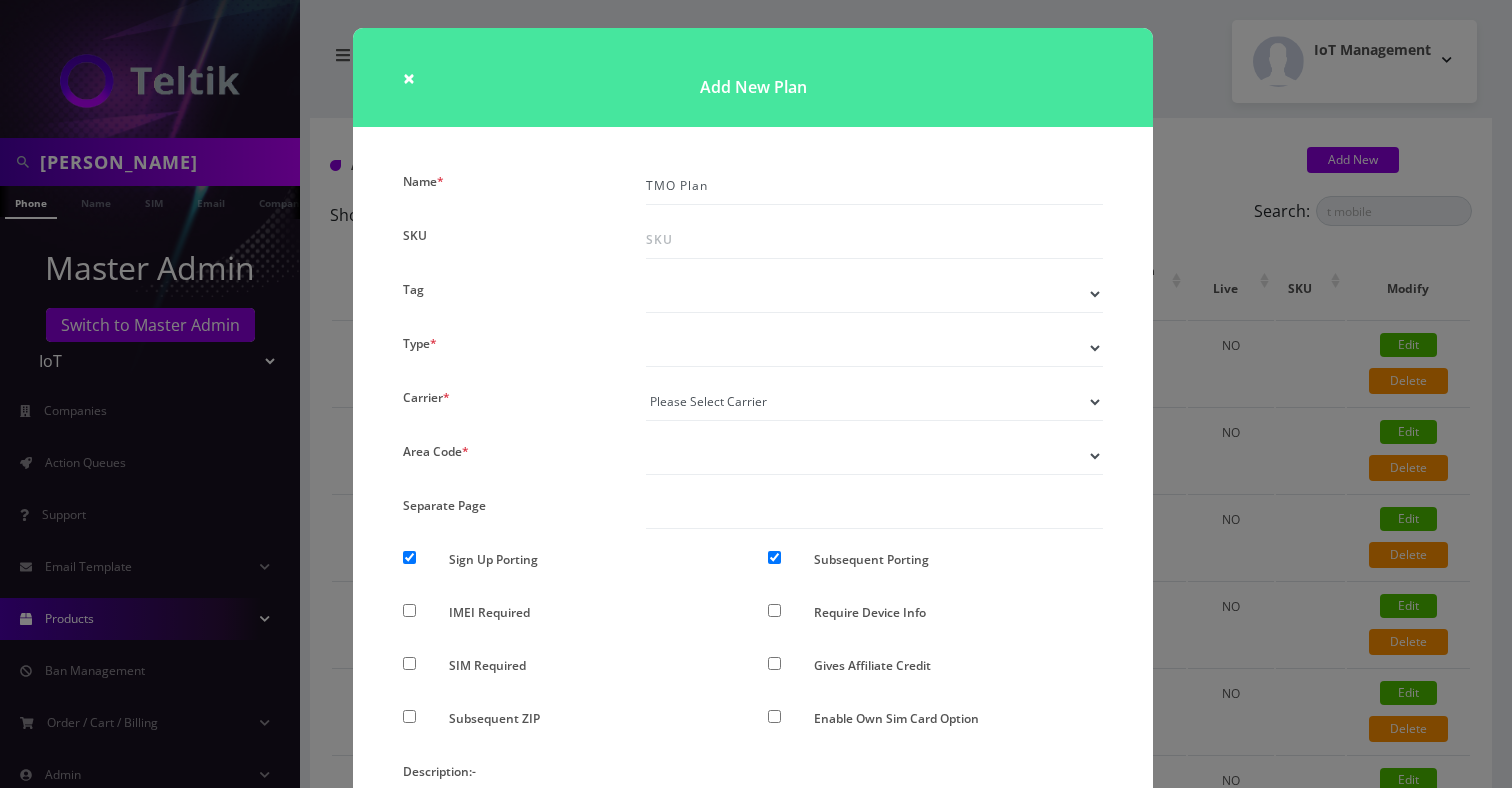 click on "Voice Data Wearable Membership Digits Cloud IoT" at bounding box center (874, 348) 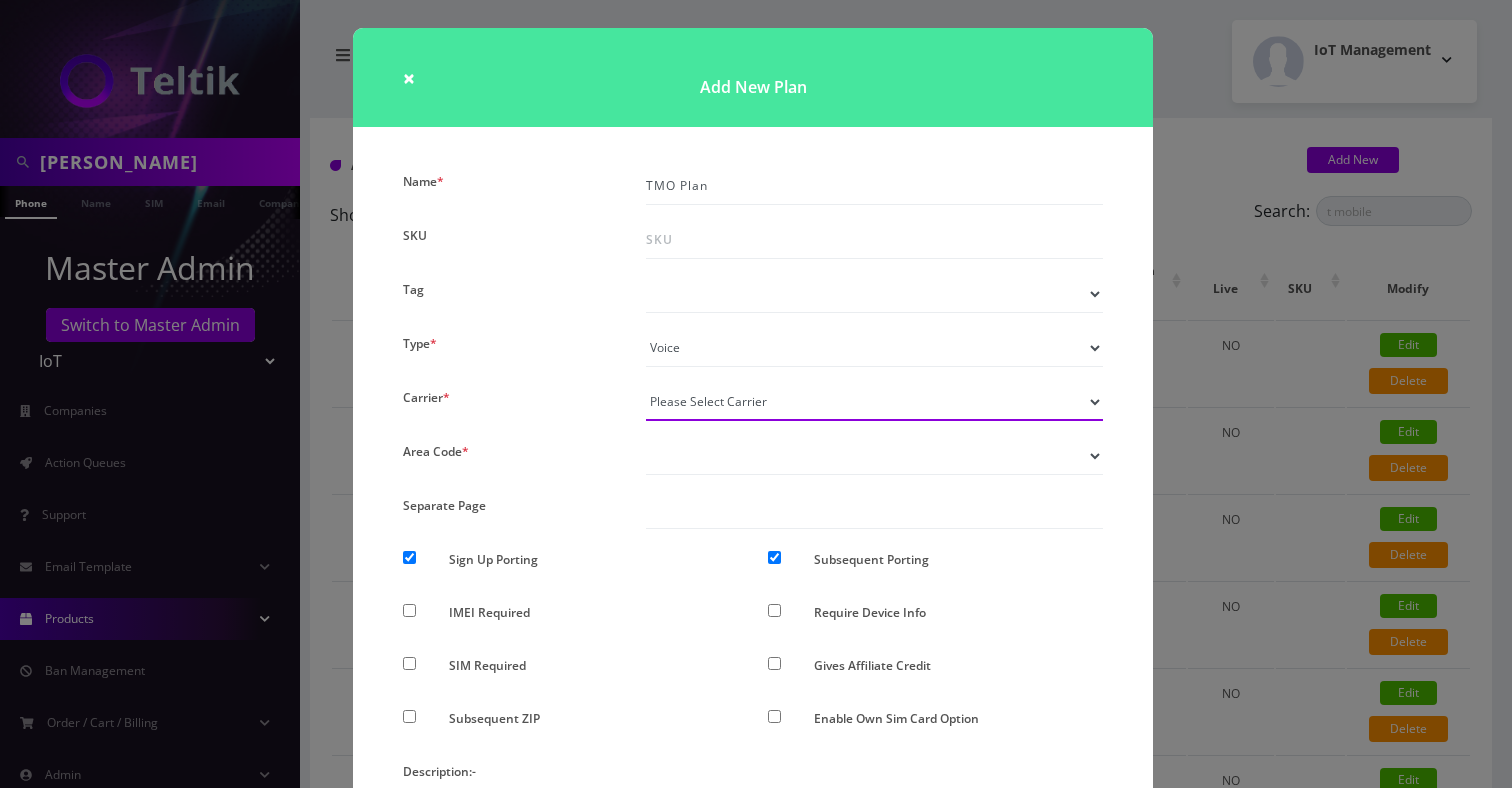click on "Please Select Carrier No carrier / unlocked T-Mobile AT&T Subscription Ultra Verizon Virtual Cricket AT&T2 iQSIM" at bounding box center [874, 402] 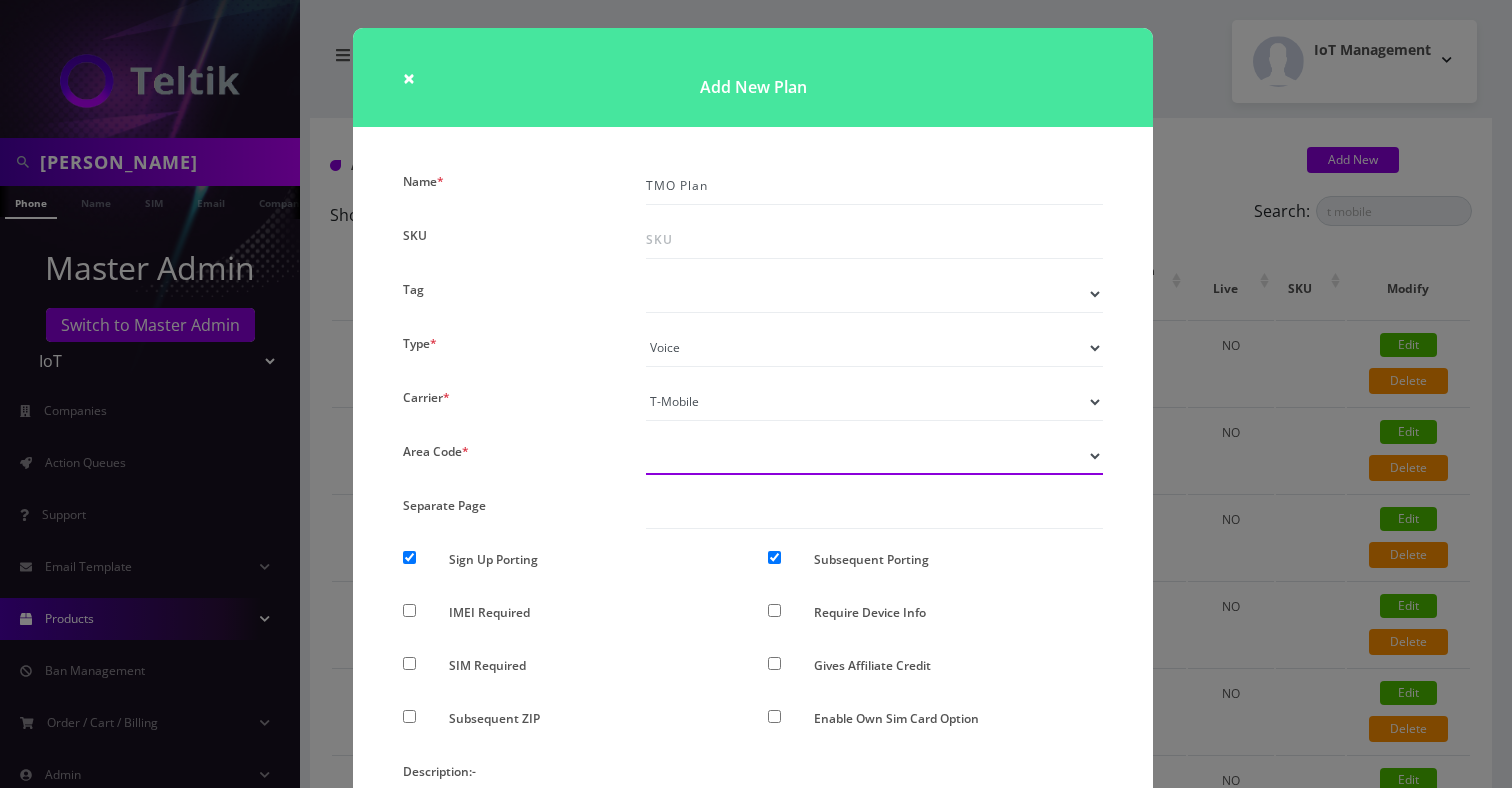 click on "Don’t show option Show option for area code but NOT required Show option for area code AND required" at bounding box center [874, 456] 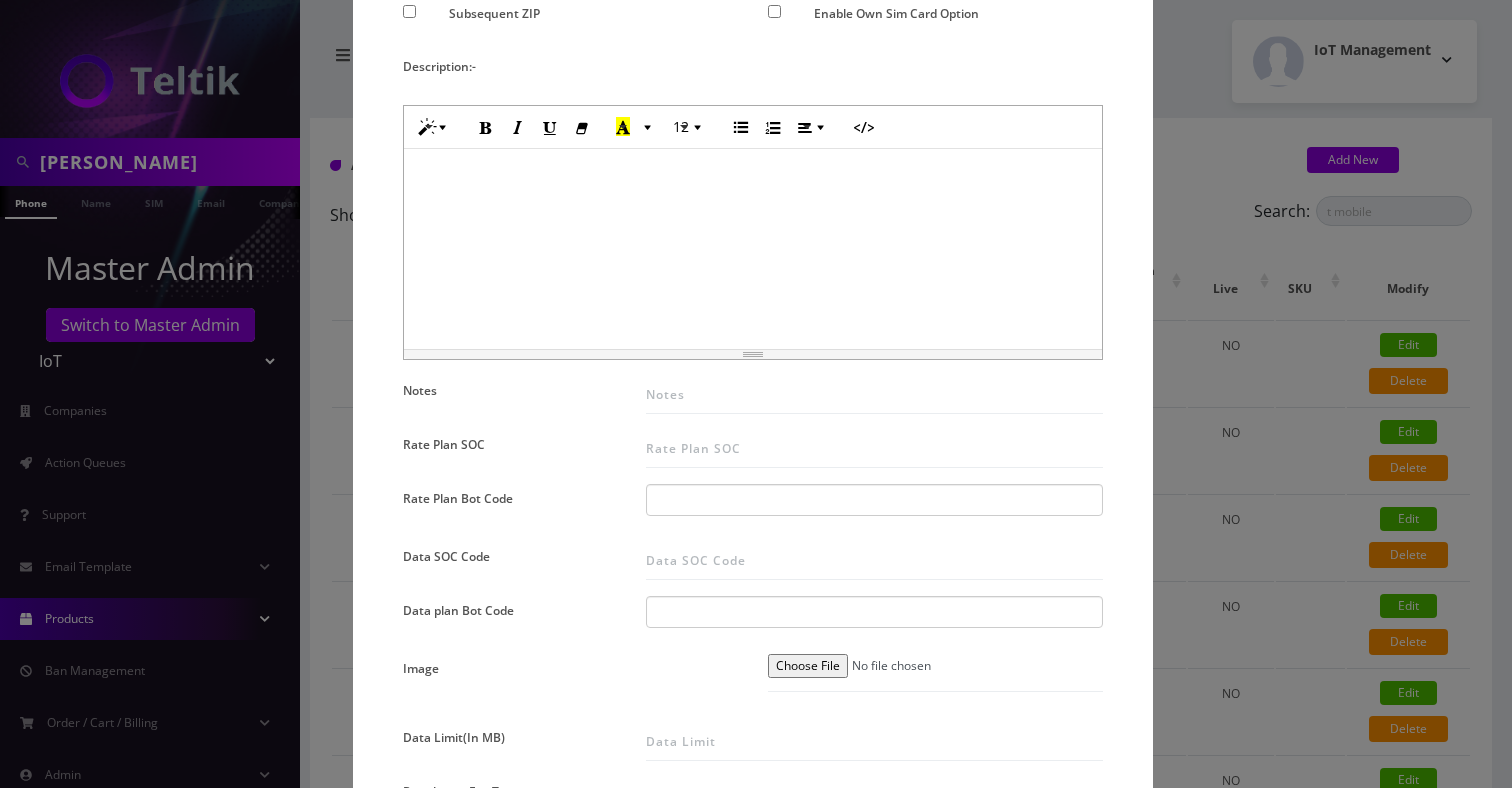 scroll, scrollTop: 726, scrollLeft: 0, axis: vertical 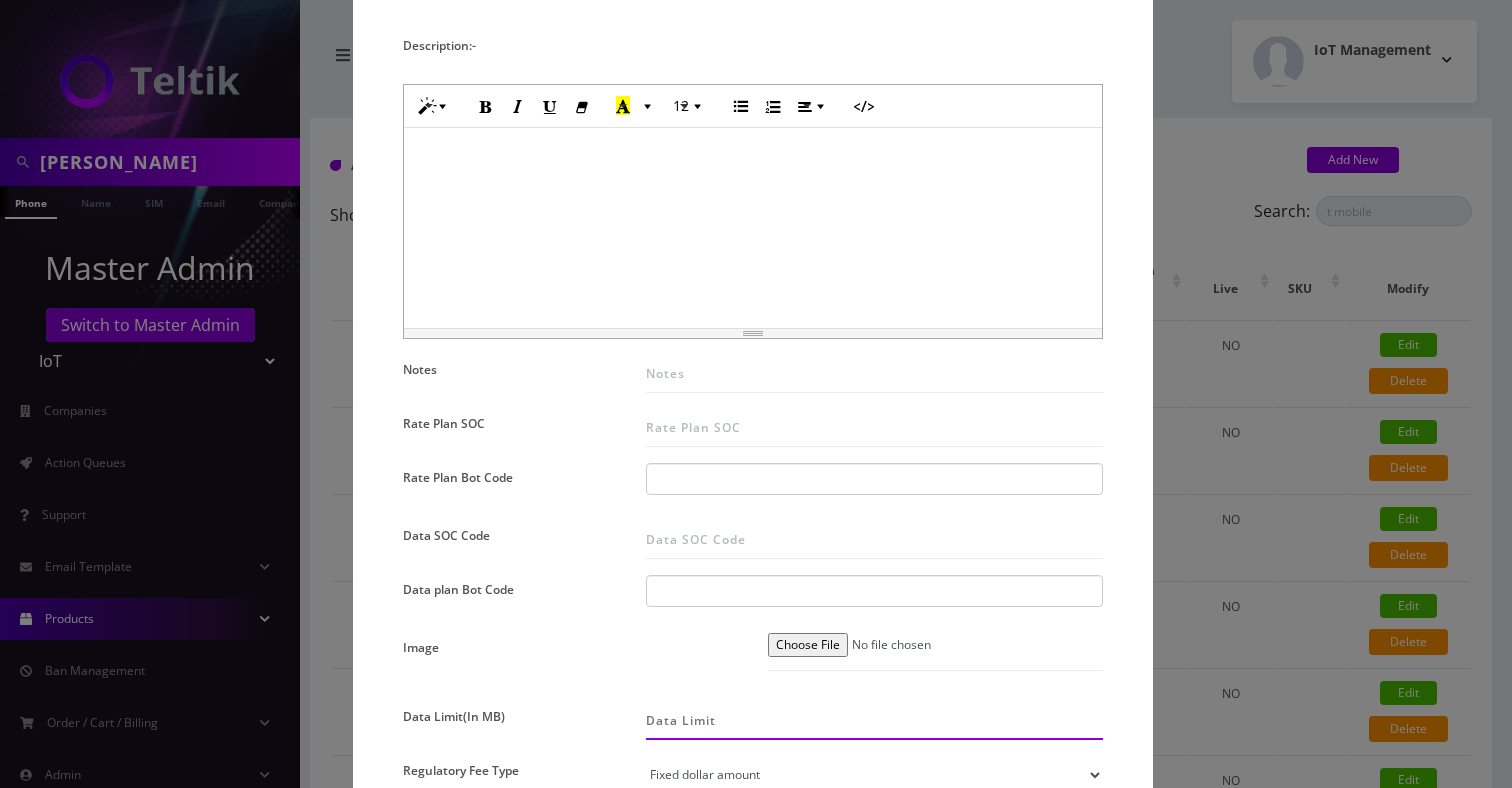 click on "Data Limit(In MB)" at bounding box center (874, 721) 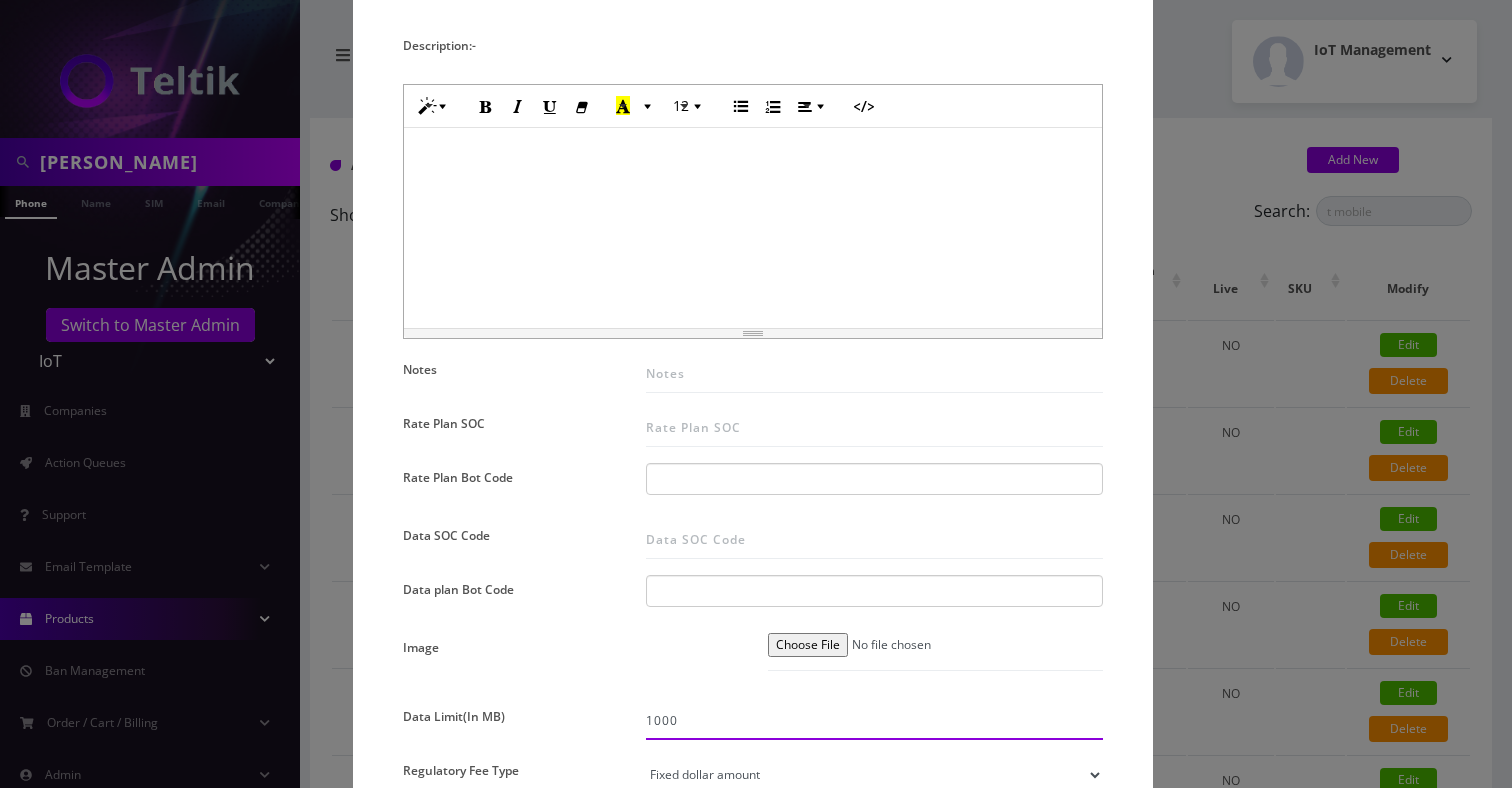 scroll, scrollTop: 1014, scrollLeft: 0, axis: vertical 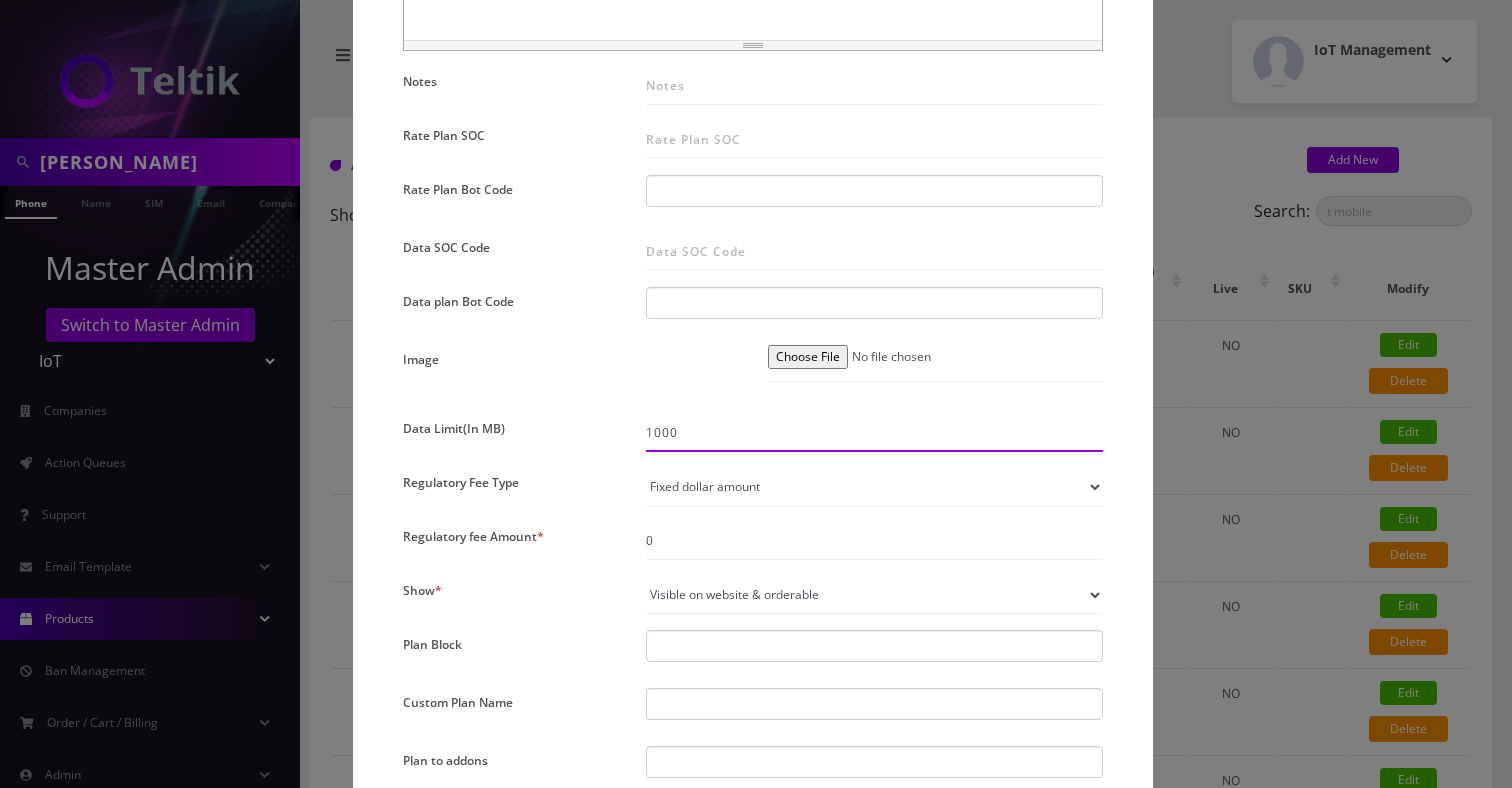 type on "1000" 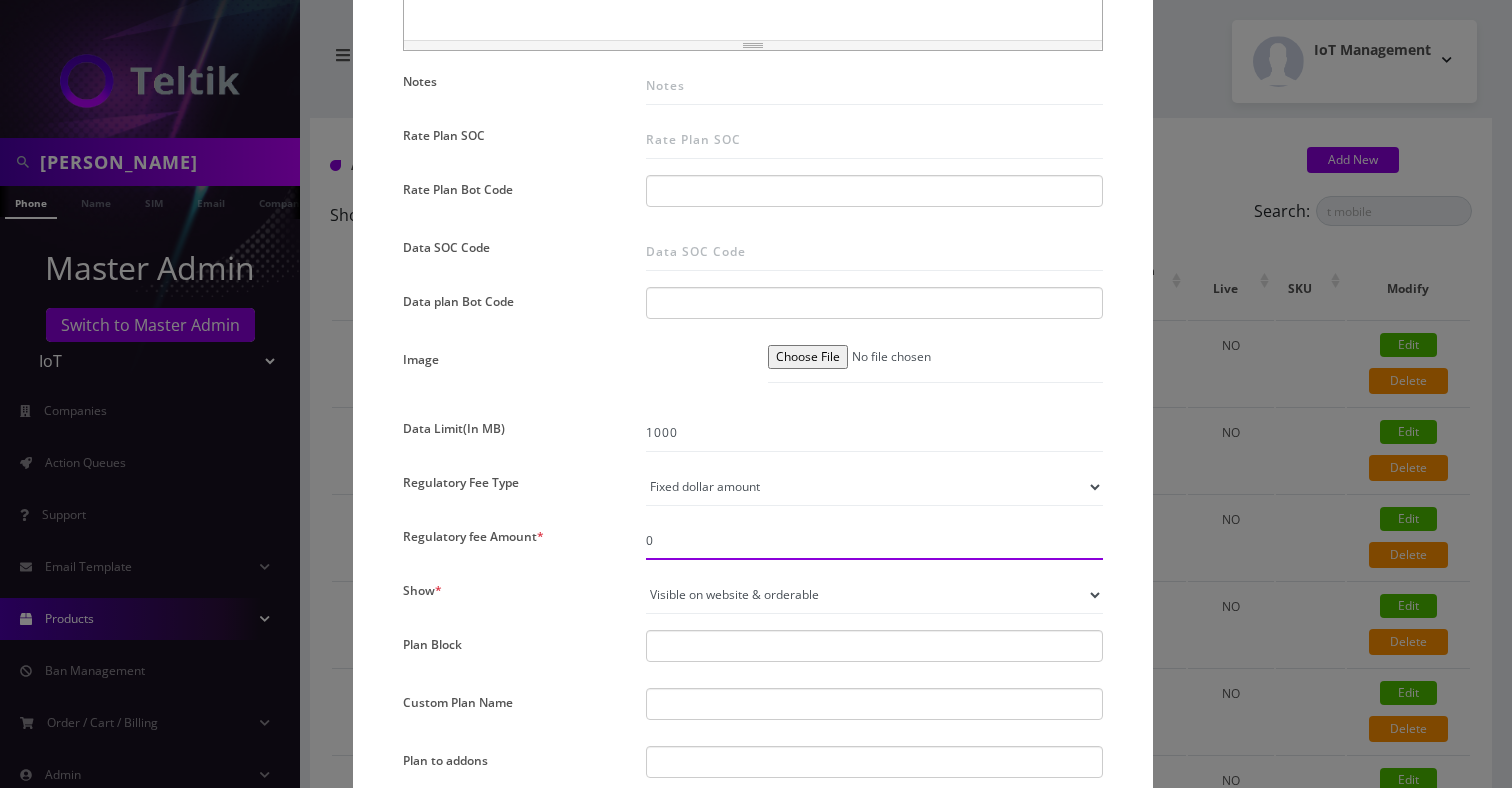 click on "0" at bounding box center [874, 541] 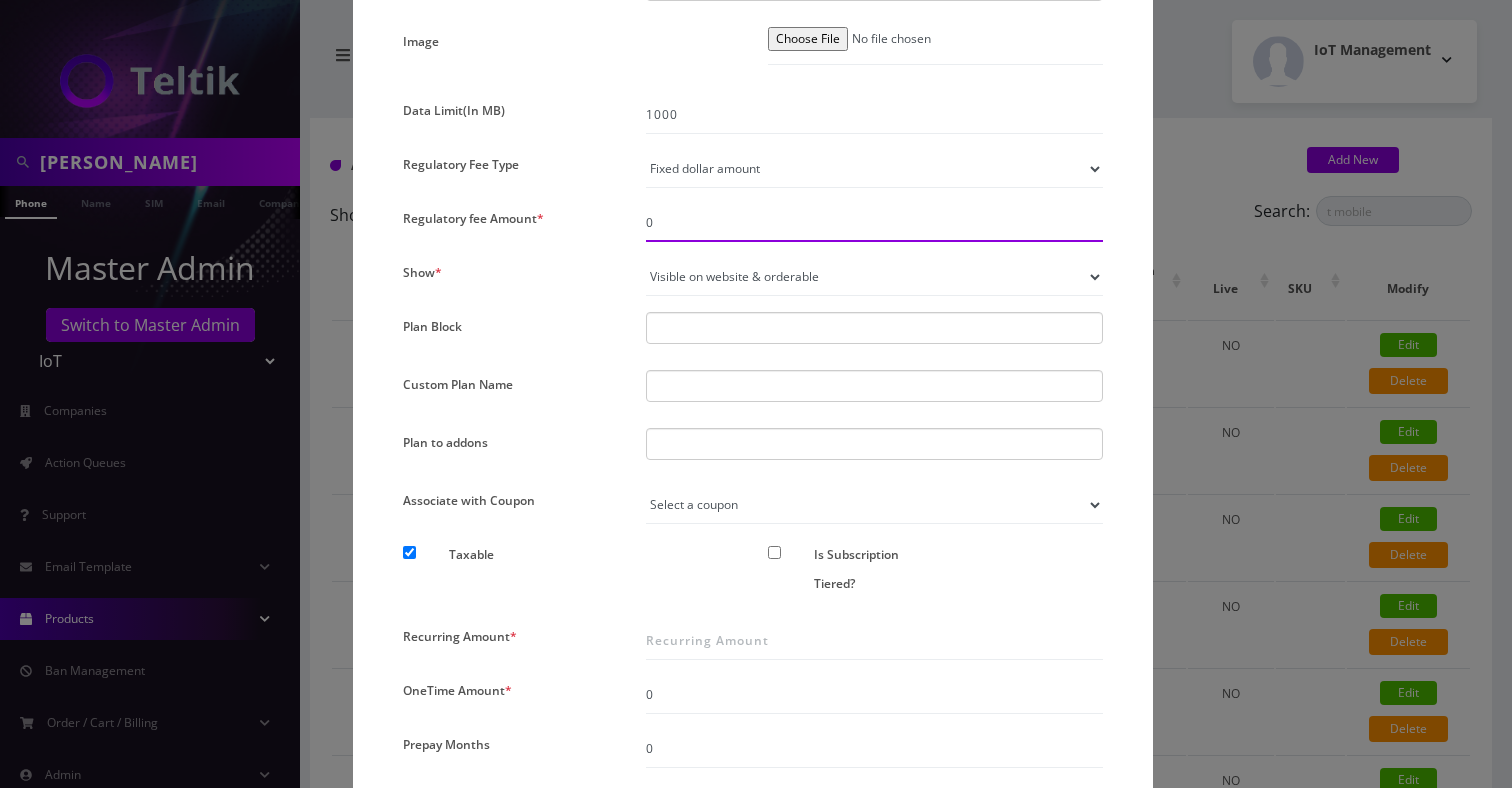 scroll, scrollTop: 1468, scrollLeft: 0, axis: vertical 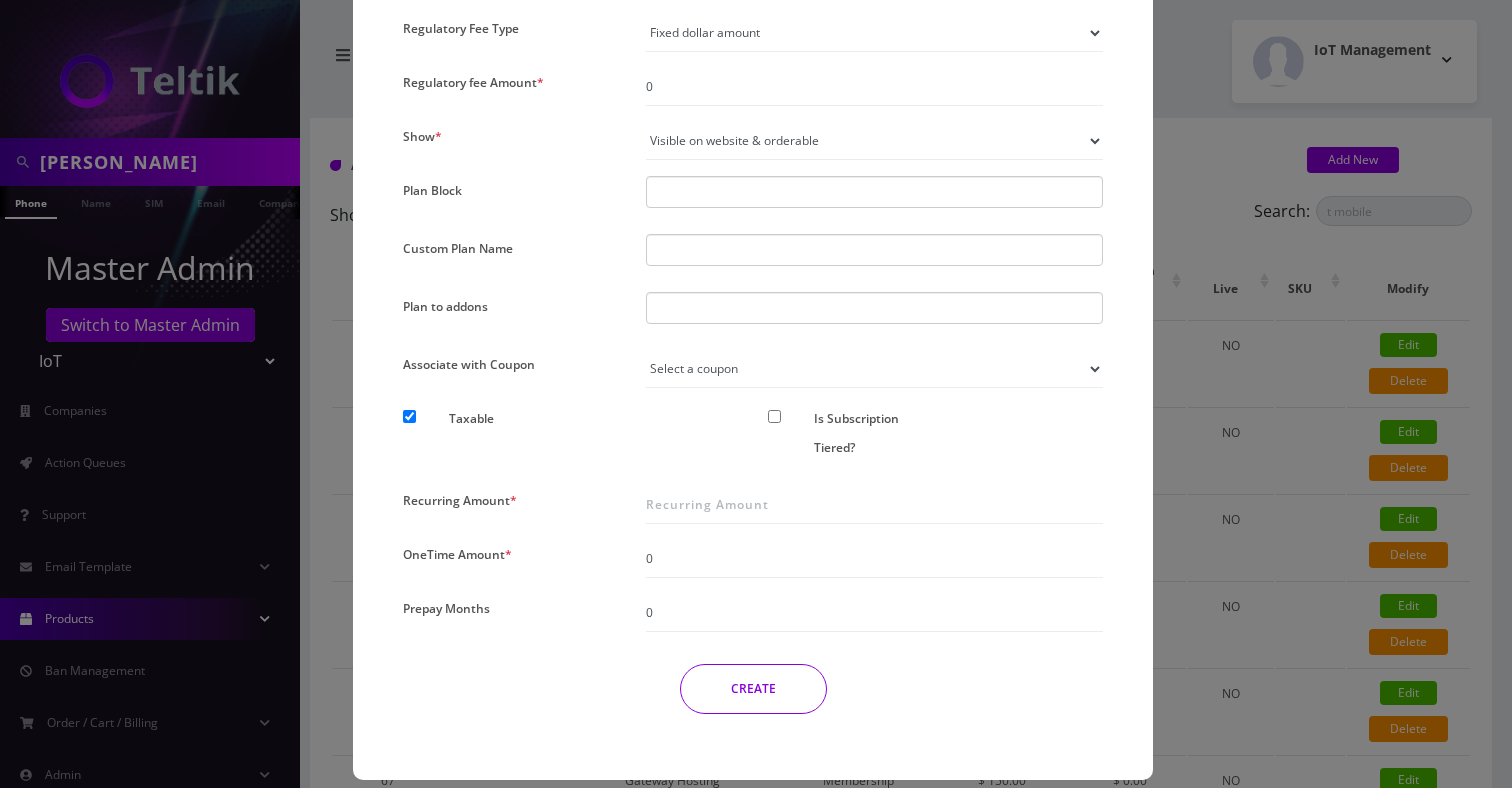 click on "Not visible on website at all Visible on website & orderable Visible on website and NOT orderable, instead show as specified" at bounding box center (874, 141) 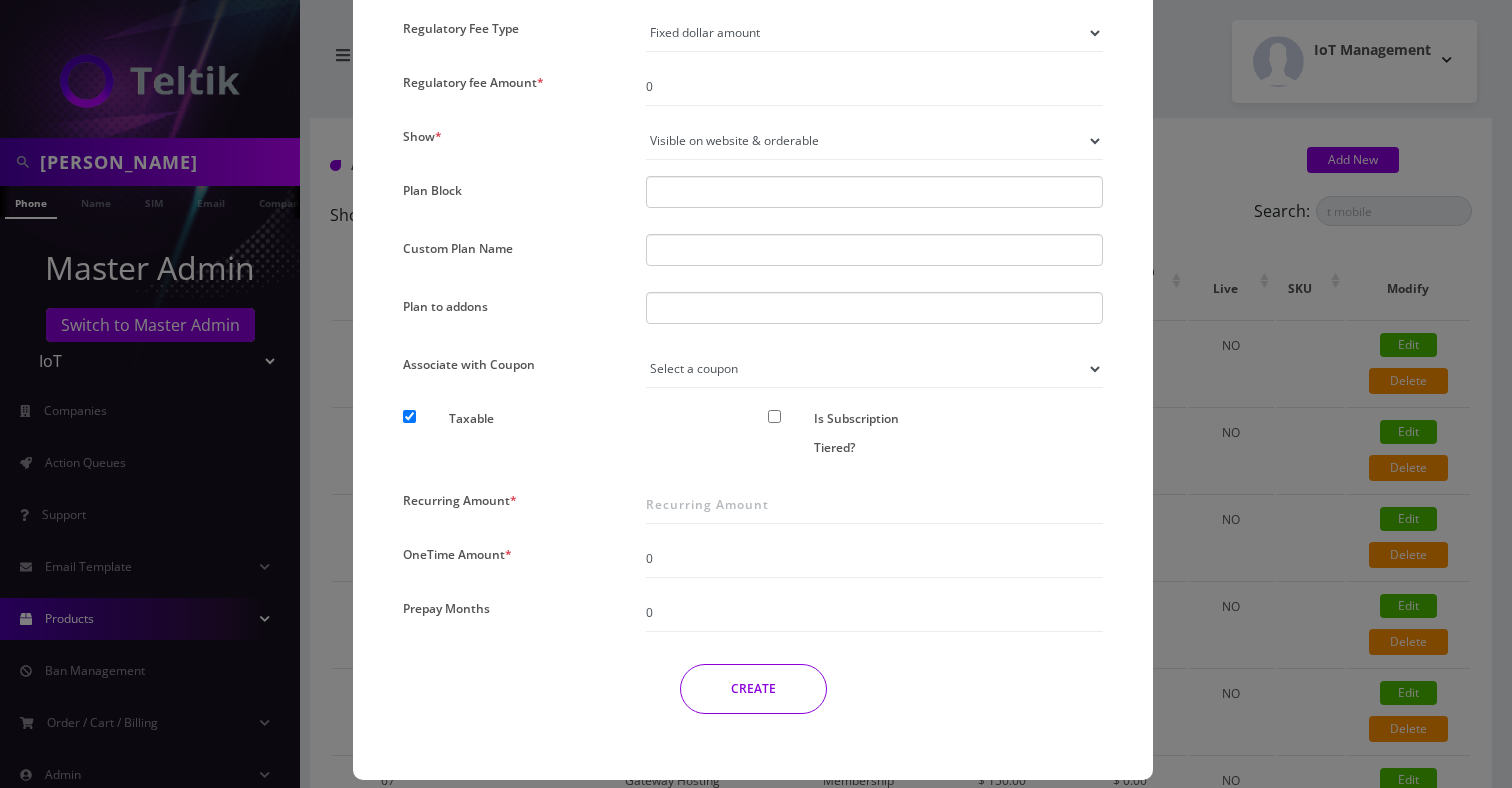 select on "0" 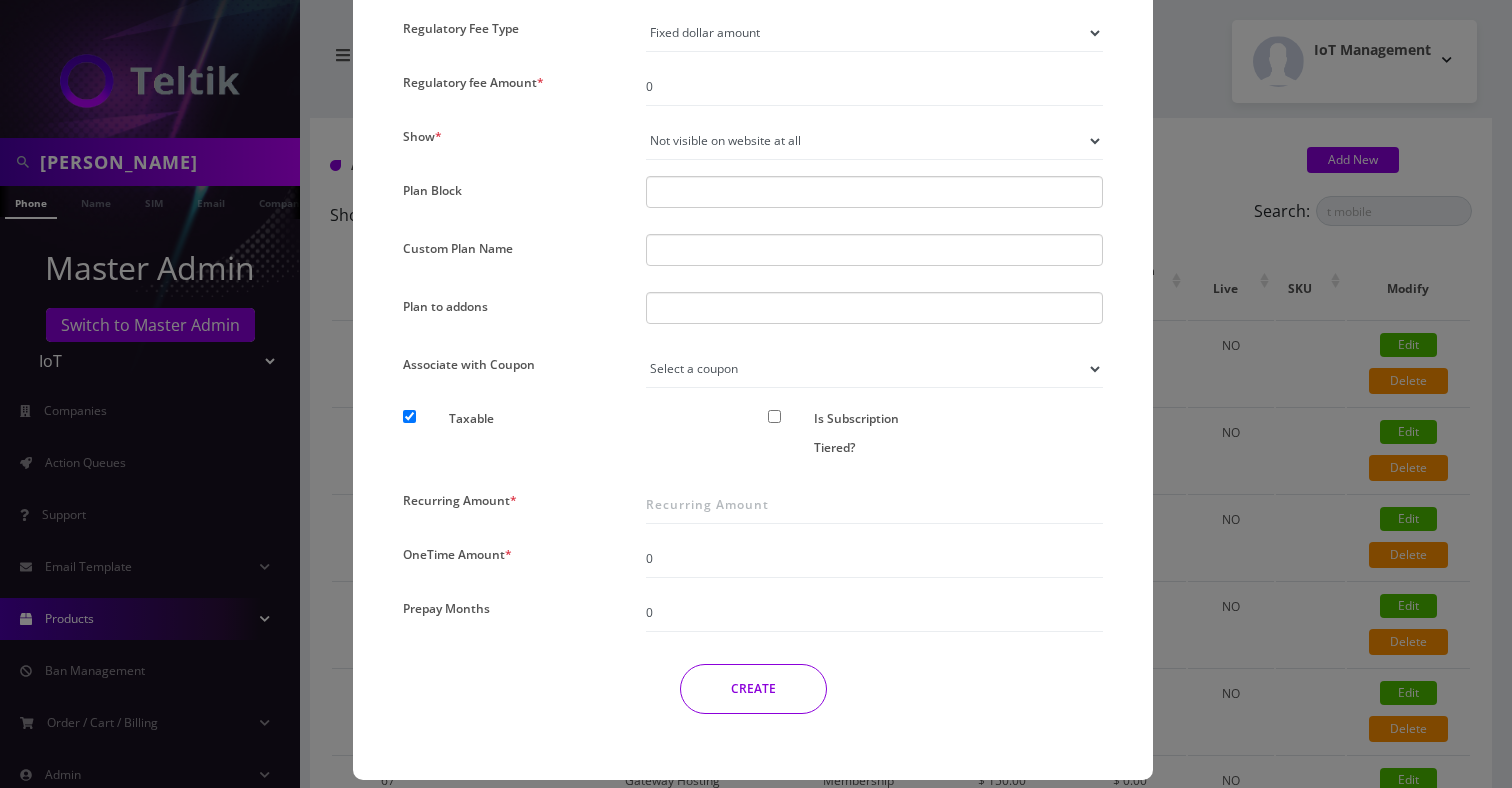 scroll, scrollTop: 1489, scrollLeft: 0, axis: vertical 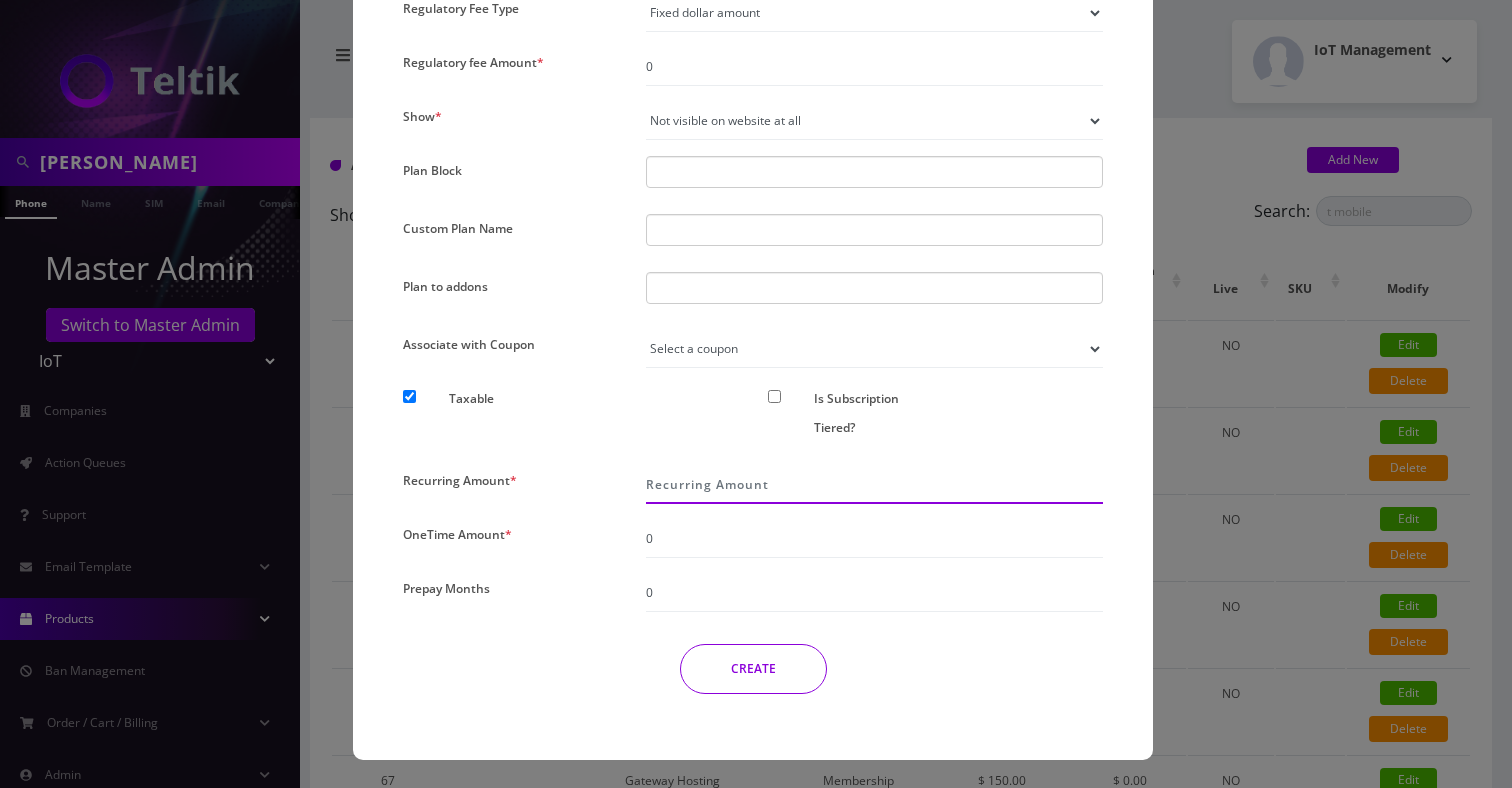 click on "Recurring Amount  *" at bounding box center [874, 485] 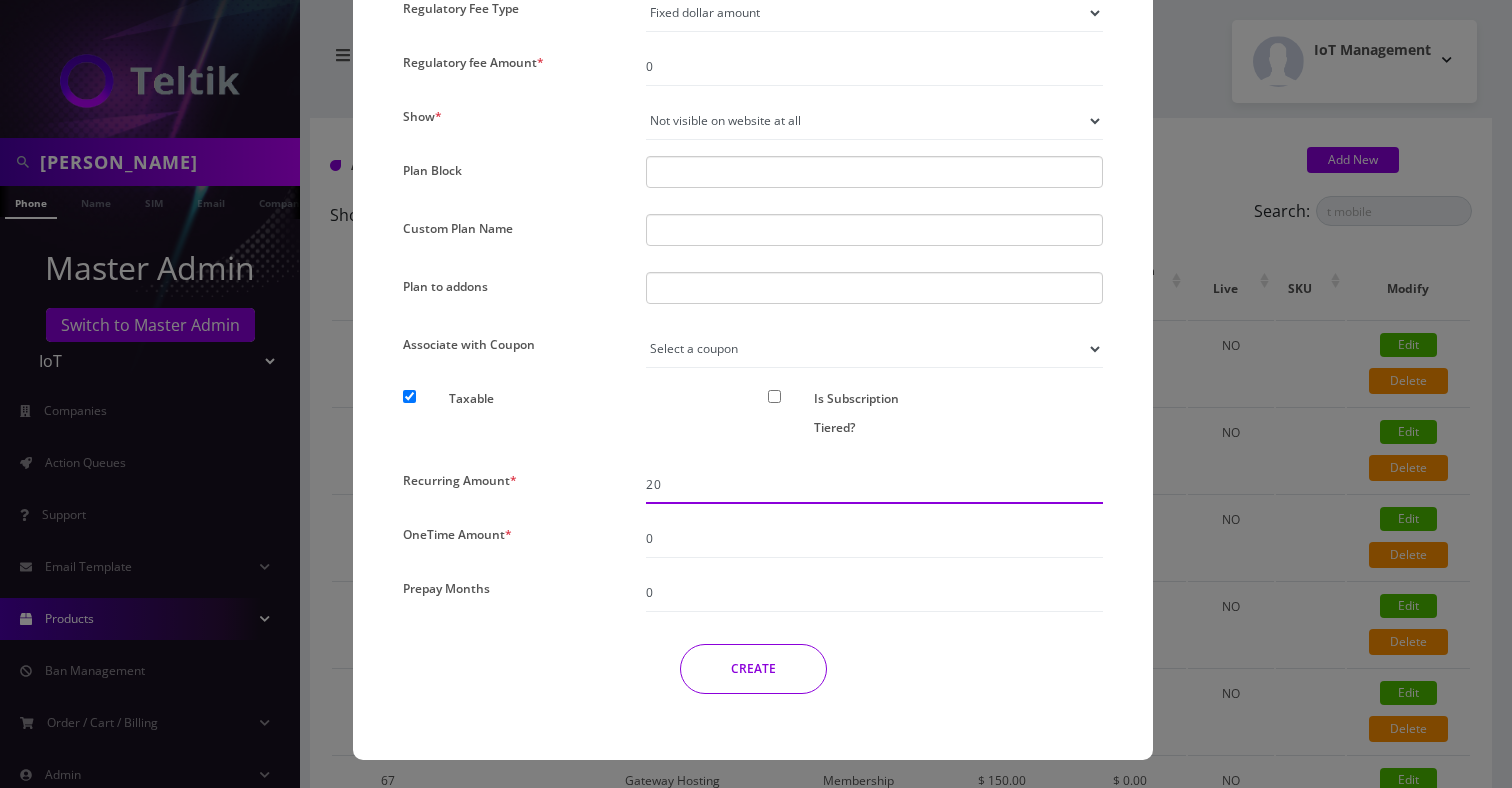 type on "20" 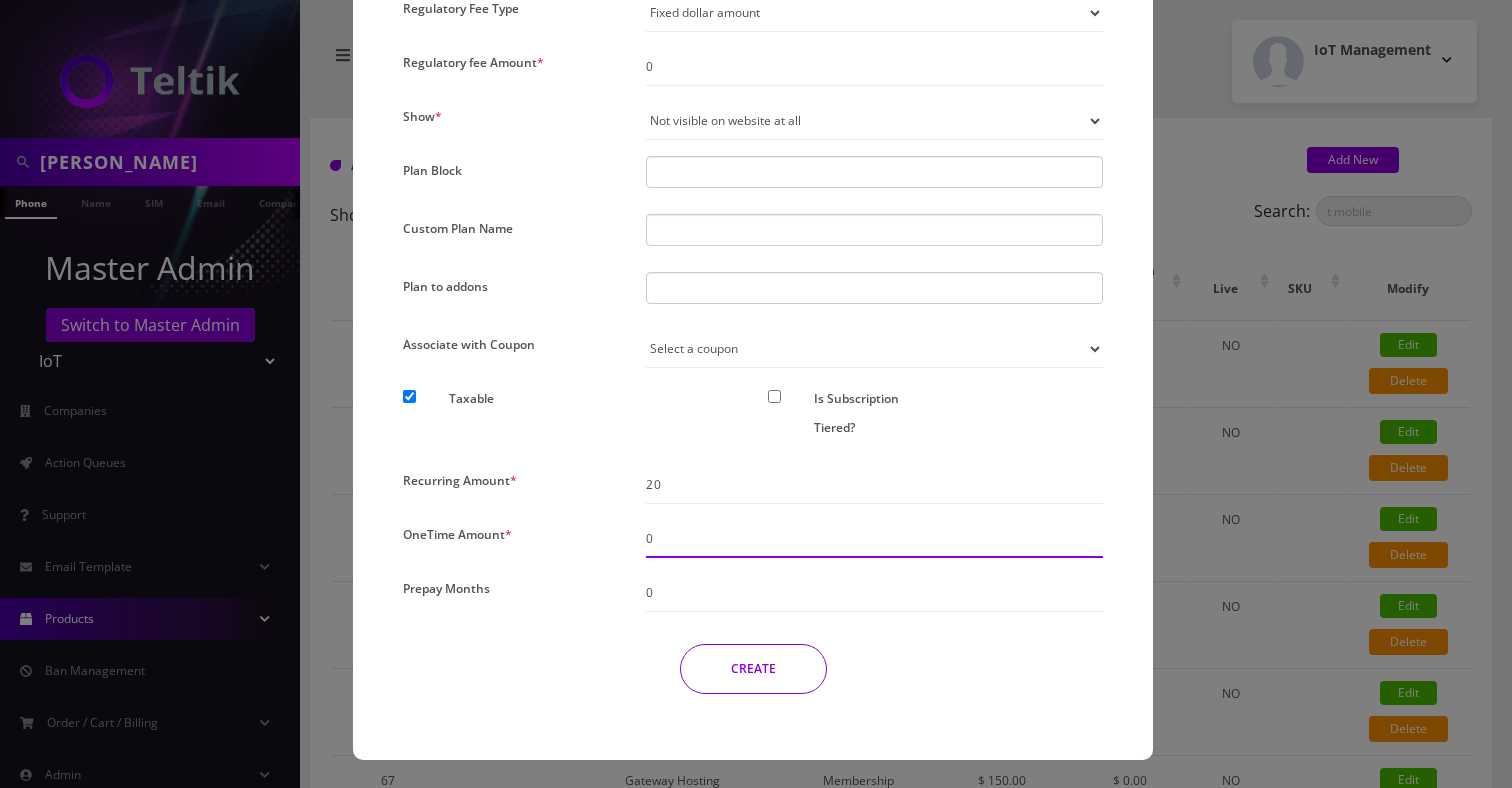 click on "0" at bounding box center [874, 539] 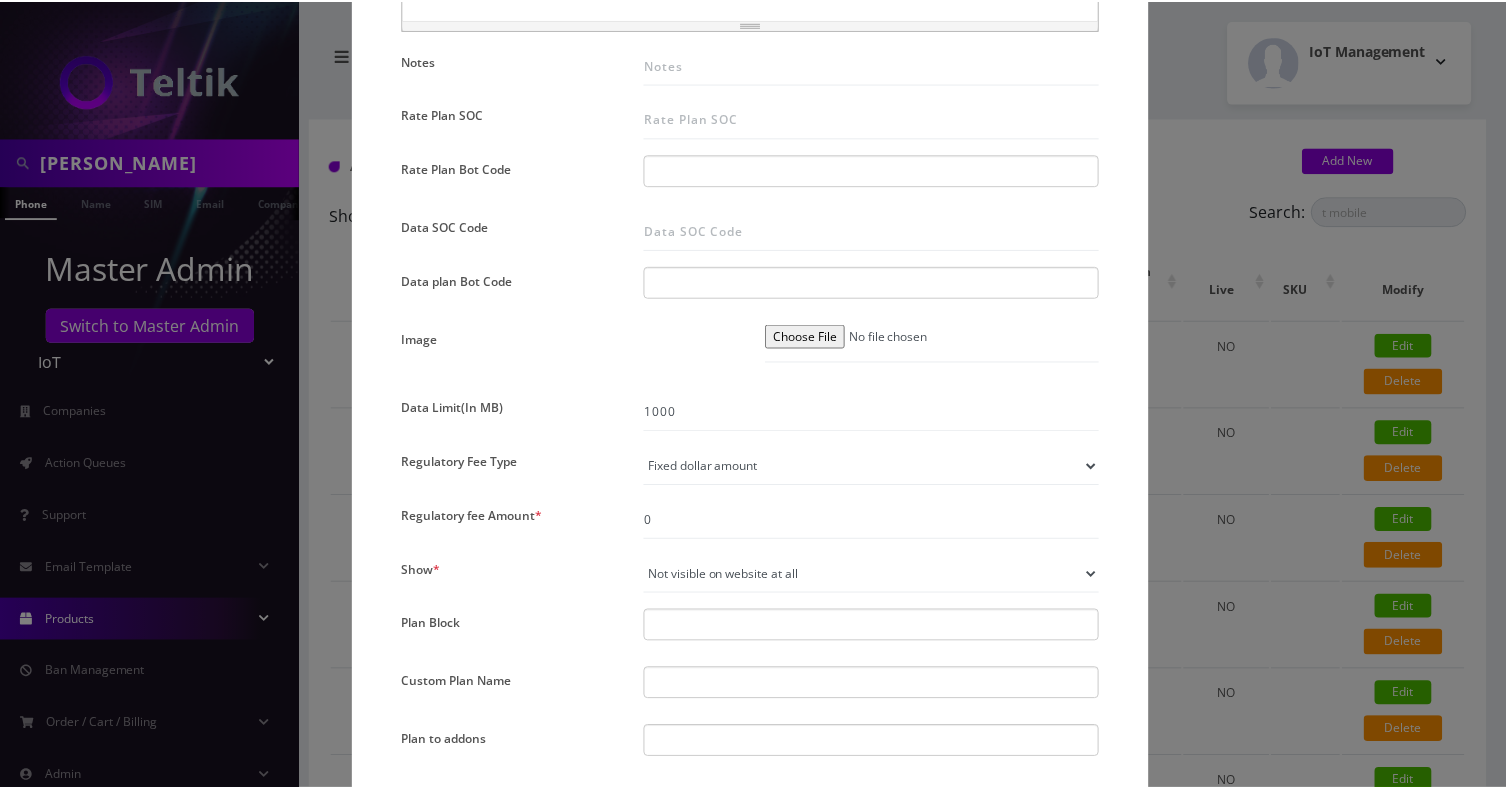 scroll, scrollTop: 1489, scrollLeft: 0, axis: vertical 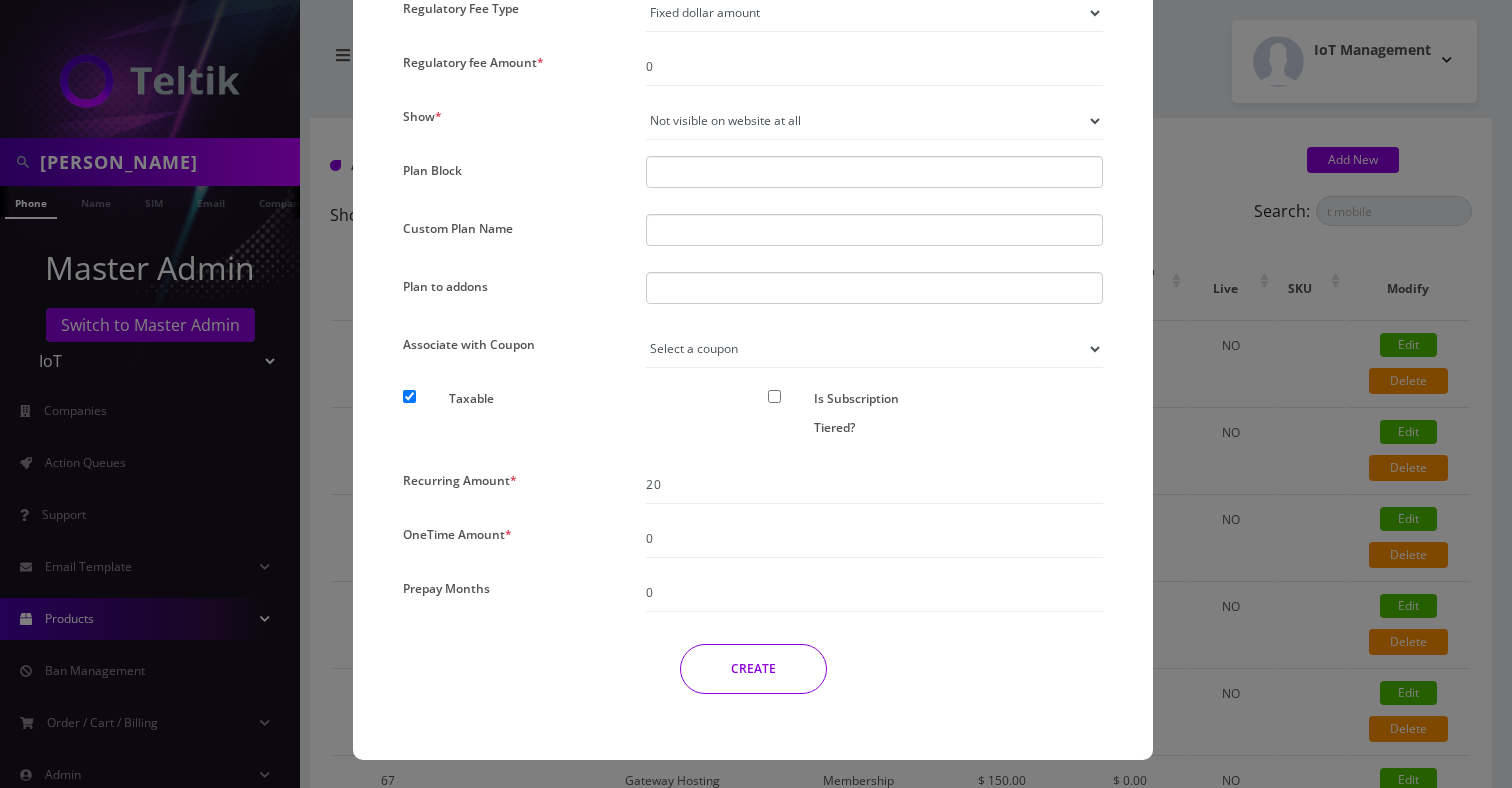 click on "CREATE" at bounding box center (753, 669) 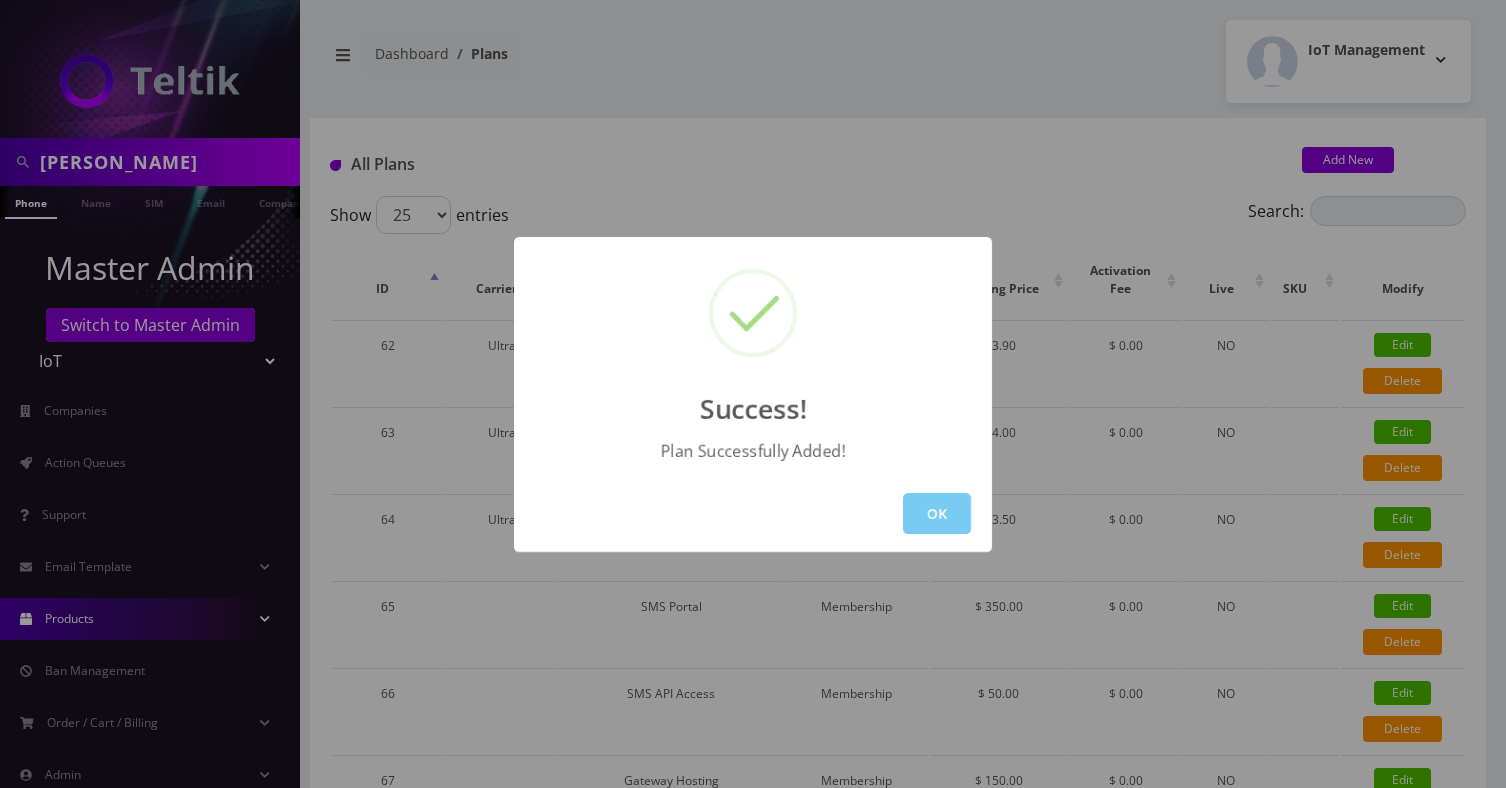 click on "OK" at bounding box center (937, 513) 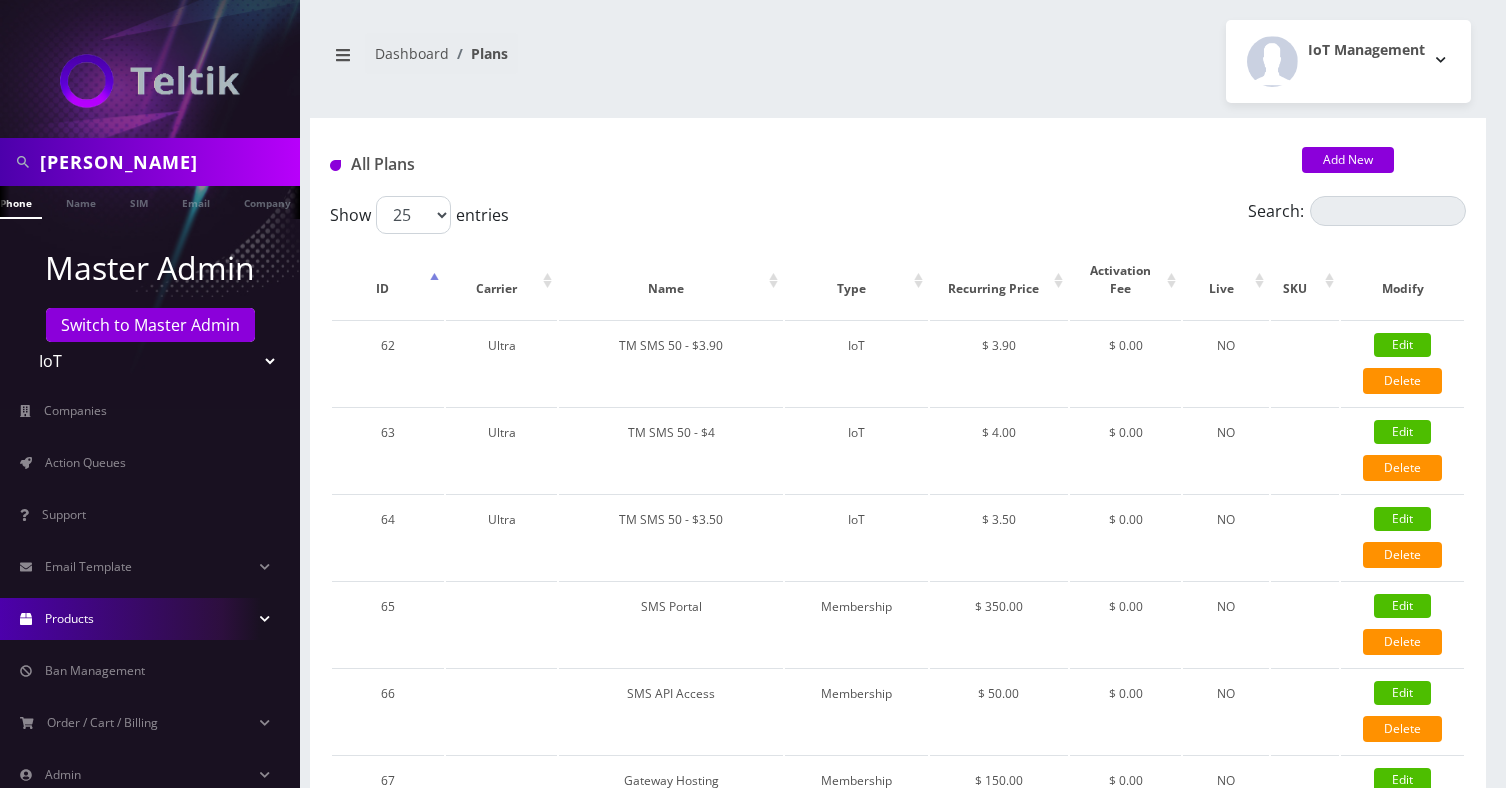 scroll, scrollTop: 0, scrollLeft: 27, axis: horizontal 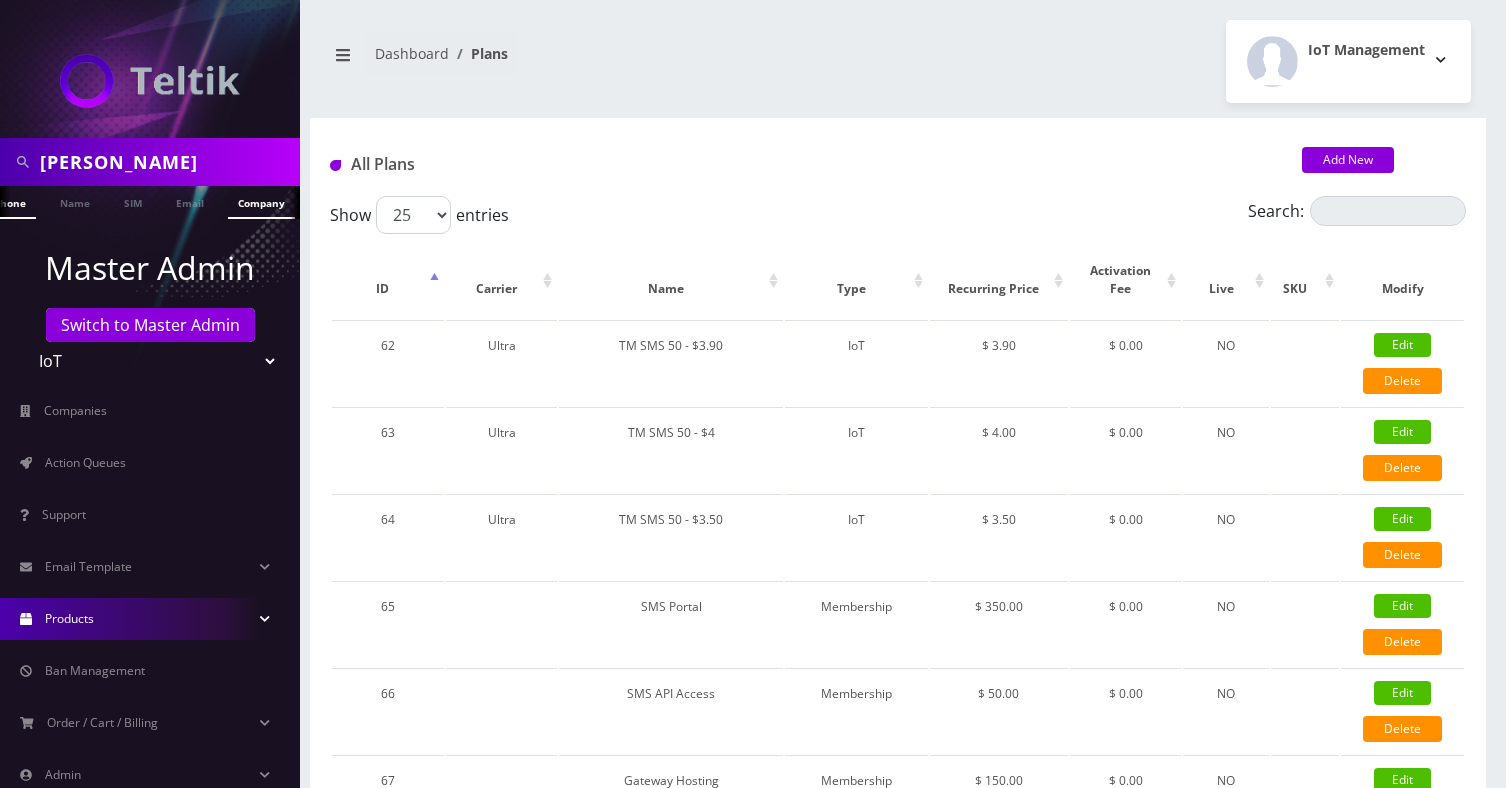click on "Company" at bounding box center (261, 202) 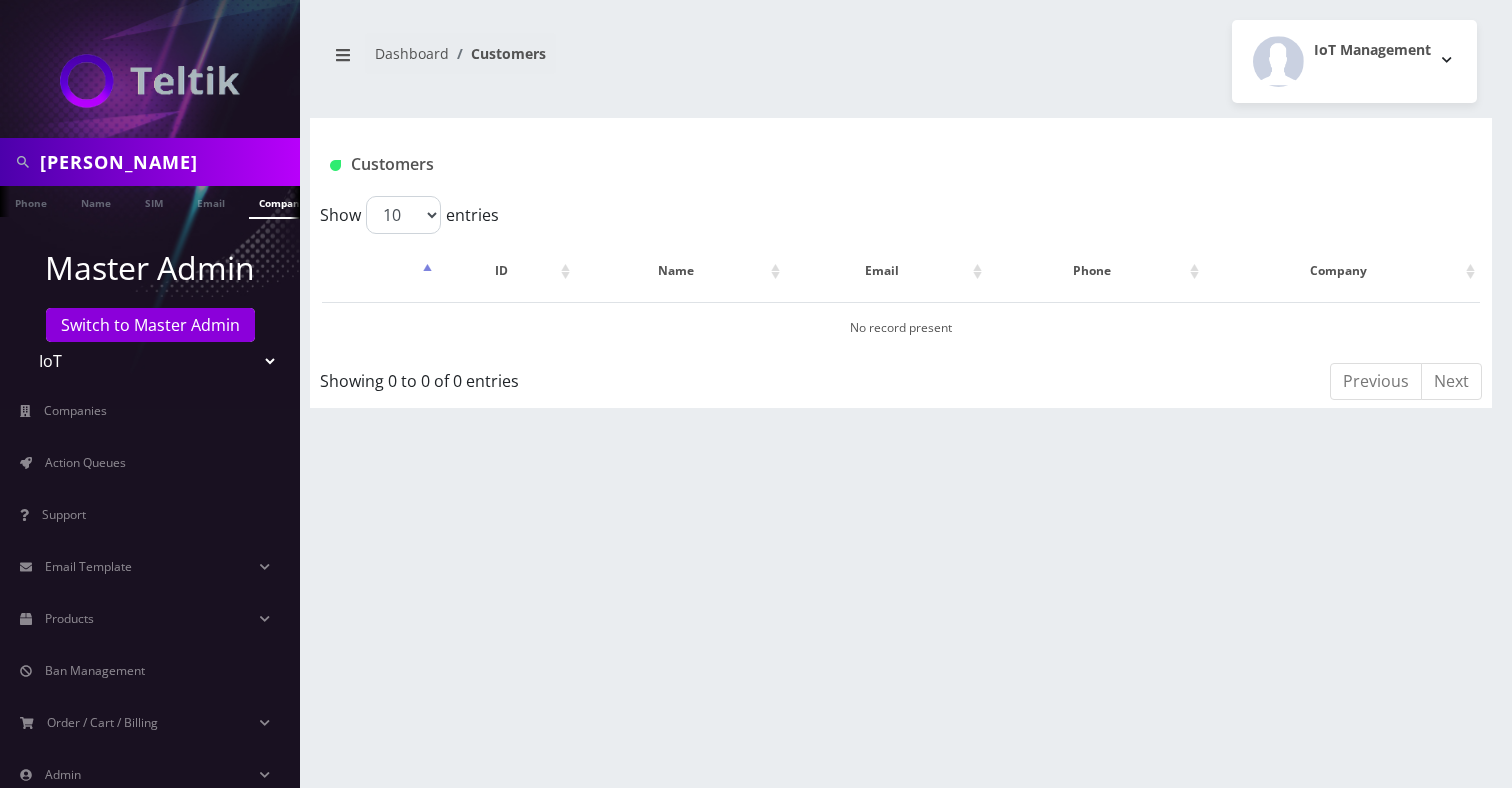 scroll, scrollTop: 0, scrollLeft: 0, axis: both 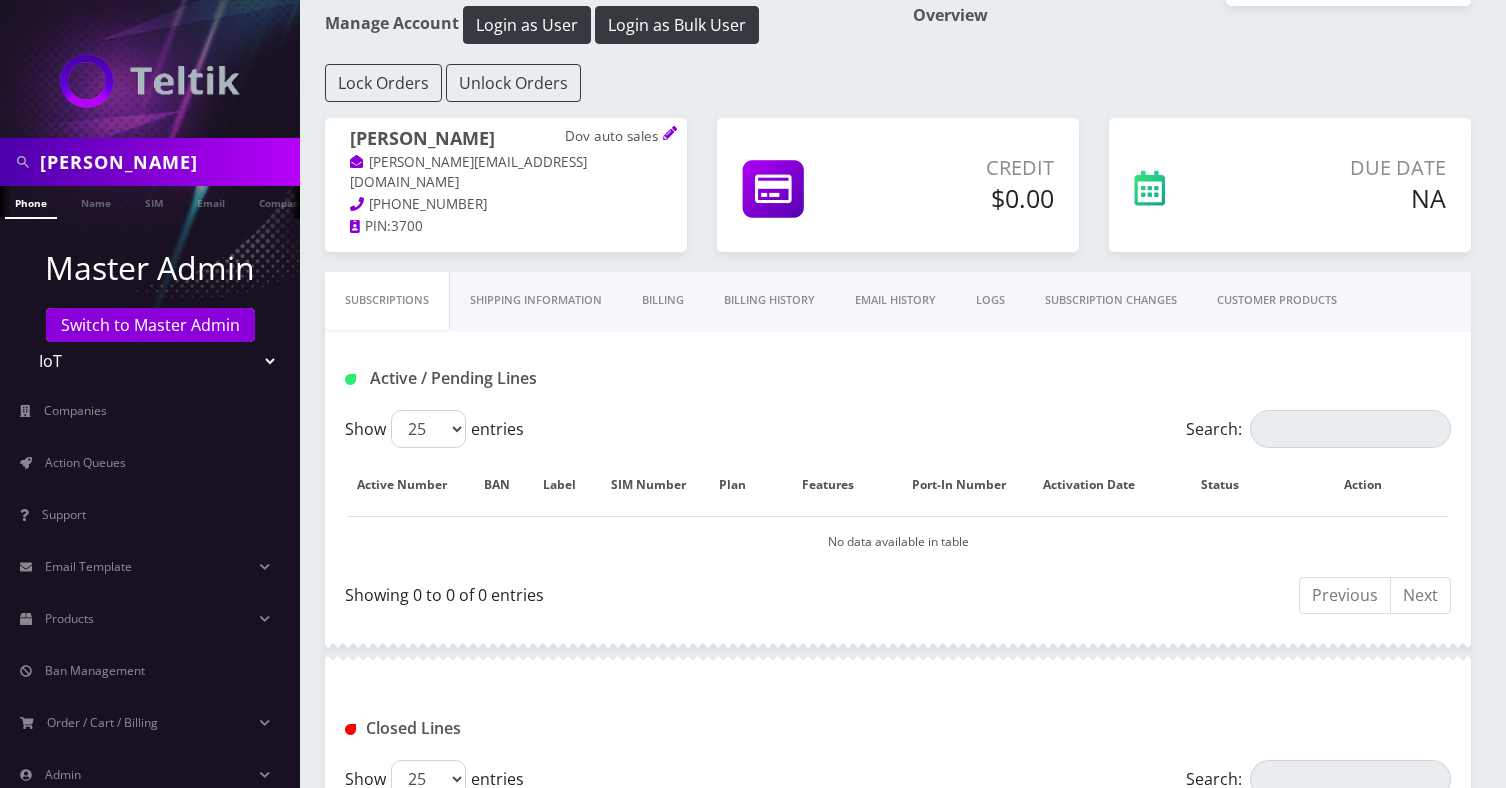 click on "CUSTOMER PRODUCTS" at bounding box center [1277, 300] 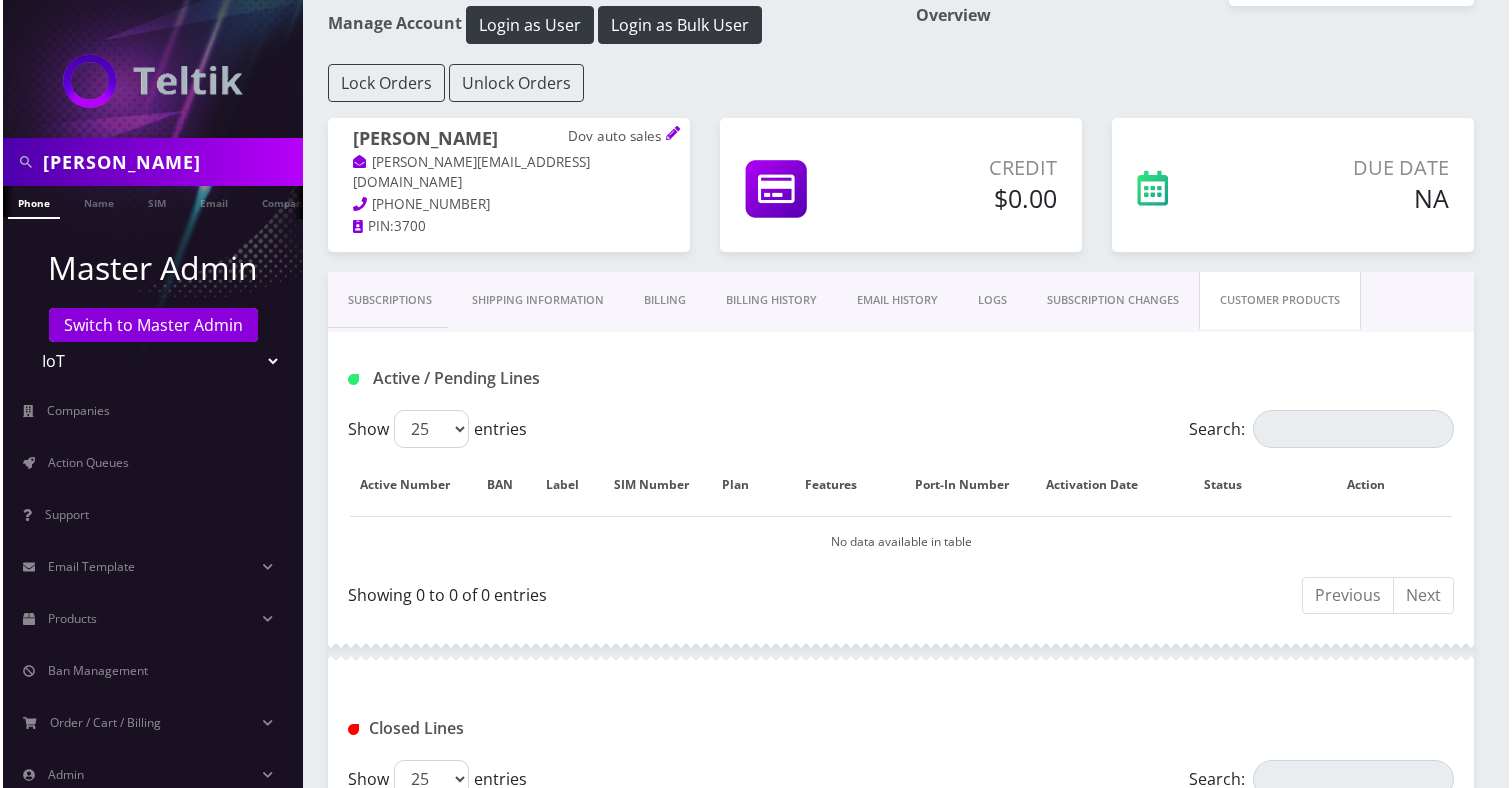 scroll, scrollTop: 112, scrollLeft: 0, axis: vertical 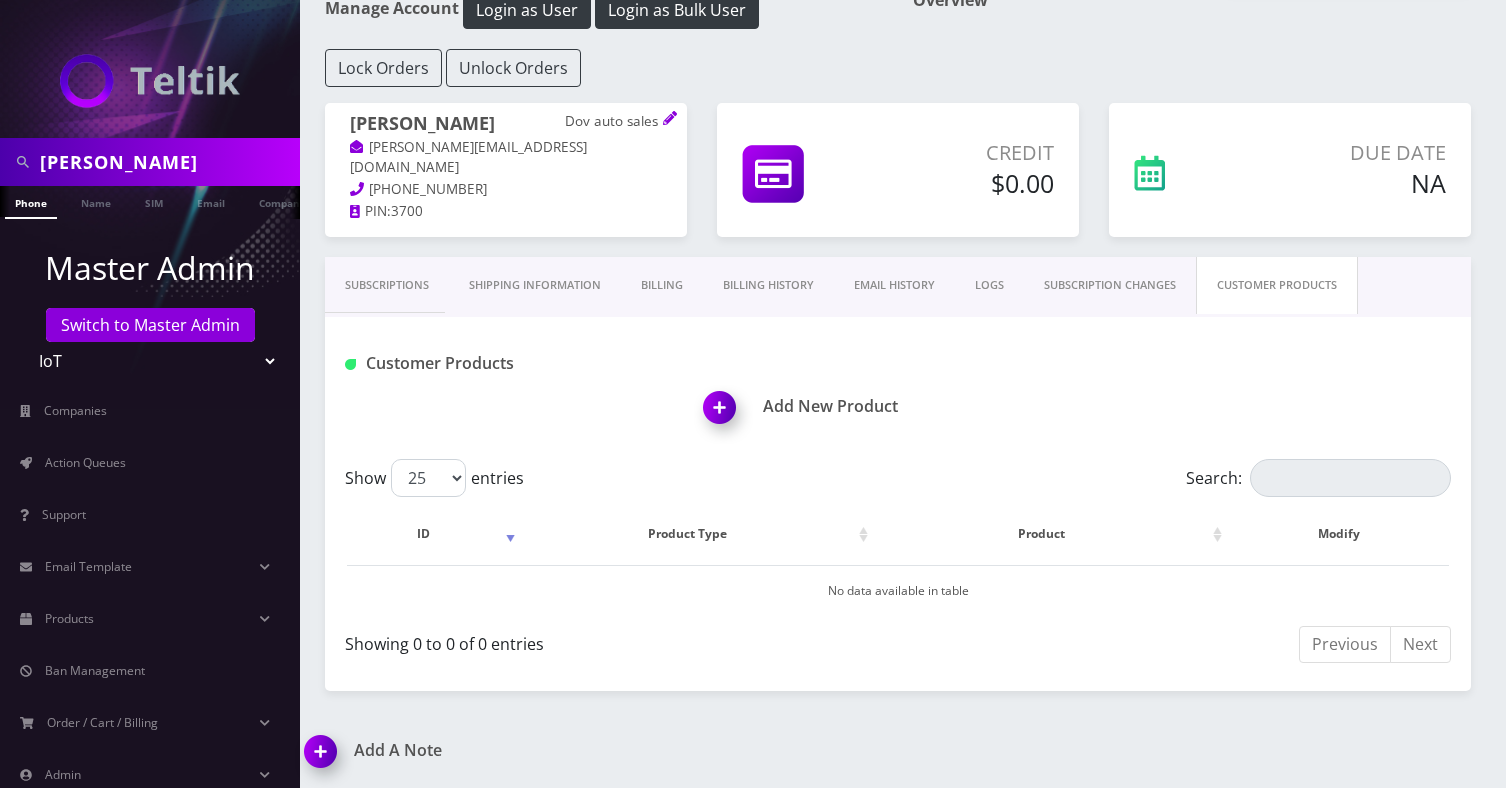 click at bounding box center [723, 414] 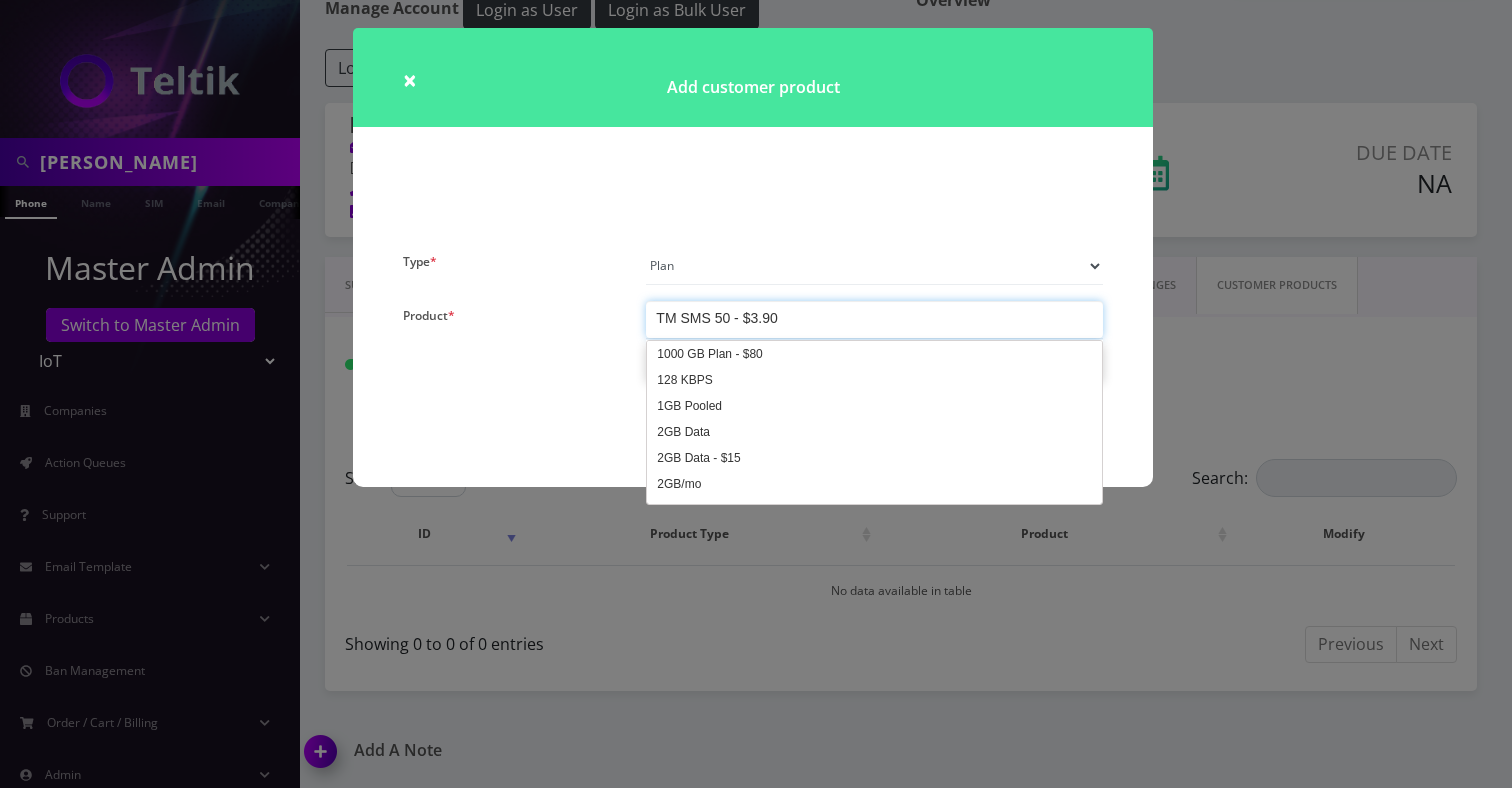 click on "TM SMS 50 - $3.90" at bounding box center [716, 318] 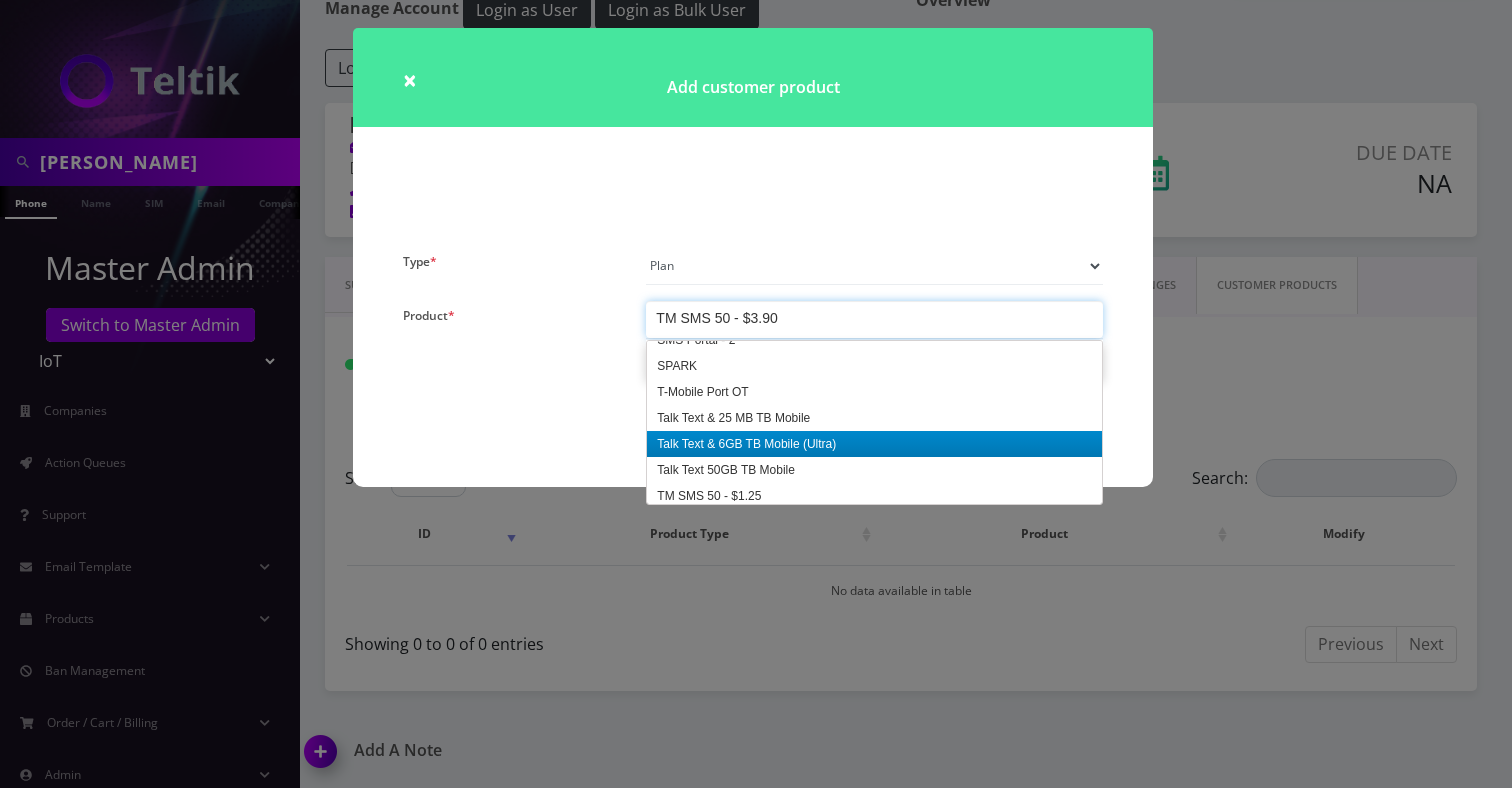 scroll, scrollTop: 4235, scrollLeft: 0, axis: vertical 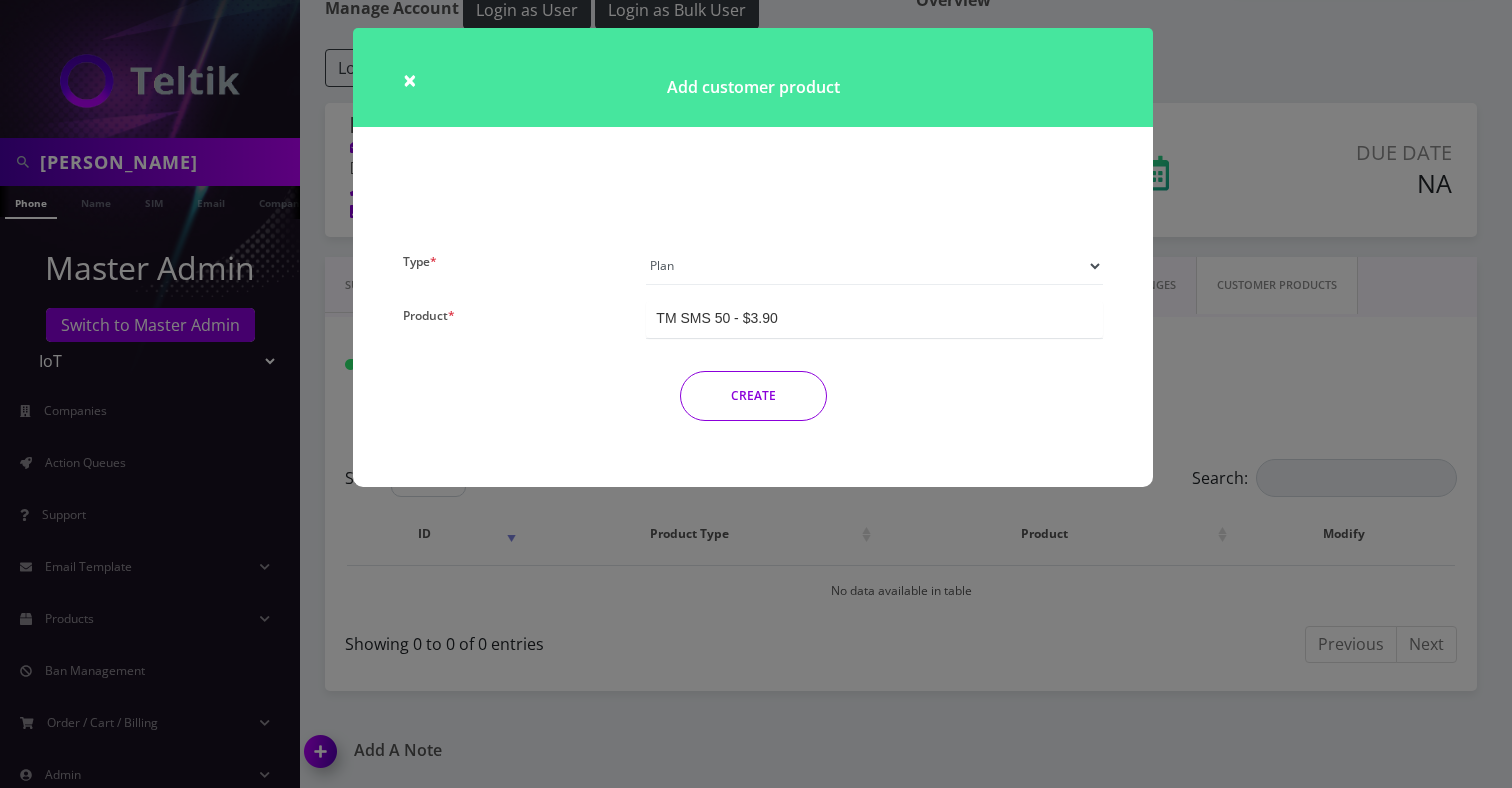 click on "Plan Device Sim Addon One-off" at bounding box center [874, 266] 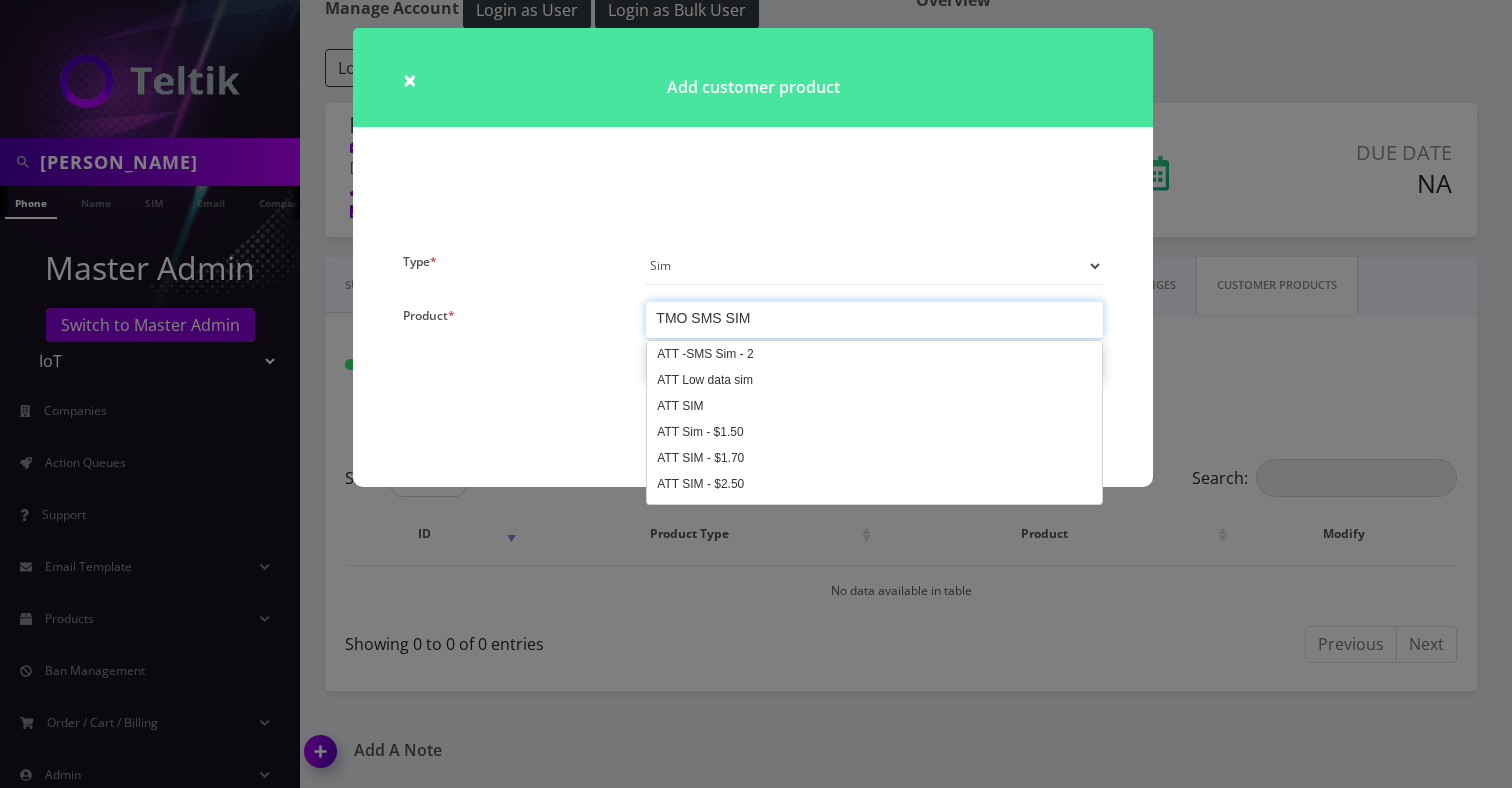 click on "TMO SMS SIM" at bounding box center [703, 318] 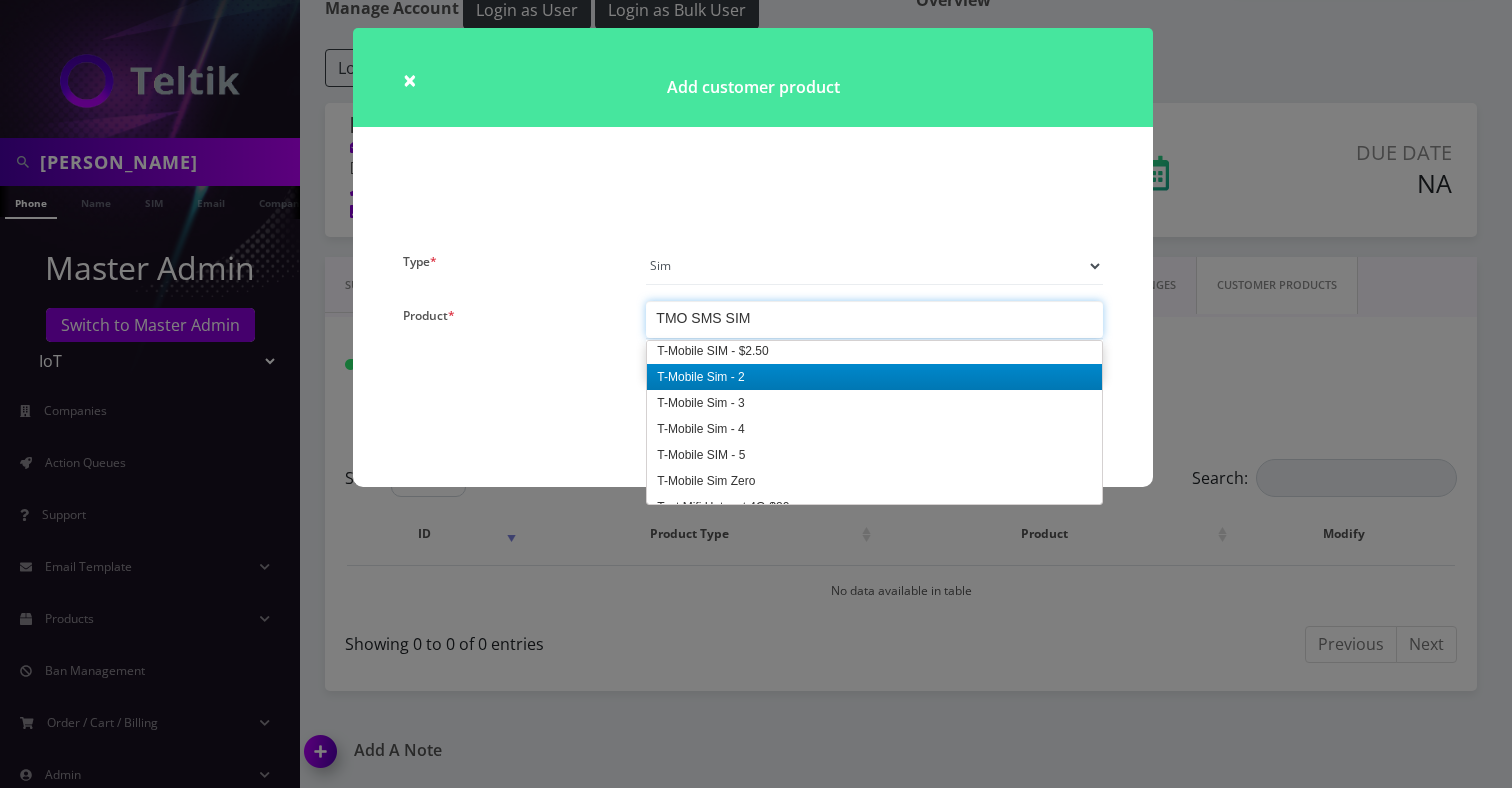 scroll, scrollTop: 2489, scrollLeft: 0, axis: vertical 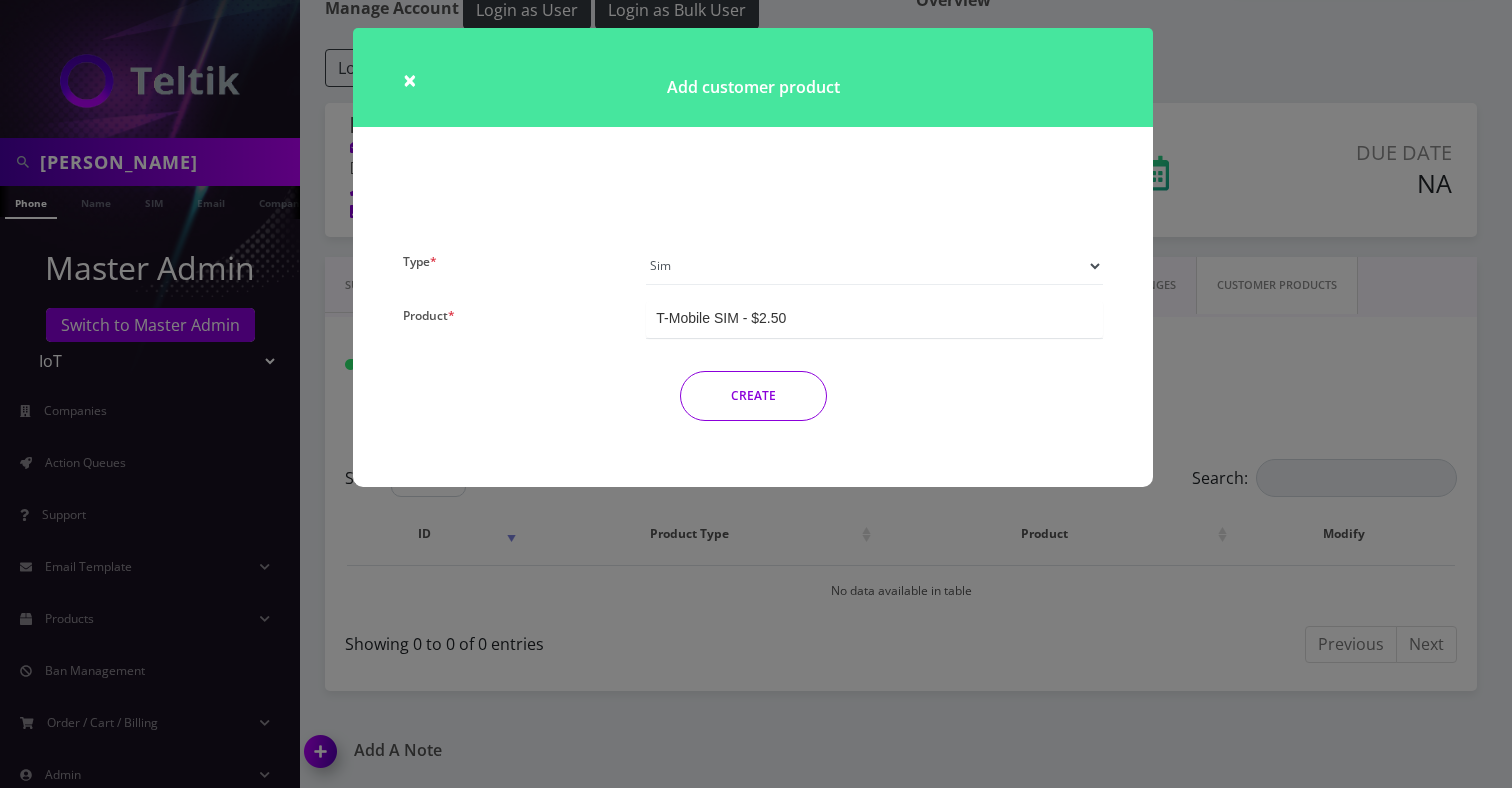 click on "CREATE" at bounding box center (753, 396) 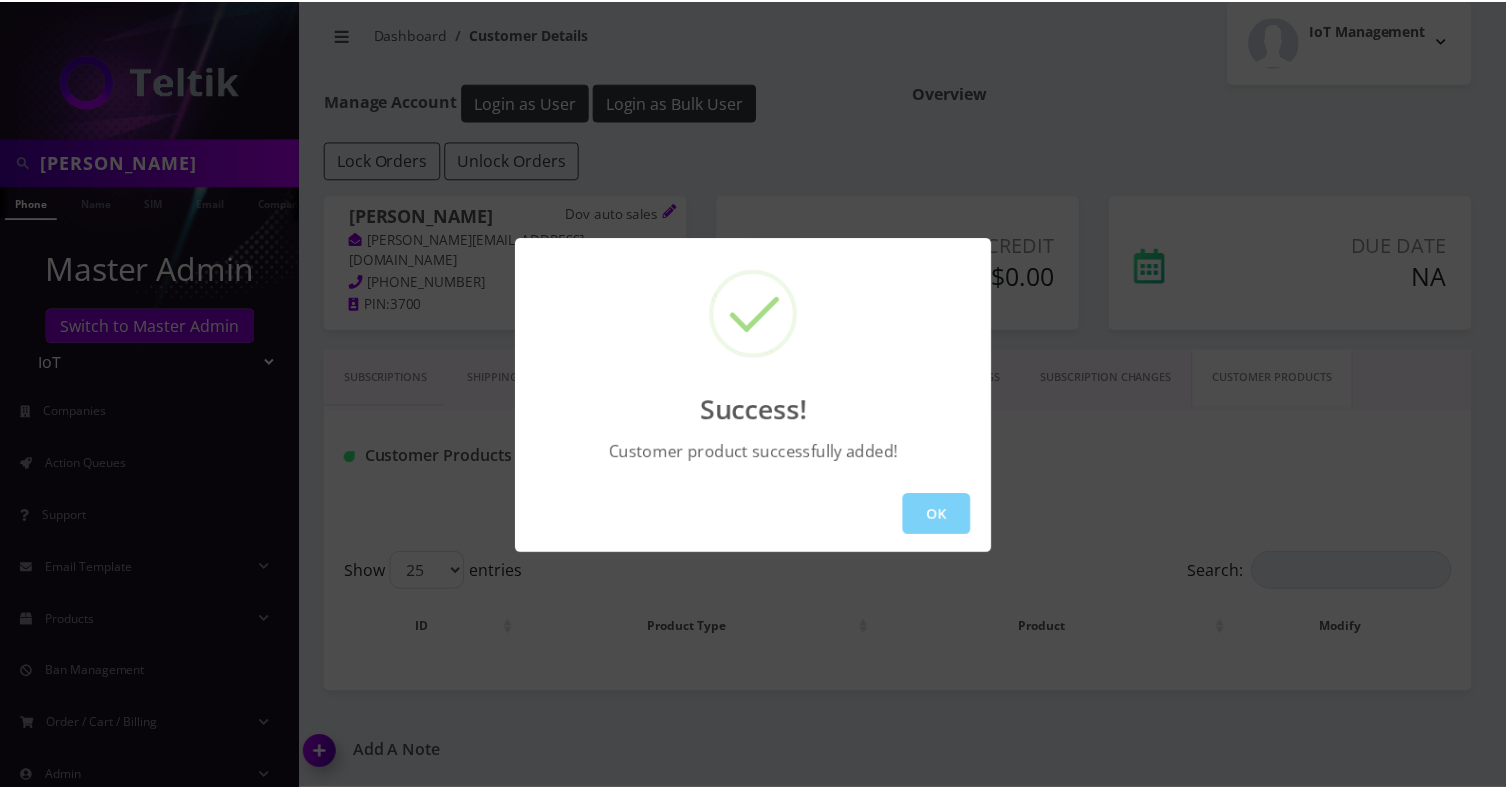 scroll, scrollTop: 20, scrollLeft: 0, axis: vertical 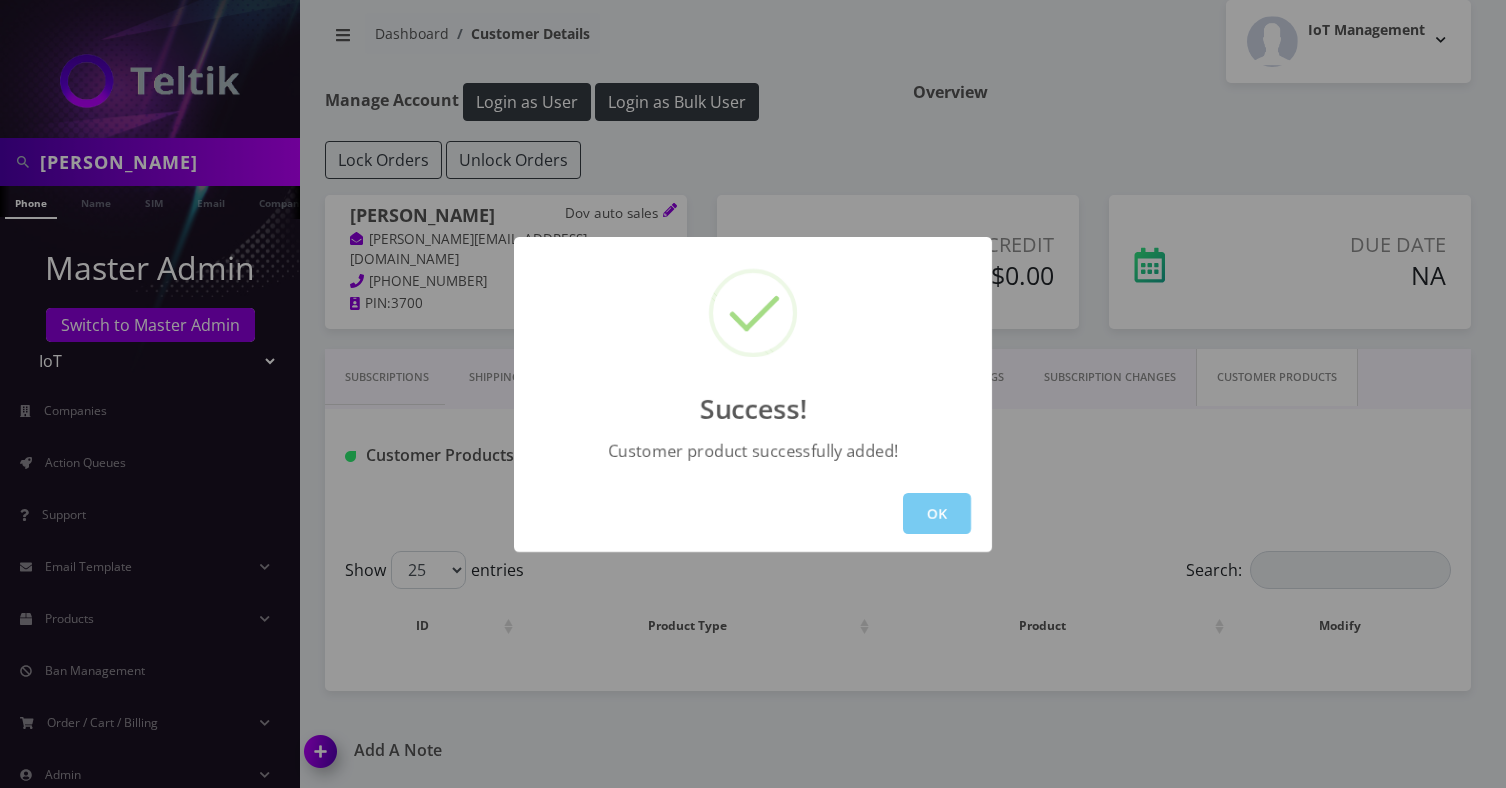 click on "OK" at bounding box center [937, 513] 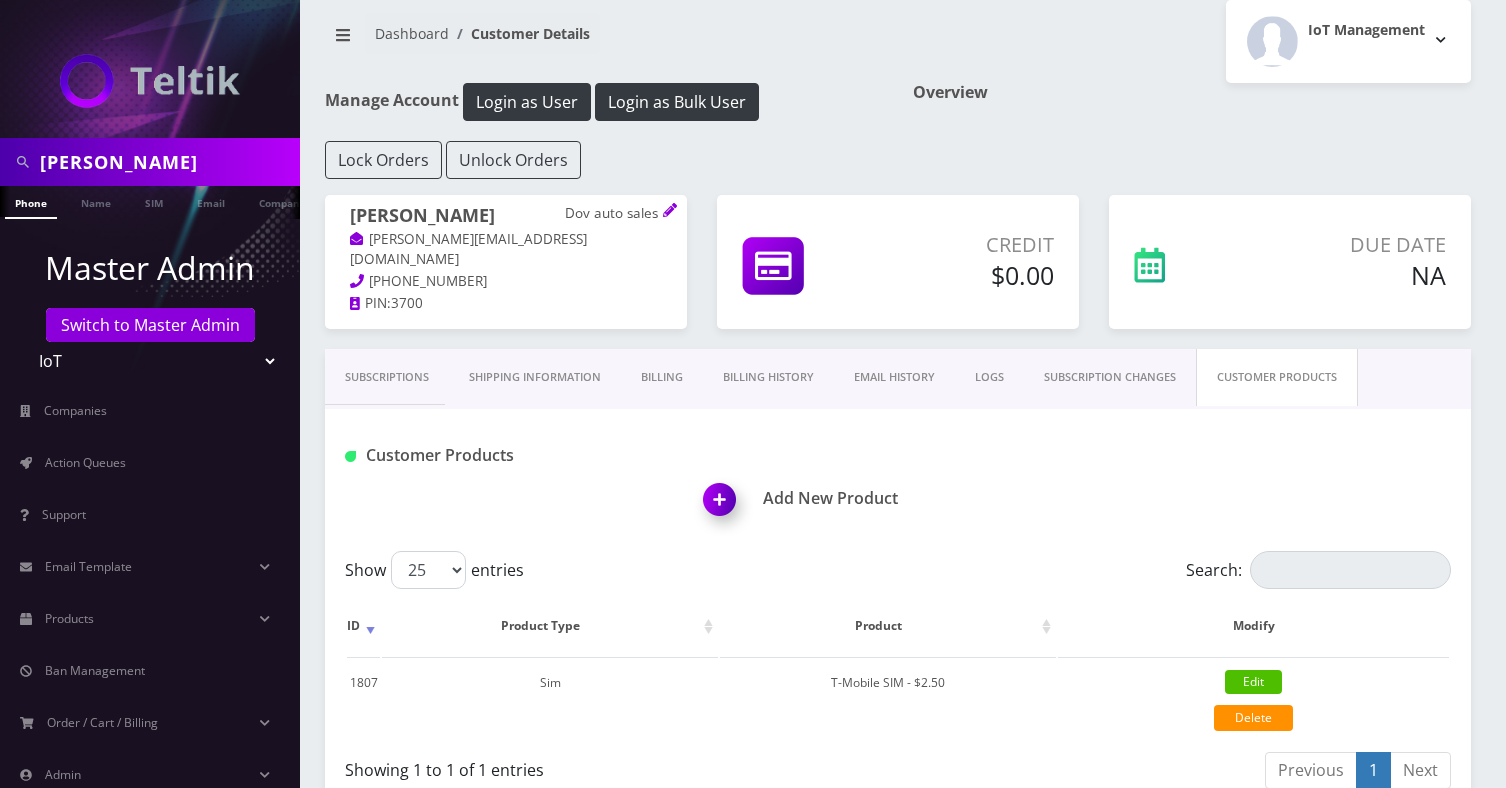 scroll, scrollTop: 97, scrollLeft: 0, axis: vertical 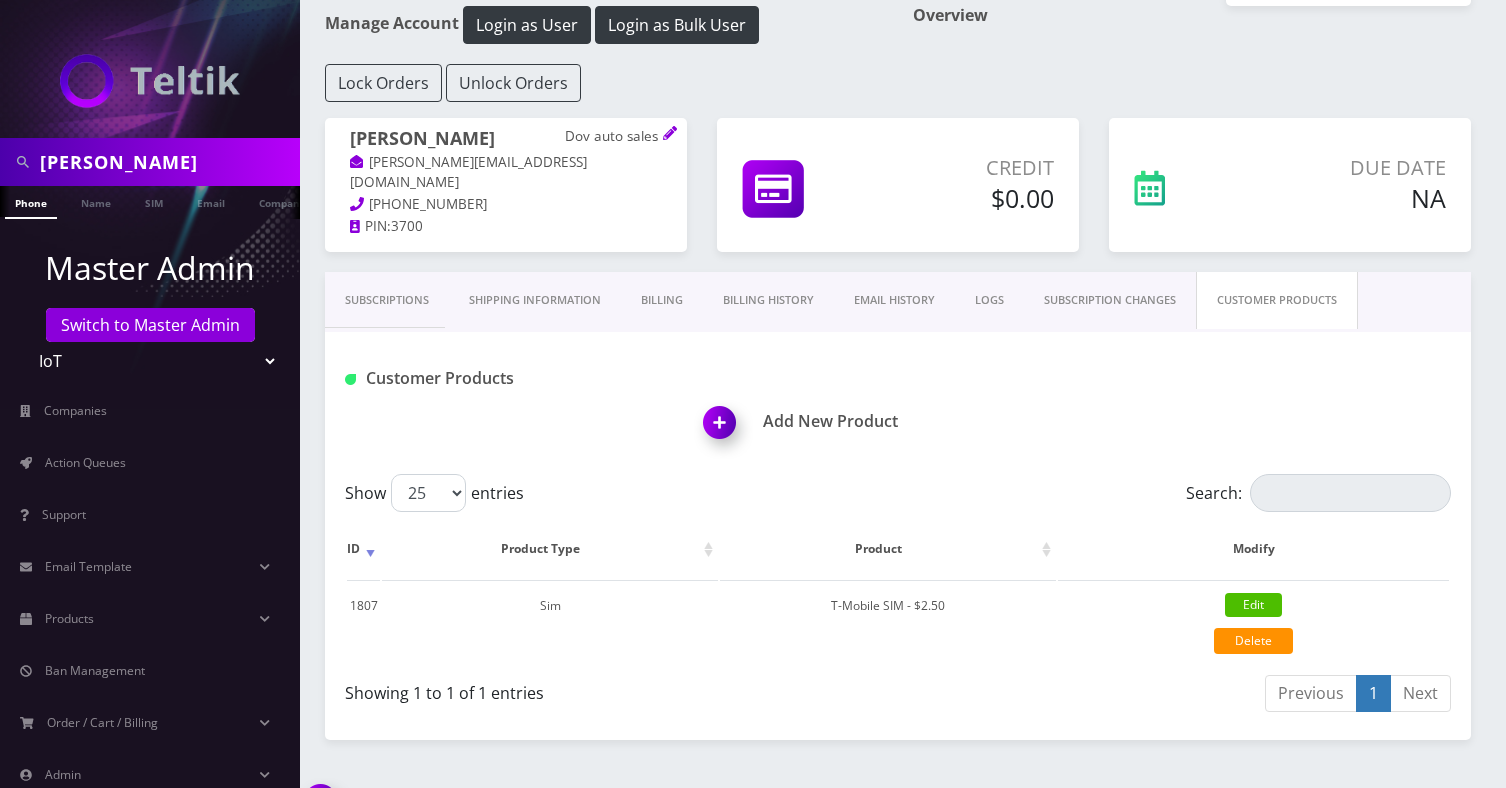 click at bounding box center [723, 429] 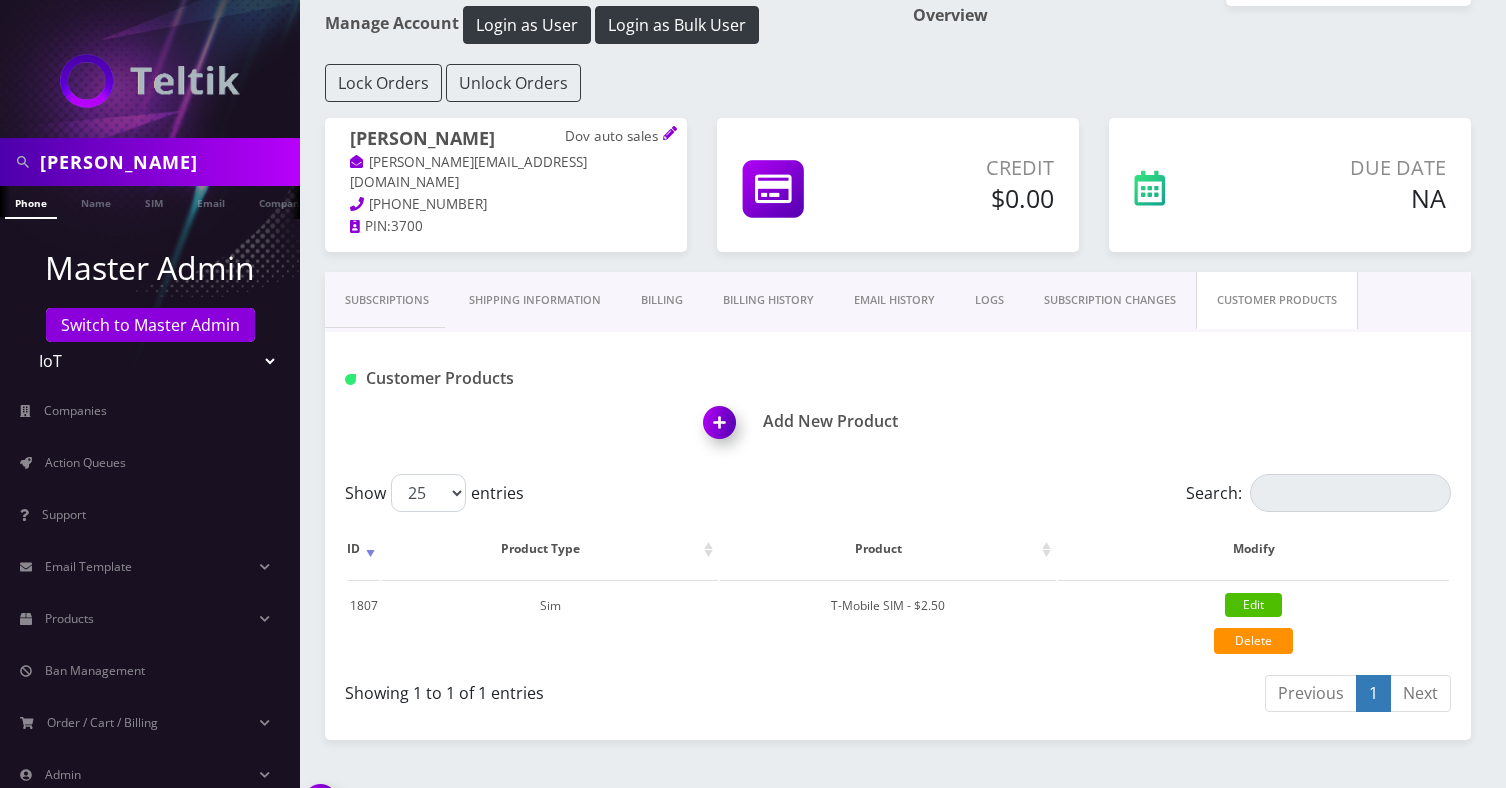 click on "Support" at bounding box center [150, 515] 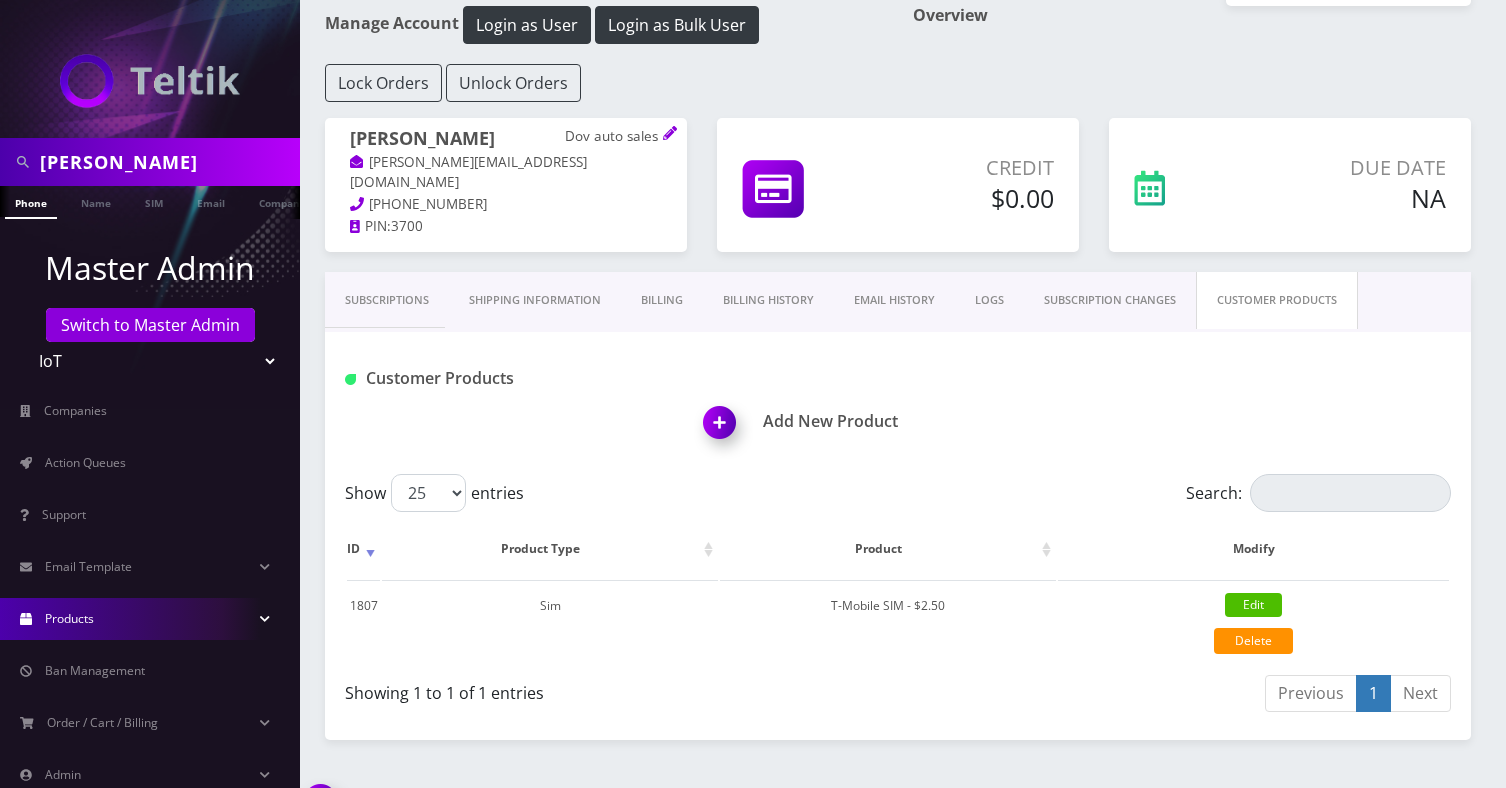 click on "Products" at bounding box center [150, 619] 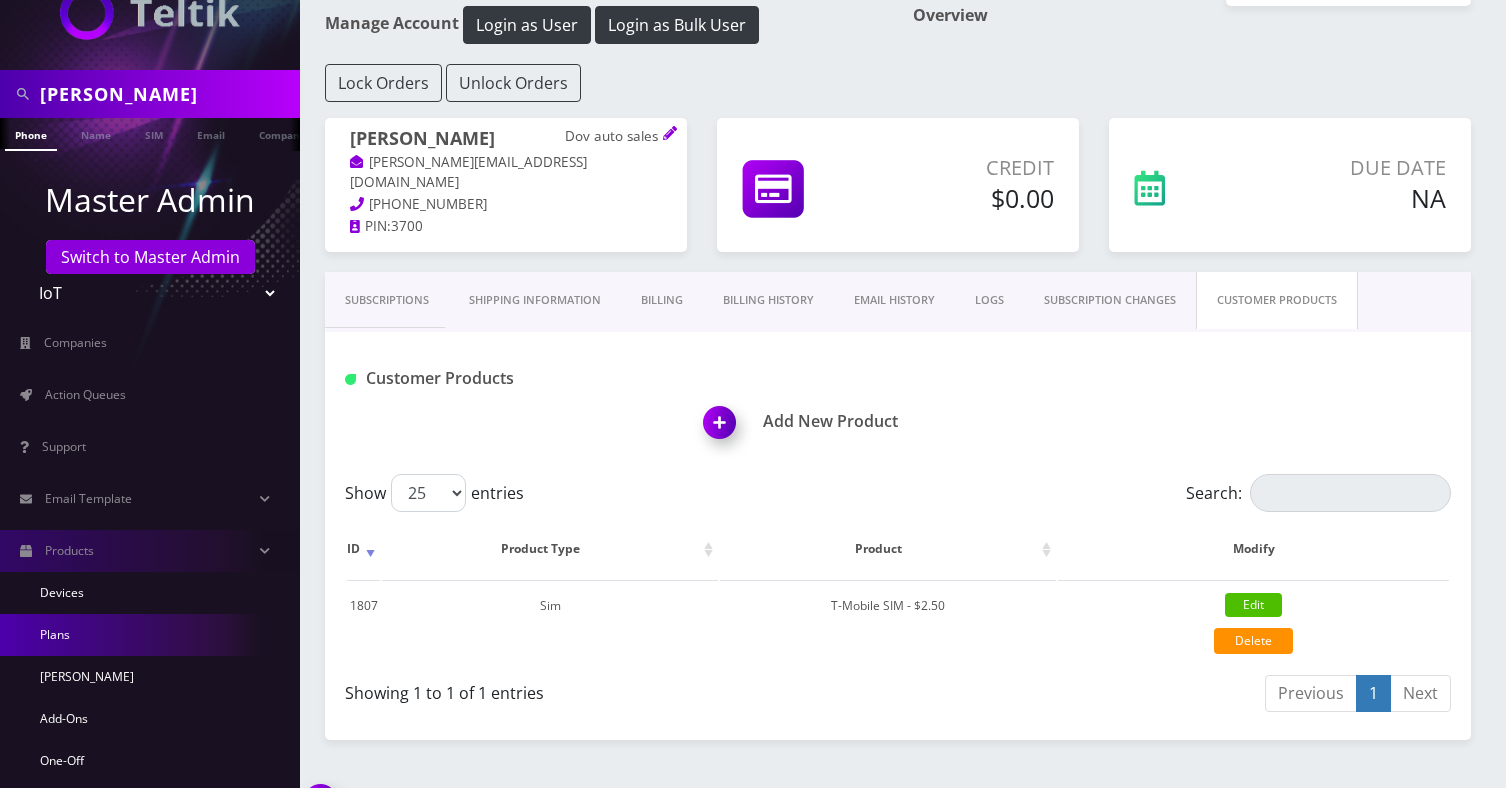 scroll, scrollTop: 72, scrollLeft: 0, axis: vertical 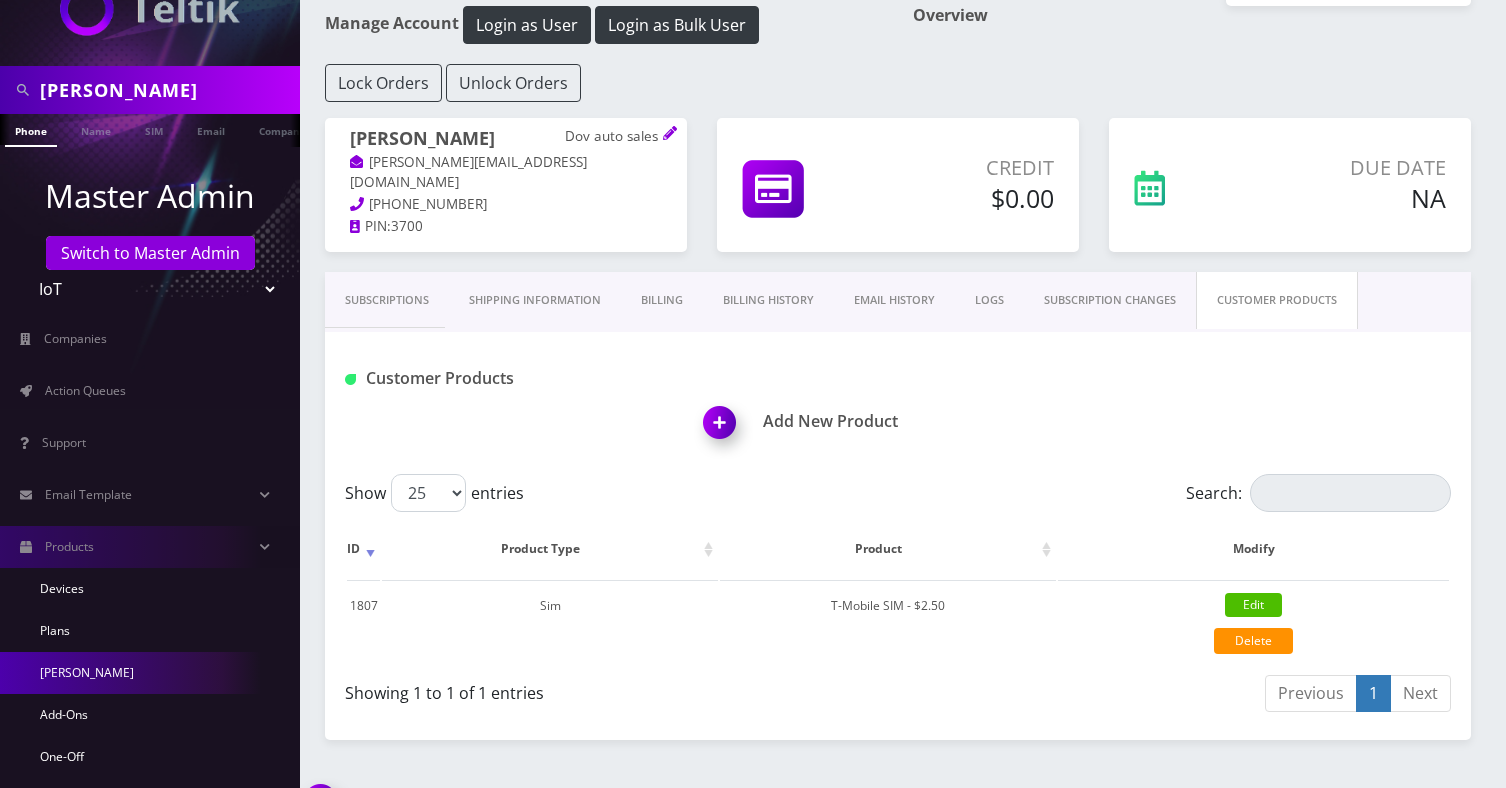 click on "[PERSON_NAME]" at bounding box center (150, 673) 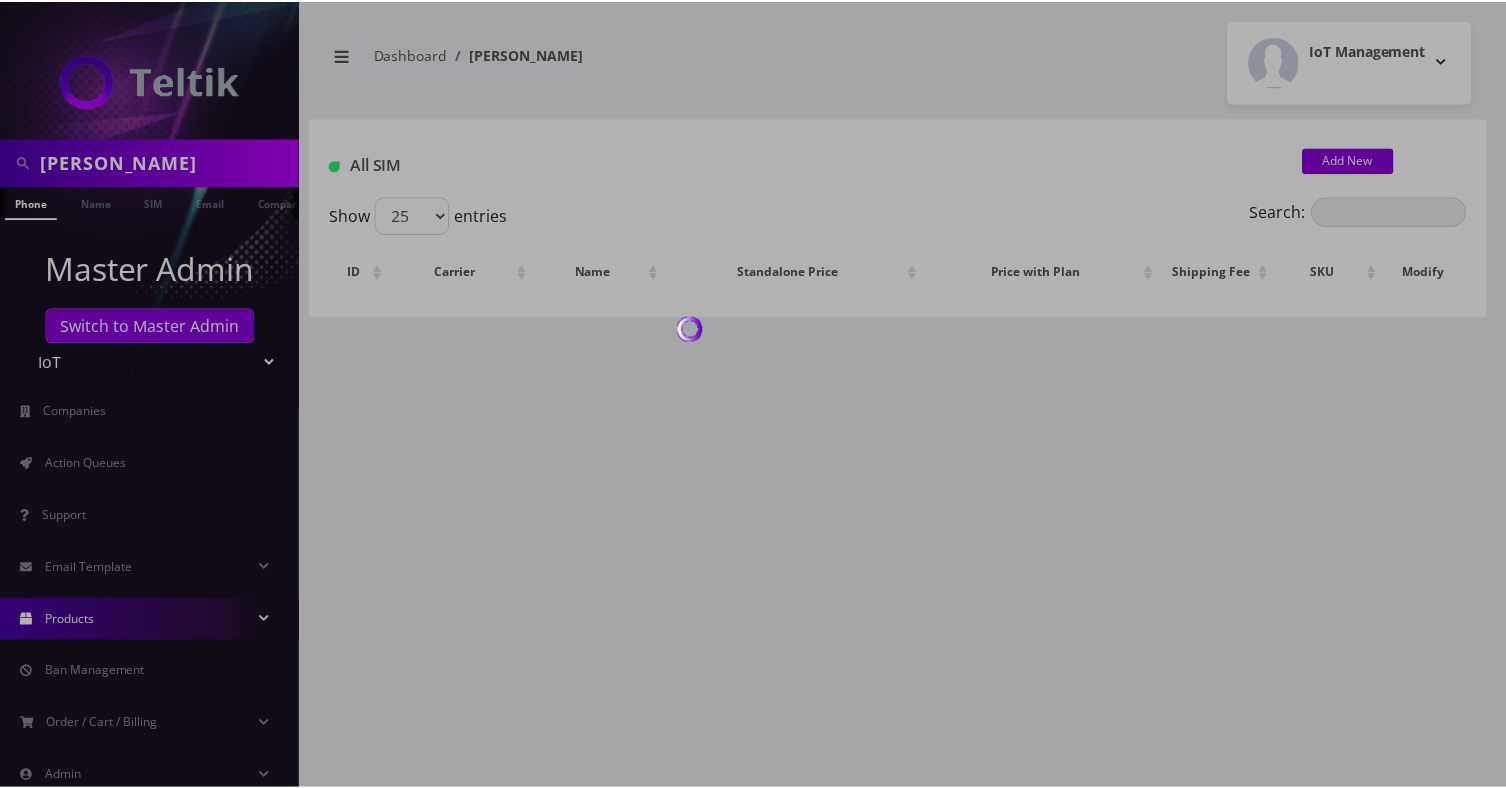 scroll, scrollTop: 0, scrollLeft: 0, axis: both 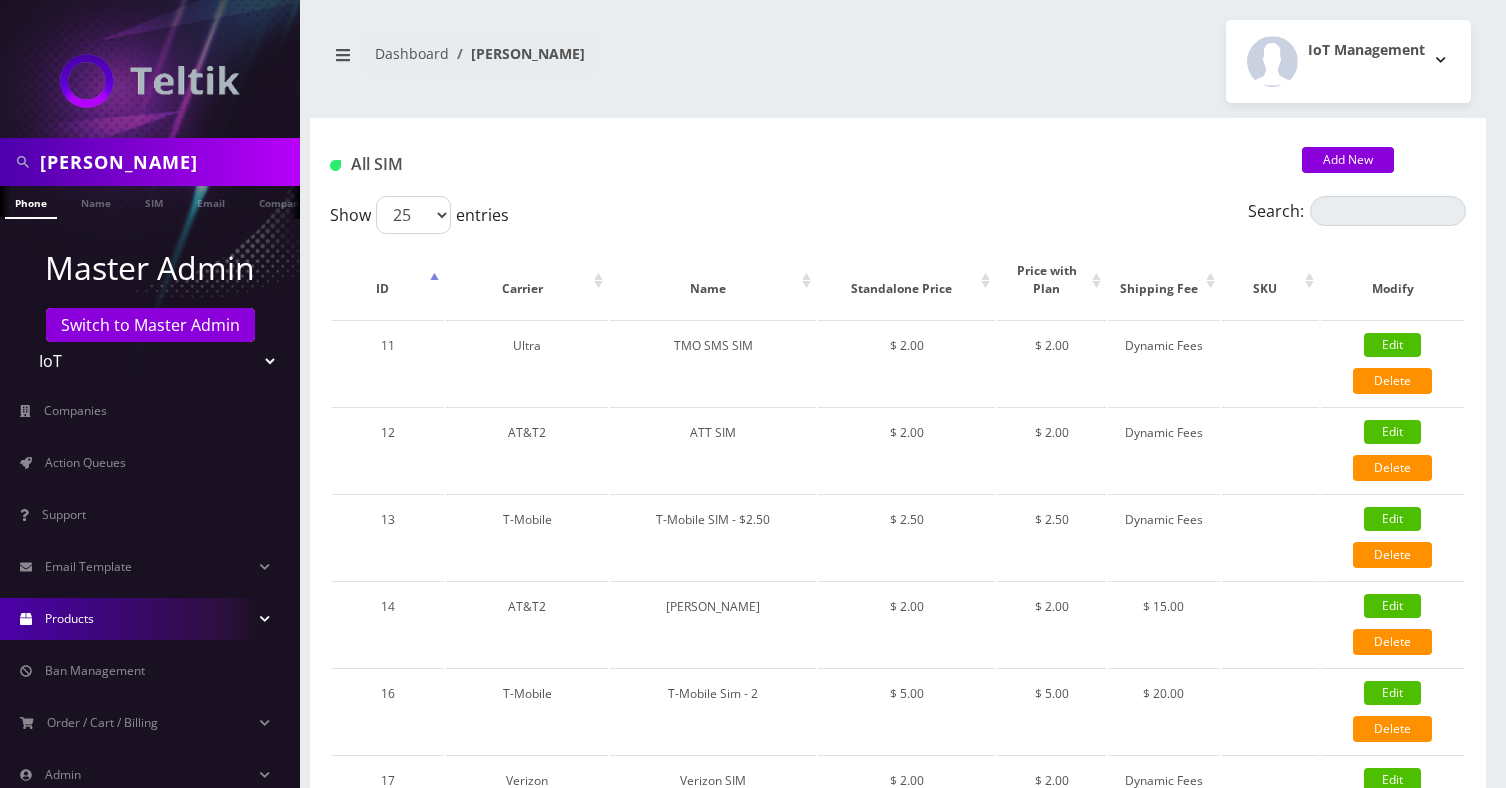 click on "Products" at bounding box center (150, 619) 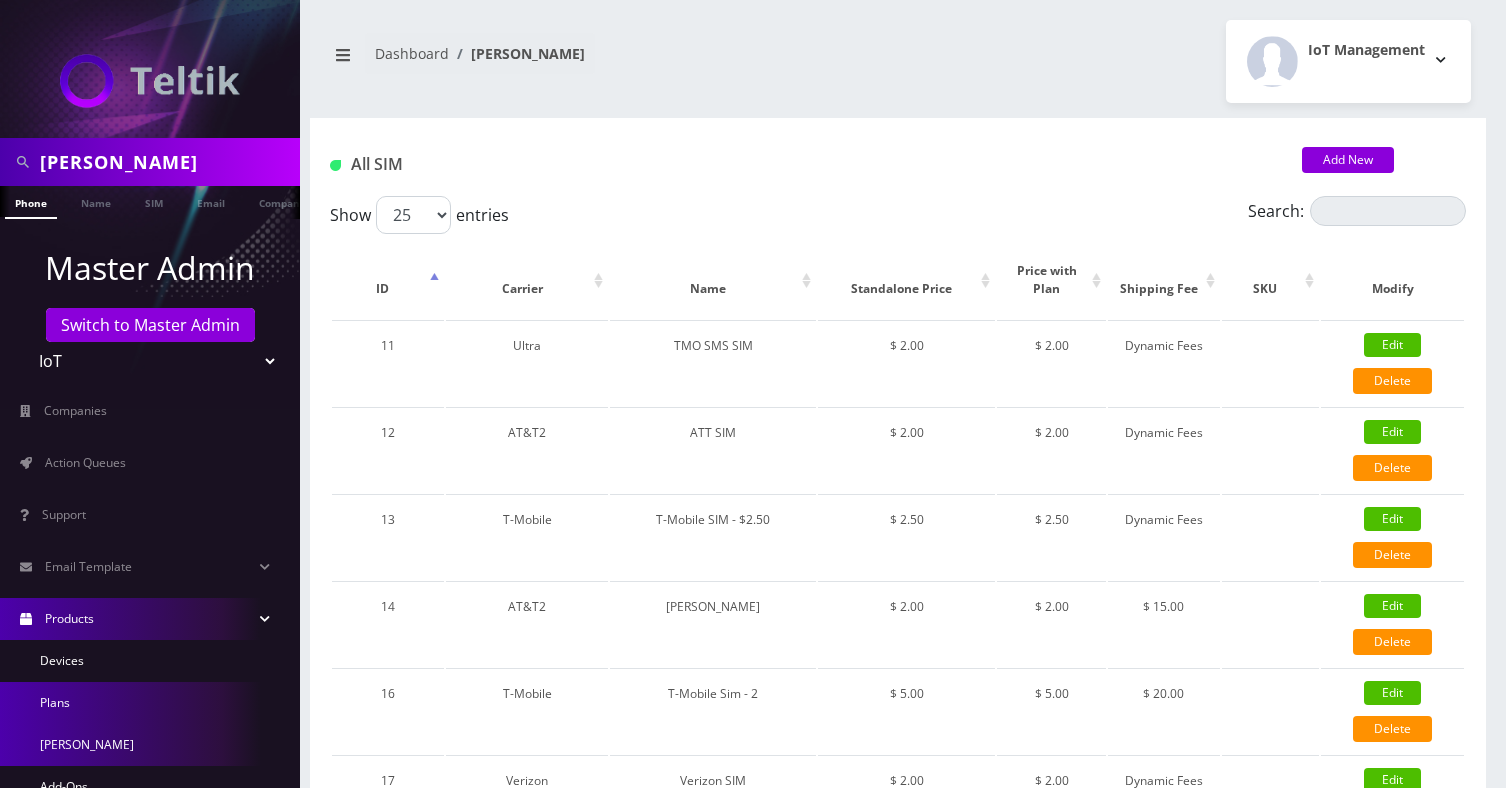 click on "Plans" at bounding box center [150, 703] 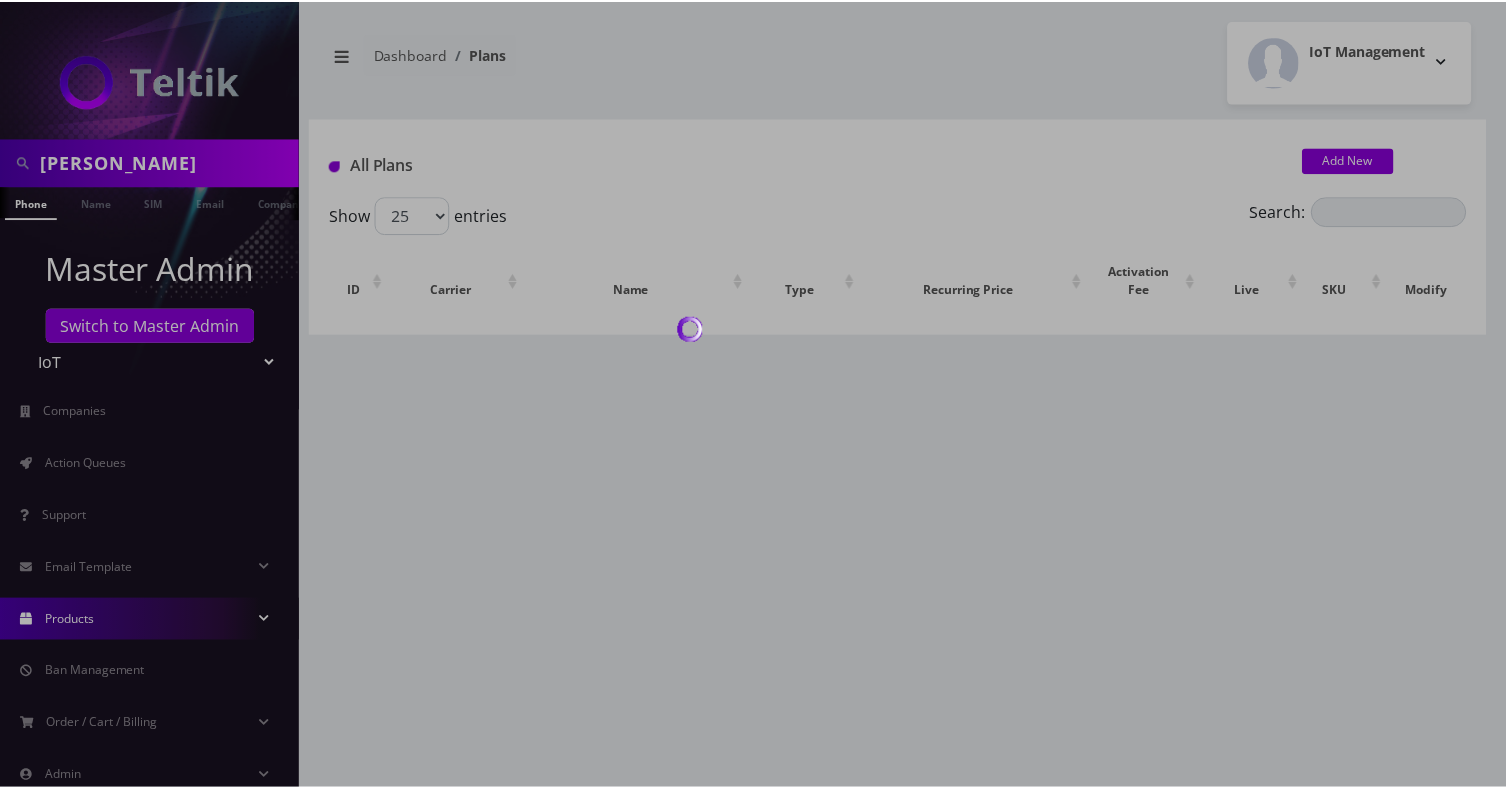 scroll, scrollTop: 0, scrollLeft: 0, axis: both 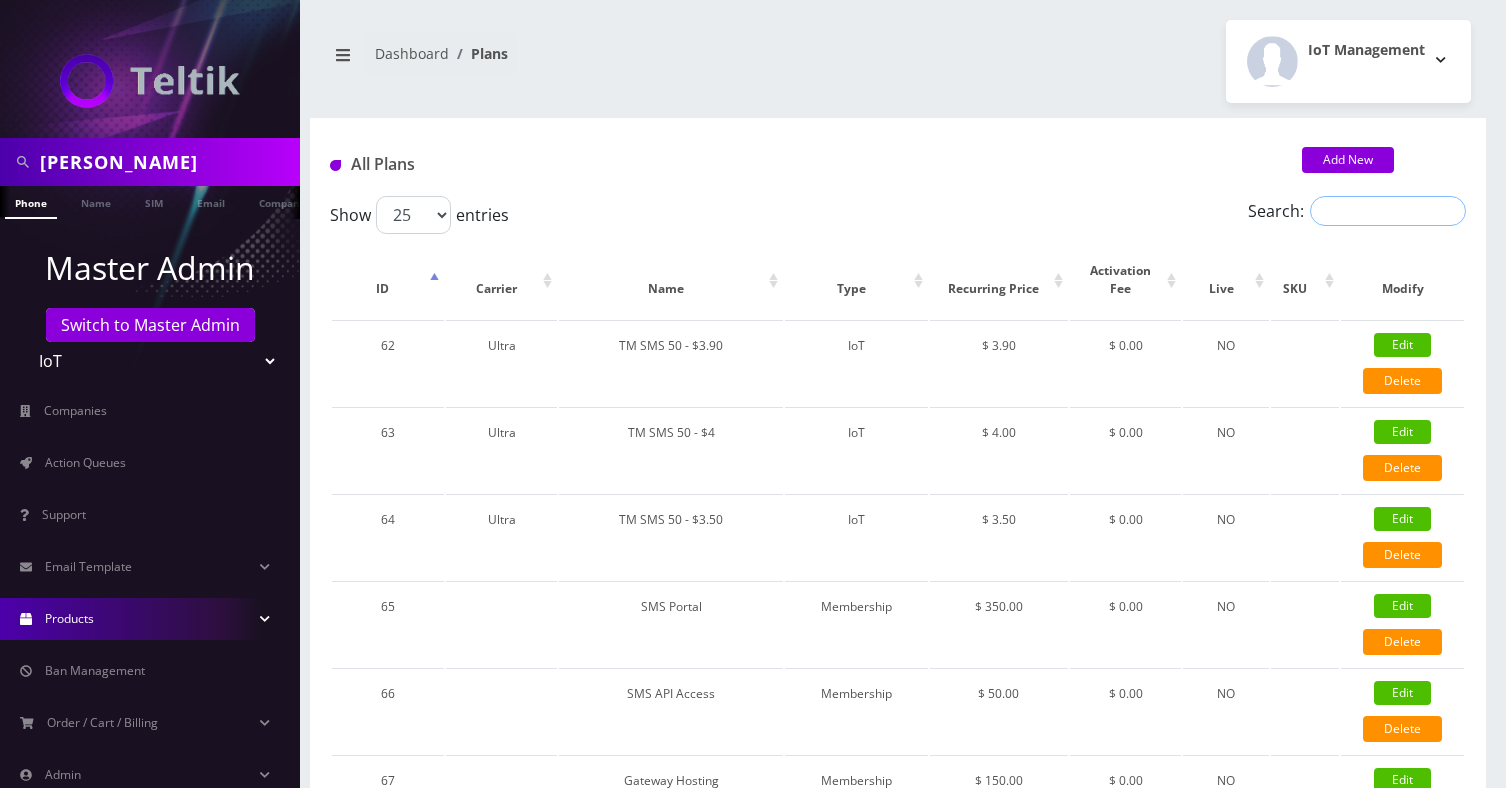 click on "Search:" at bounding box center (1388, 211) 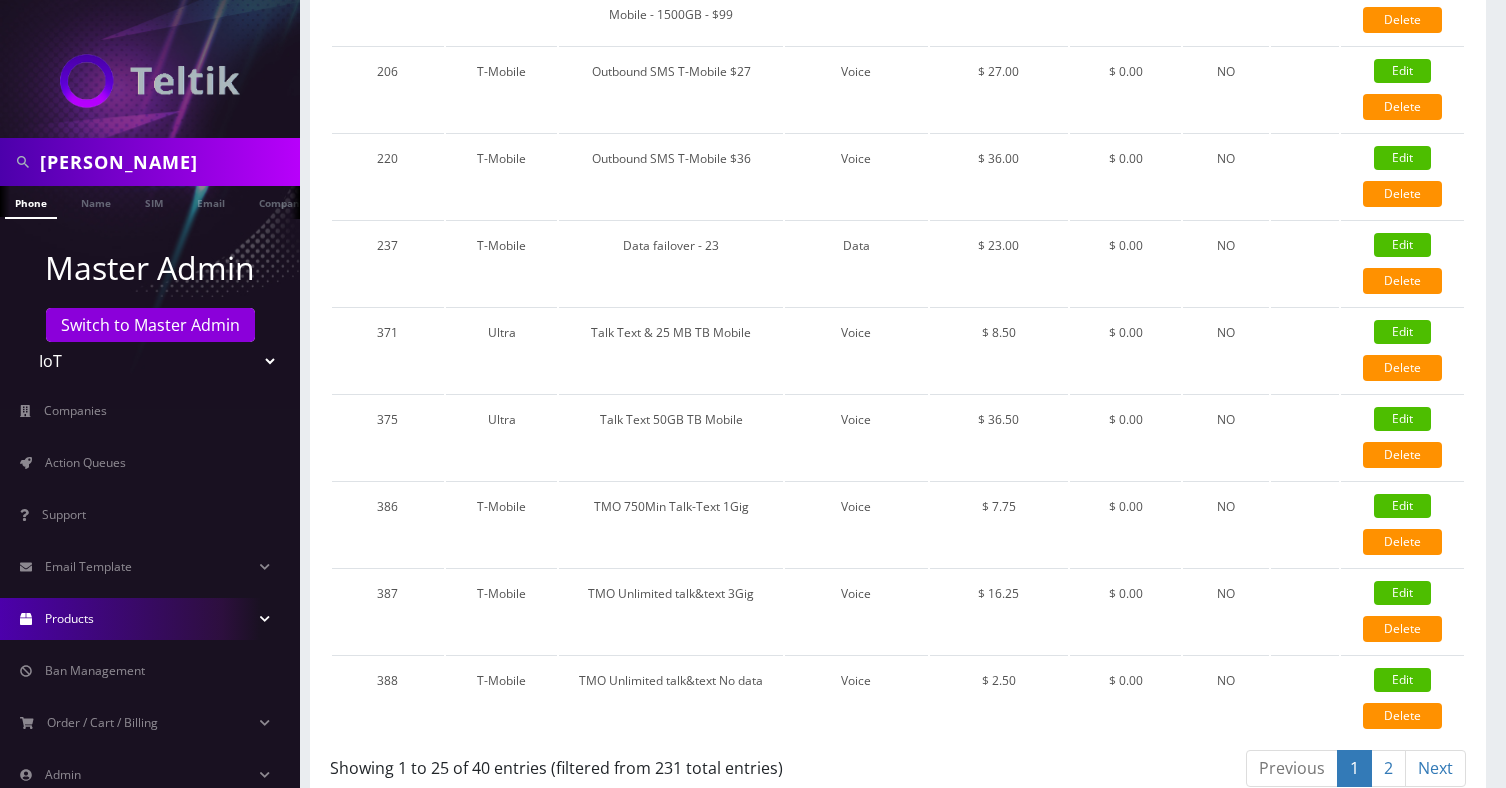 scroll, scrollTop: 1775, scrollLeft: 0, axis: vertical 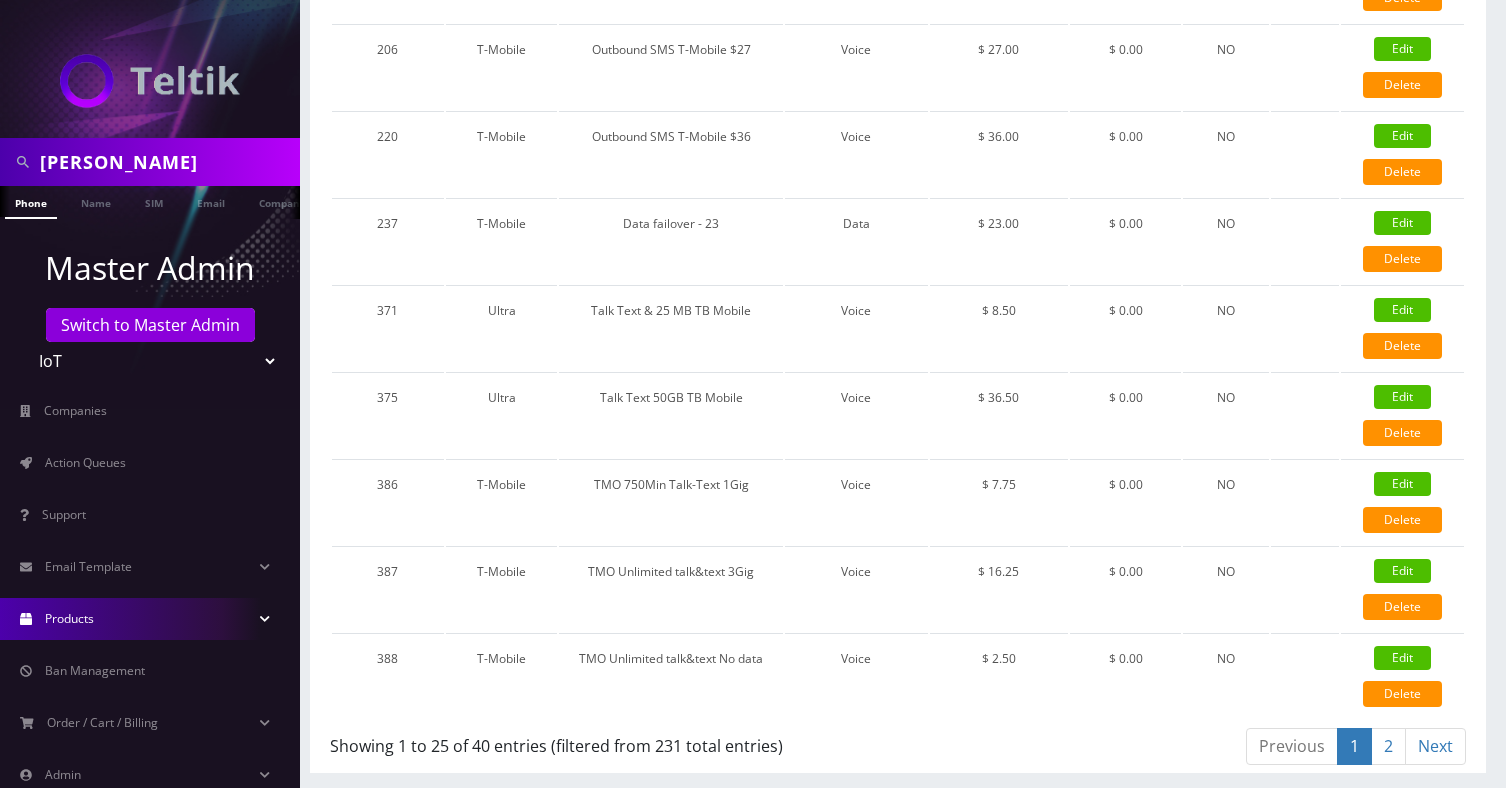 click on "2" at bounding box center (1388, 746) 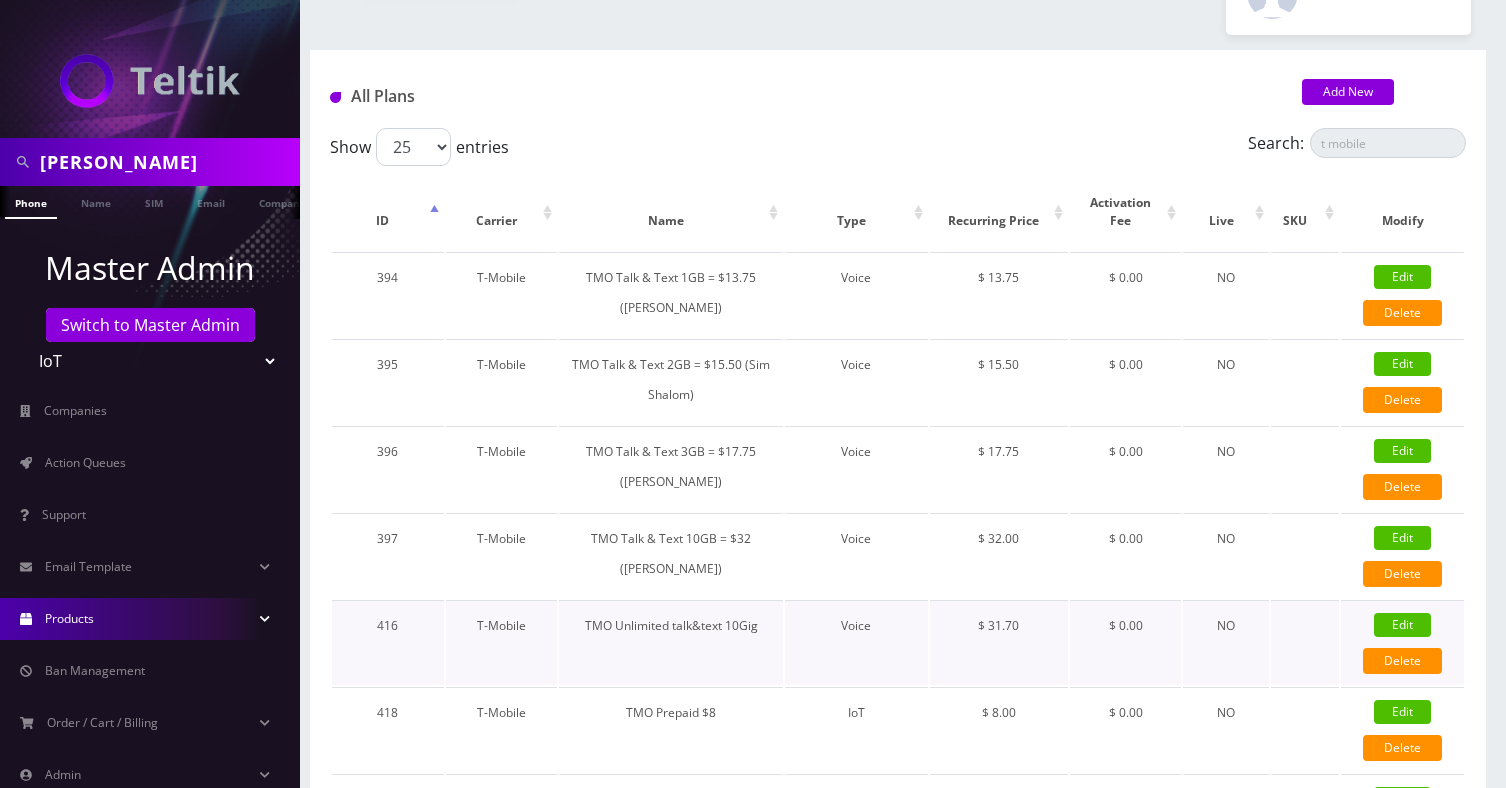 scroll, scrollTop: 27, scrollLeft: 0, axis: vertical 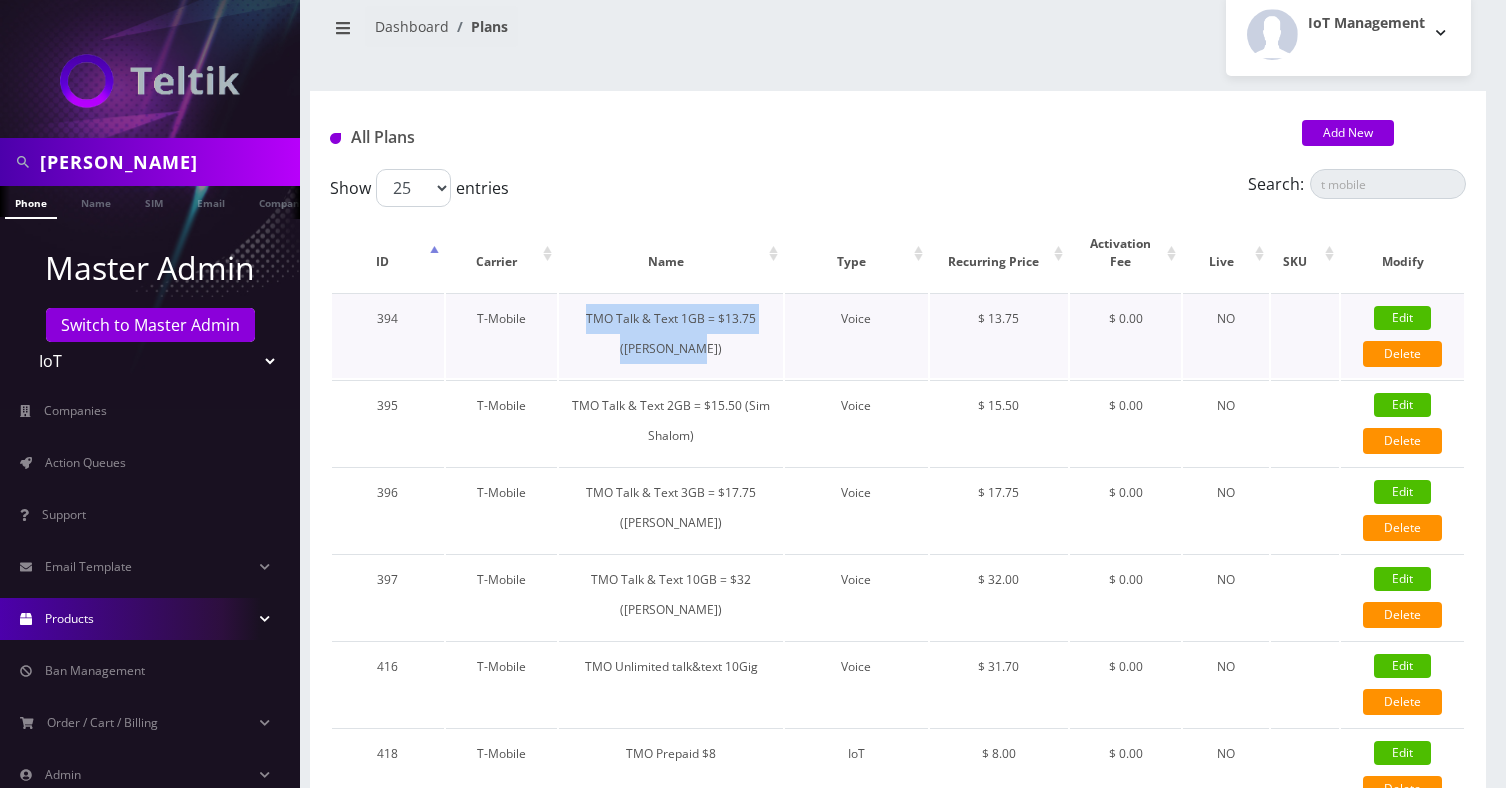drag, startPoint x: 714, startPoint y: 348, endPoint x: 576, endPoint y: 323, distance: 140.24622 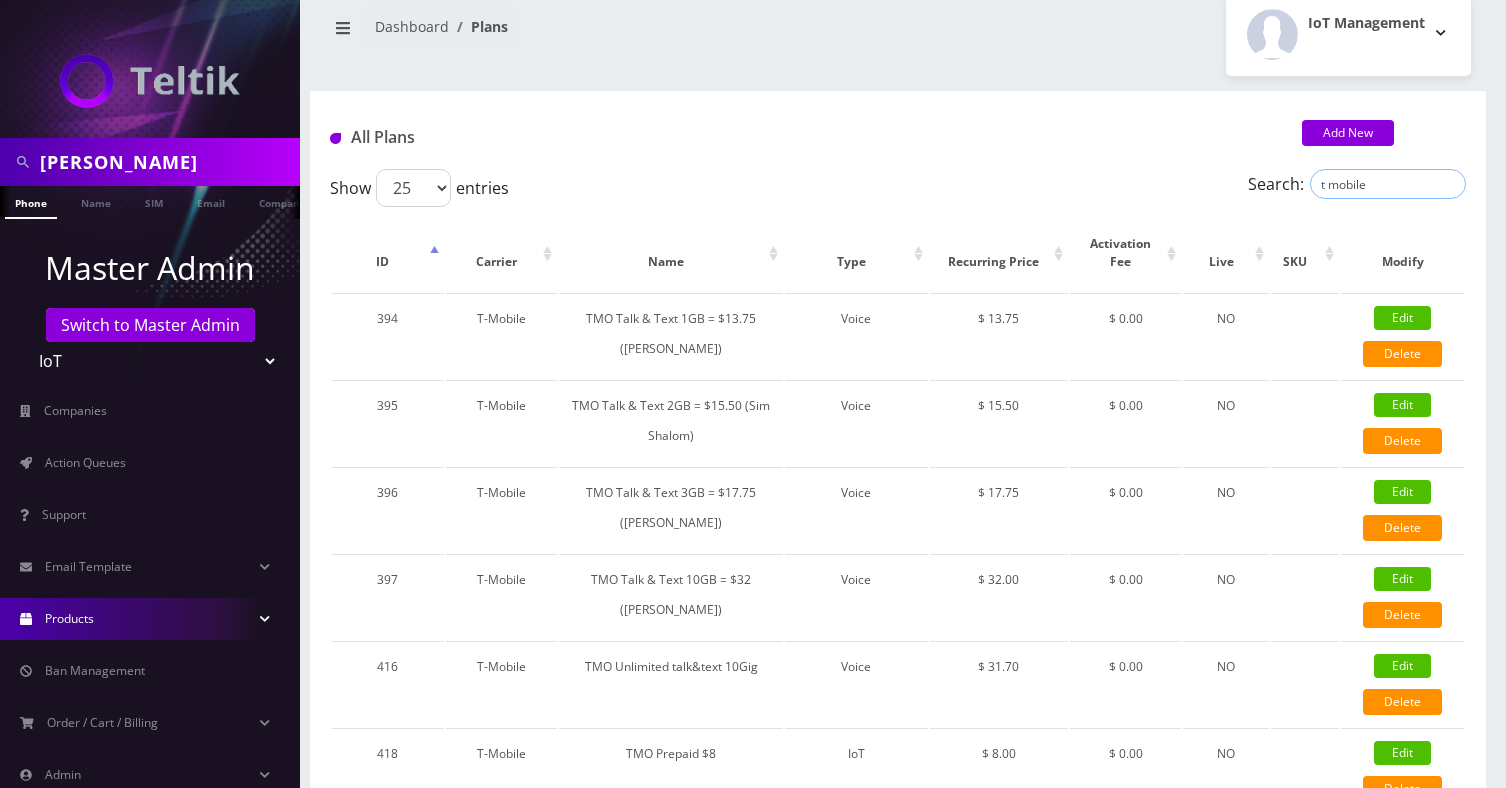 click on "t mobile" at bounding box center [1388, 184] 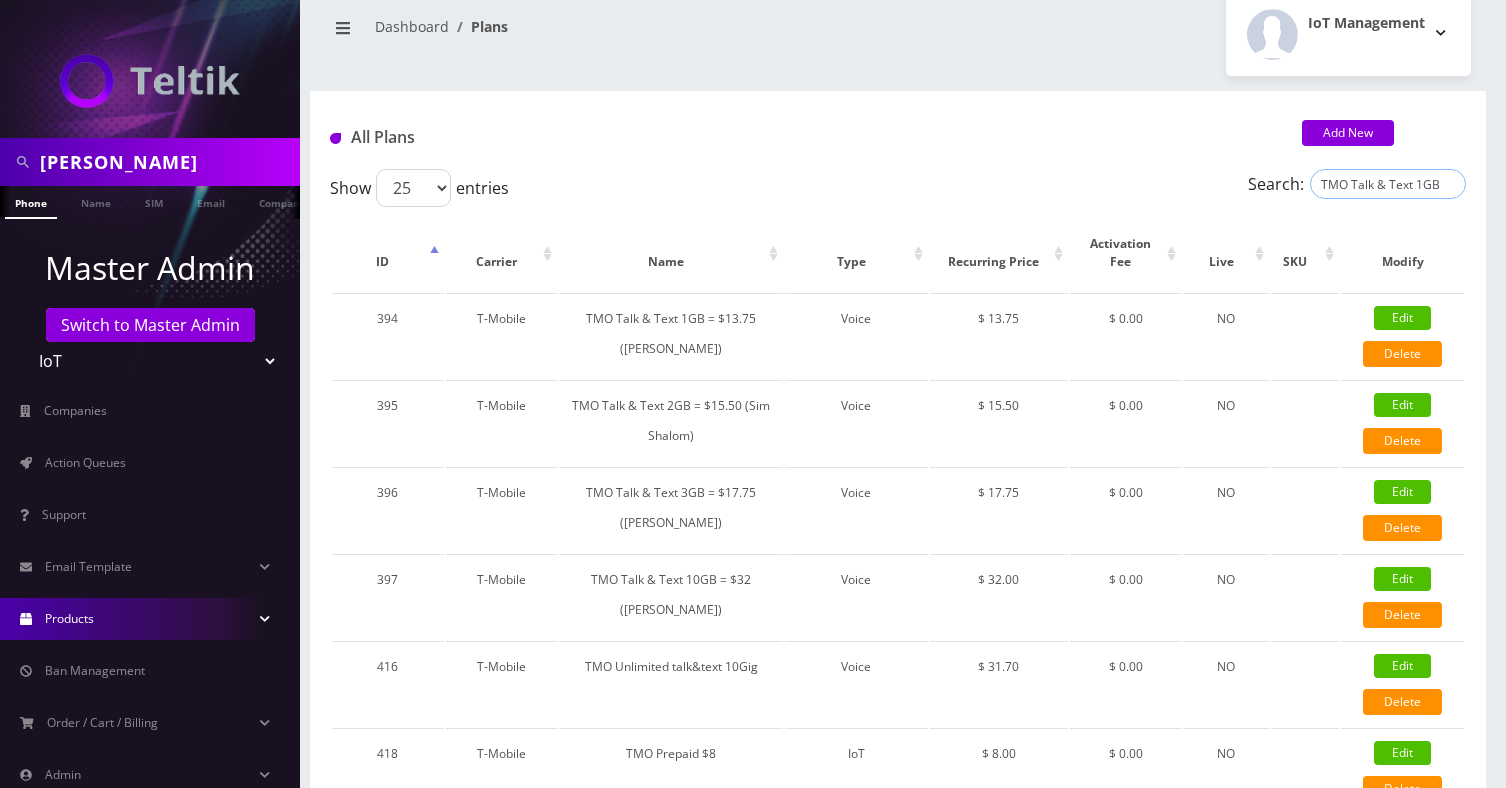 scroll, scrollTop: 0, scrollLeft: 120, axis: horizontal 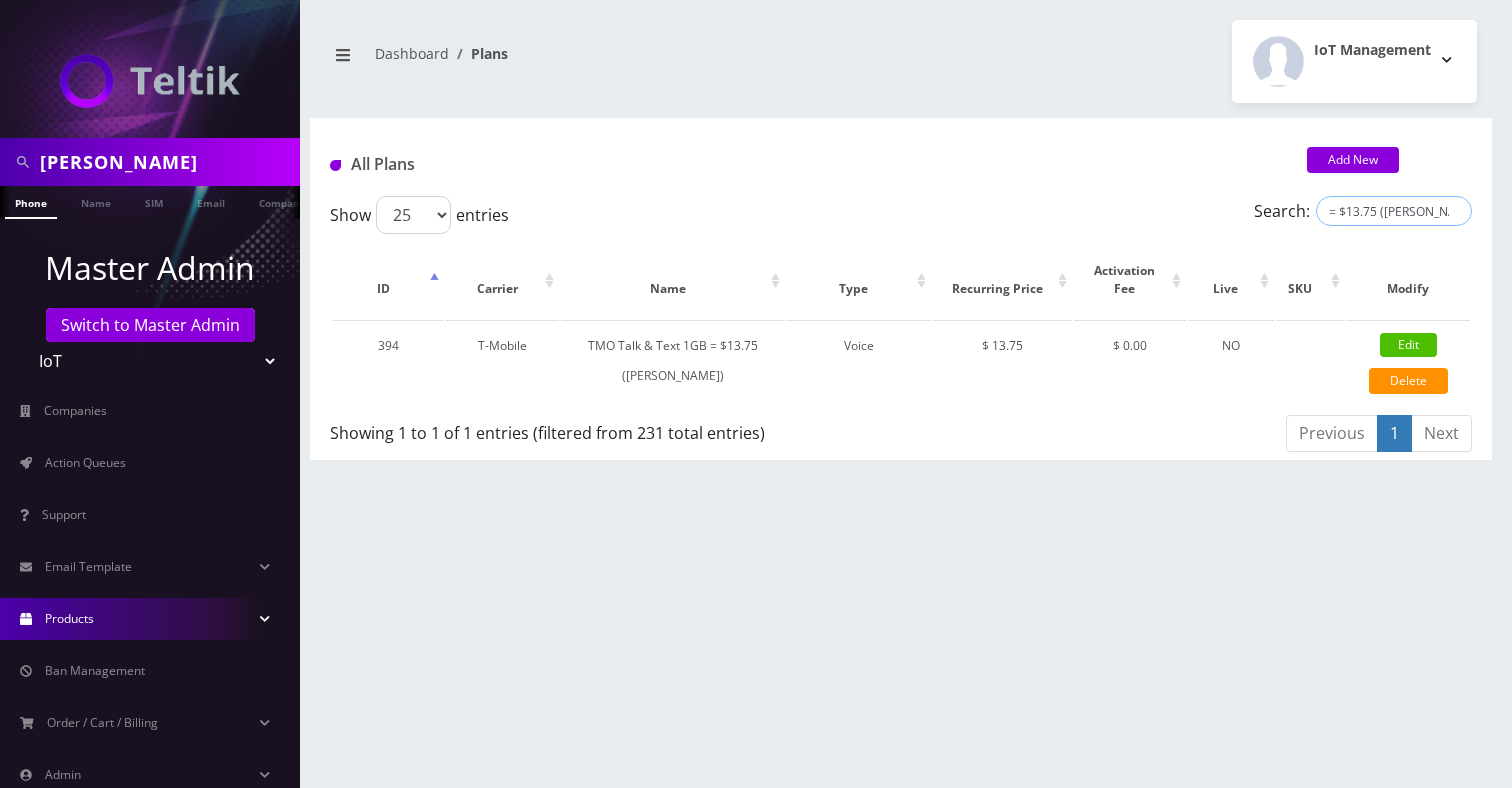 click on "TMO Talk & Text 1GB = $13.75 (Sim Shalom)" at bounding box center (1394, 211) 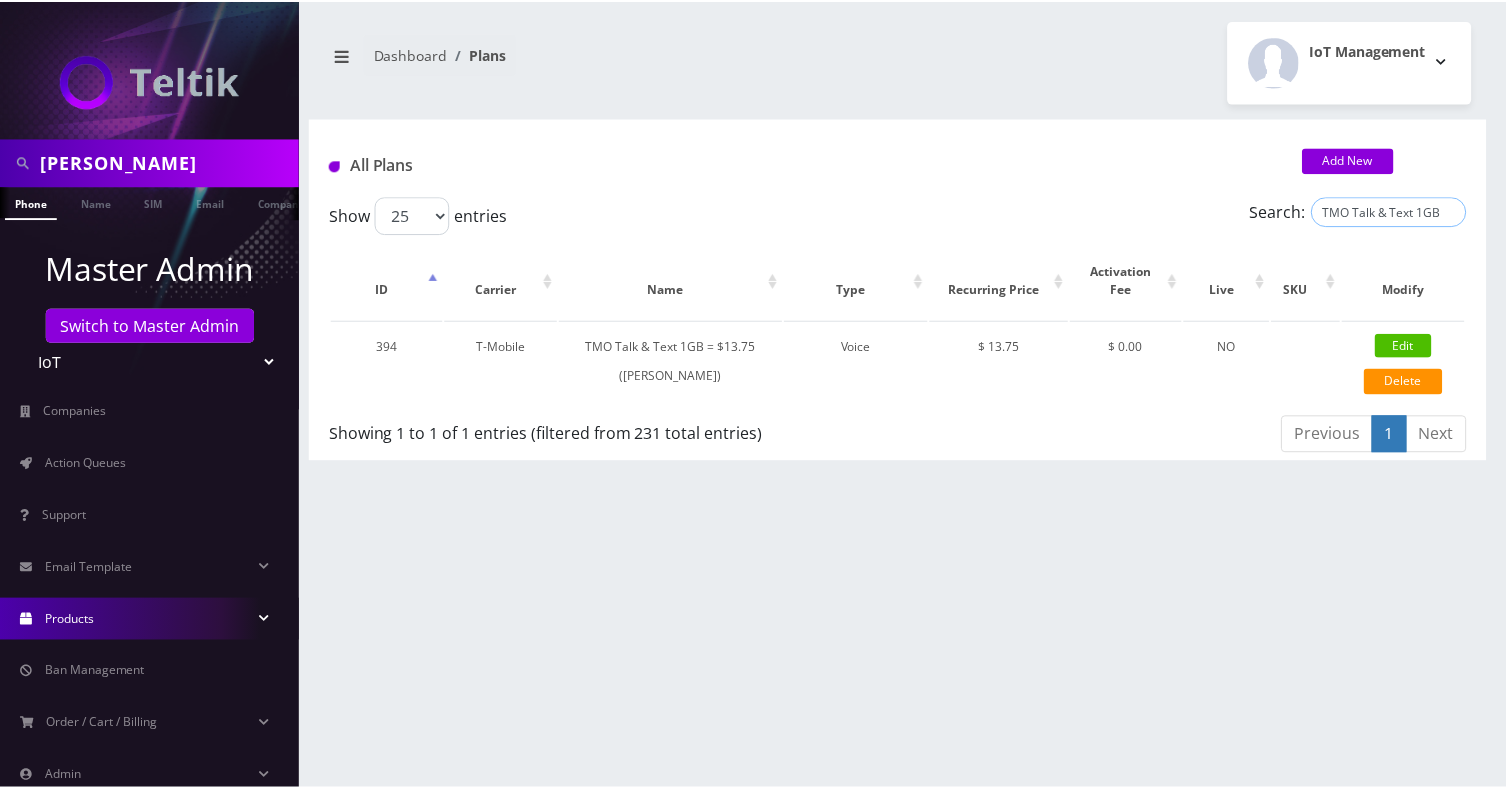 scroll, scrollTop: 0, scrollLeft: 0, axis: both 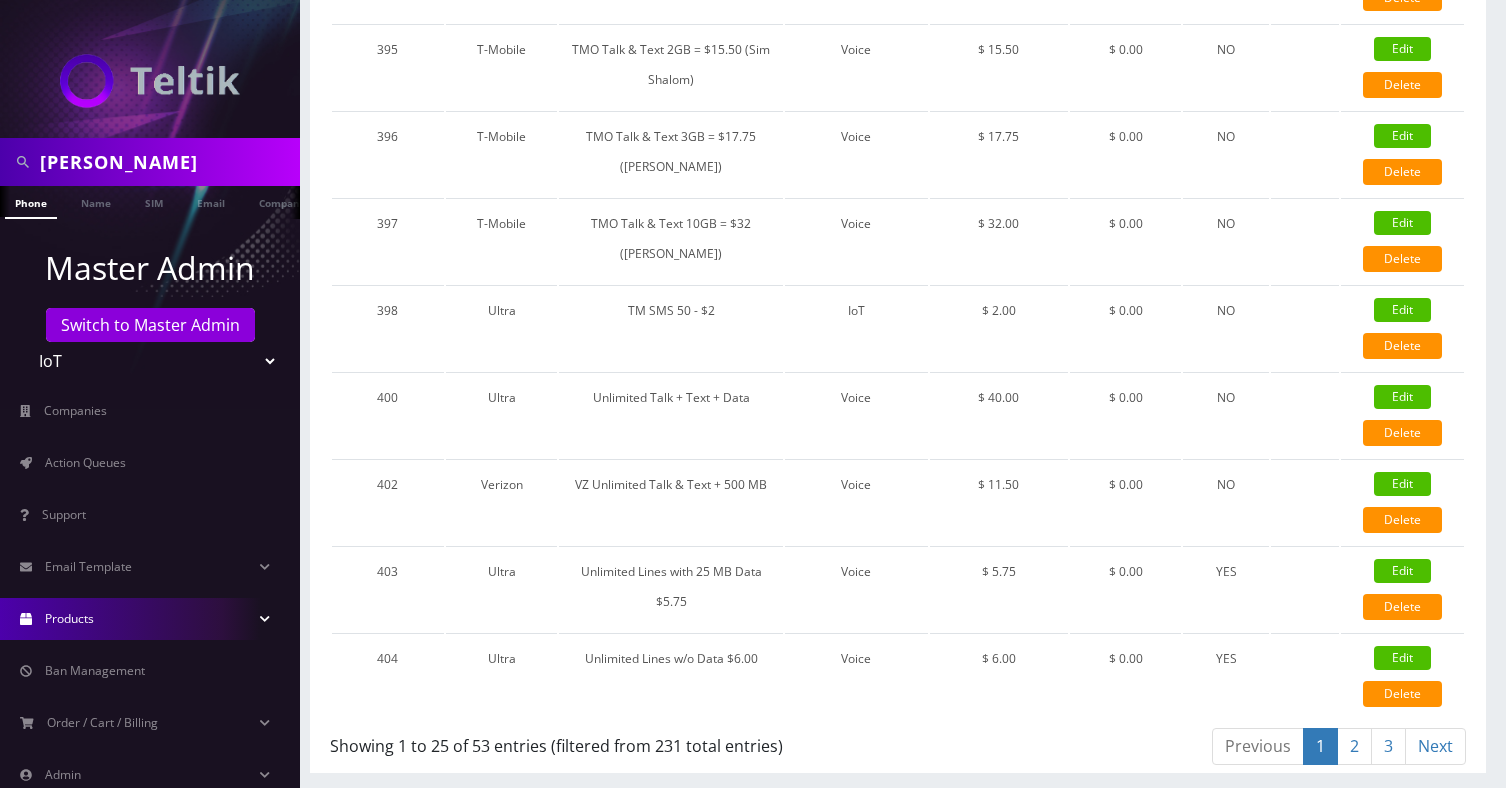 type on "TMO plan" 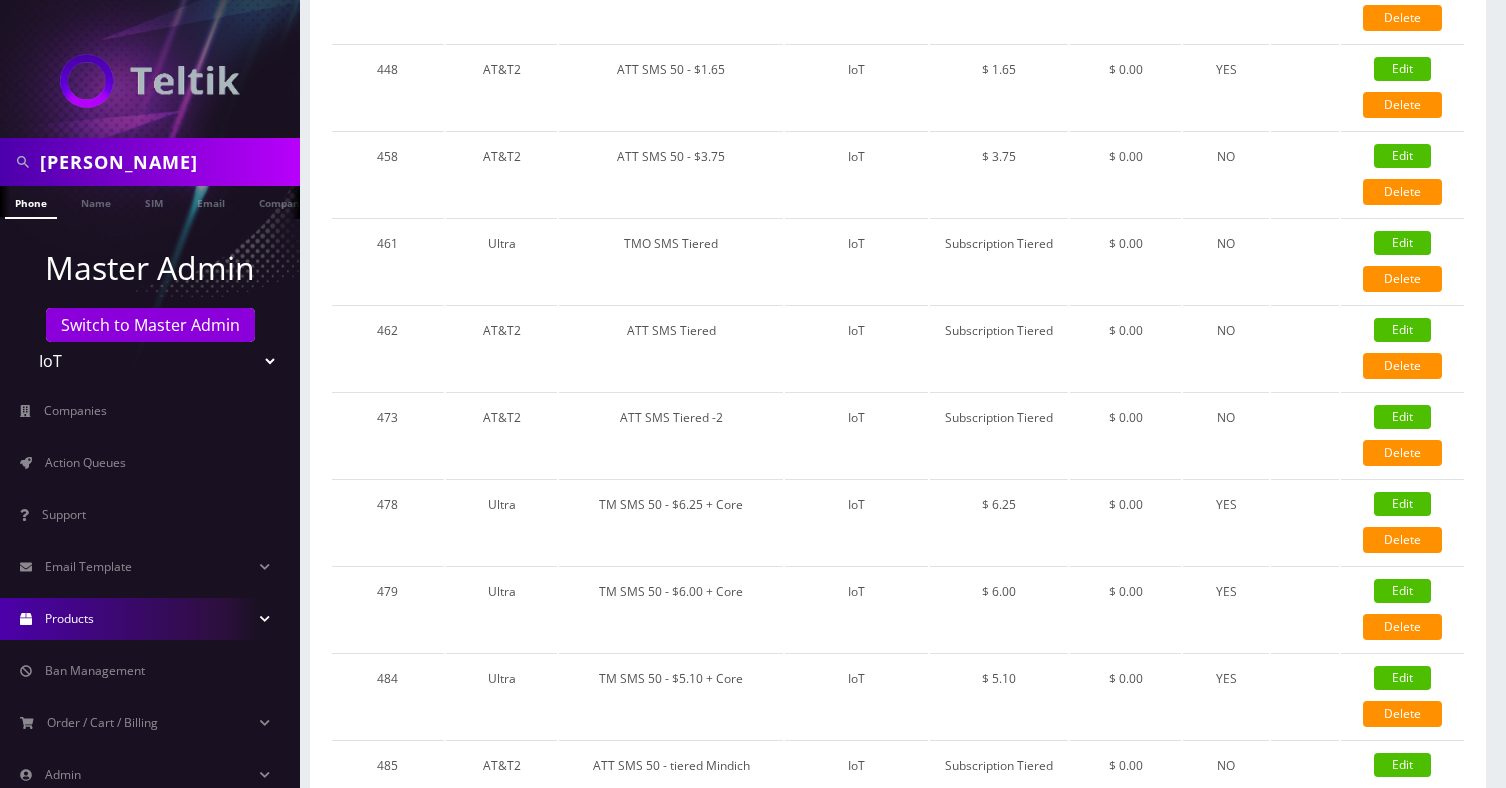 scroll, scrollTop: 1775, scrollLeft: 0, axis: vertical 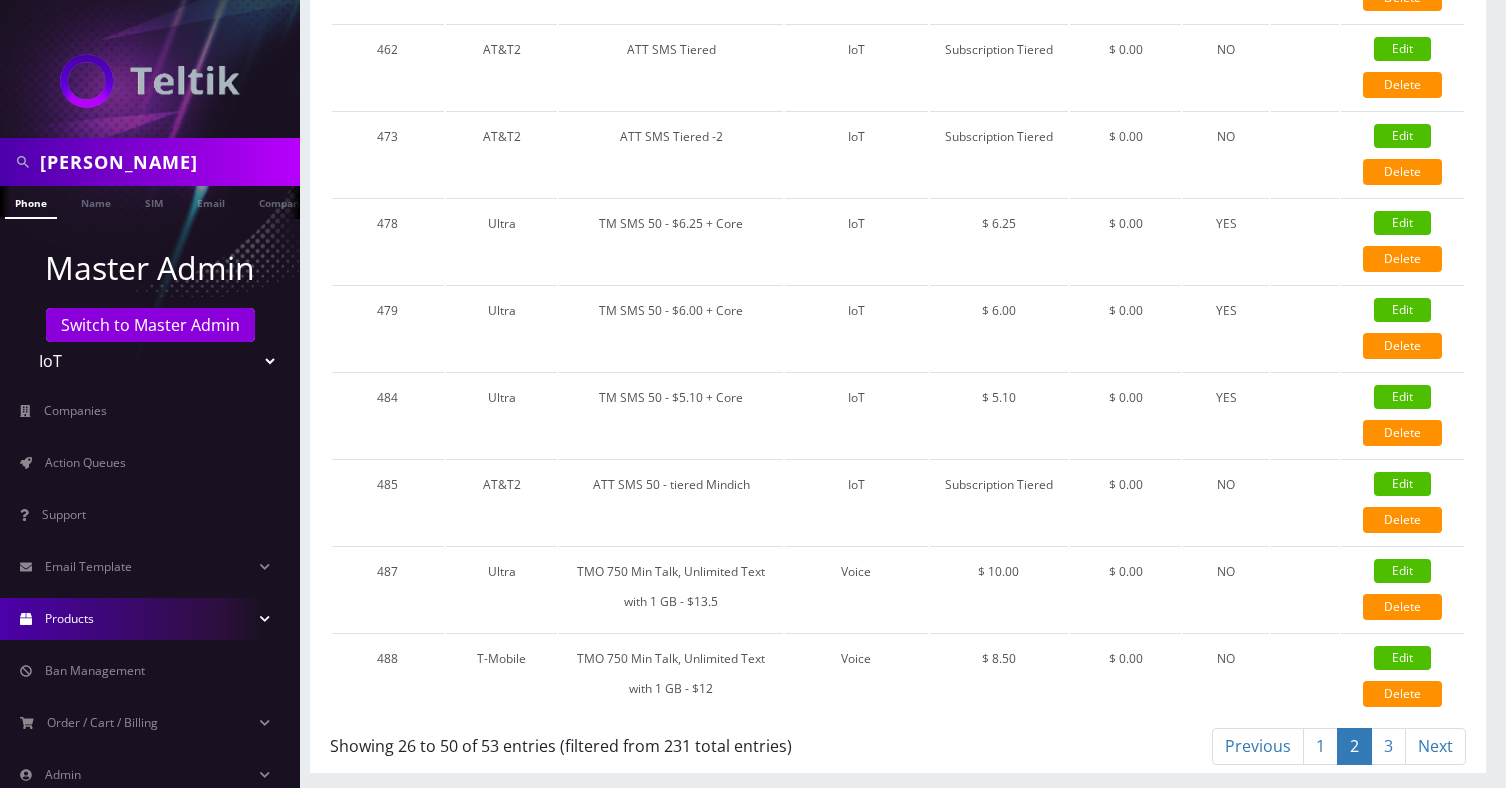 click on "3" at bounding box center (1388, 746) 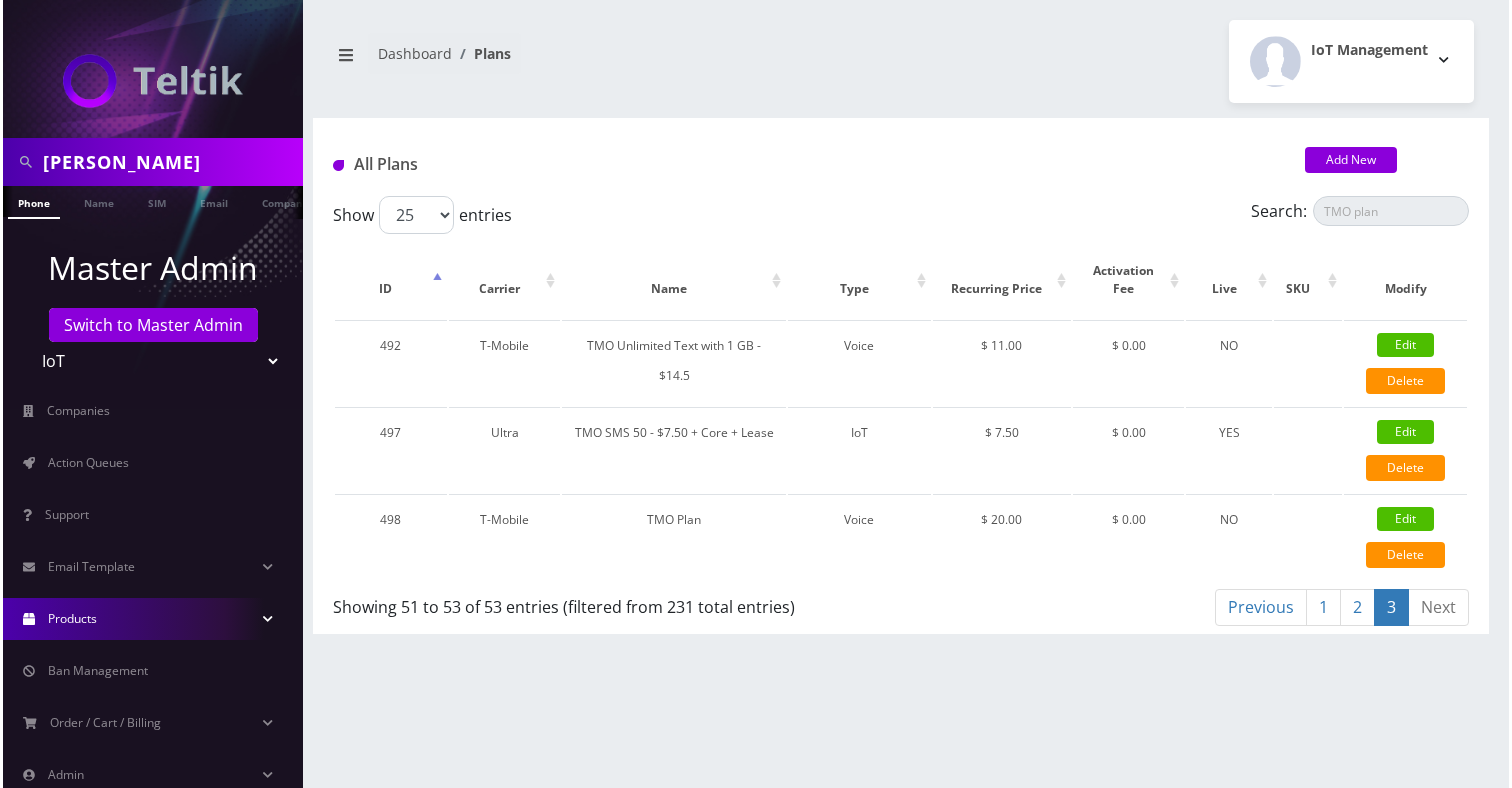 scroll, scrollTop: 0, scrollLeft: 0, axis: both 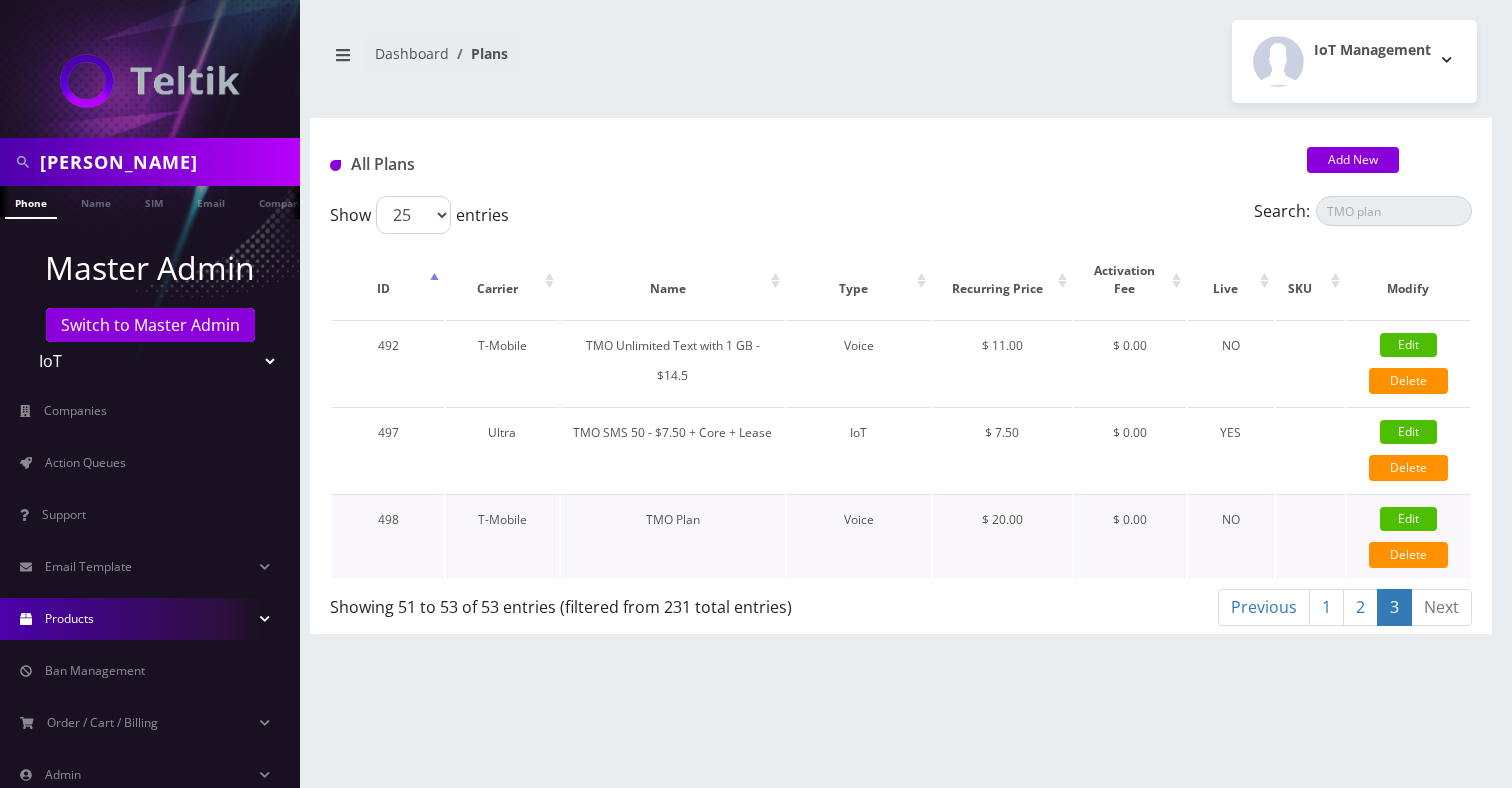 click on "TMO Plan" at bounding box center [673, 536] 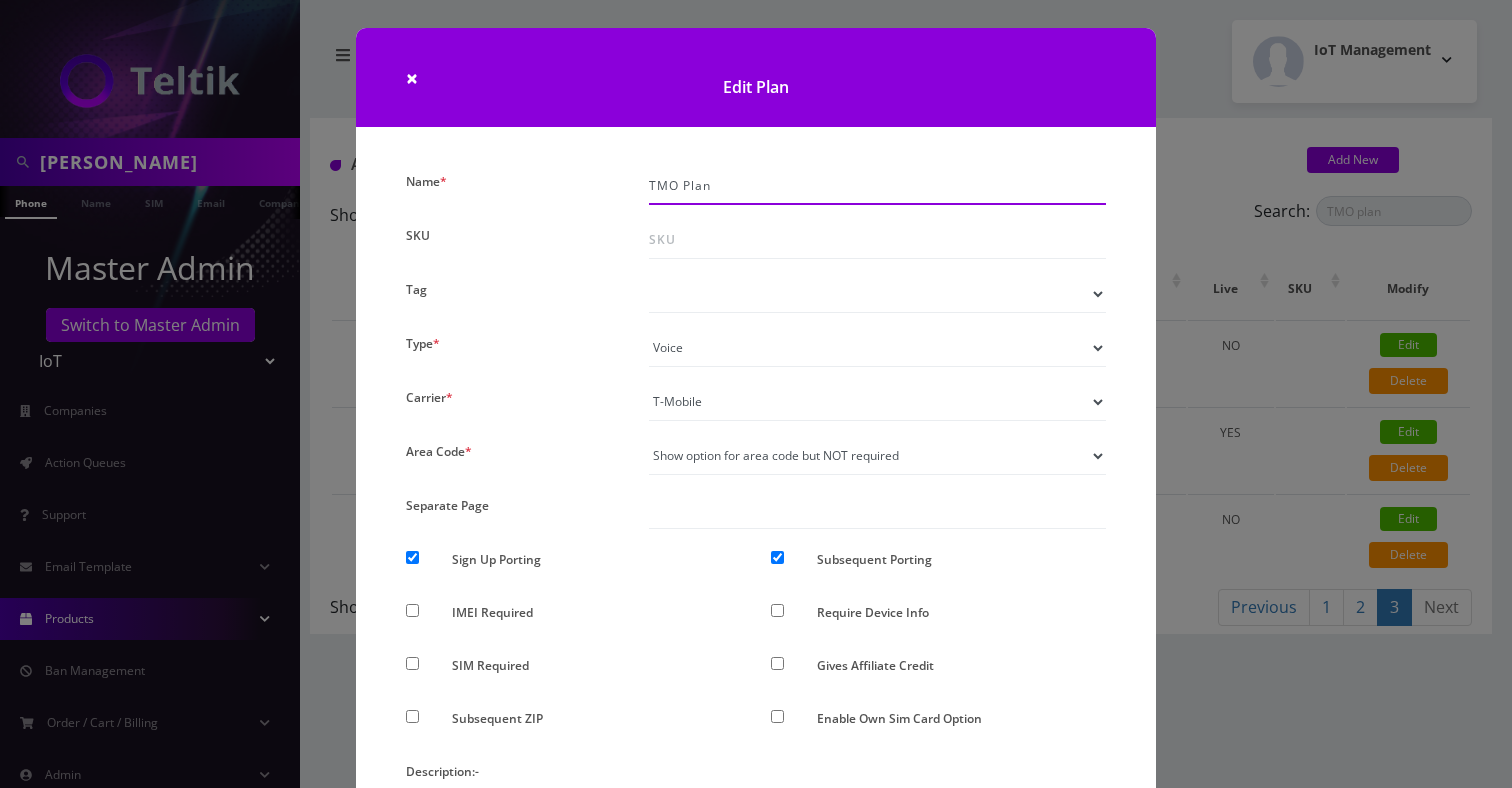 click on "TMO Plan" at bounding box center (877, 186) 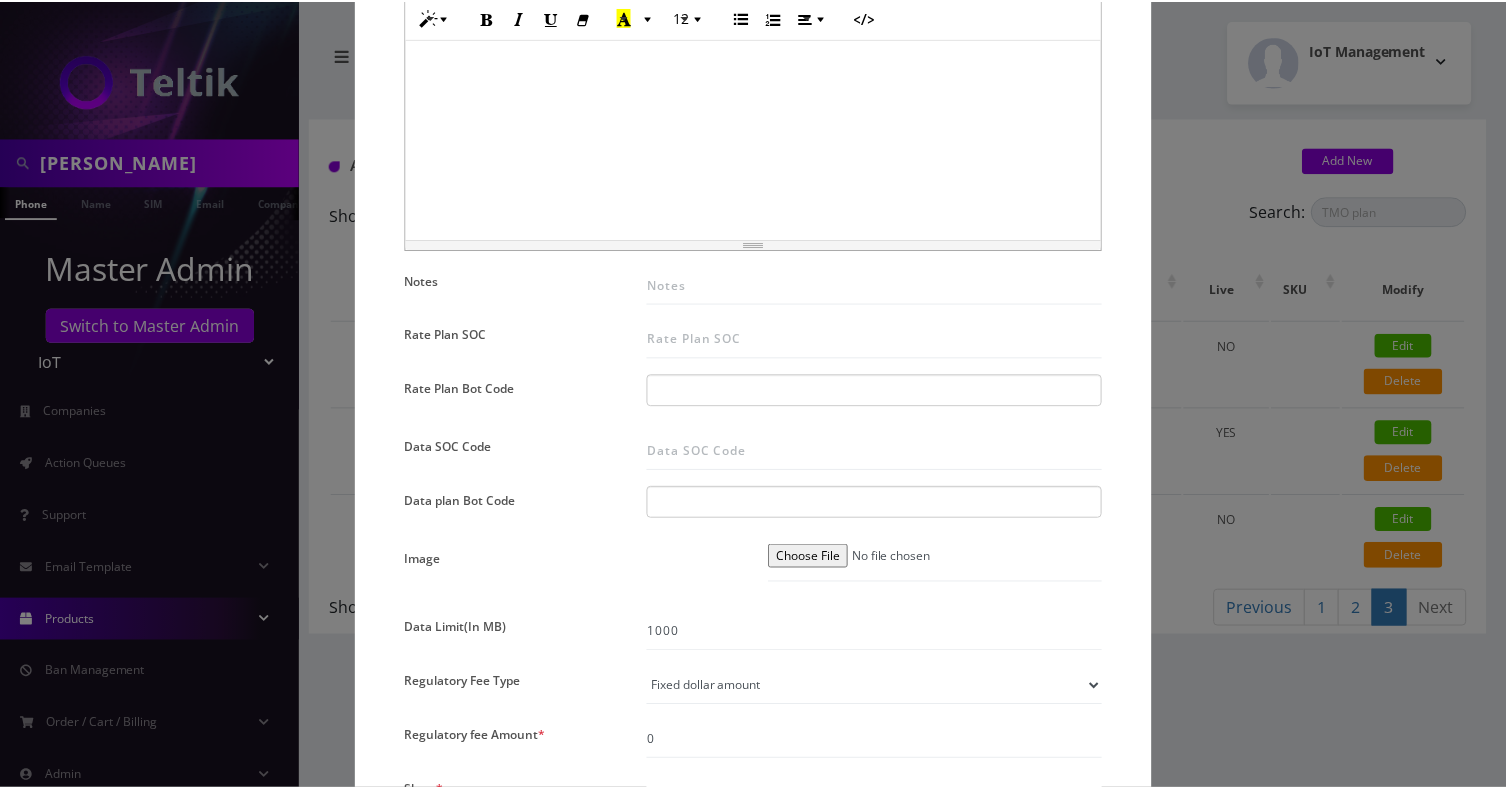 scroll, scrollTop: 1489, scrollLeft: 0, axis: vertical 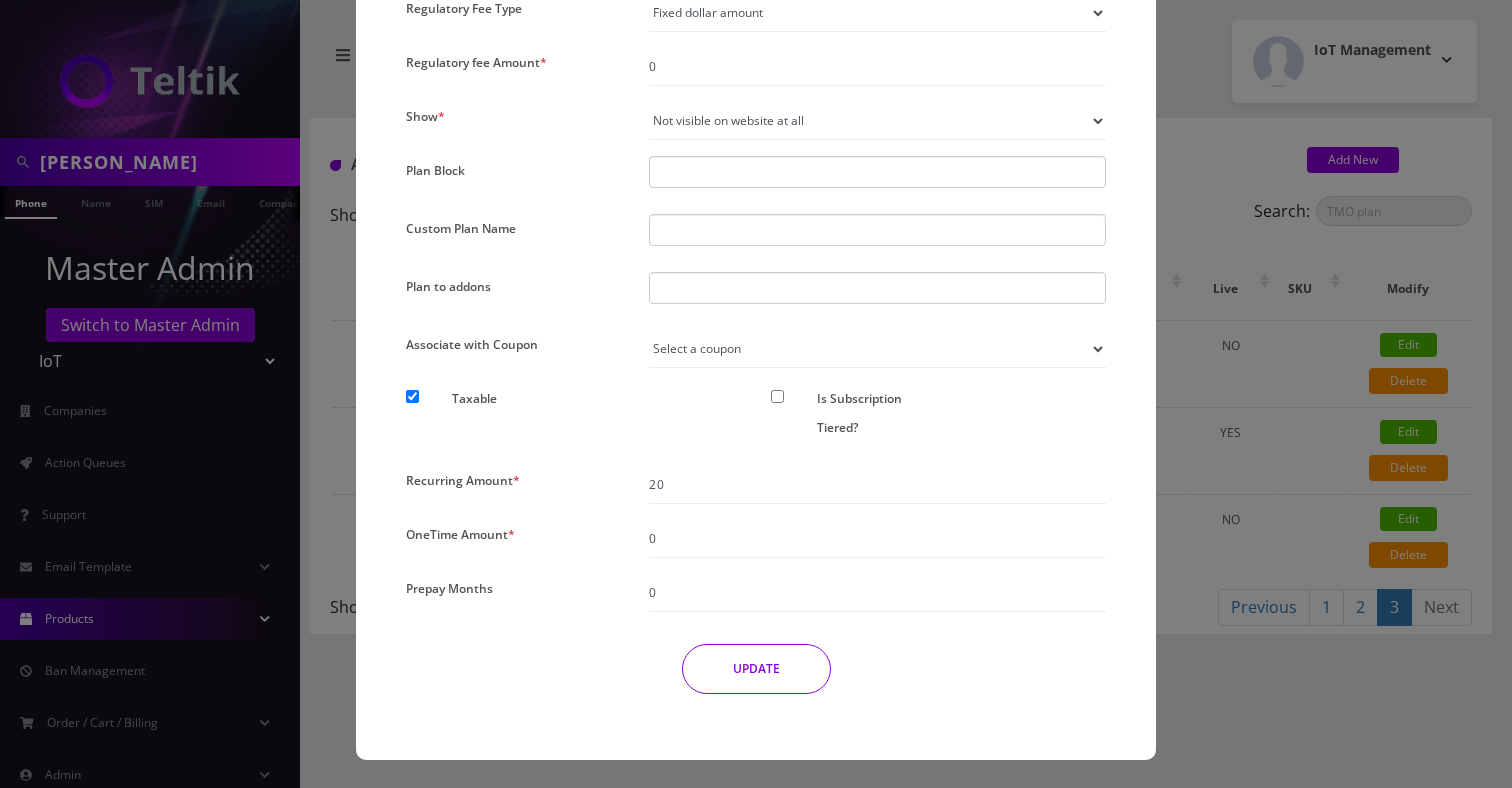 type on "TMO Plan - $20" 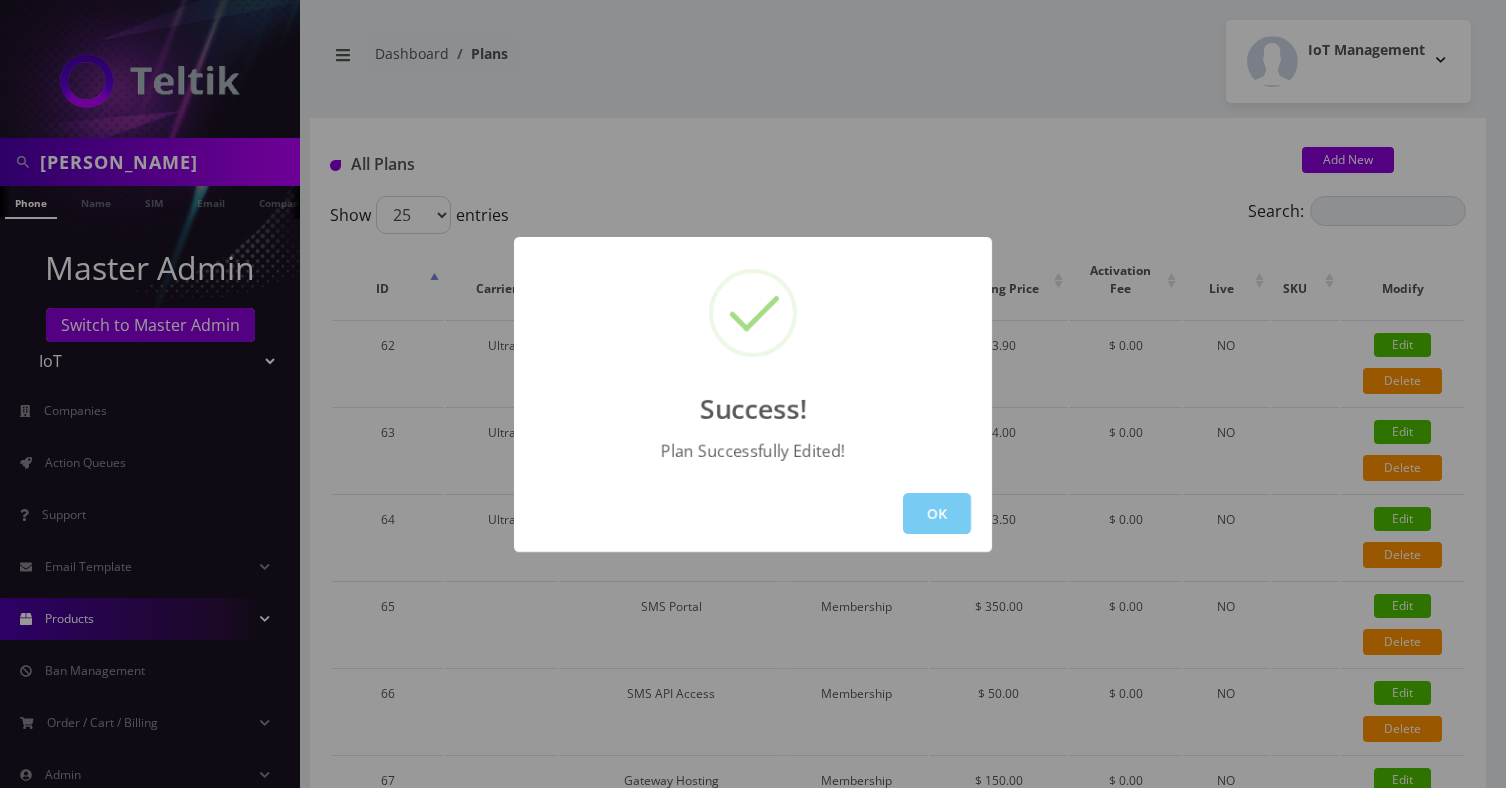 click on "OK" at bounding box center (937, 513) 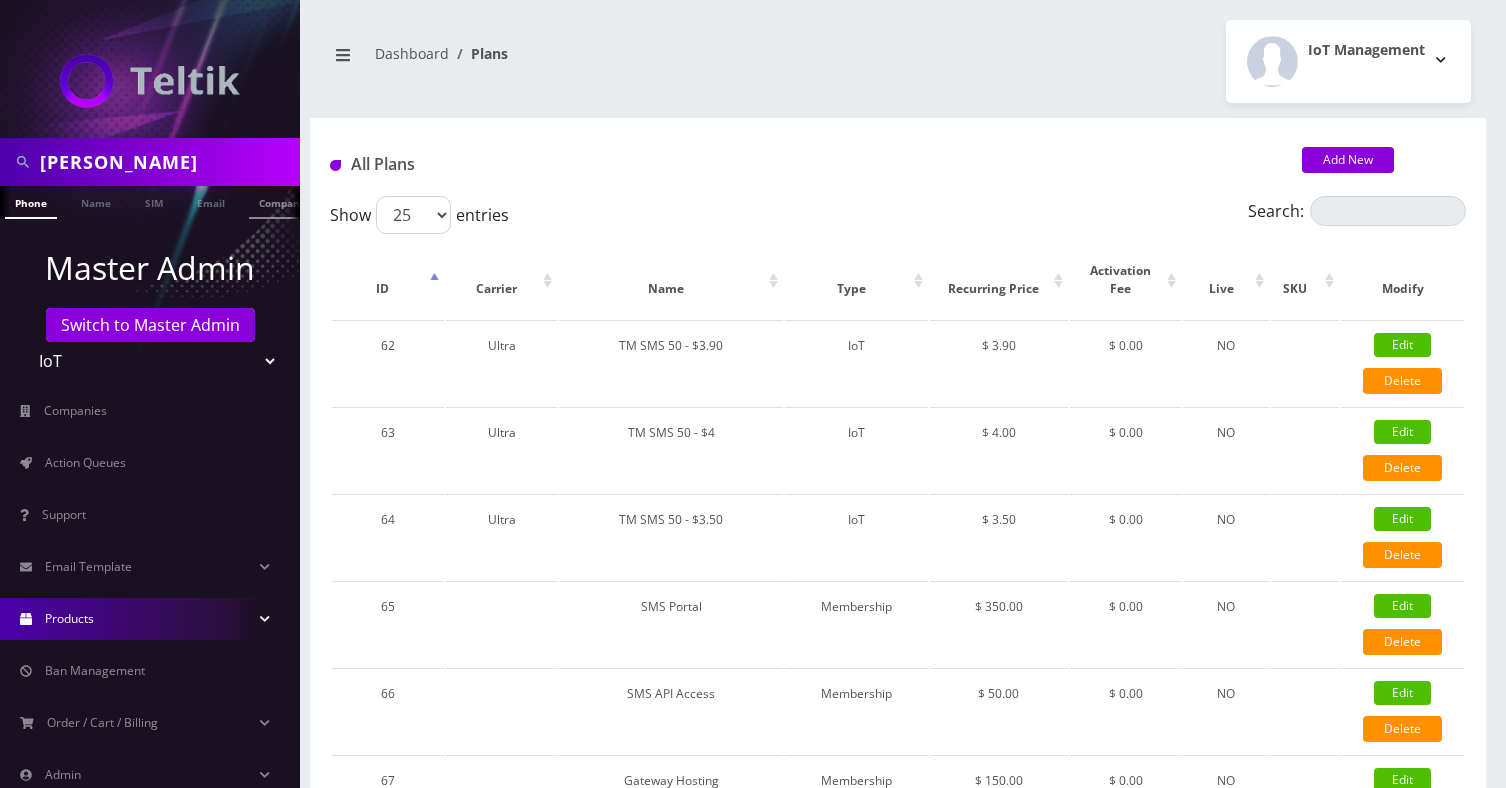 click on "Company" at bounding box center (282, 202) 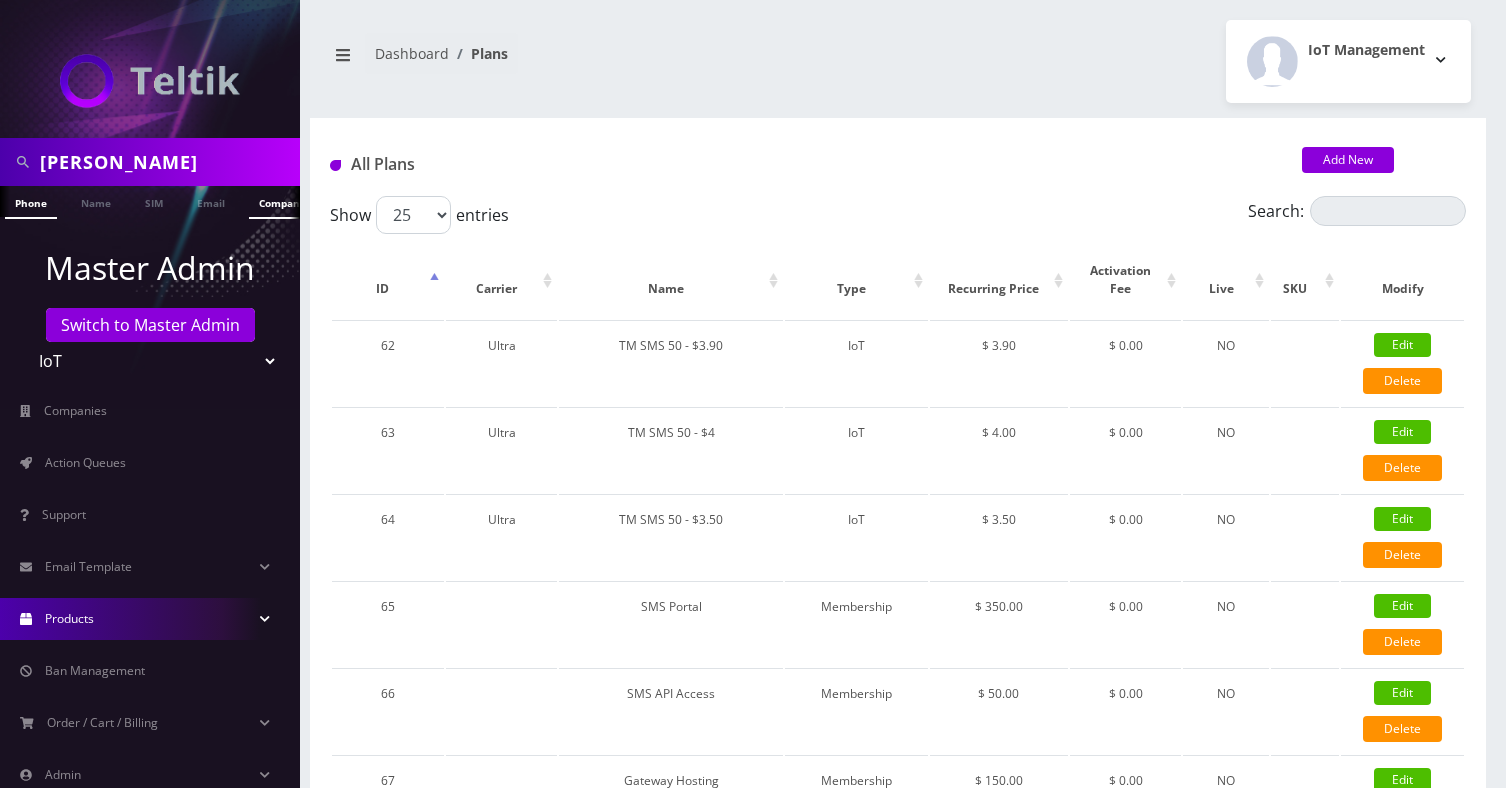 click on "Company" at bounding box center [282, 202] 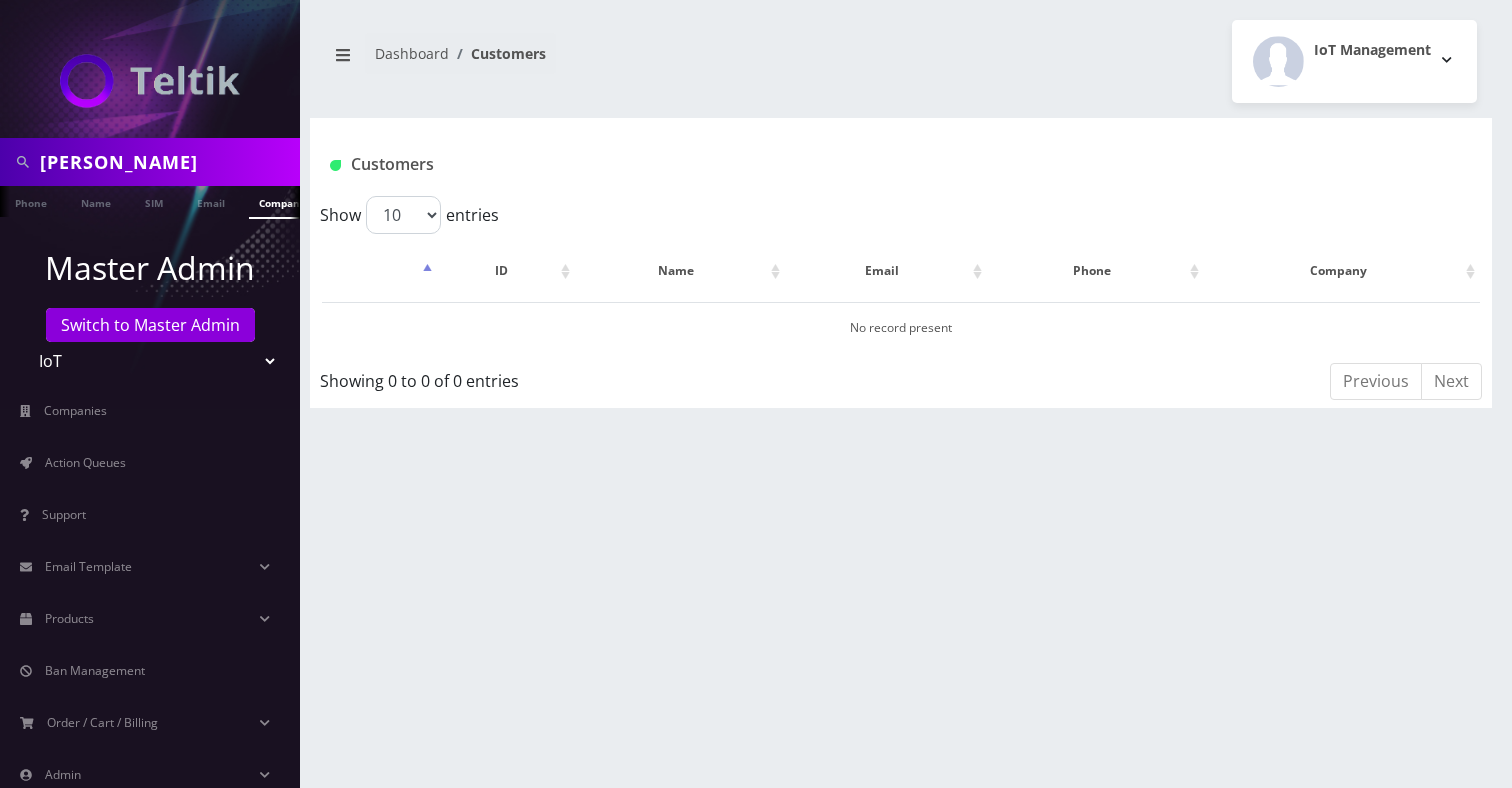 scroll, scrollTop: 0, scrollLeft: 0, axis: both 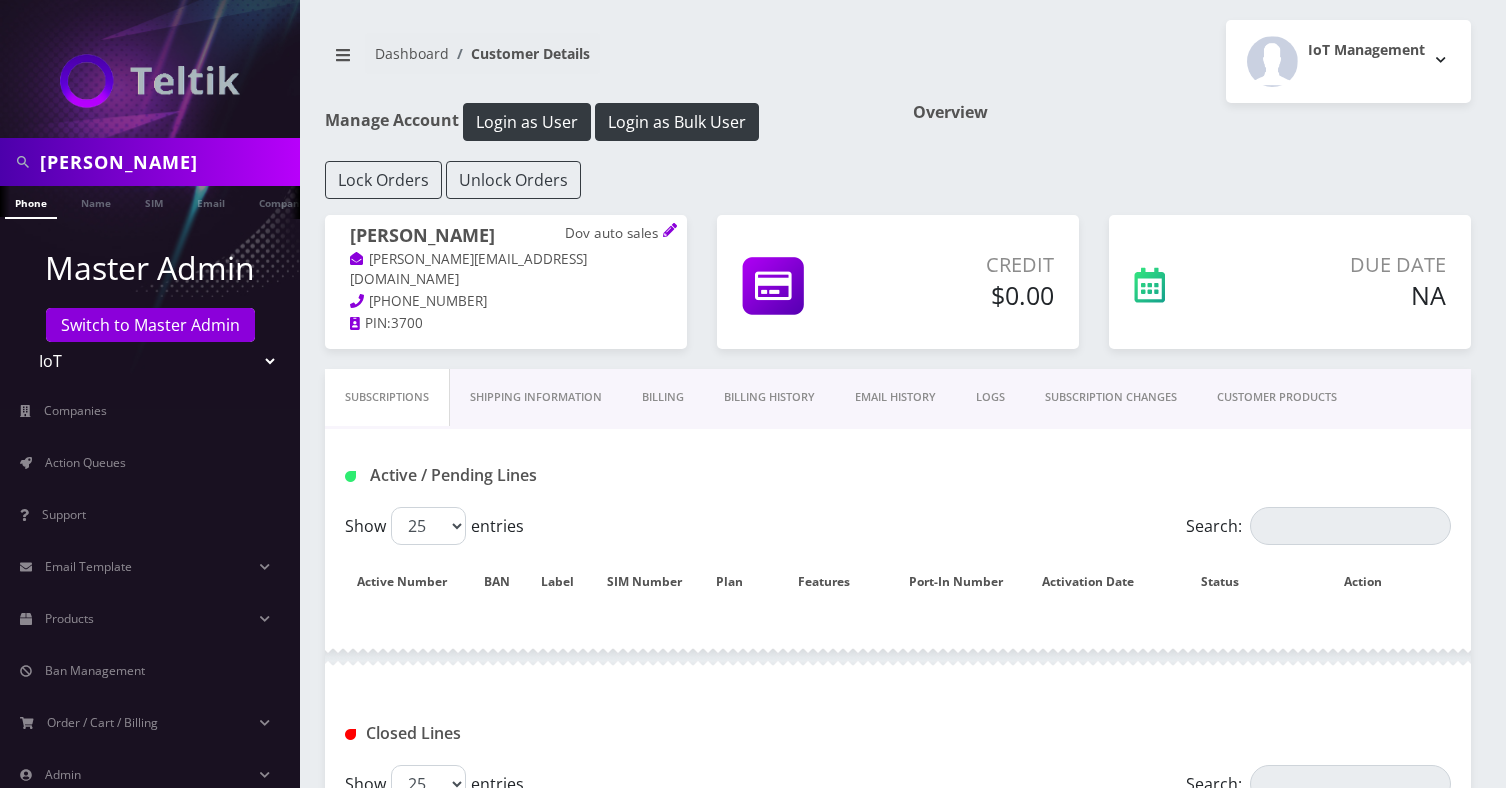 click on "CUSTOMER PRODUCTS" at bounding box center (1277, 397) 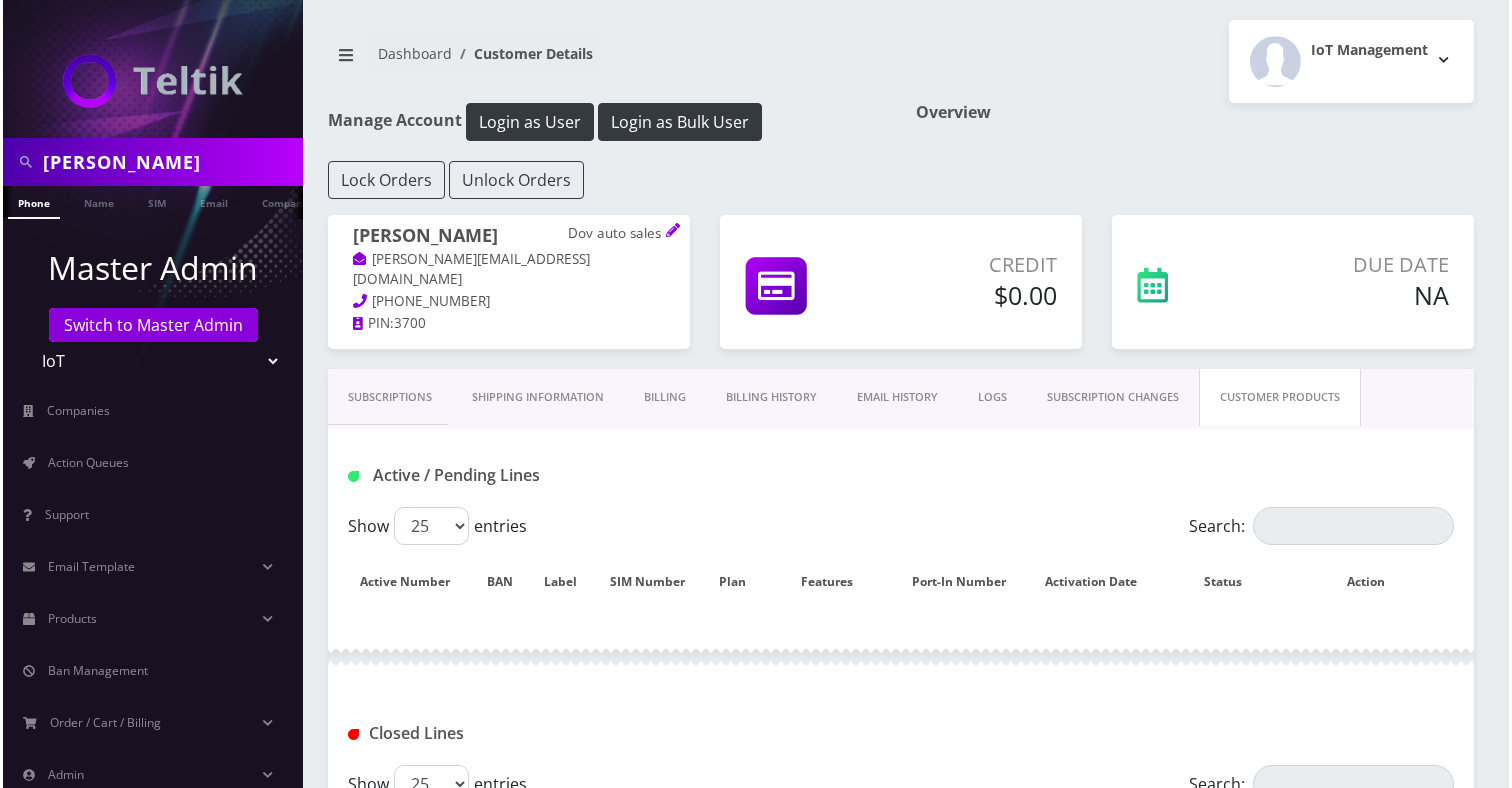 scroll, scrollTop: 103, scrollLeft: 0, axis: vertical 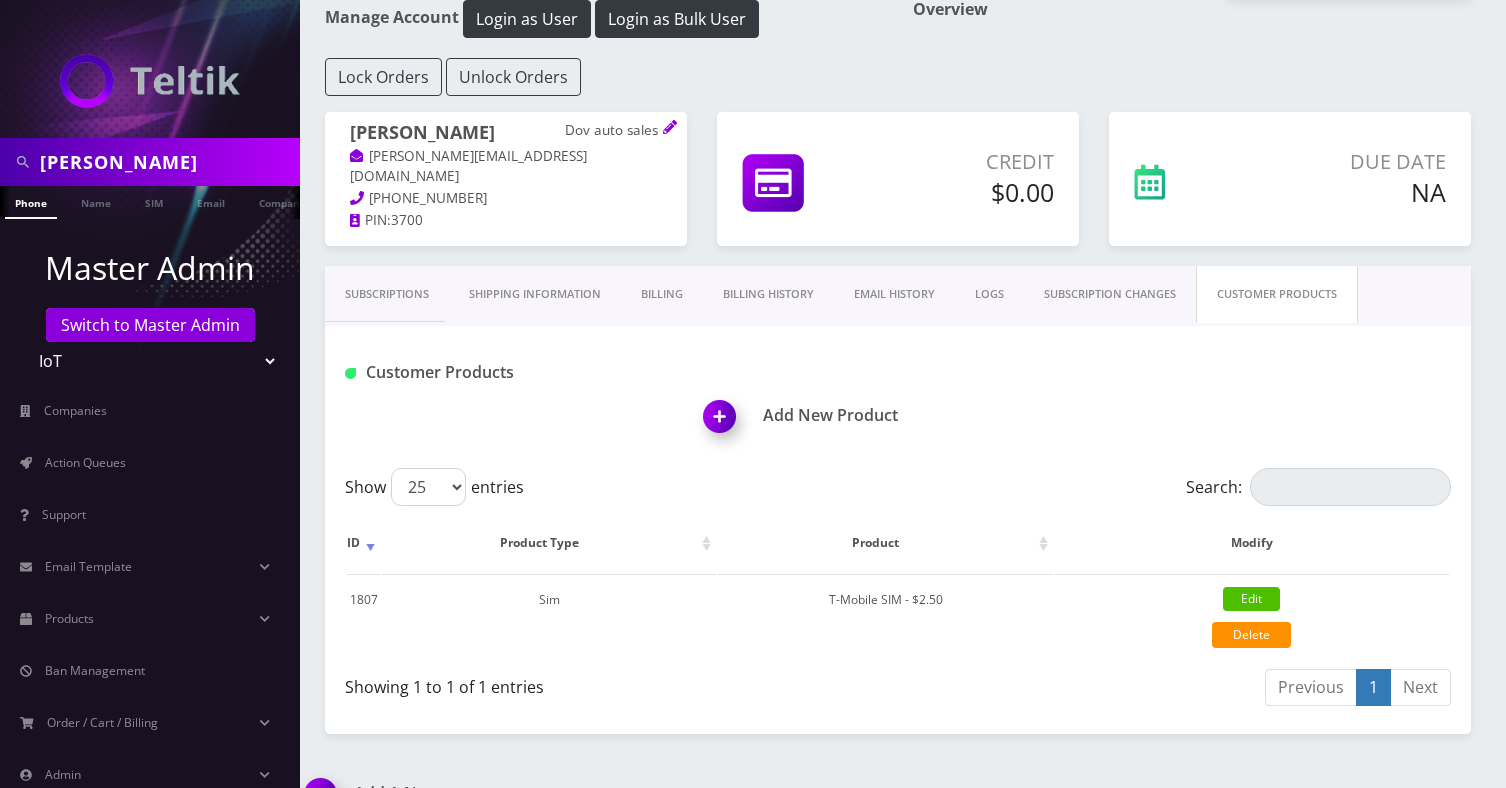click at bounding box center [723, 423] 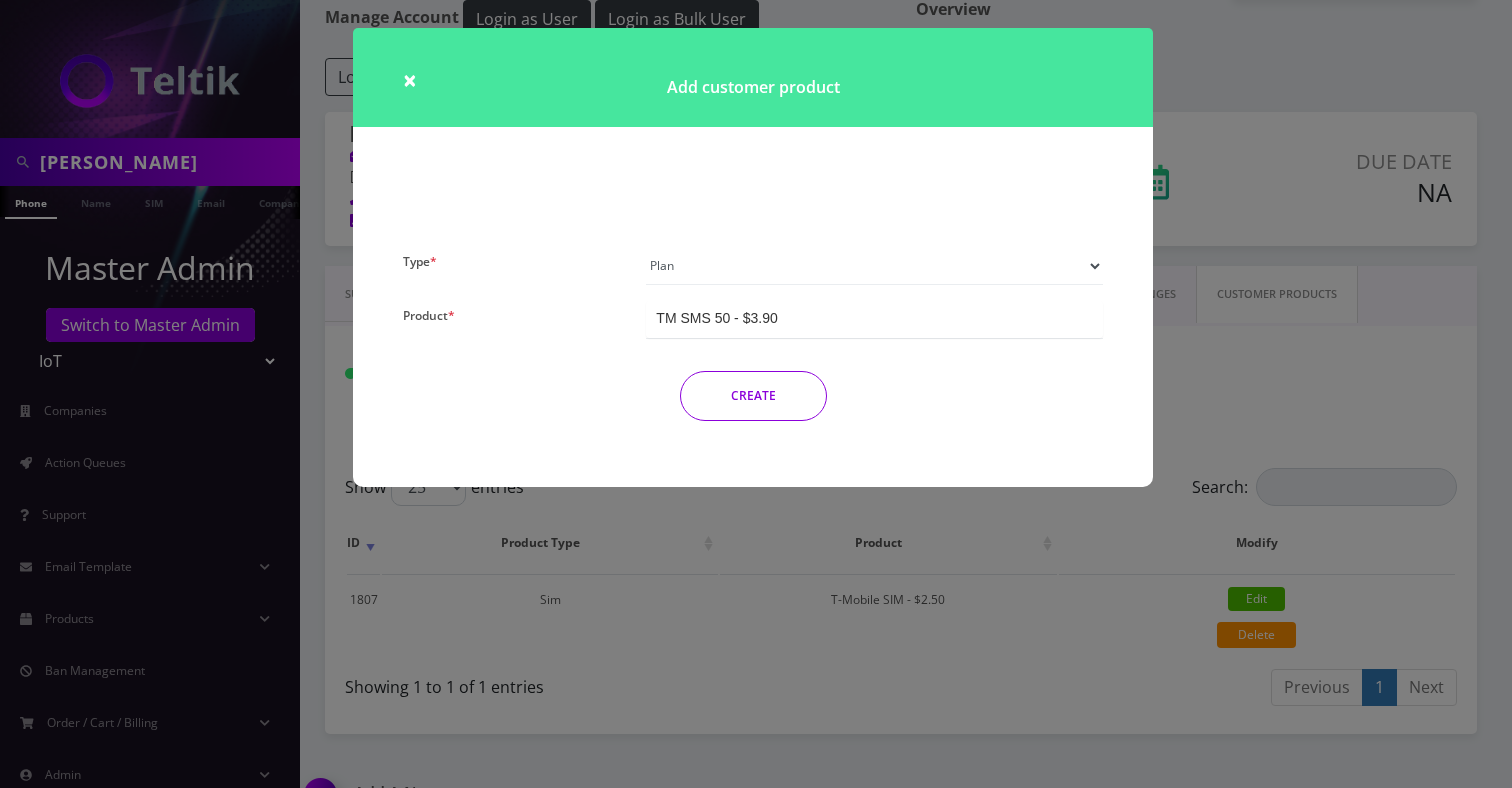 click on "TM SMS 50 - $3.90" at bounding box center (874, 319) 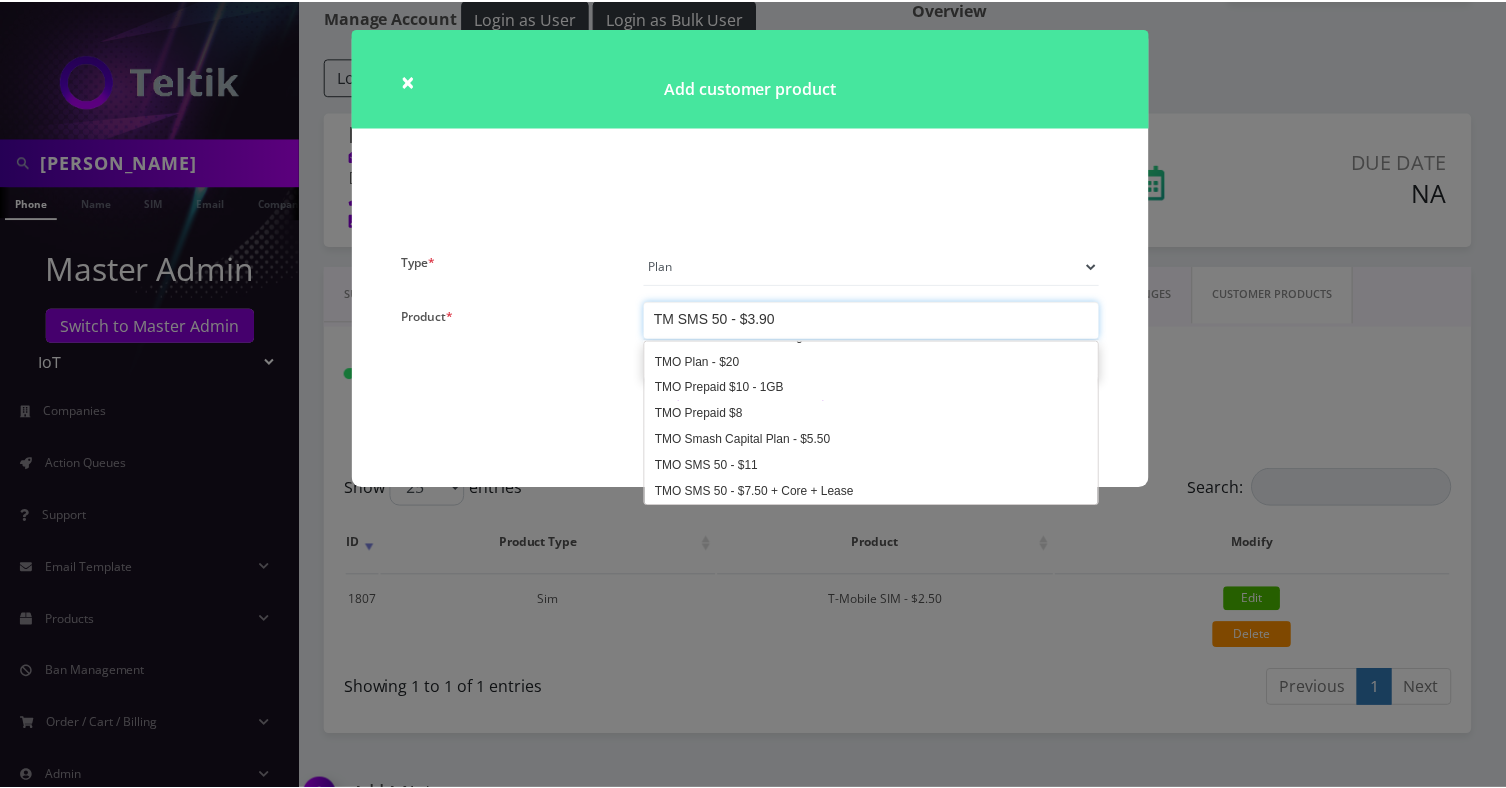 scroll, scrollTop: 5069, scrollLeft: 0, axis: vertical 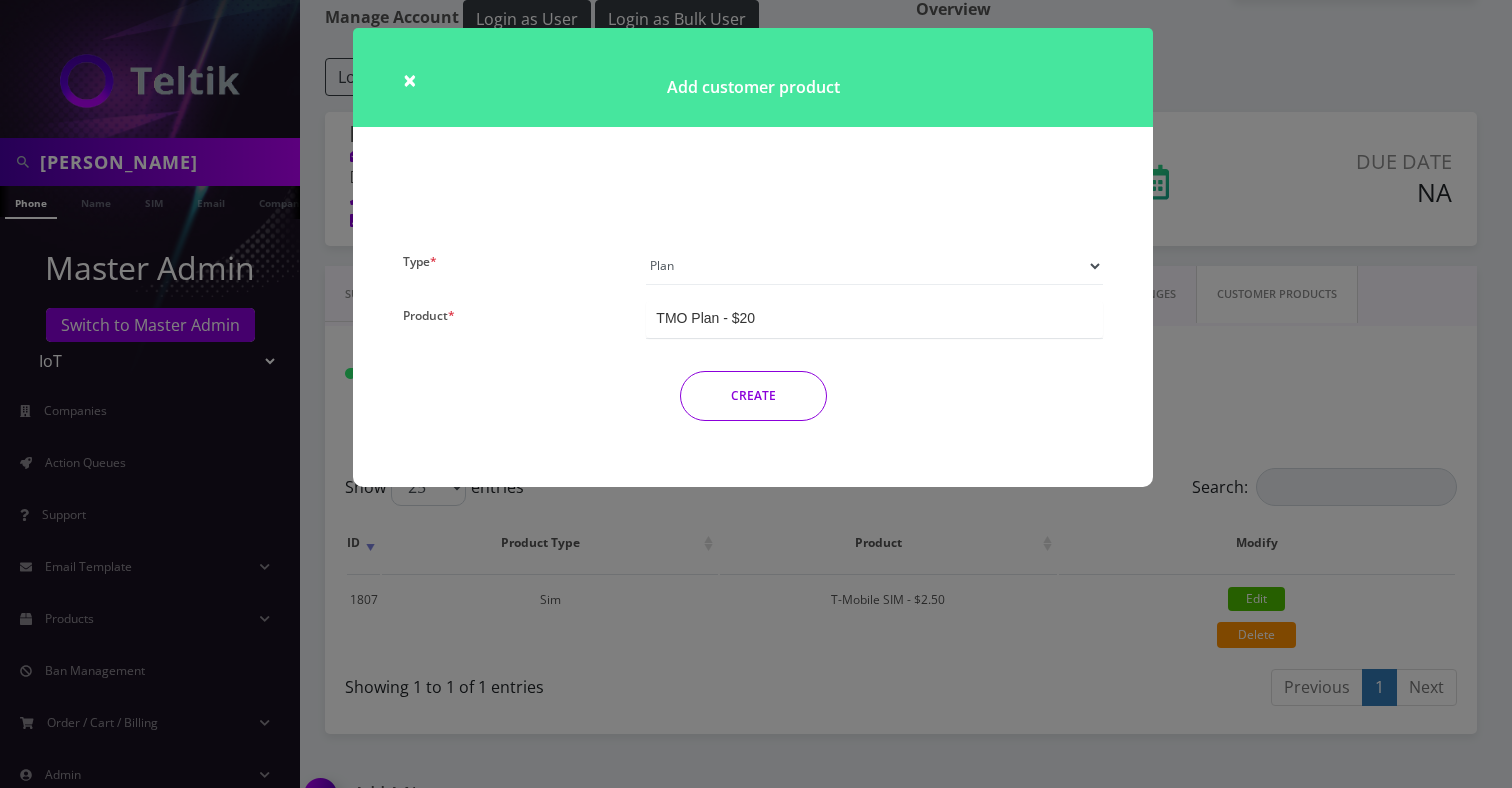 click on "CREATE" at bounding box center [753, 396] 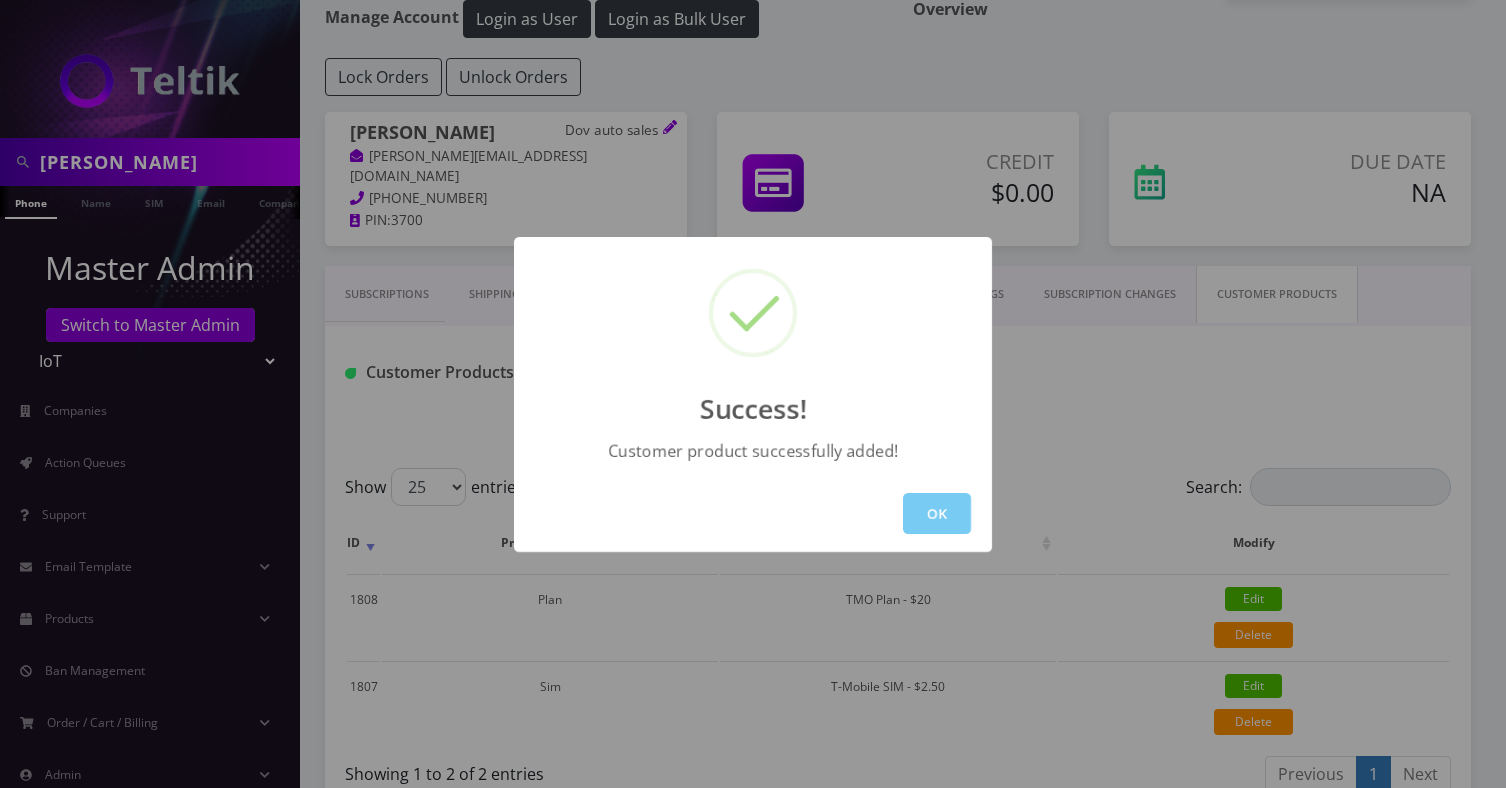 click on "OK" at bounding box center (937, 513) 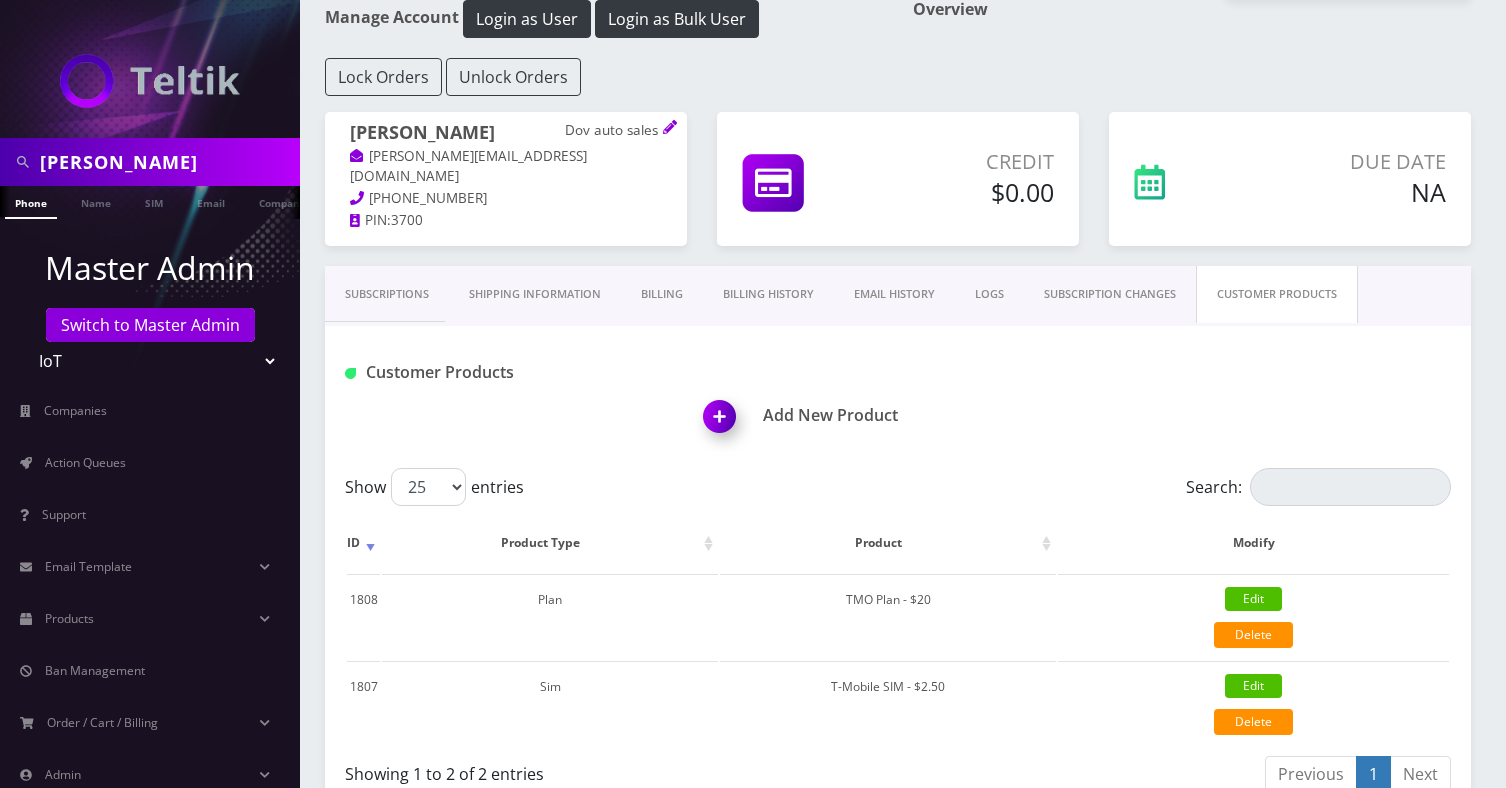 scroll, scrollTop: 233, scrollLeft: 0, axis: vertical 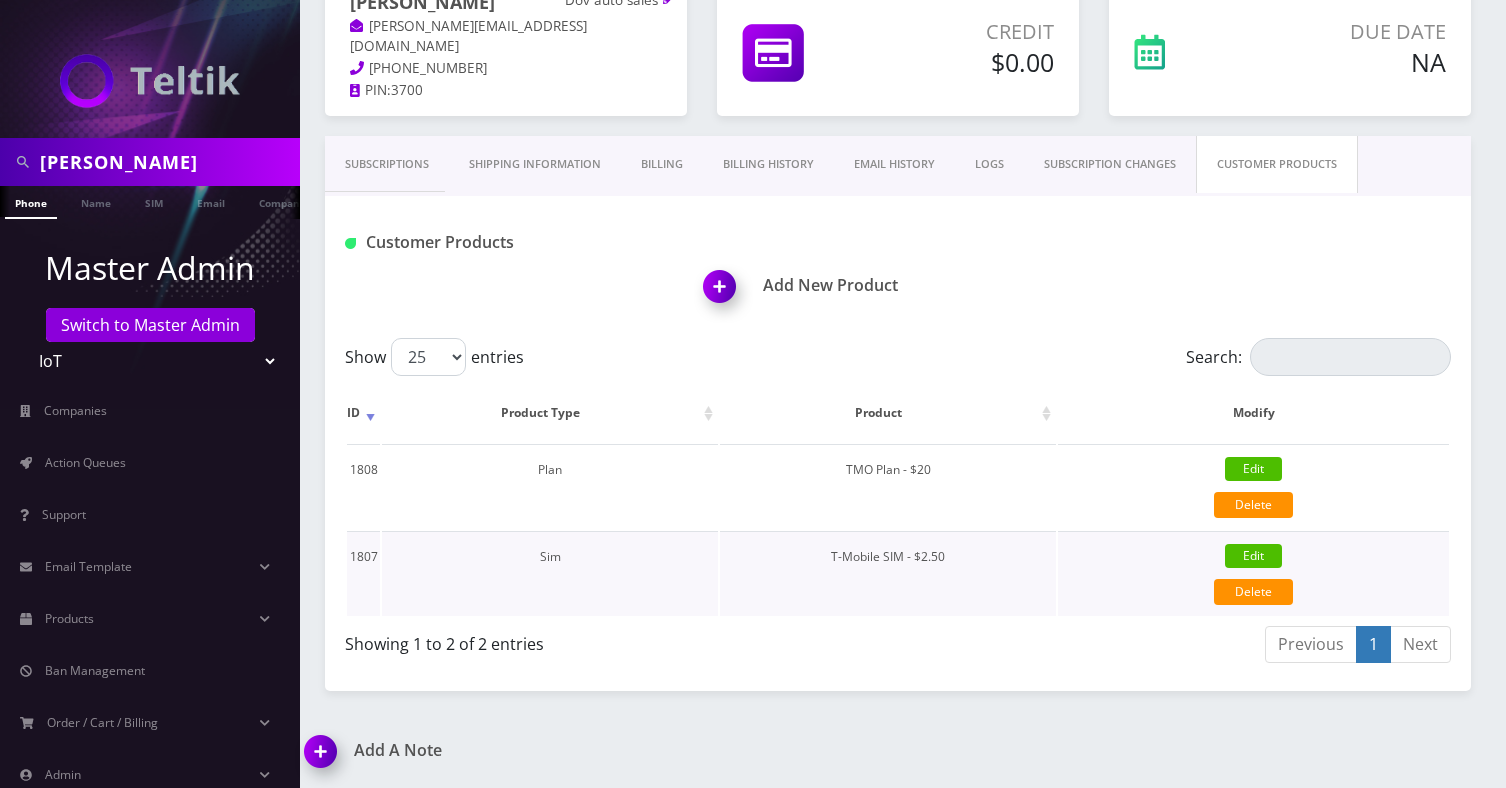 click on "Edit" at bounding box center (1253, 556) 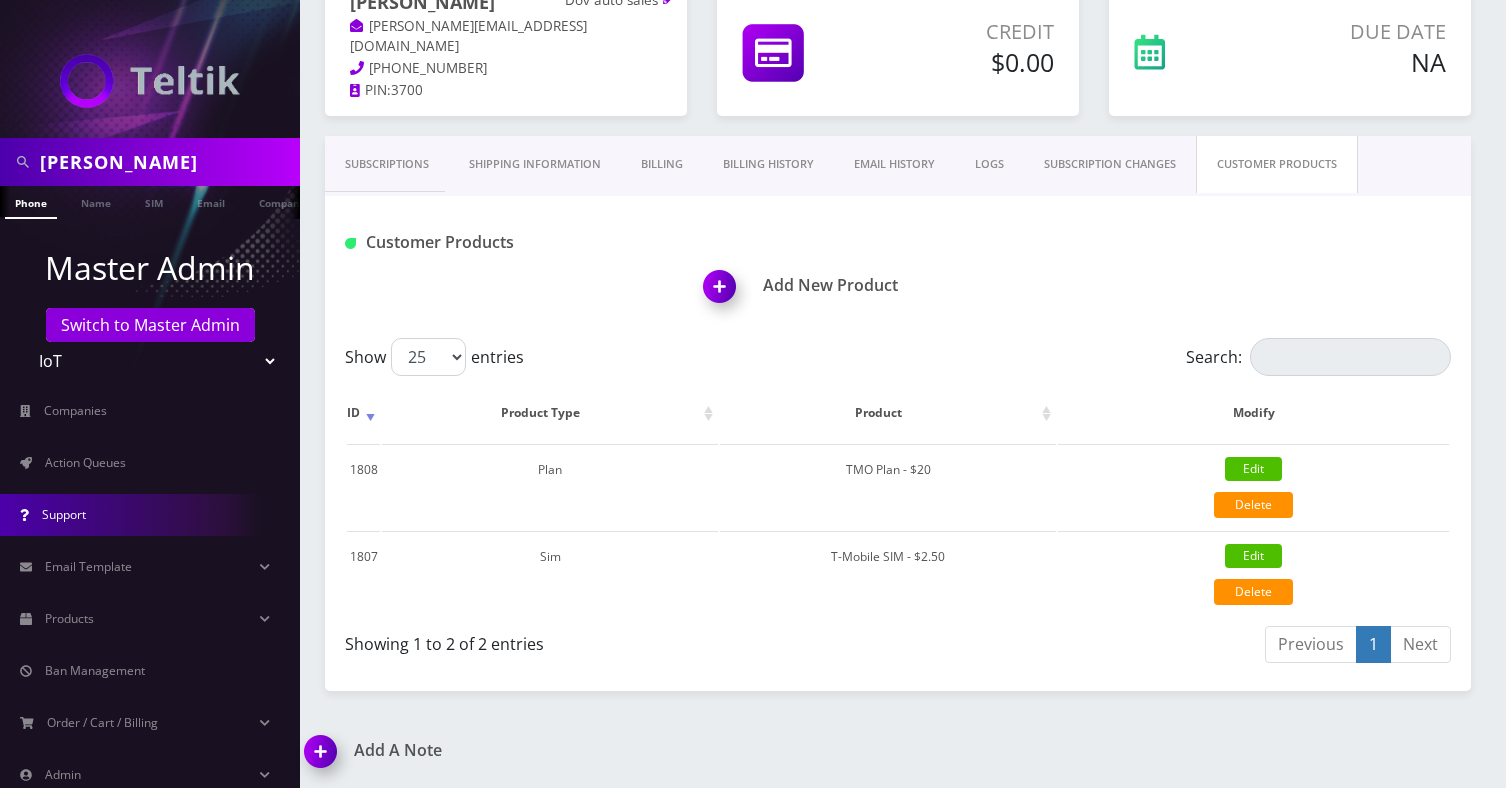 scroll, scrollTop: 40, scrollLeft: 0, axis: vertical 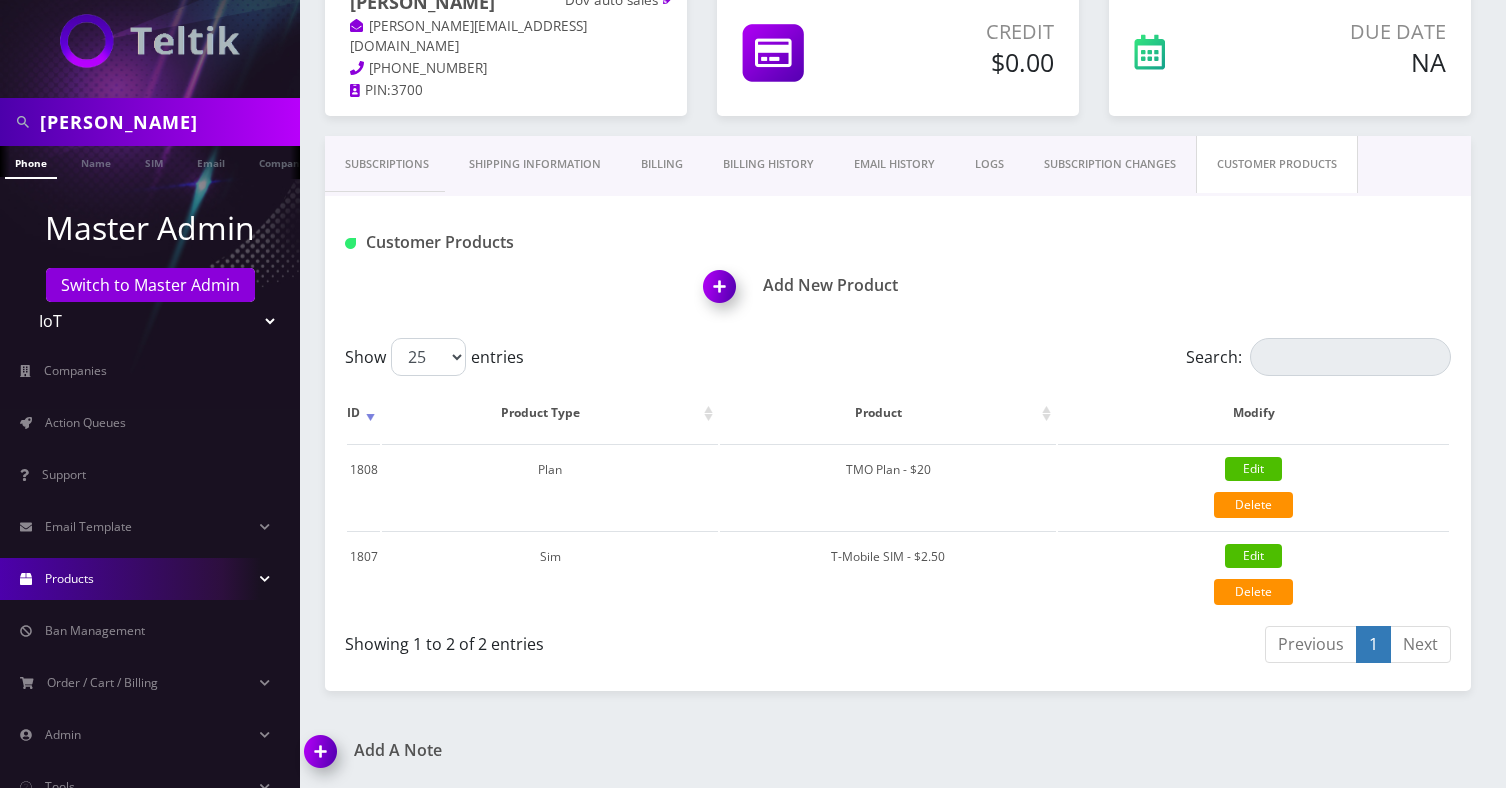 click on "Products" at bounding box center (150, 579) 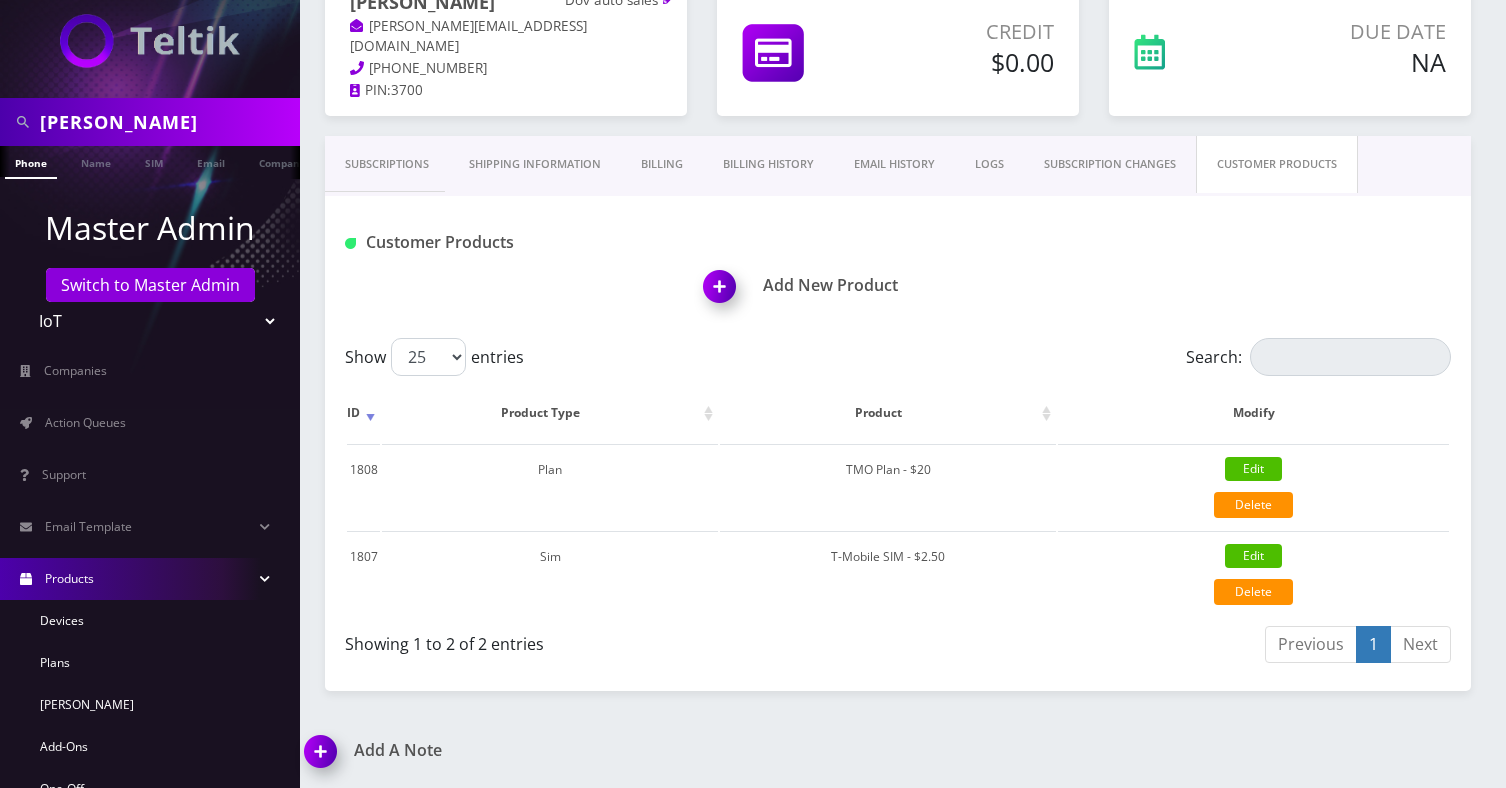 scroll, scrollTop: 130, scrollLeft: 0, axis: vertical 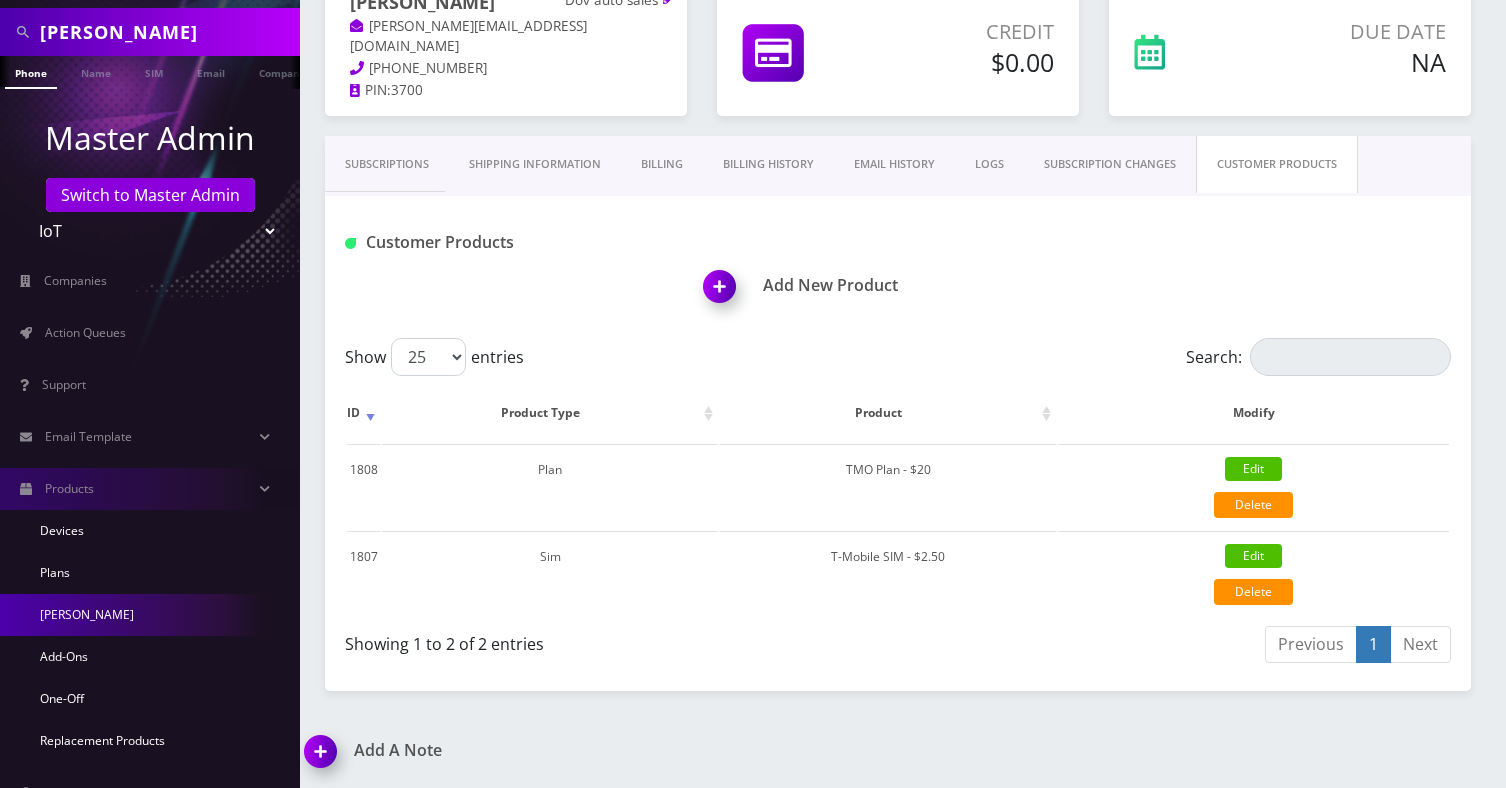click on "[PERSON_NAME]" at bounding box center [150, 615] 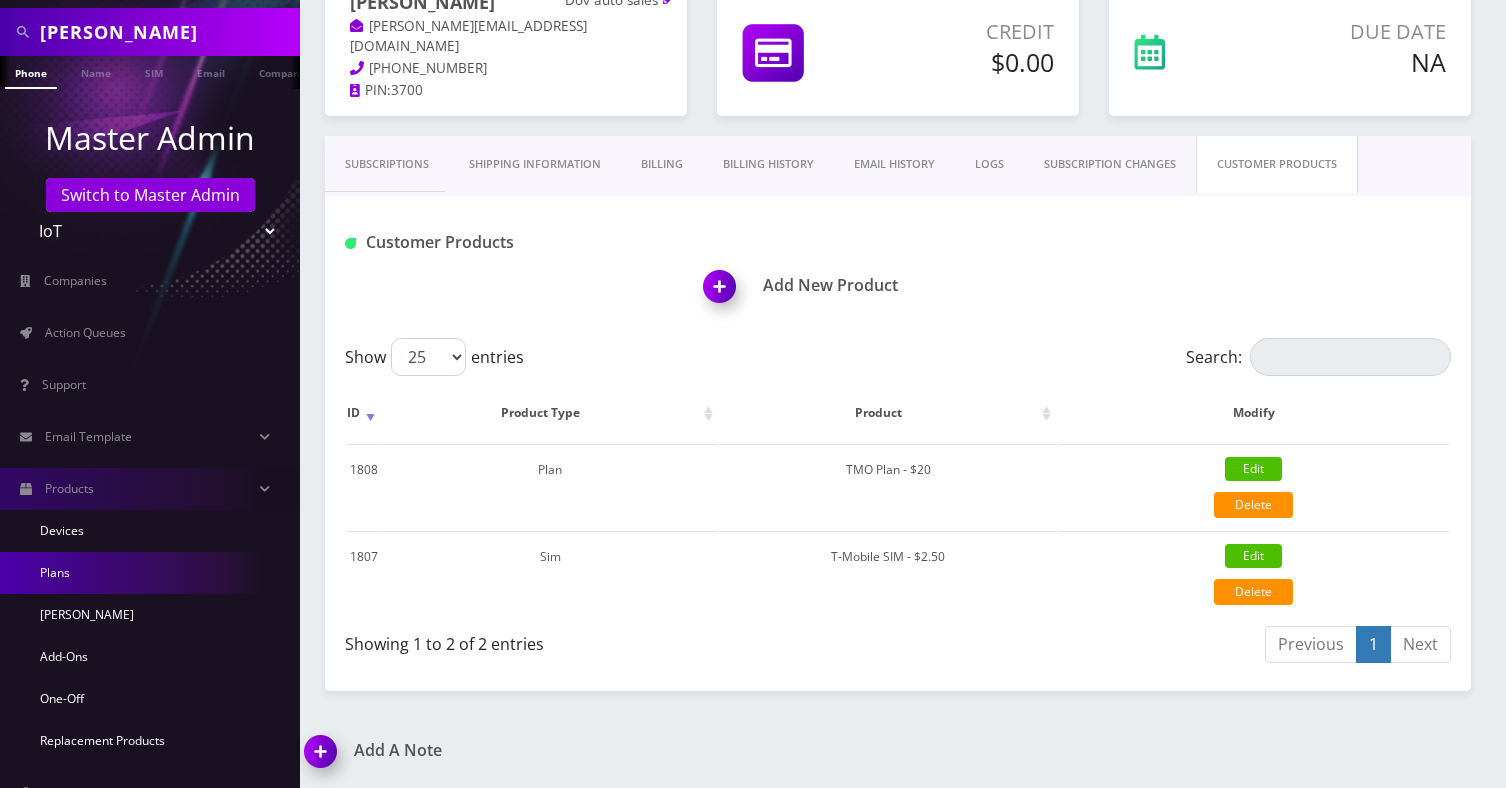 click on "Plans" at bounding box center [150, 573] 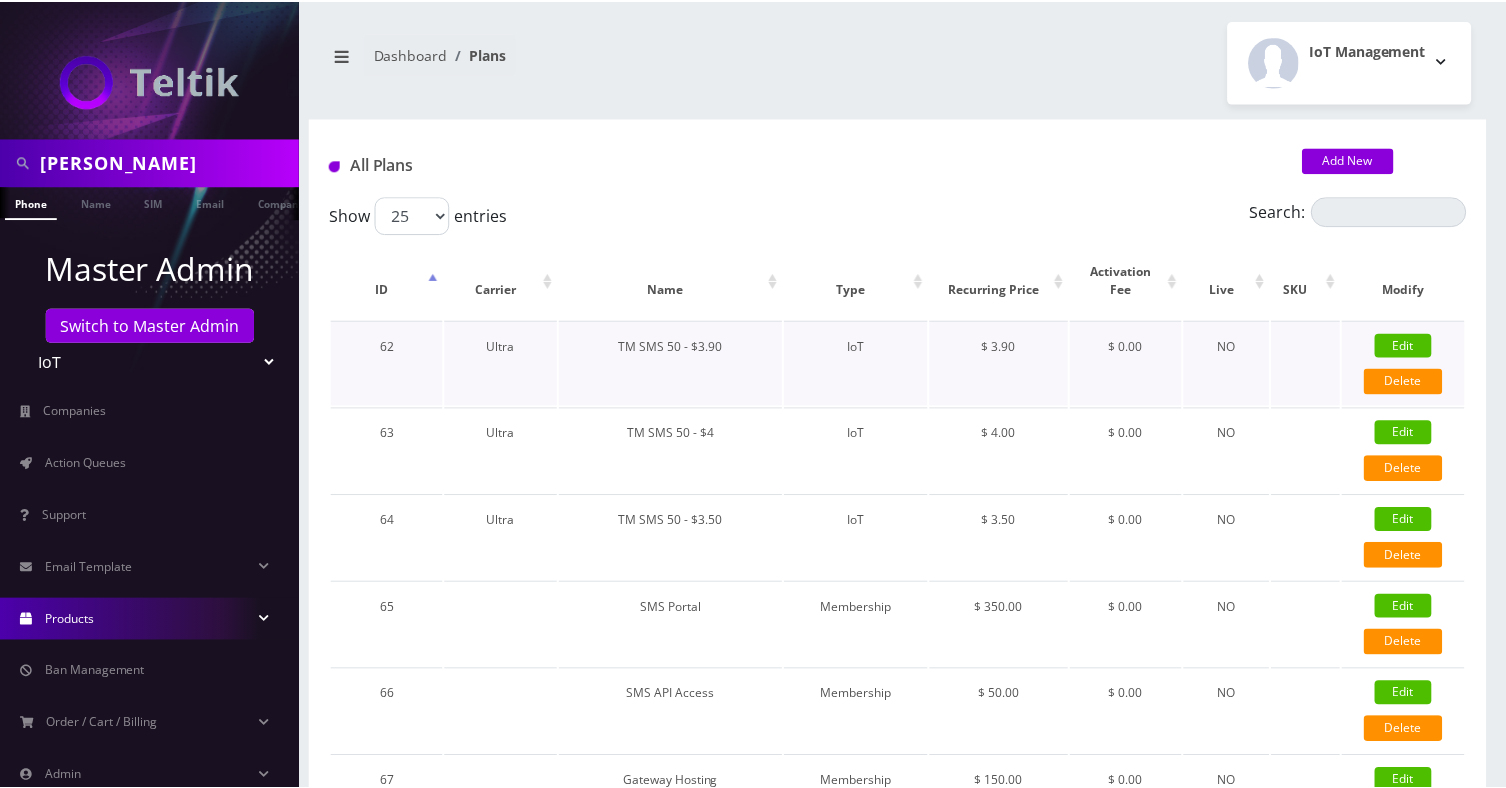 scroll, scrollTop: 0, scrollLeft: 0, axis: both 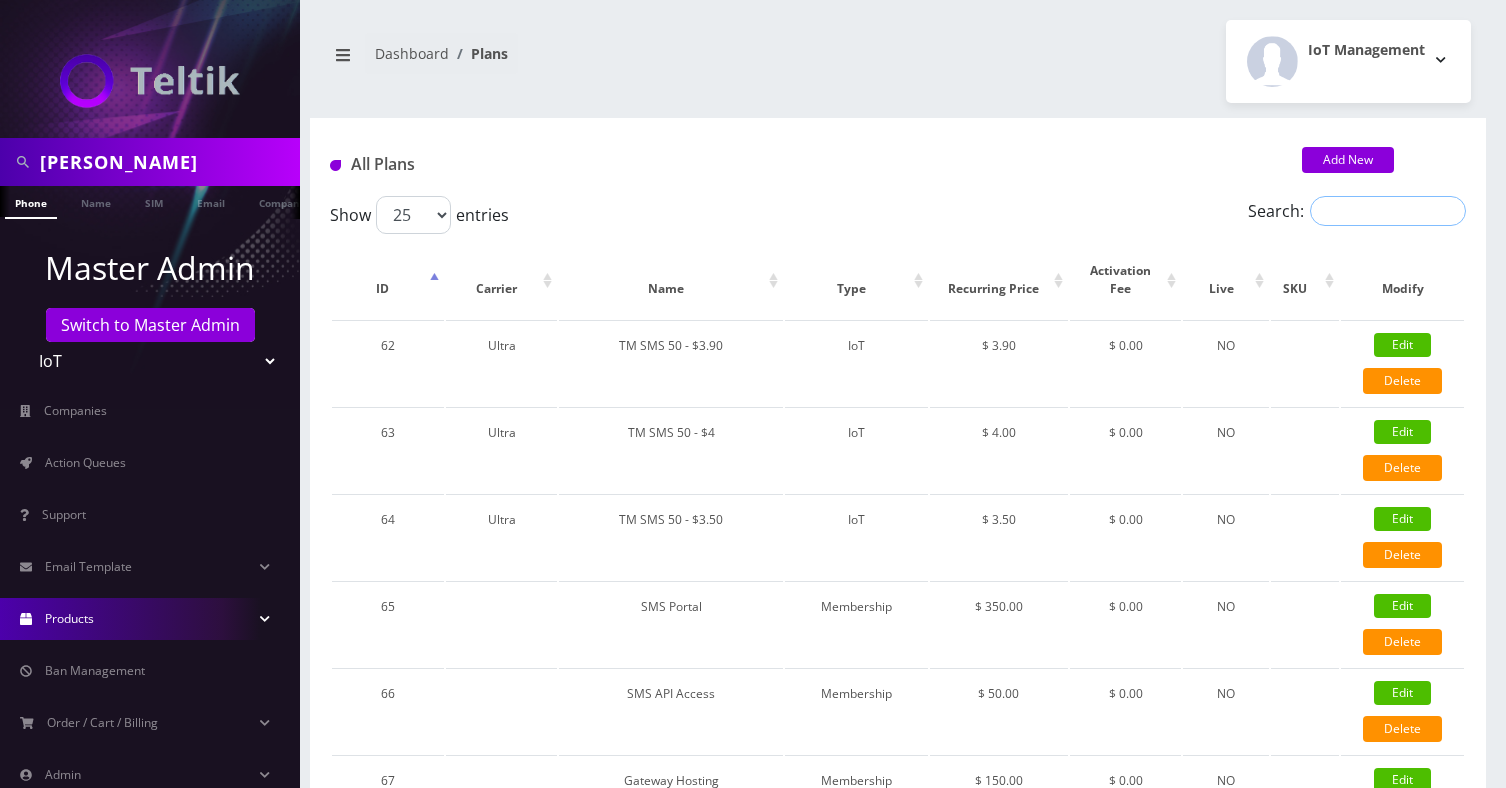 click on "Search:" at bounding box center [1388, 211] 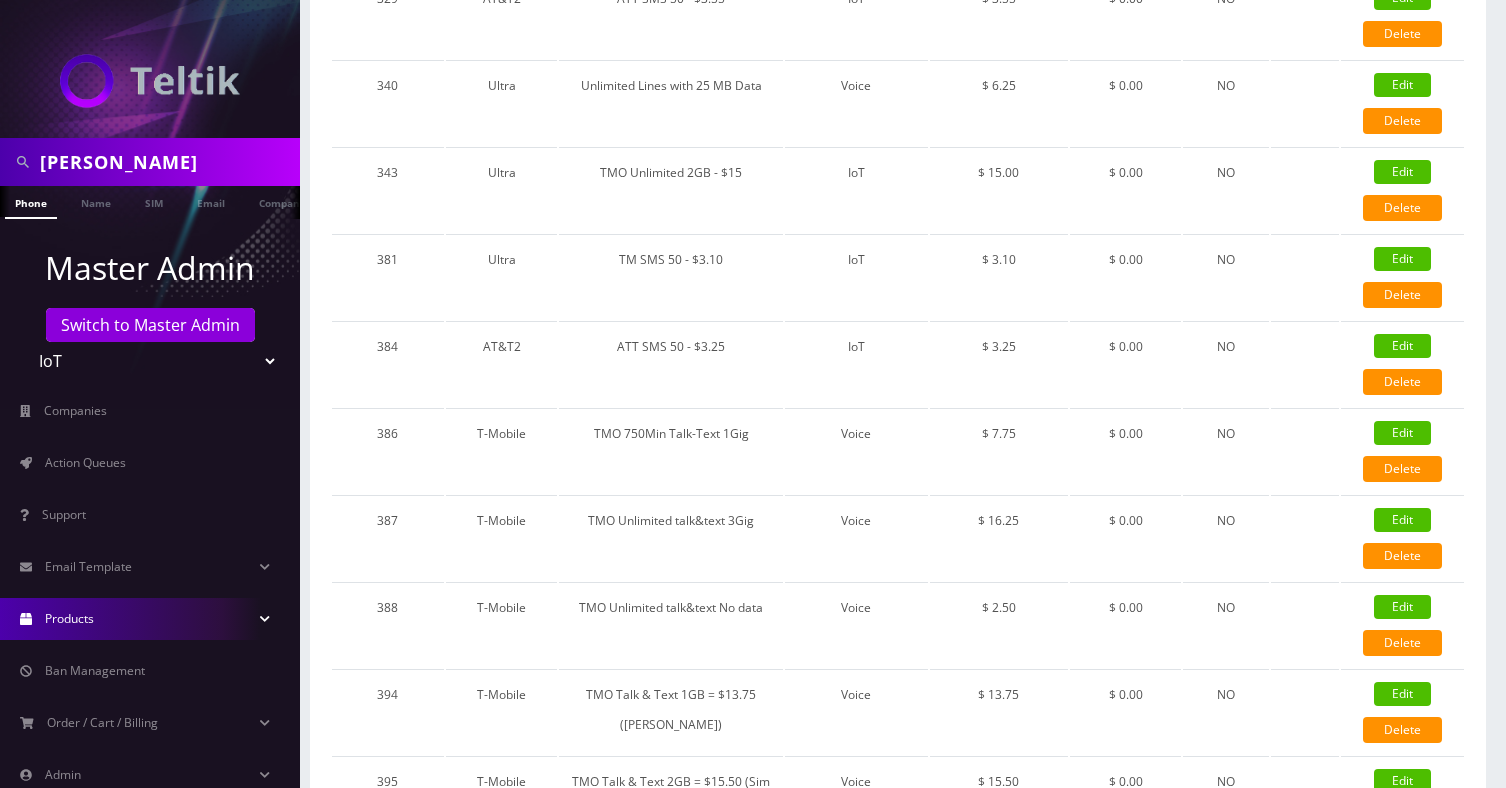 scroll, scrollTop: 1775, scrollLeft: 0, axis: vertical 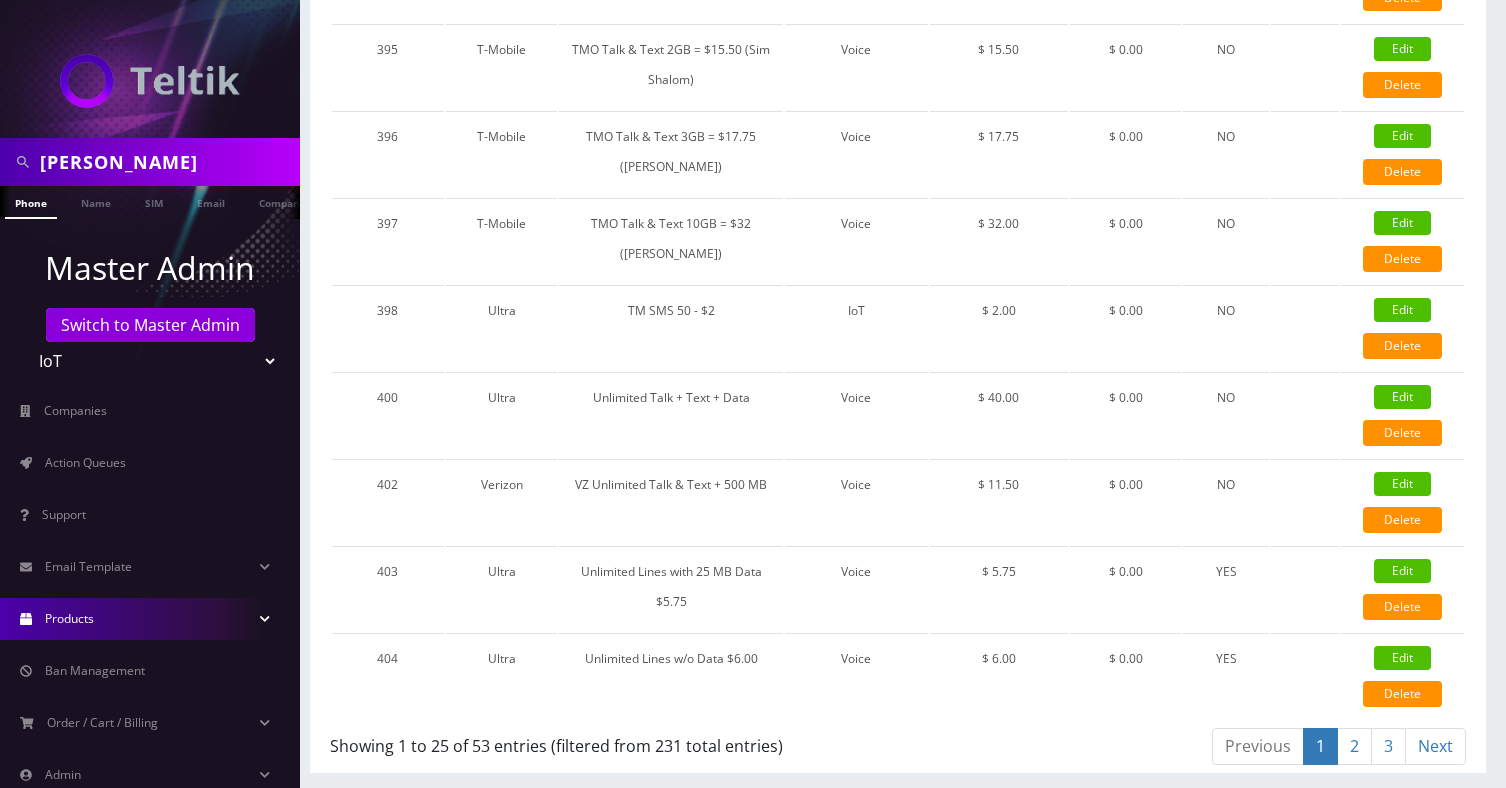 type on "tmo plan" 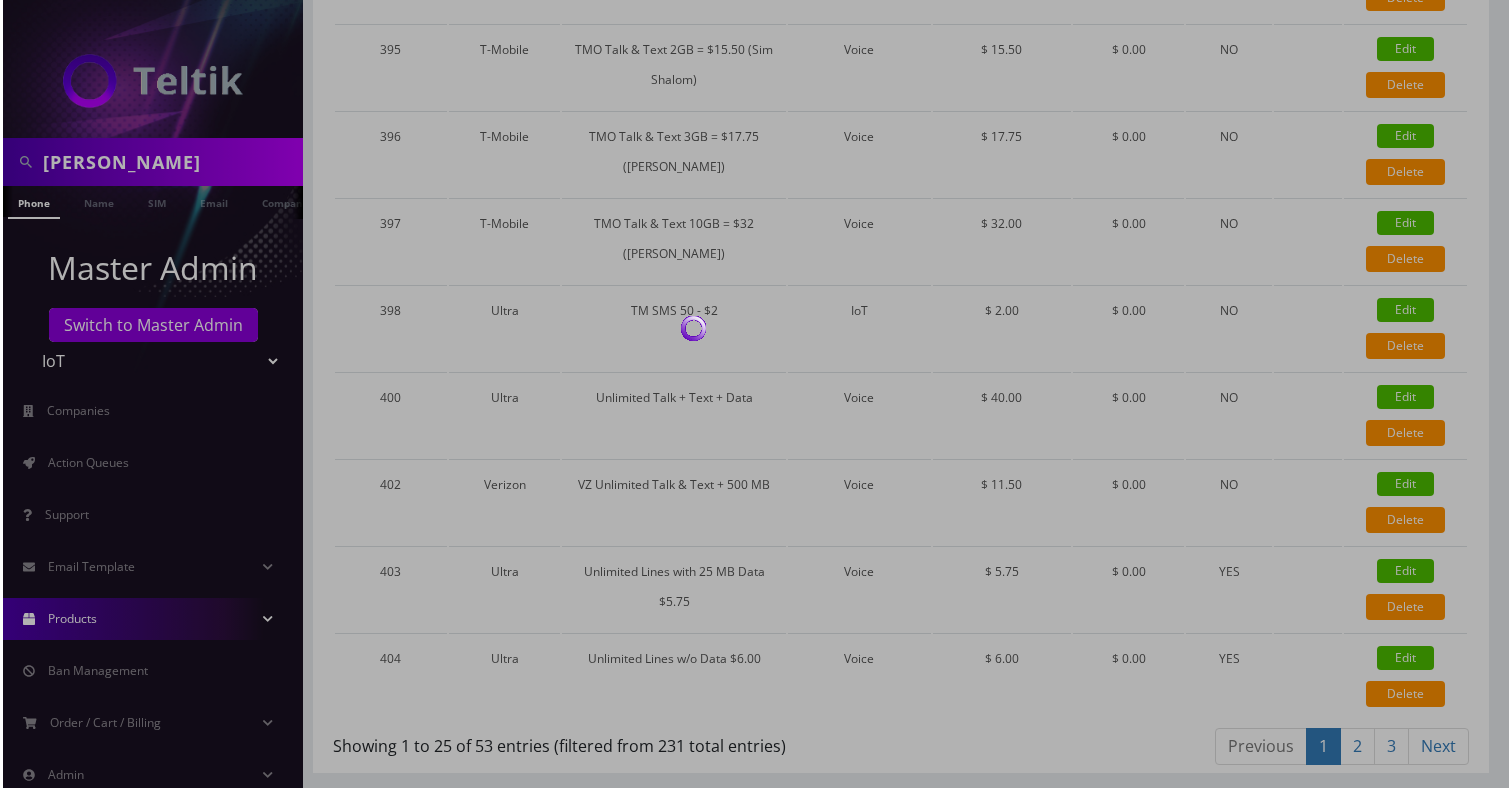 scroll, scrollTop: 0, scrollLeft: 0, axis: both 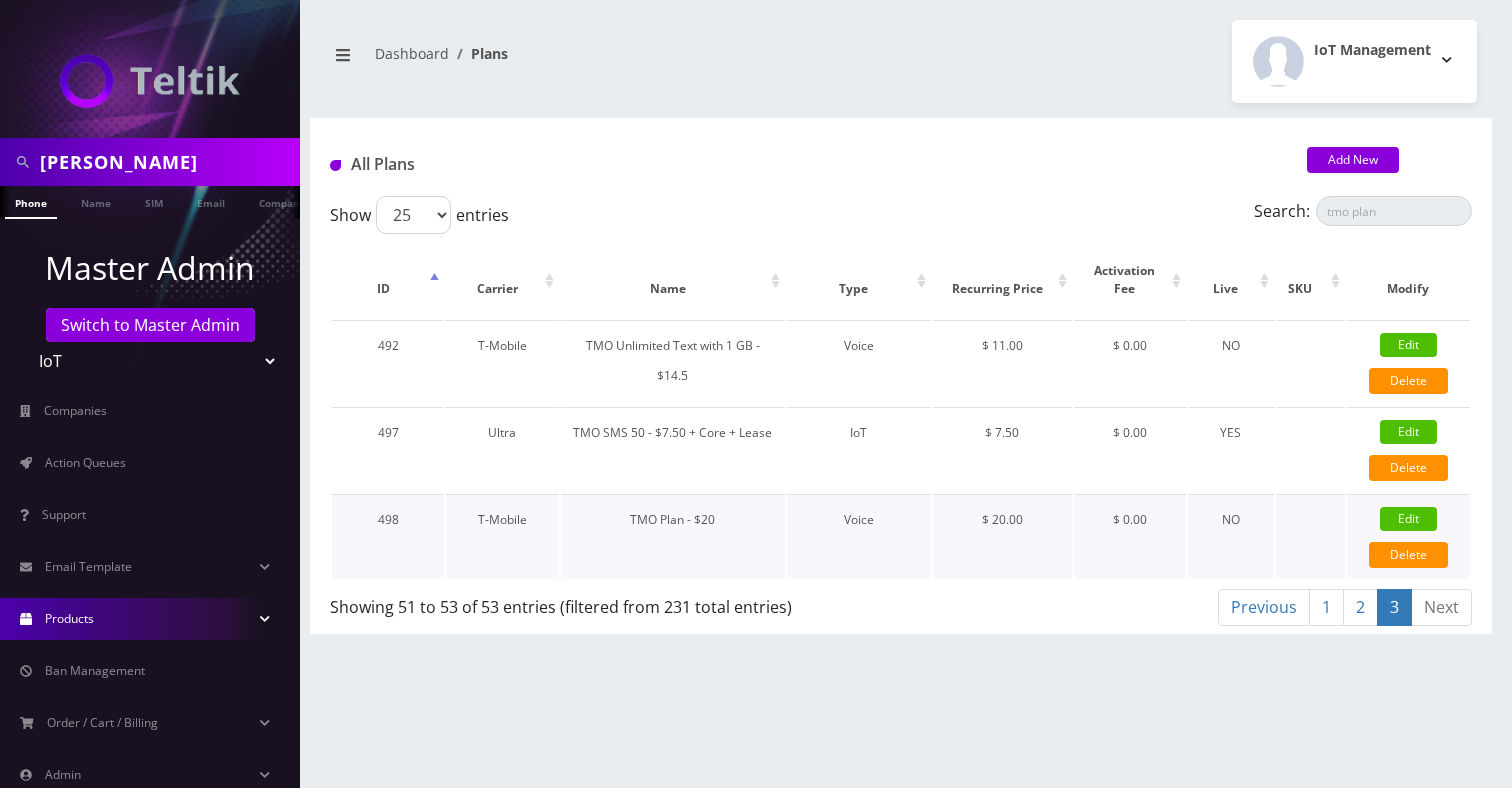 click on "Edit" at bounding box center [1408, 519] 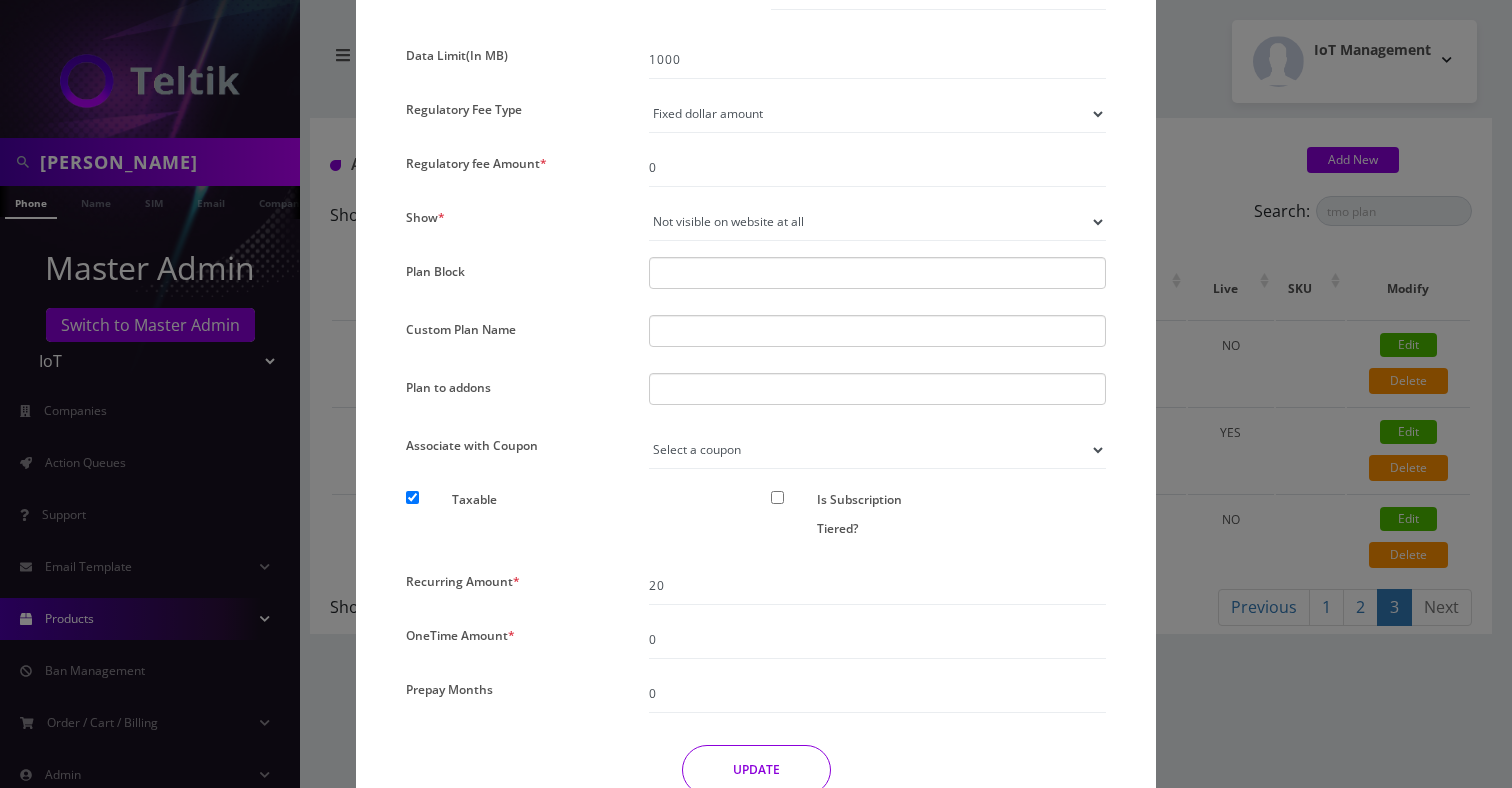 scroll, scrollTop: 1489, scrollLeft: 0, axis: vertical 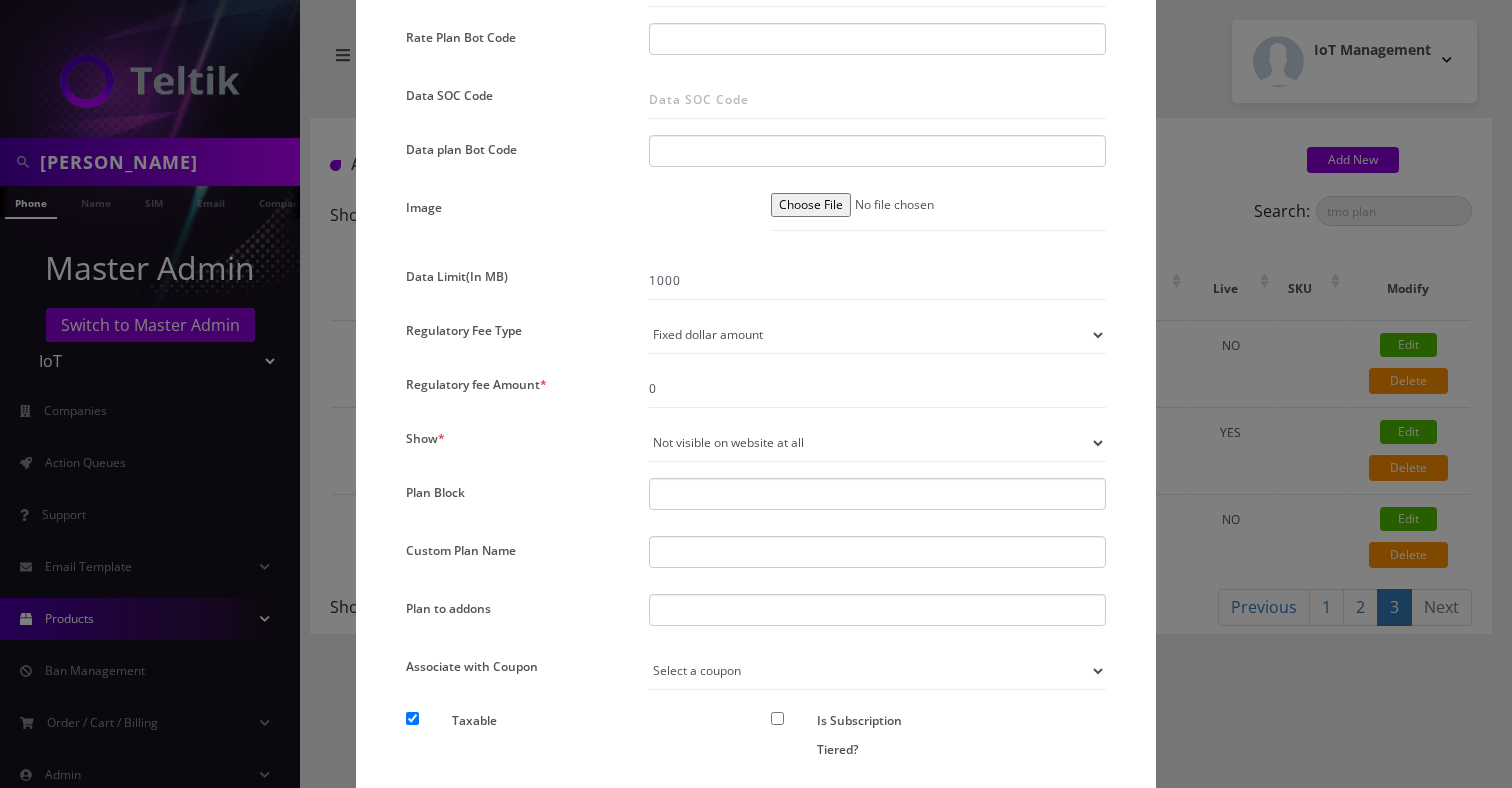 click on "Fixed dollar amount Percentage of plan cost" at bounding box center (877, 335) 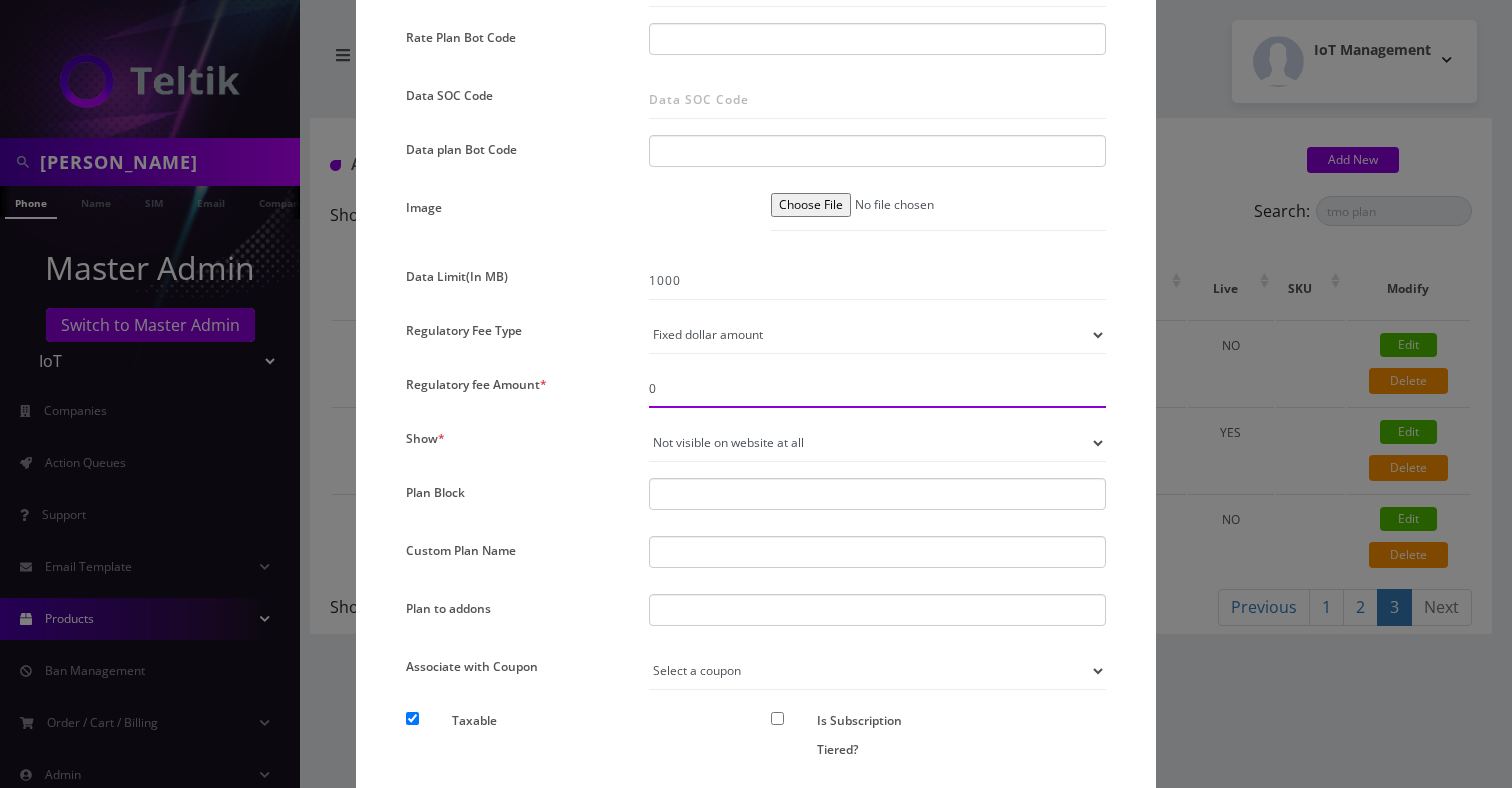 click on "0" at bounding box center (877, 389) 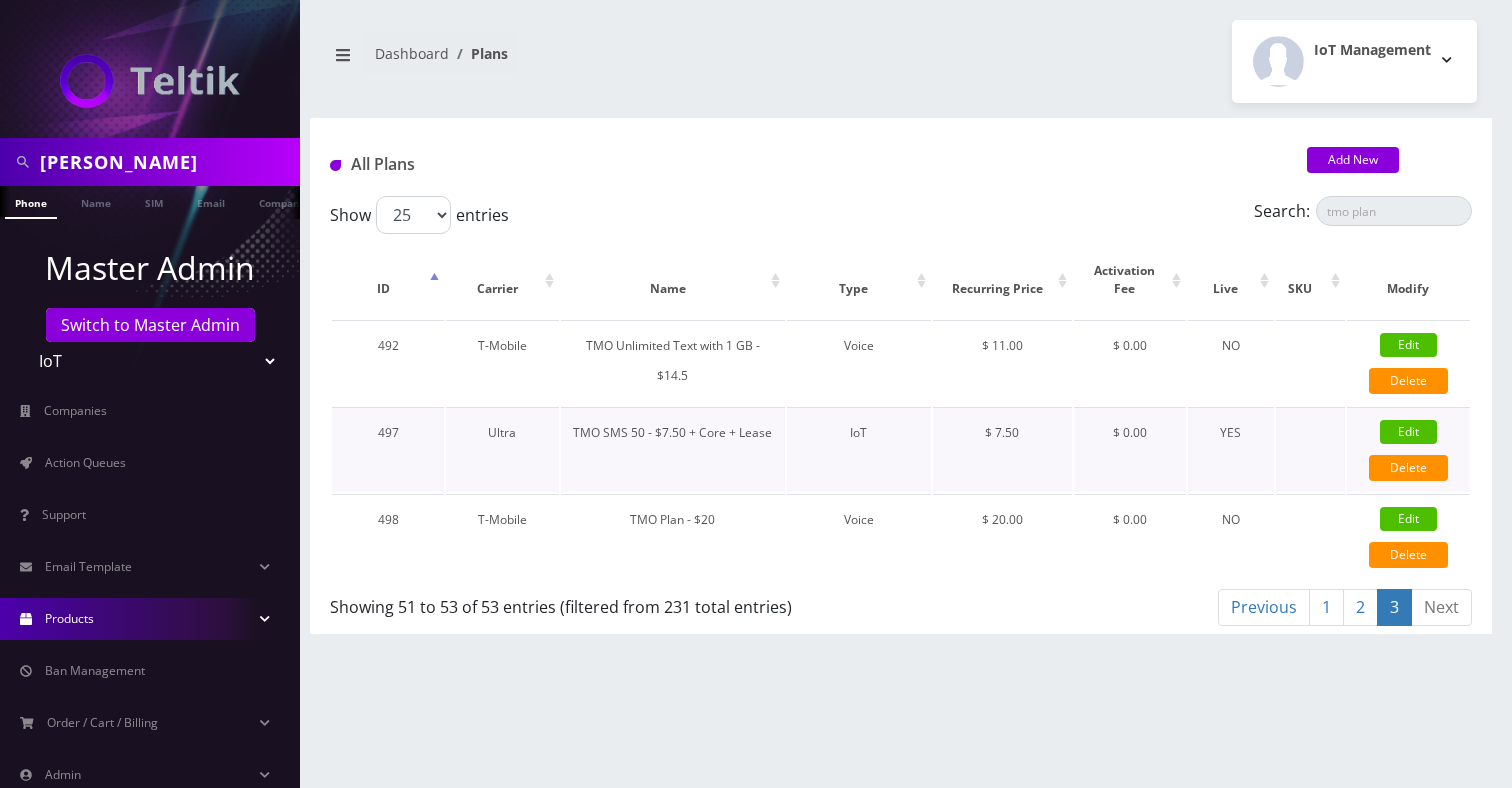 click on "Edit" at bounding box center [1408, 432] 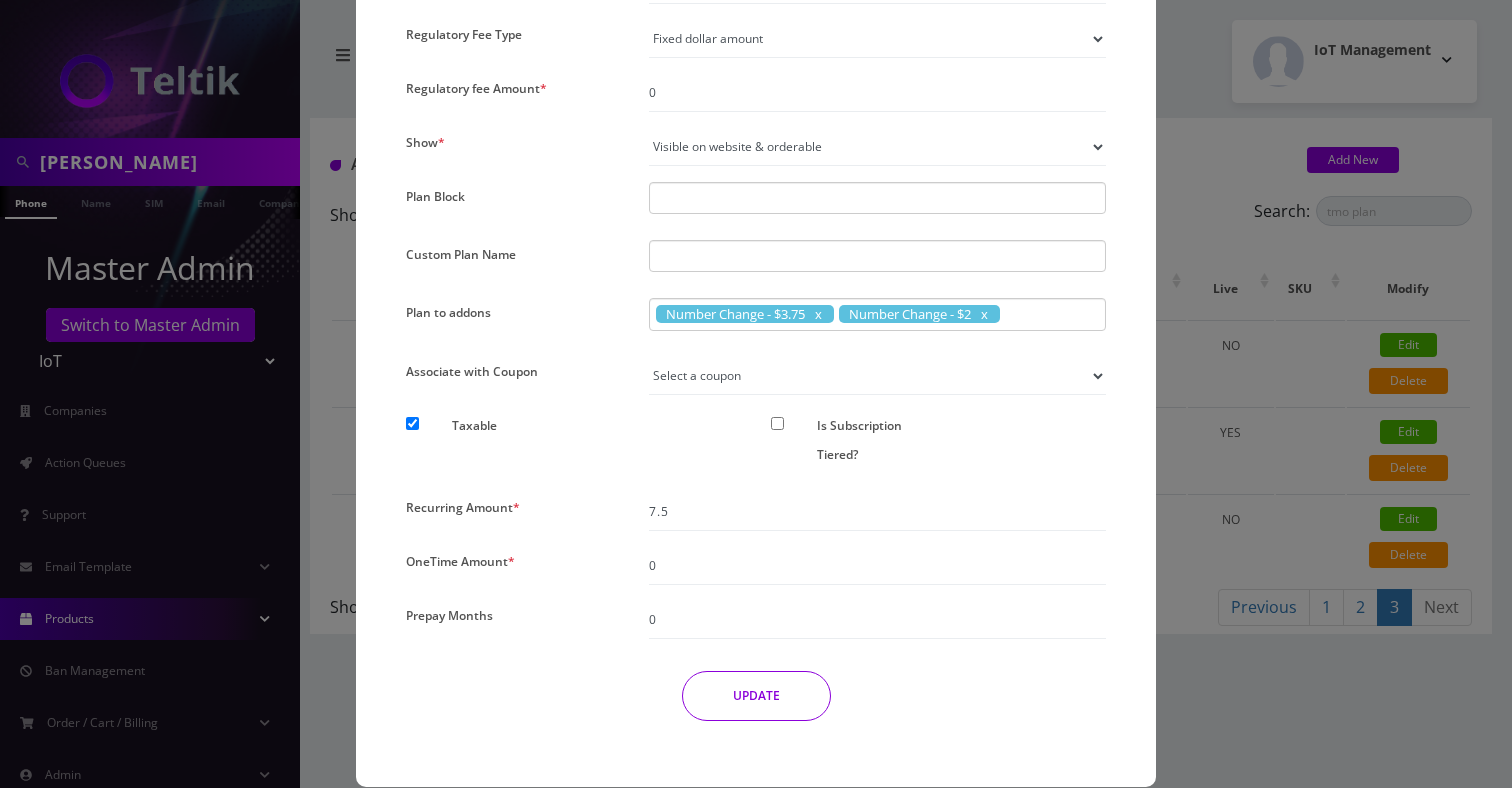 scroll, scrollTop: 1490, scrollLeft: 0, axis: vertical 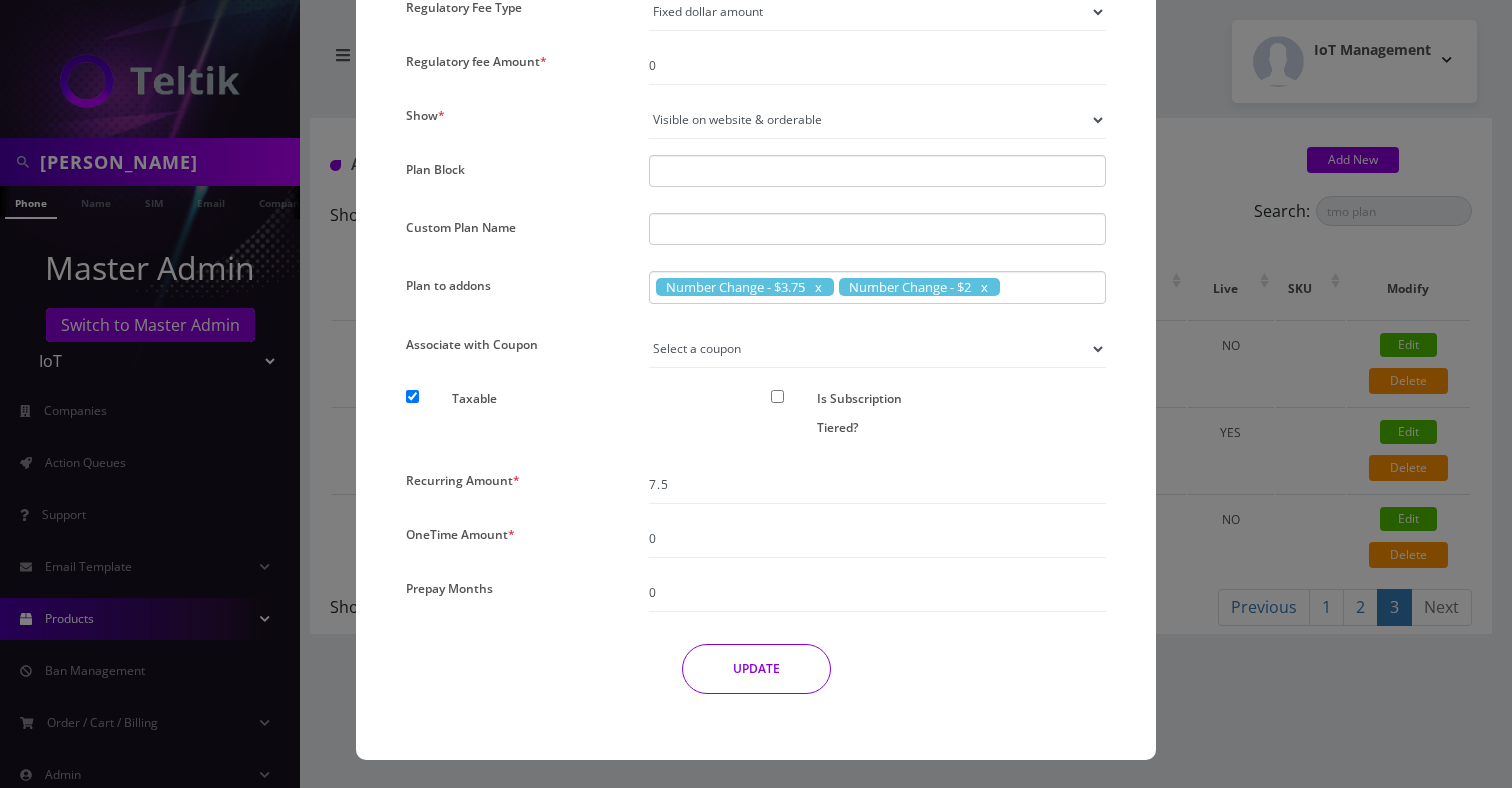 click on "×
Edit Plan
Name  *
TMO SMS 50 - $7.50 + Core + Lease
SKU
Tag
Type  *
Voice Data Wearable Membership Digits Cloud IoT
Carrier  *
Please Select Carrier No carrier / unlocked T-Mobile AT&T Subscription Ultra Verizon Virtual Cricket AT&T2 iQSIM
Area Code  *
Don’t show option Show option for area code but NOT required Show option for area code AND required
Separate Page
Sign Up Porting
Subsequent Porting" at bounding box center [756, 394] 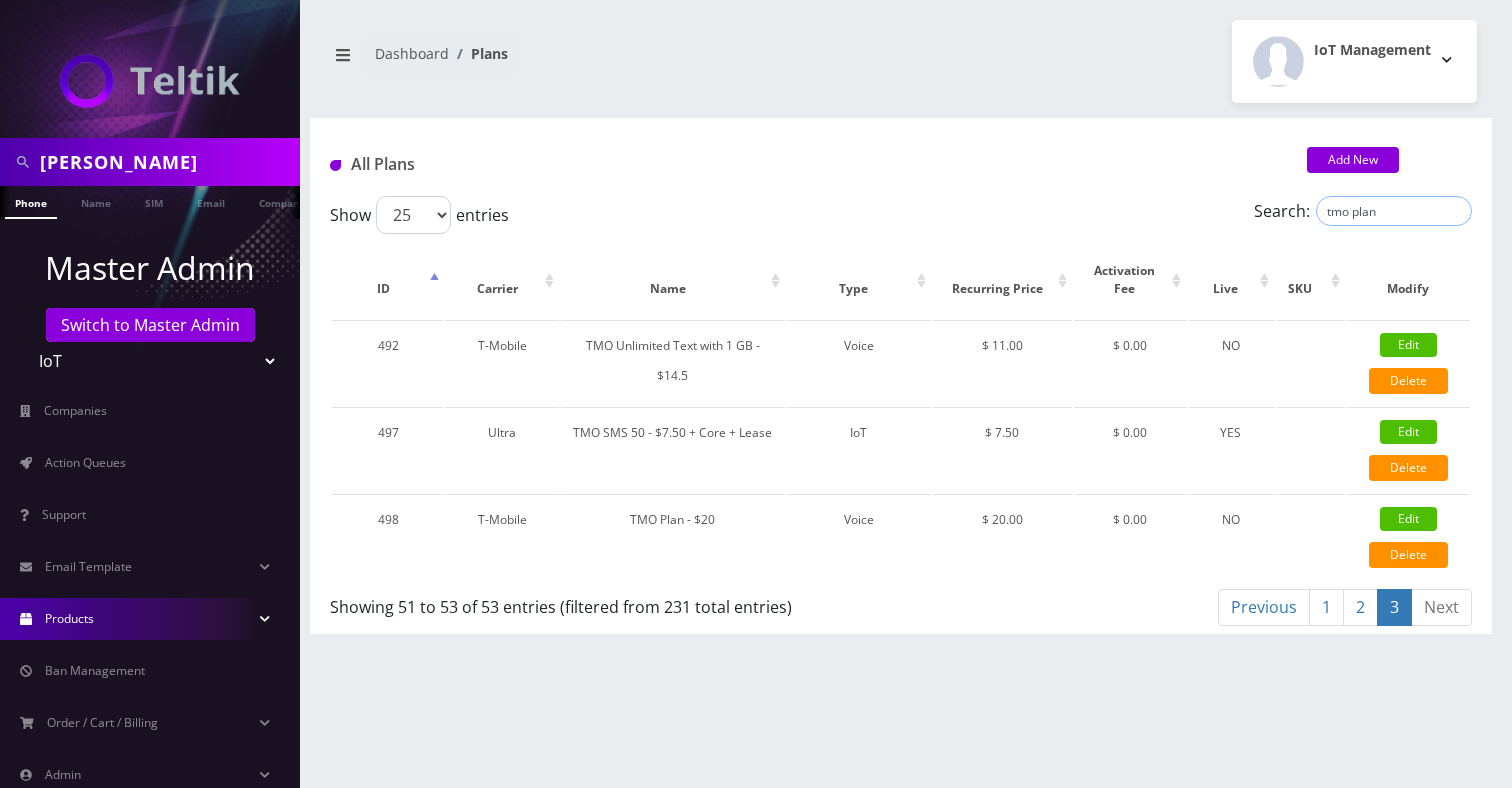 click on "tmo plan" at bounding box center (1394, 211) 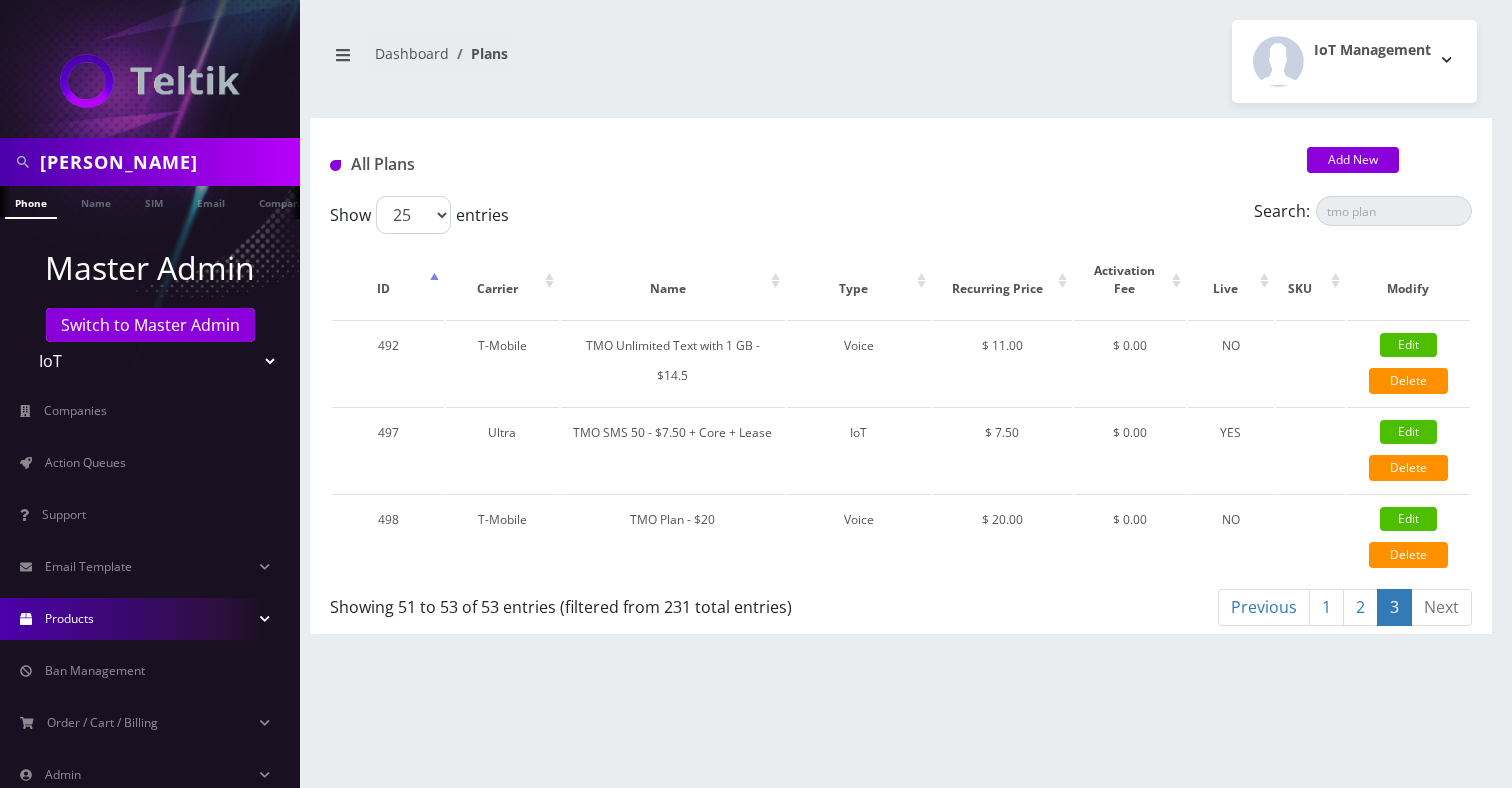 click on "All Plans
Add New" at bounding box center (901, 157) 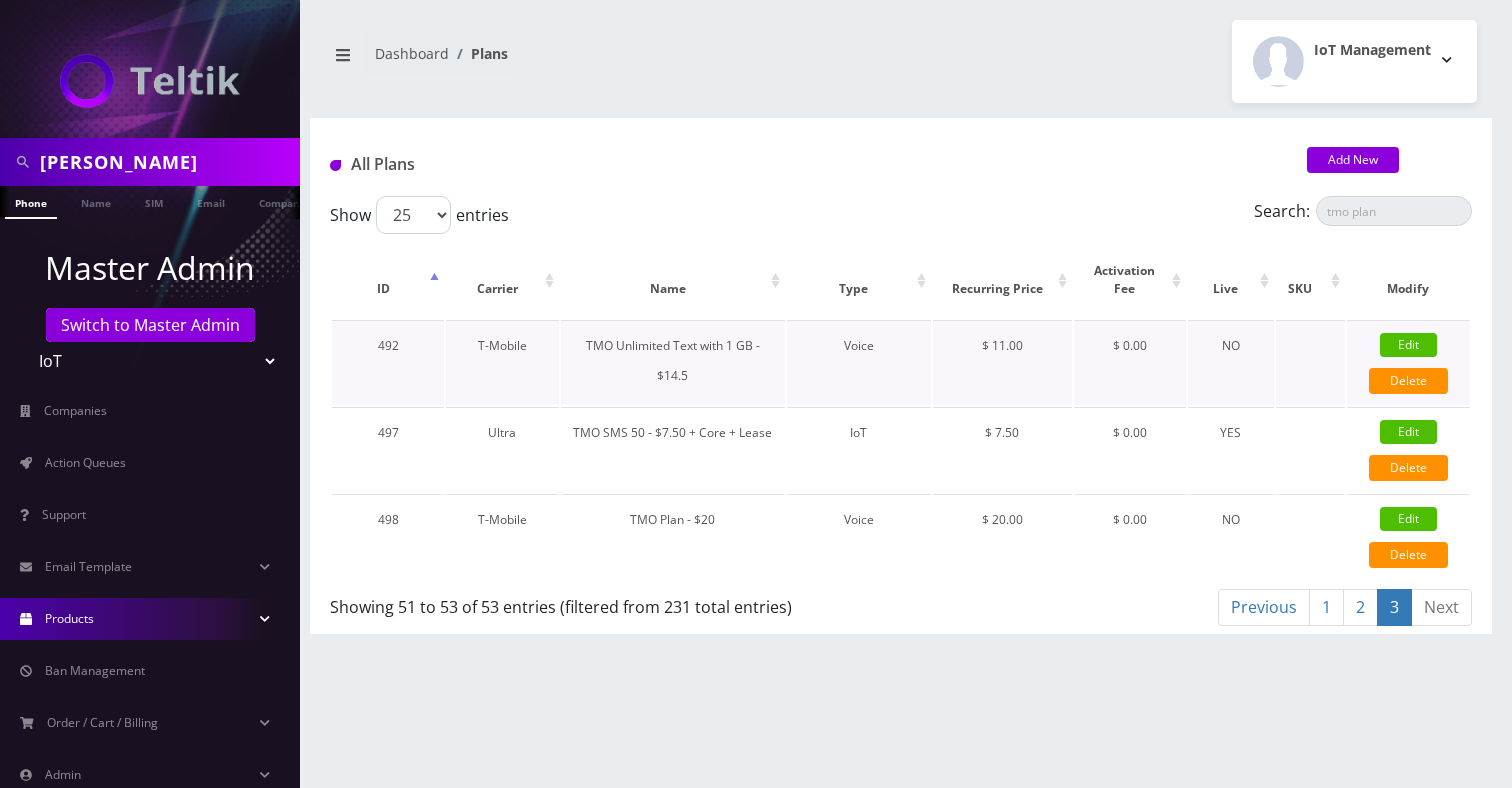 click on "Edit" at bounding box center [1408, 345] 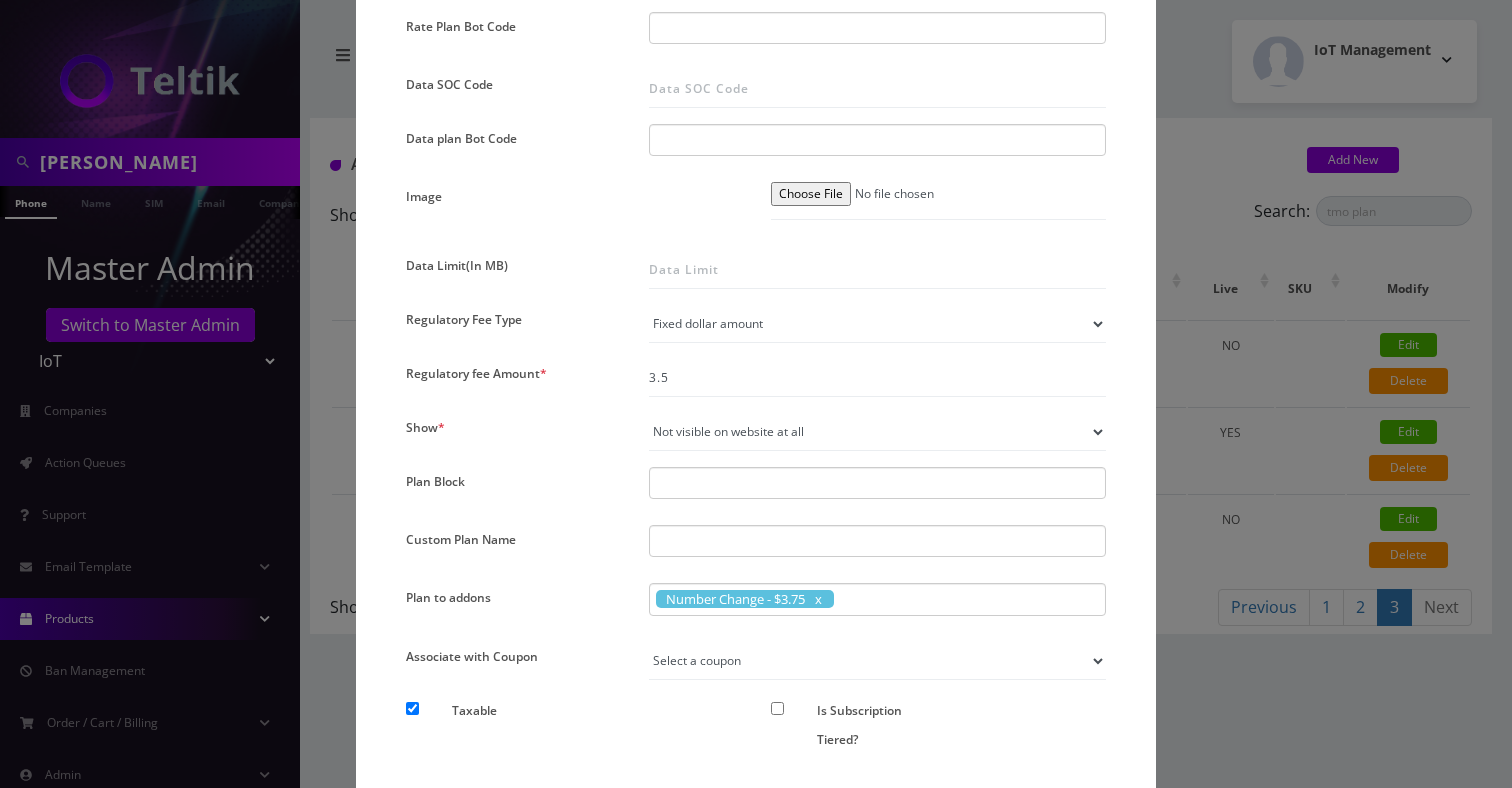 scroll, scrollTop: 1139, scrollLeft: 0, axis: vertical 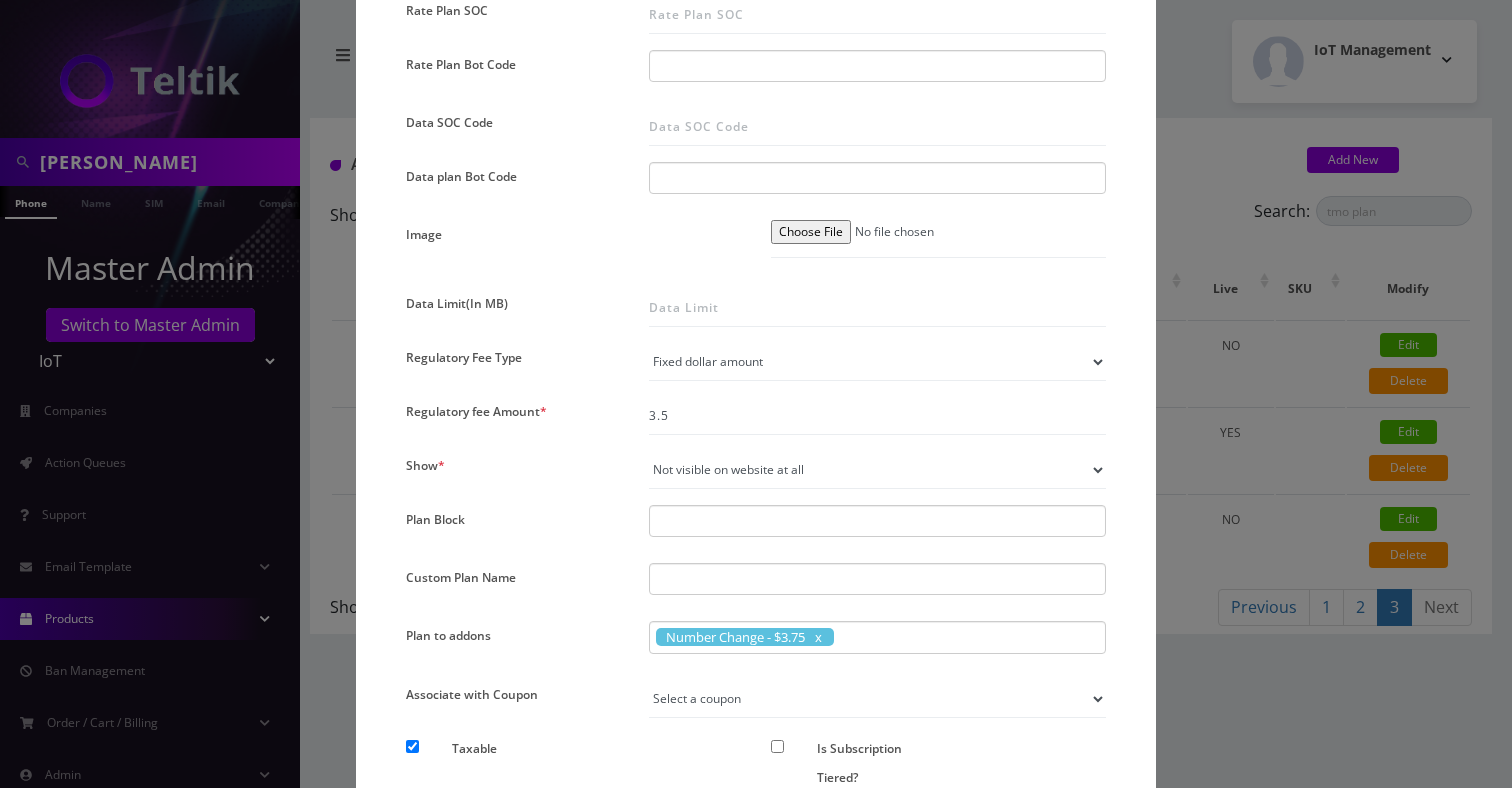 click on "×
Edit Plan
Name  *
TMO Unlimited Text with 1 GB - $14.5
SKU
Tag
Type  *
Voice Data Wearable Membership Digits Cloud IoT
Carrier  *
Please Select Carrier No carrier / unlocked T-Mobile AT&T Subscription Ultra Verizon Virtual Cricket AT&T2 iQSIM
Area Code  *
Don’t show option Show option for area code but NOT required Show option for area code AND required
Separate Page
Sign Up Porting
Subsequent Porting" at bounding box center (756, 394) 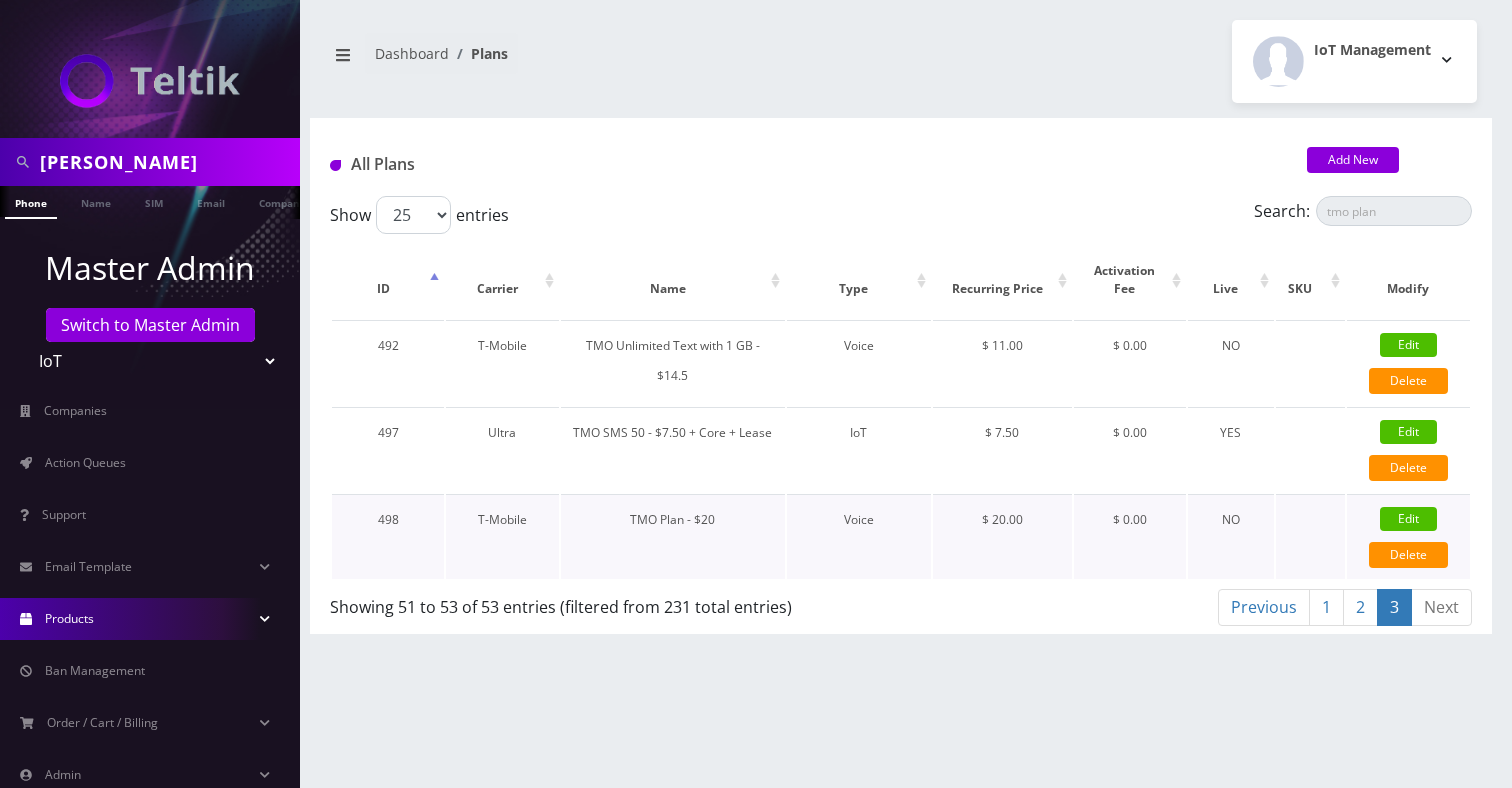 click on "Edit" at bounding box center [1408, 519] 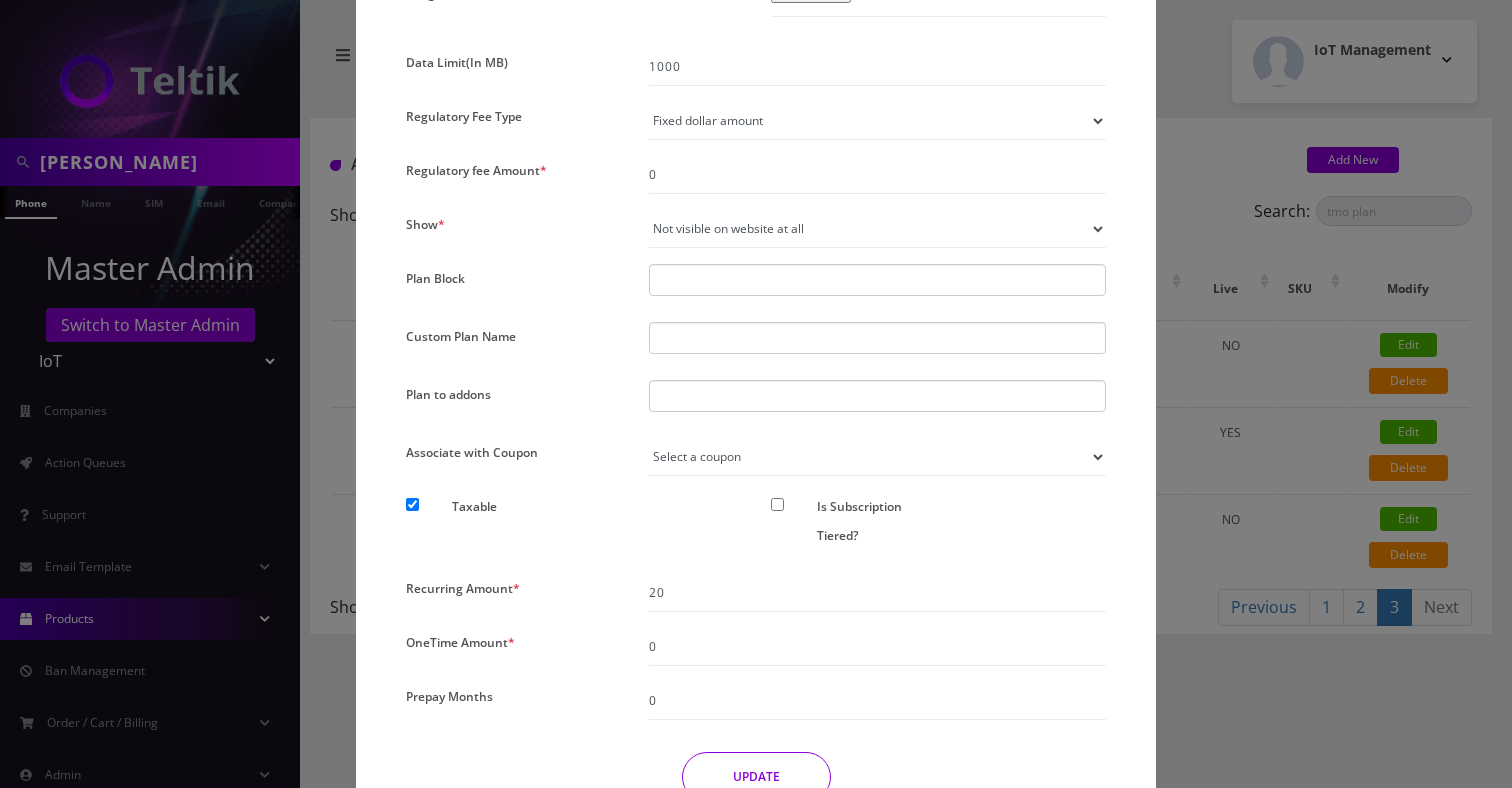 scroll, scrollTop: 1405, scrollLeft: 0, axis: vertical 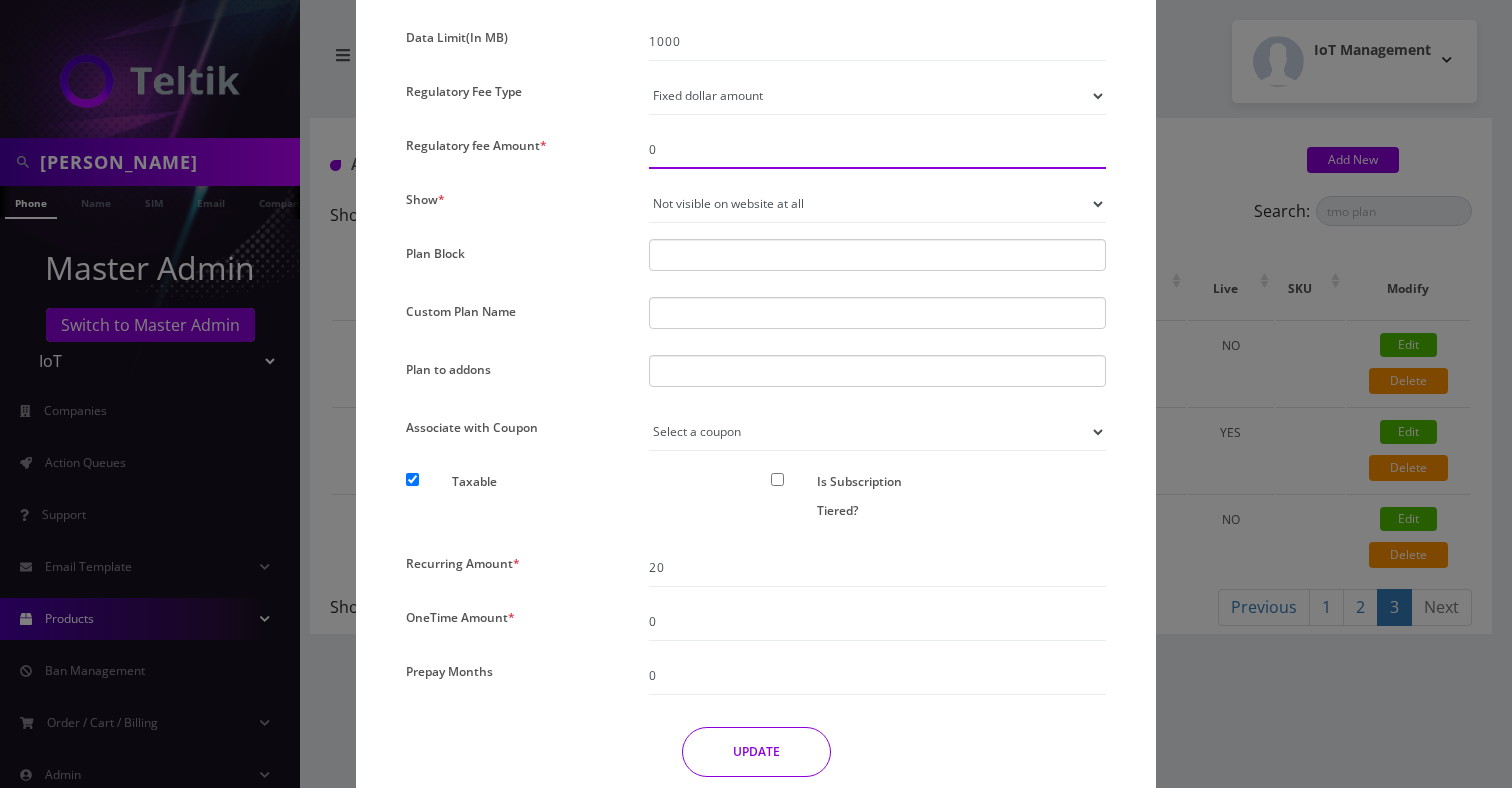 click on "0" at bounding box center [877, 150] 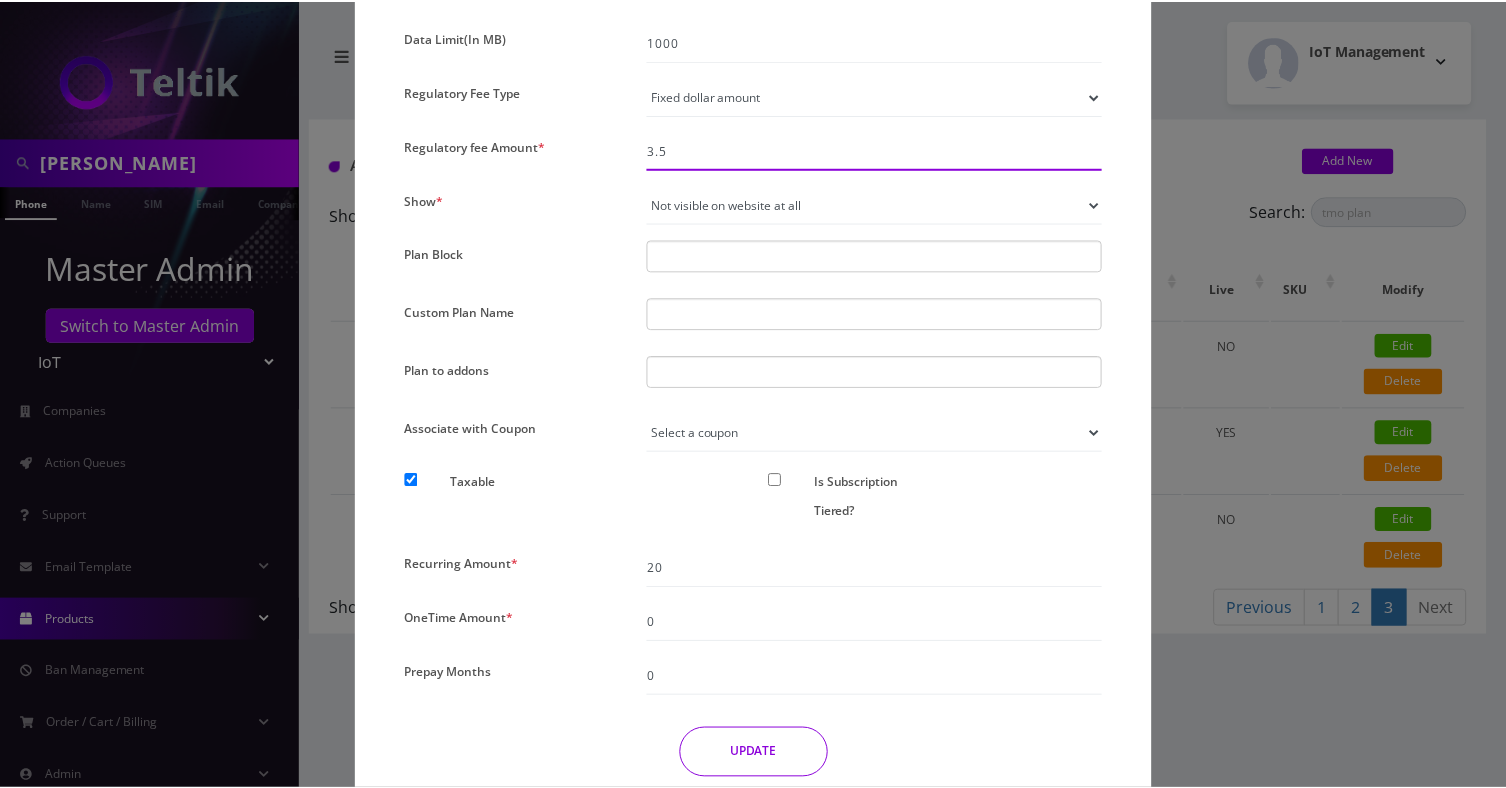 scroll, scrollTop: 1489, scrollLeft: 0, axis: vertical 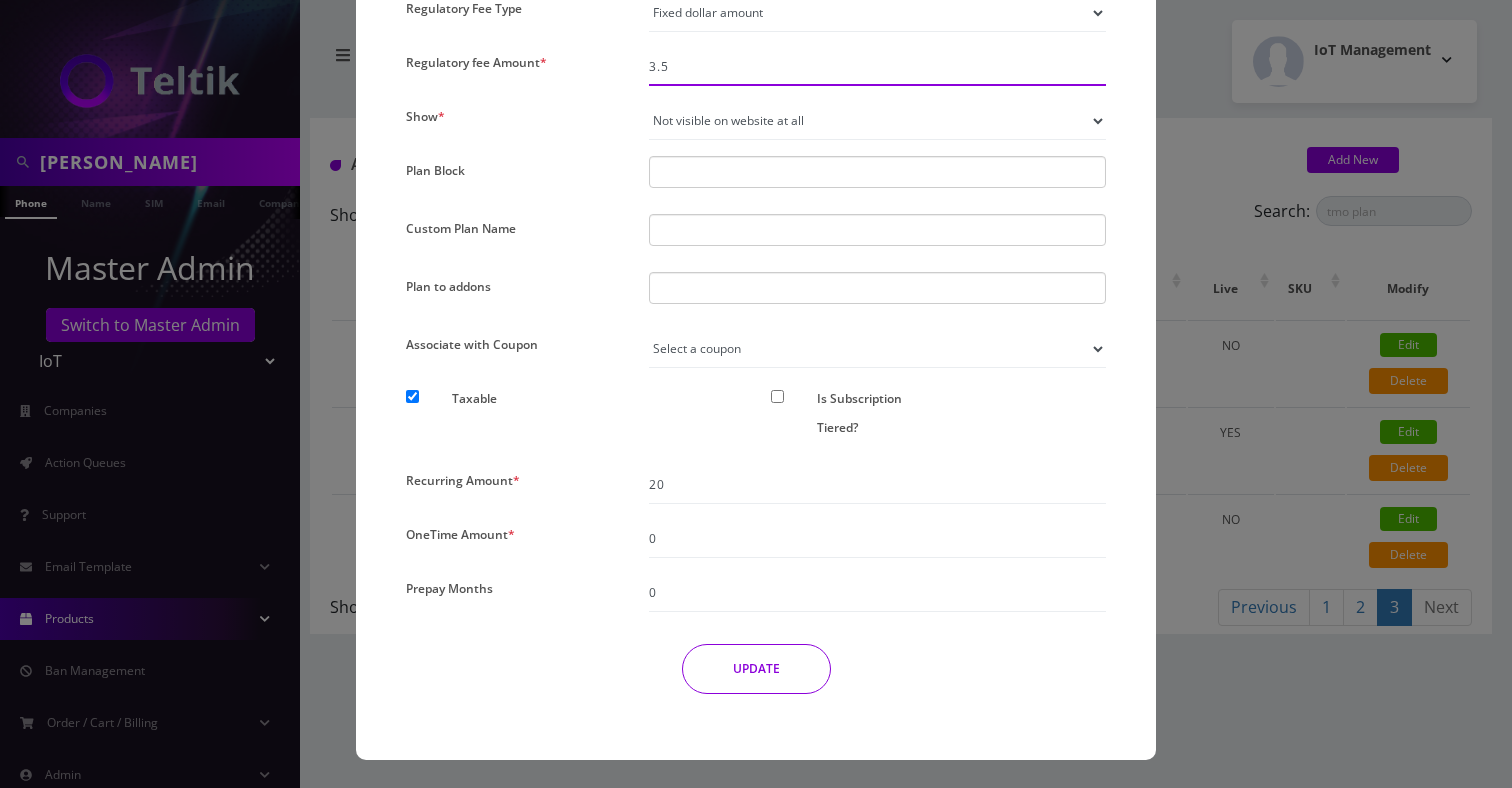 type on "3.5" 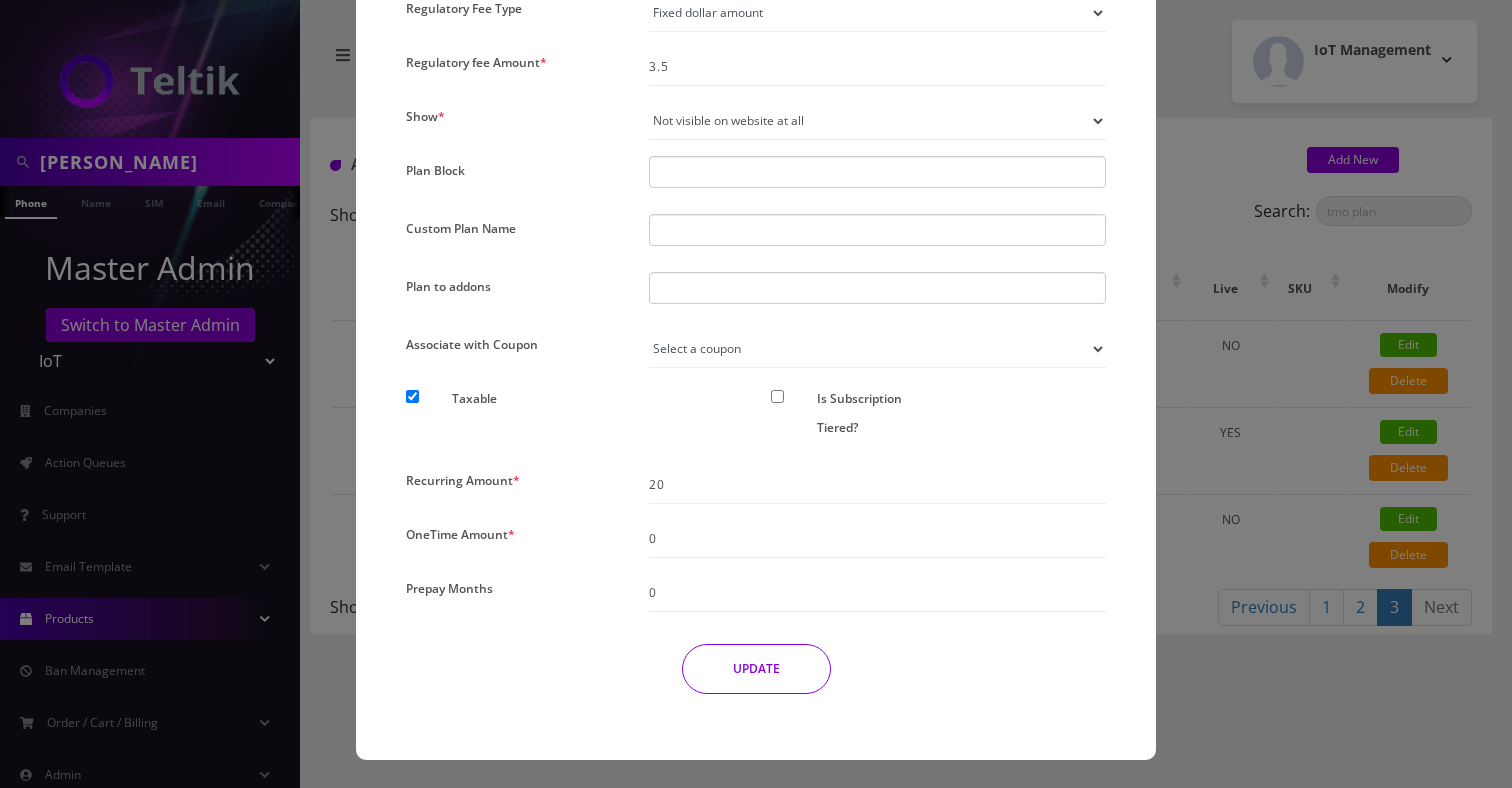 click on "UPDATE" at bounding box center (756, 669) 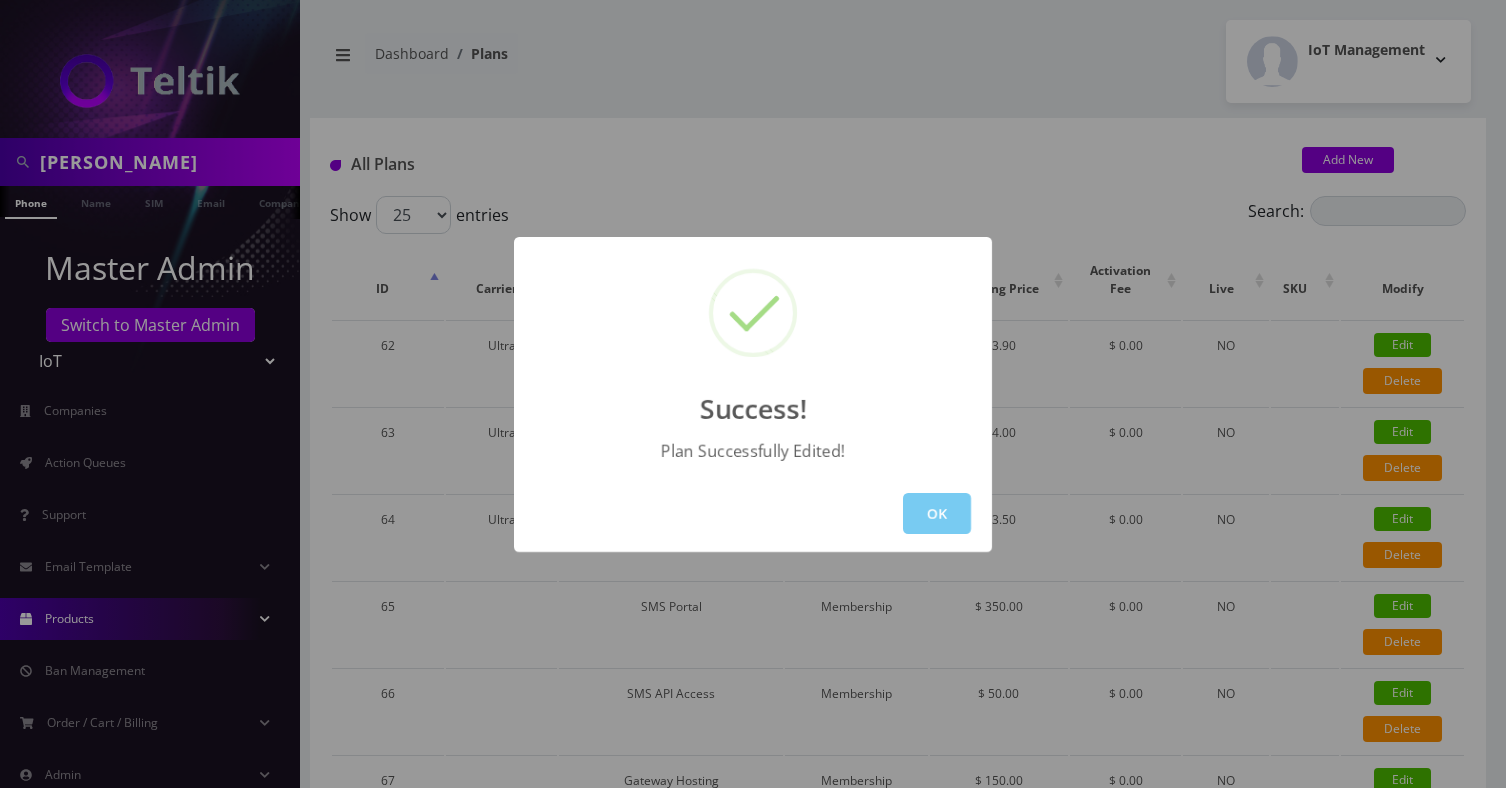 click on "OK" at bounding box center (937, 513) 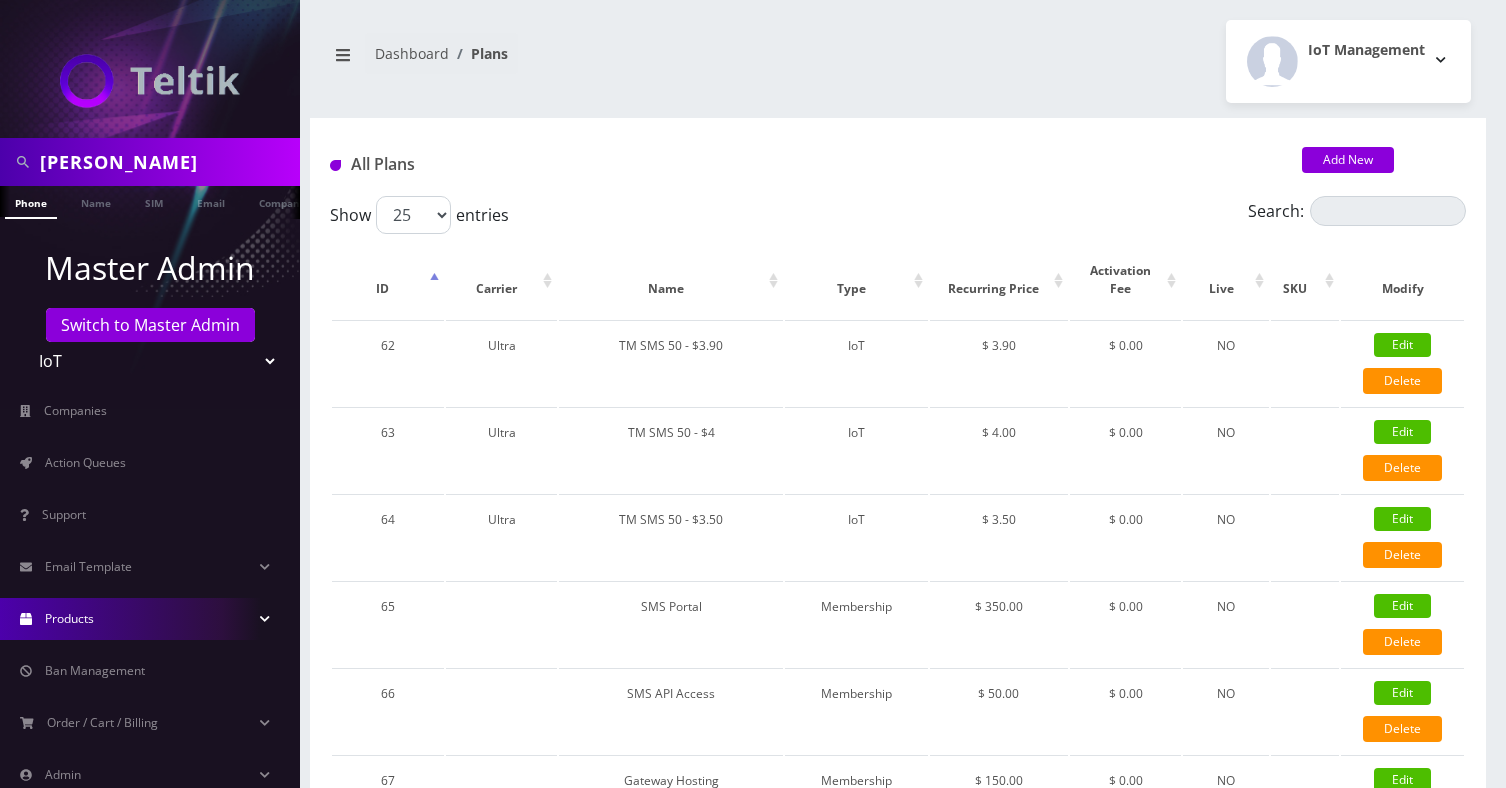 scroll, scrollTop: 0, scrollLeft: 10, axis: horizontal 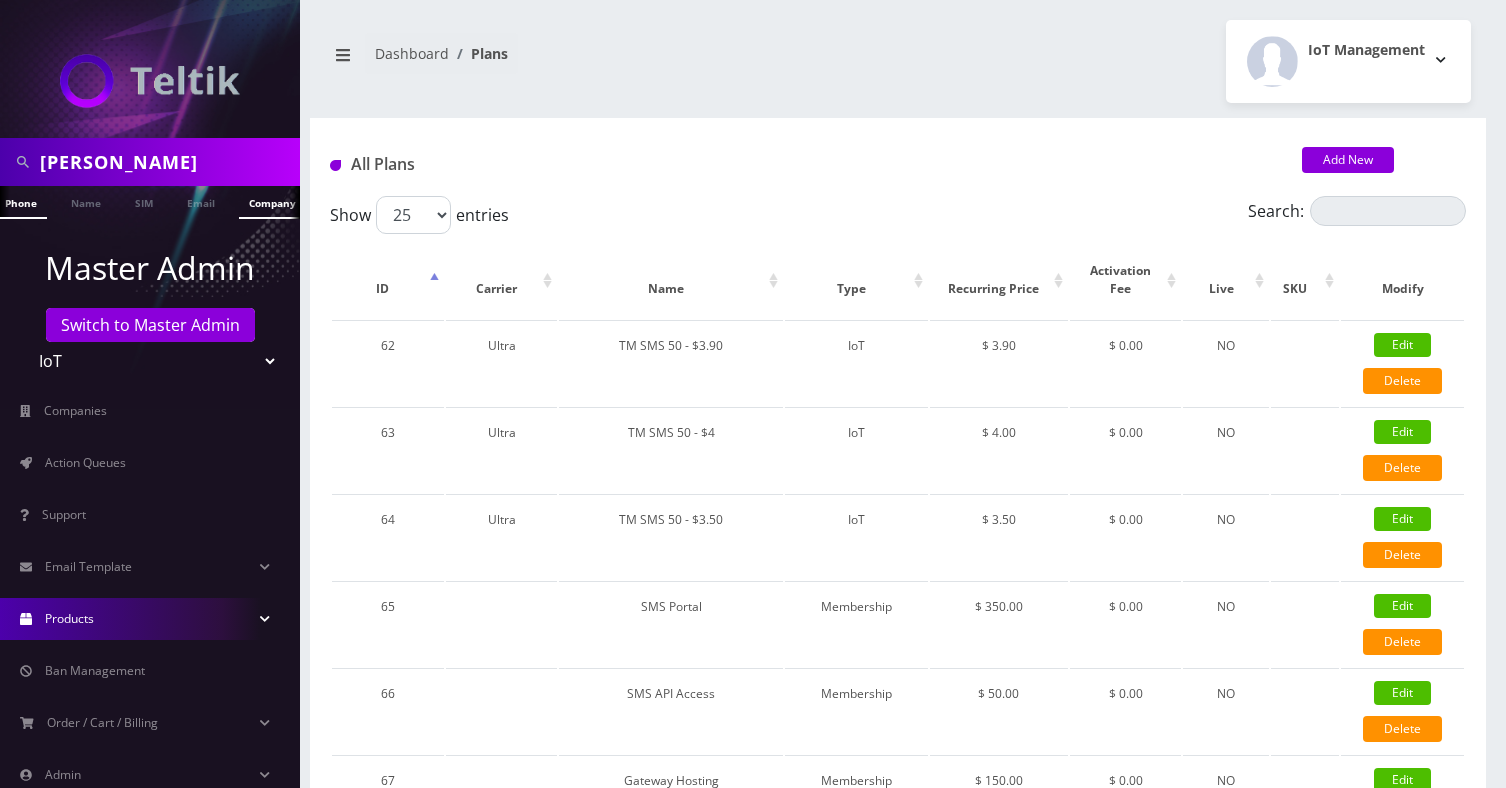 click on "Company" at bounding box center (272, 202) 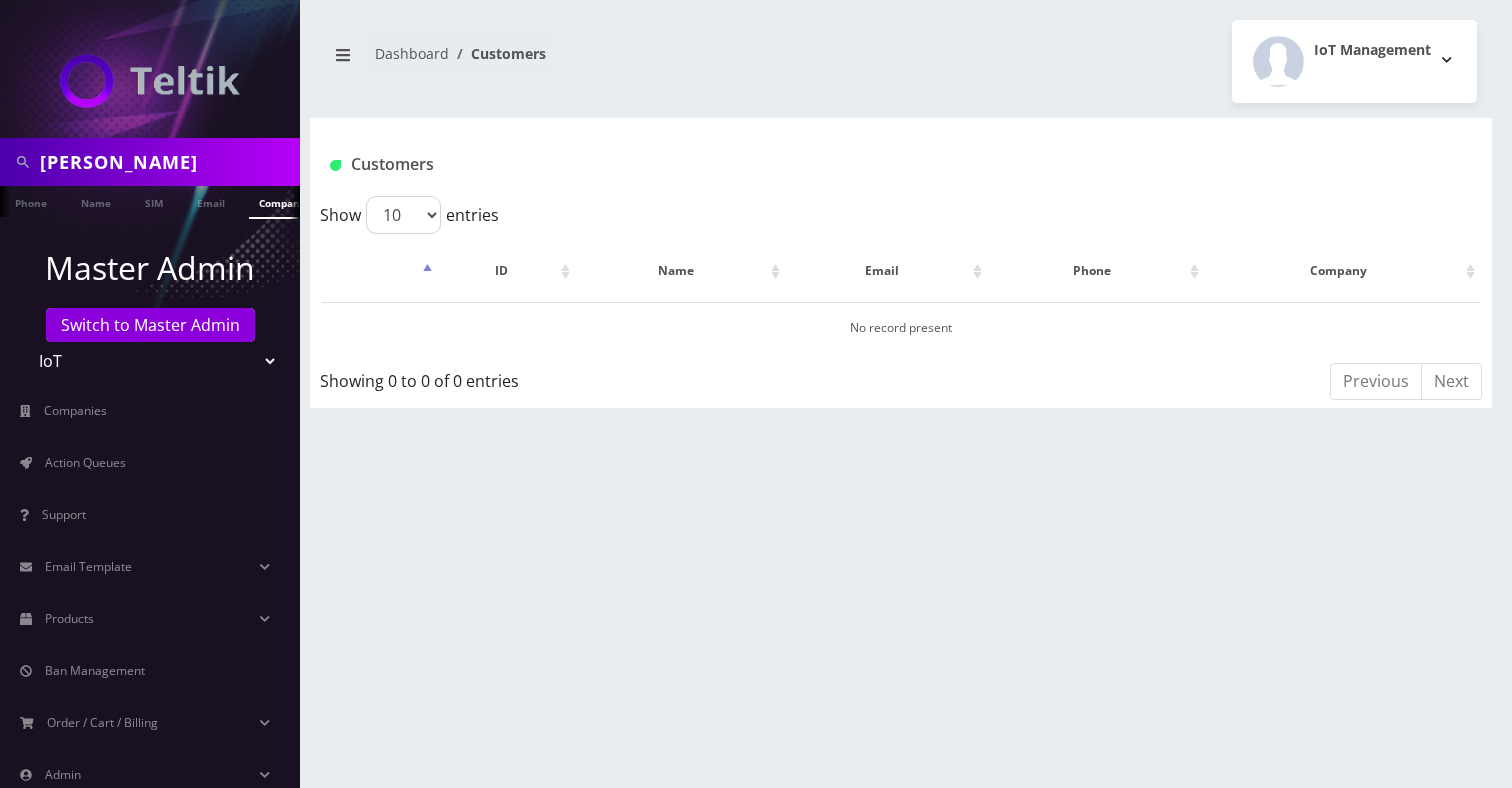 scroll, scrollTop: 0, scrollLeft: 0, axis: both 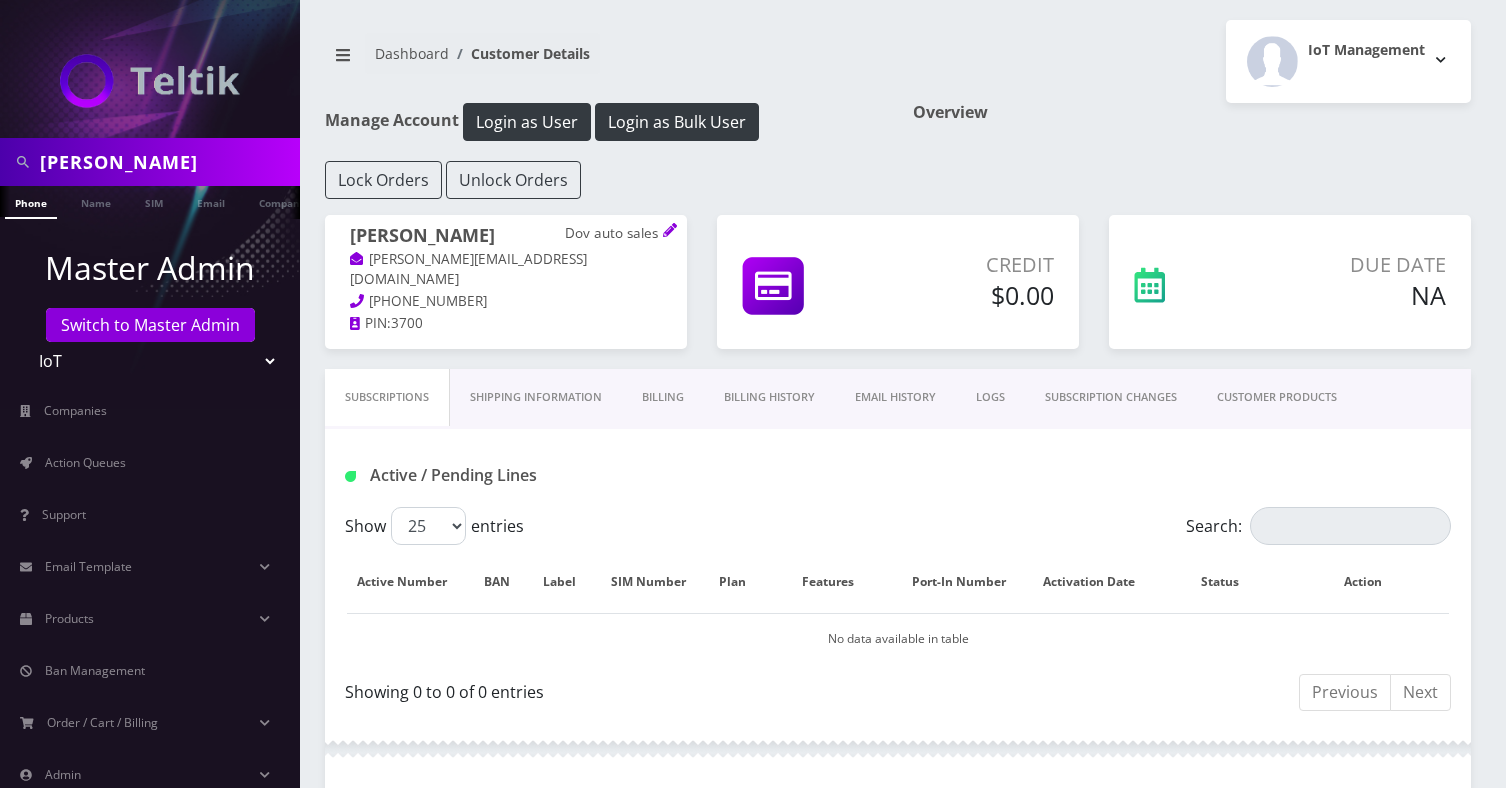 click on "CUSTOMER PRODUCTS" at bounding box center (1277, 397) 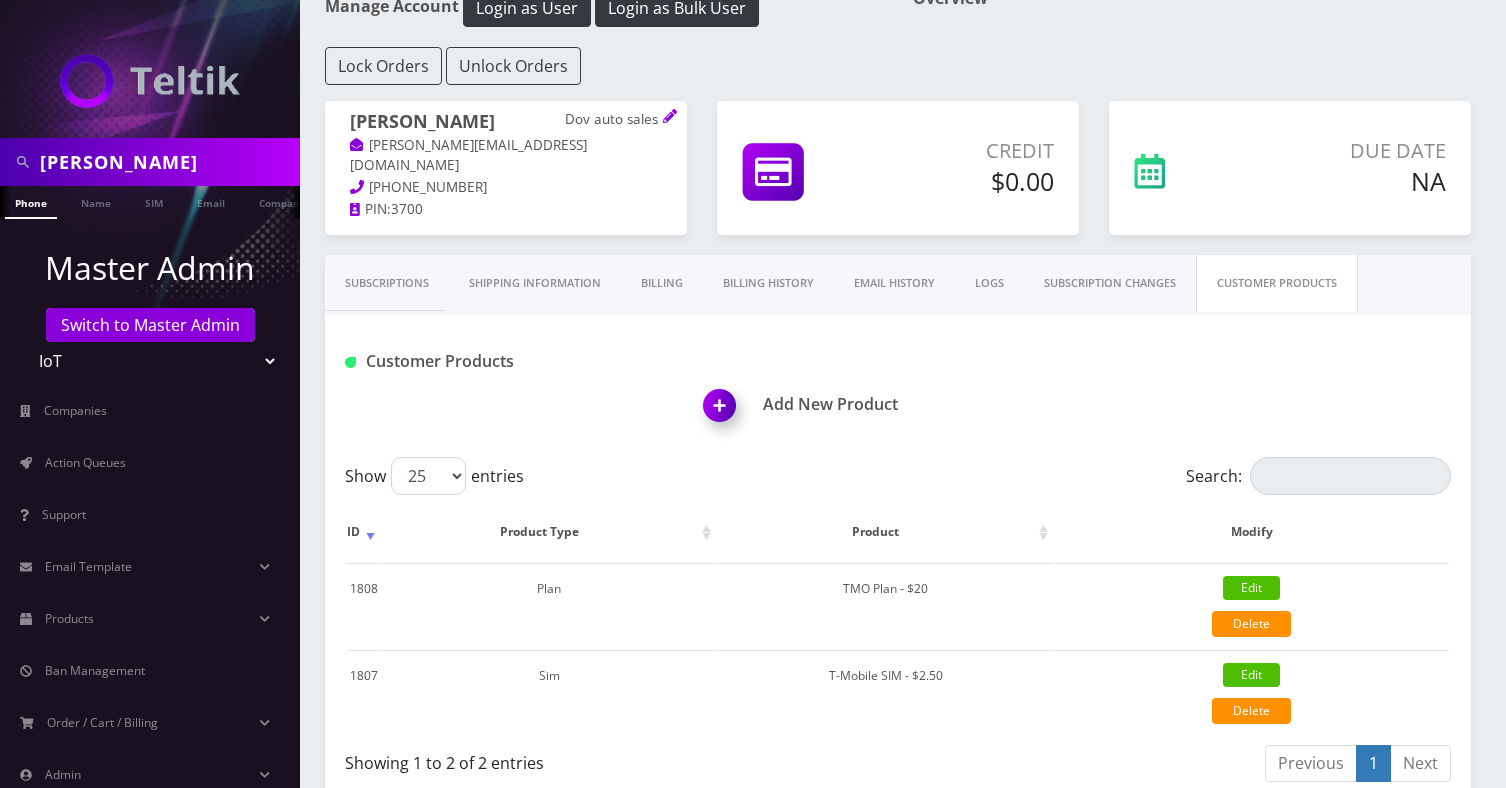 scroll, scrollTop: 233, scrollLeft: 0, axis: vertical 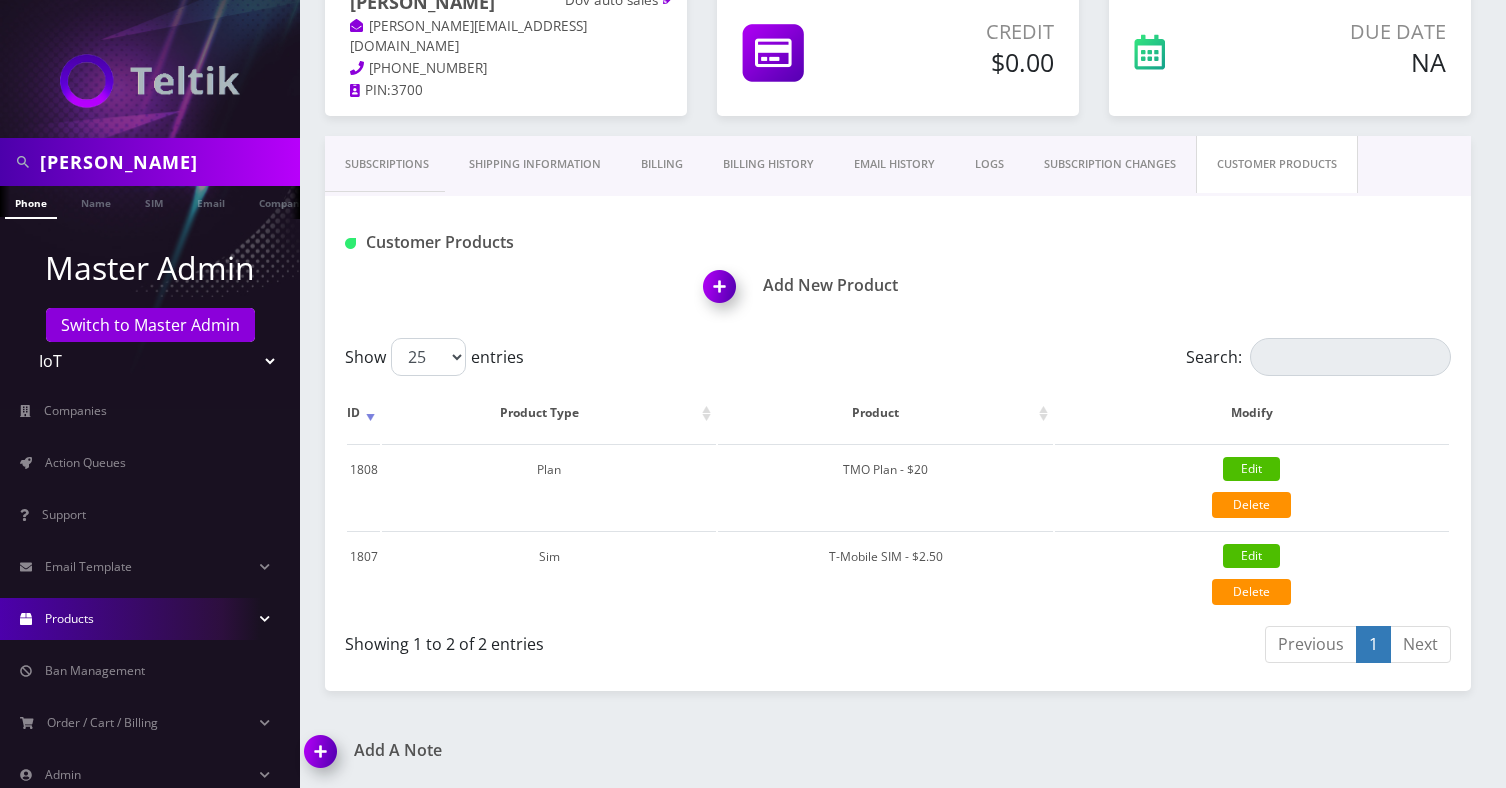 click on "Products" at bounding box center (69, 618) 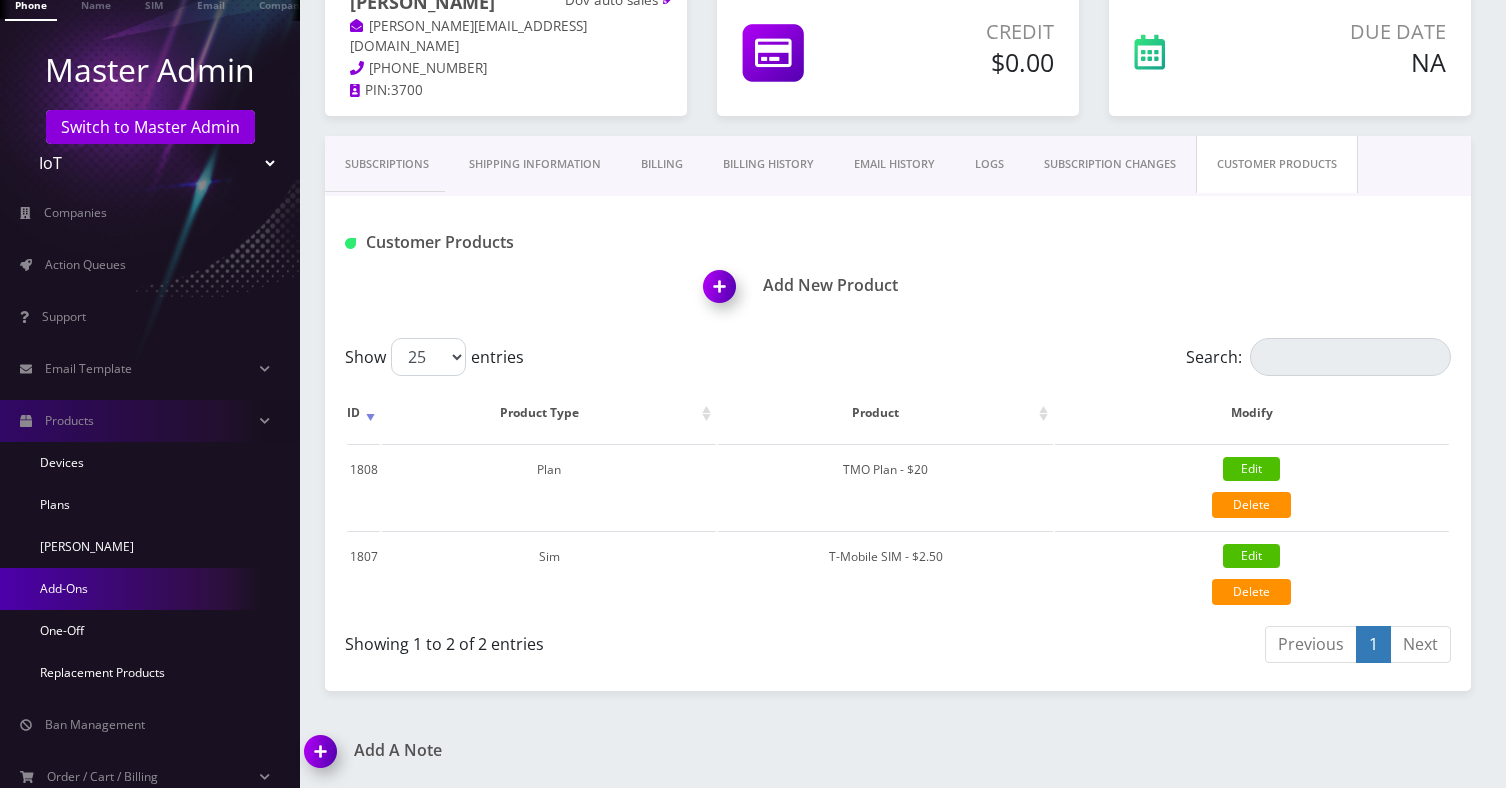 scroll, scrollTop: 209, scrollLeft: 0, axis: vertical 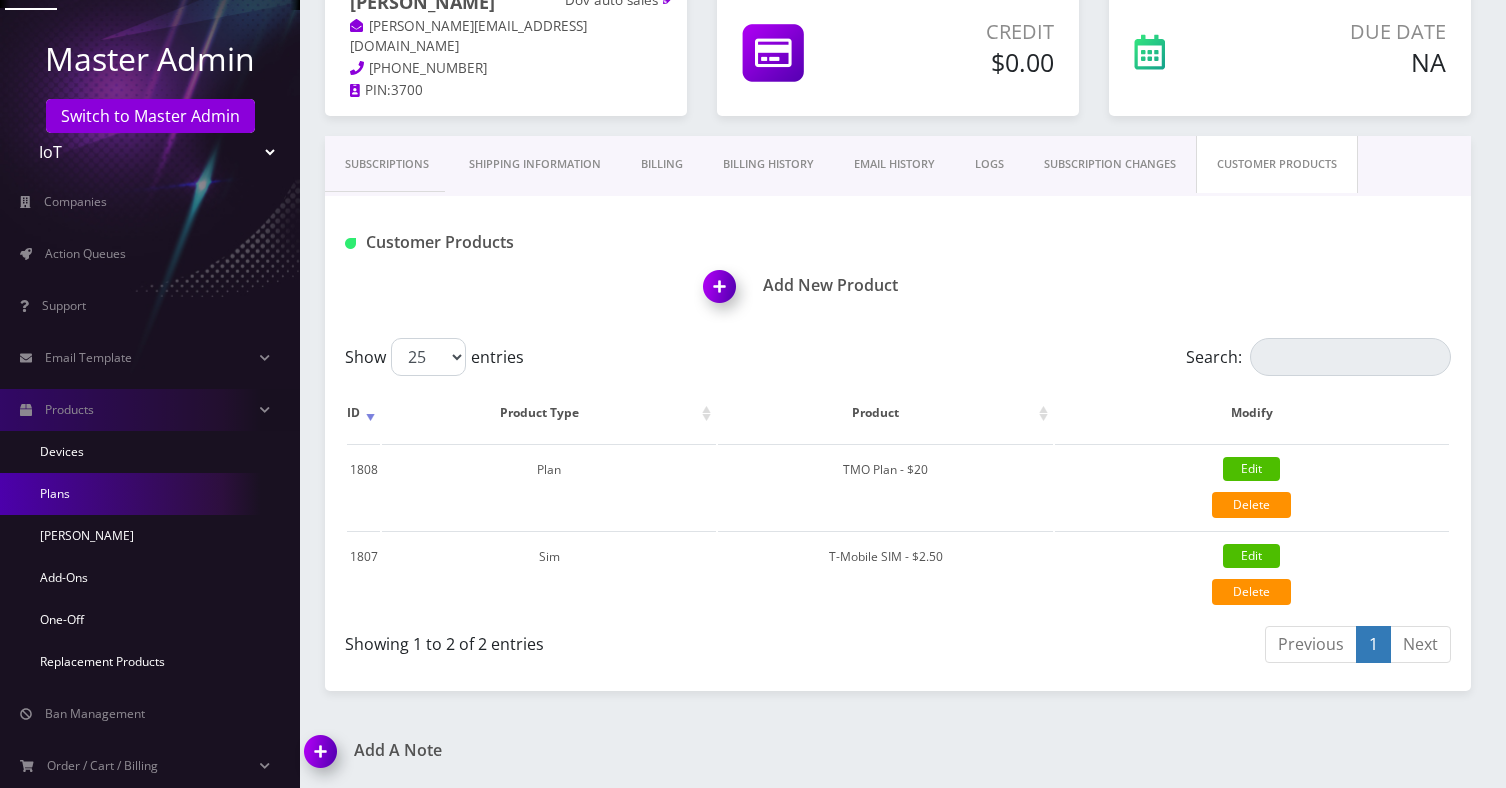 click on "Plans" at bounding box center (150, 494) 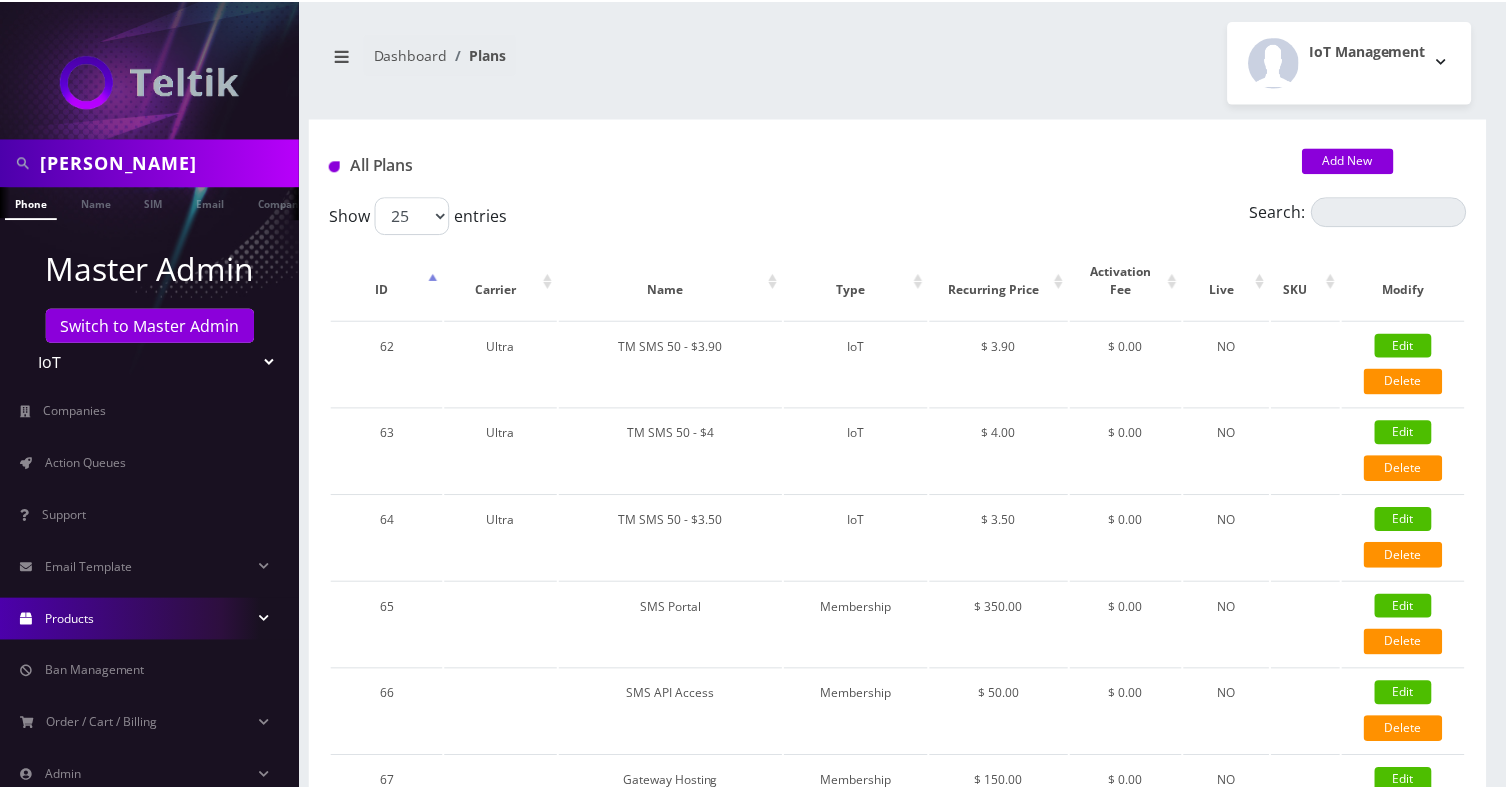 scroll, scrollTop: 0, scrollLeft: 0, axis: both 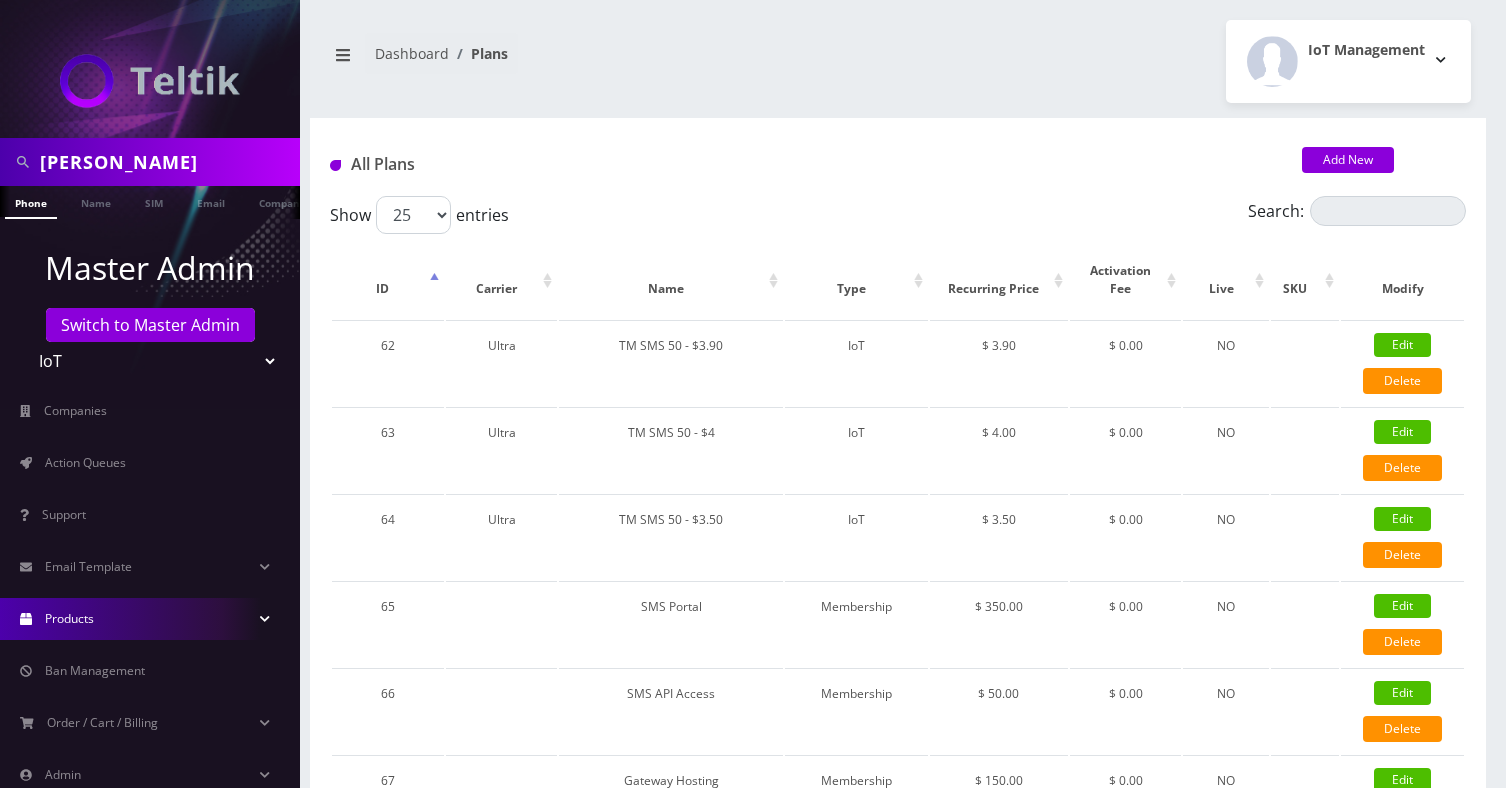 click on "Products" at bounding box center (69, 618) 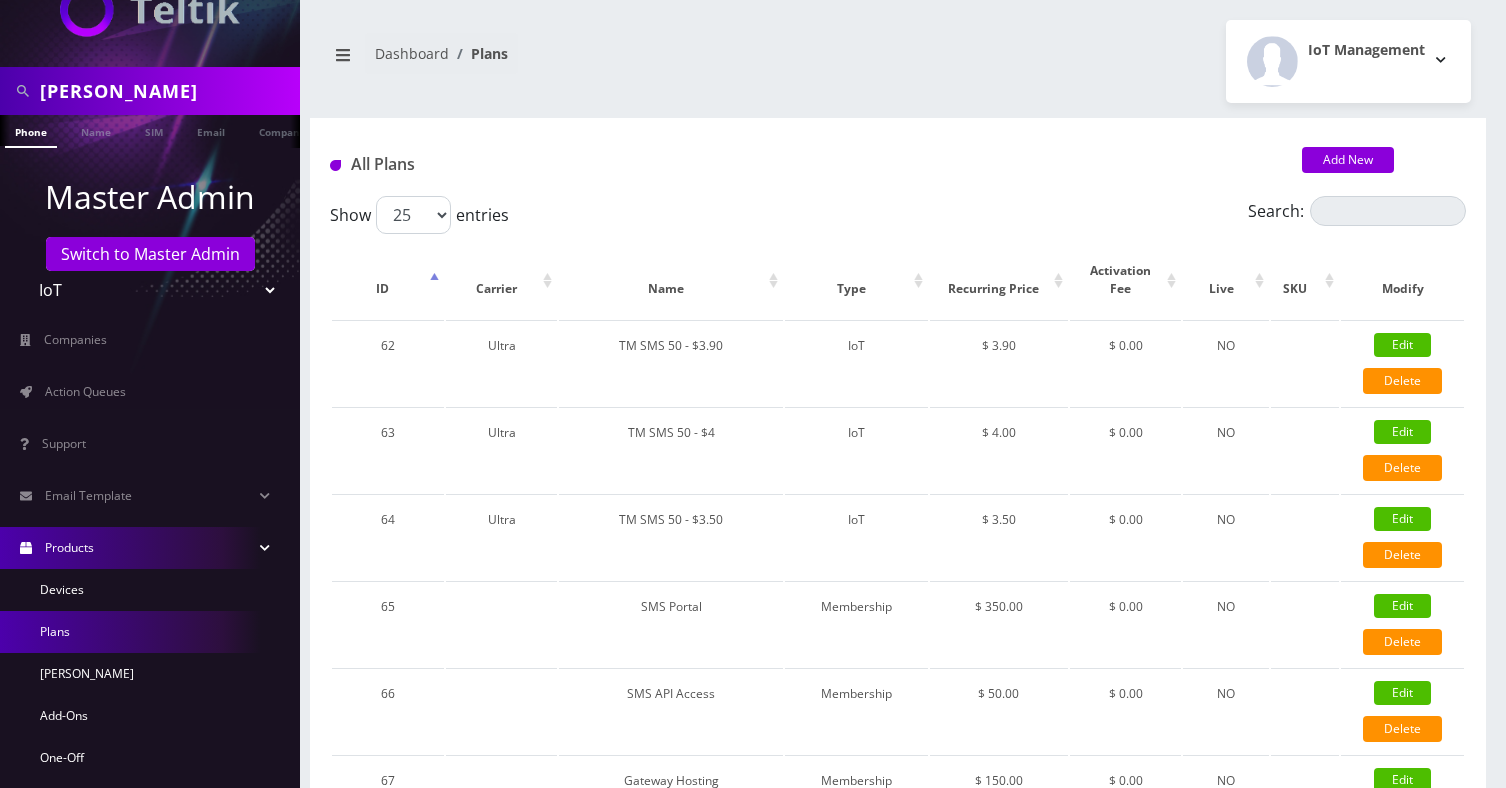scroll, scrollTop: 181, scrollLeft: 0, axis: vertical 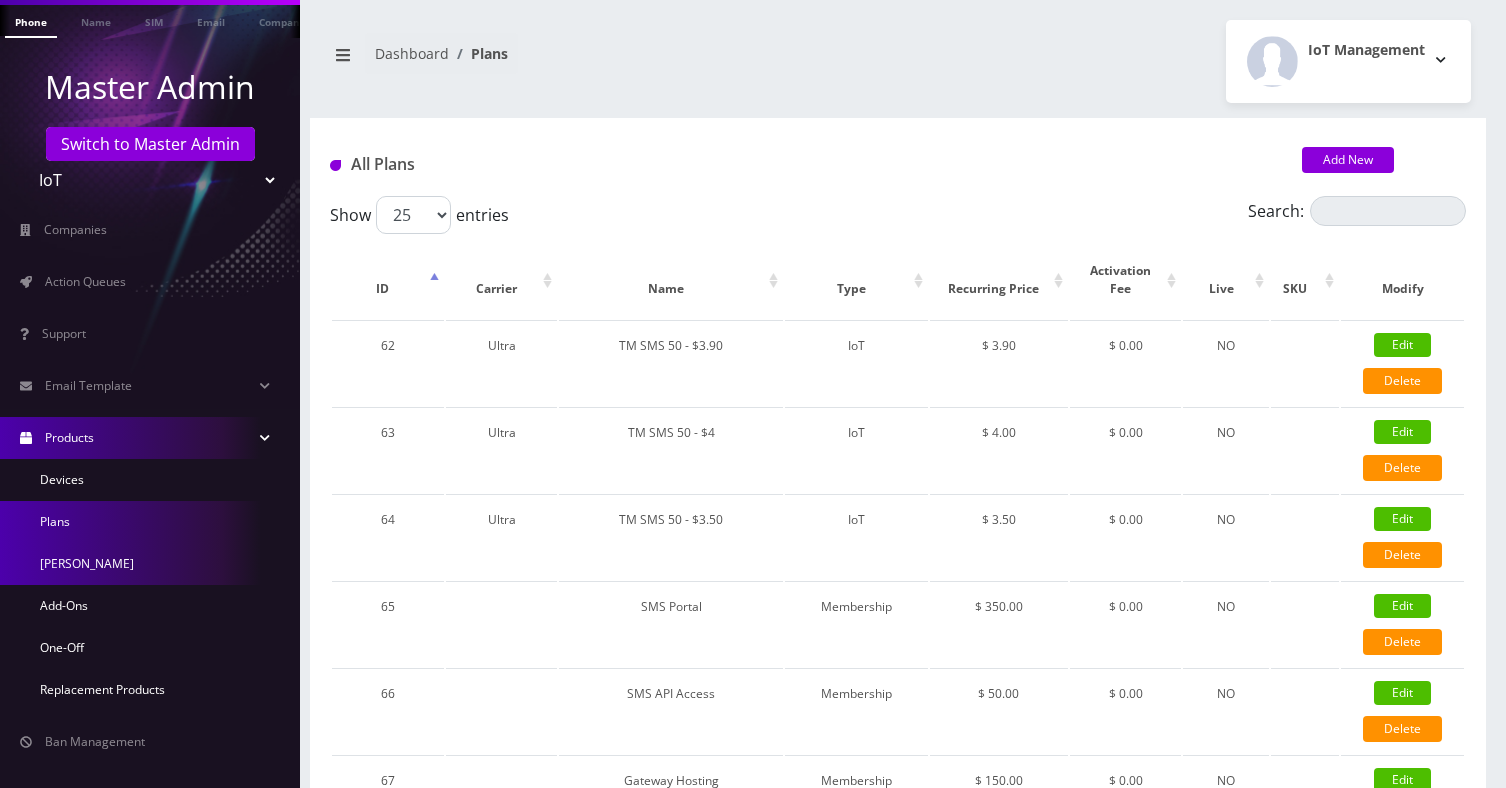click on "[PERSON_NAME]" at bounding box center [150, 564] 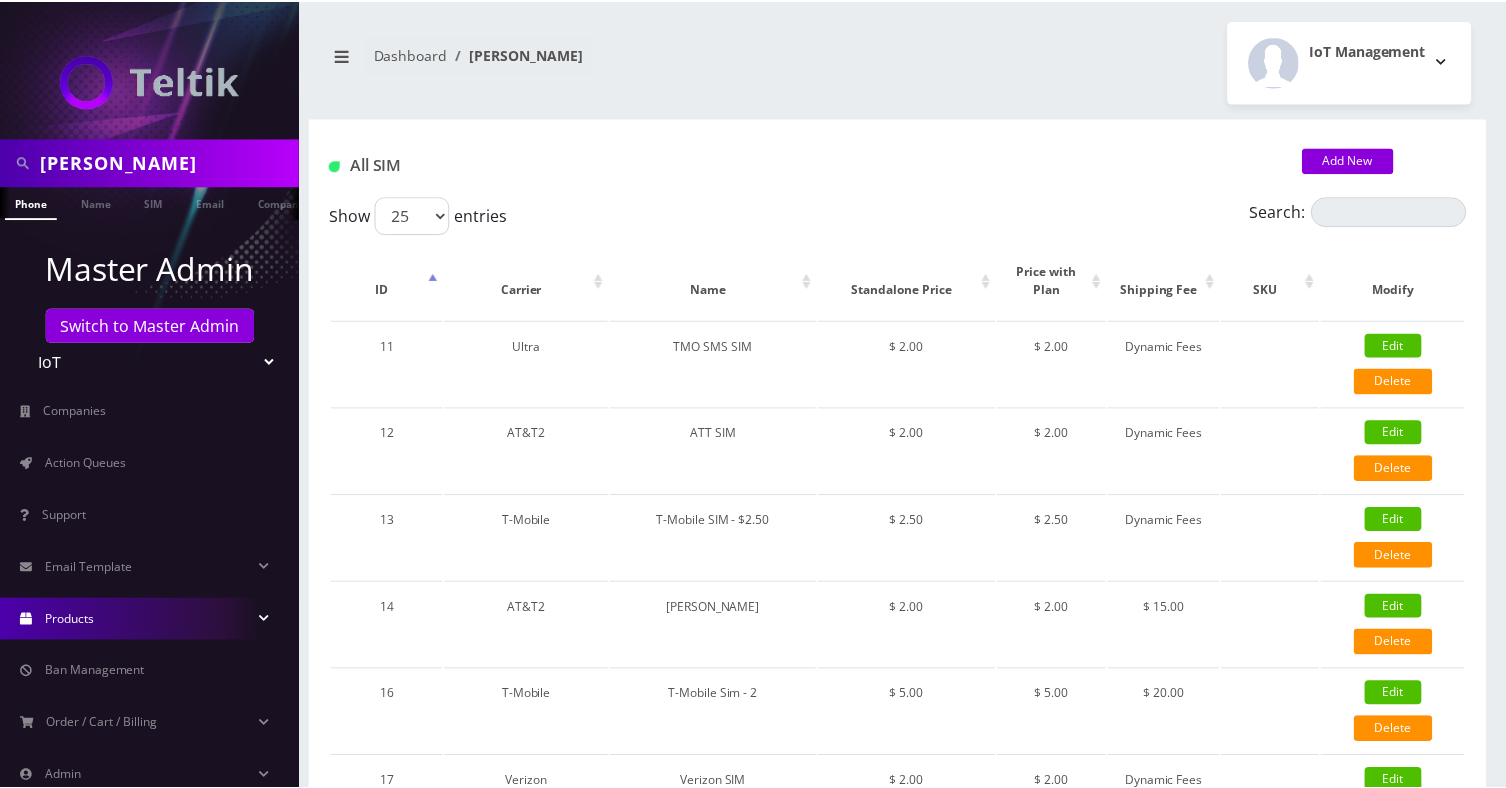 scroll, scrollTop: 0, scrollLeft: 0, axis: both 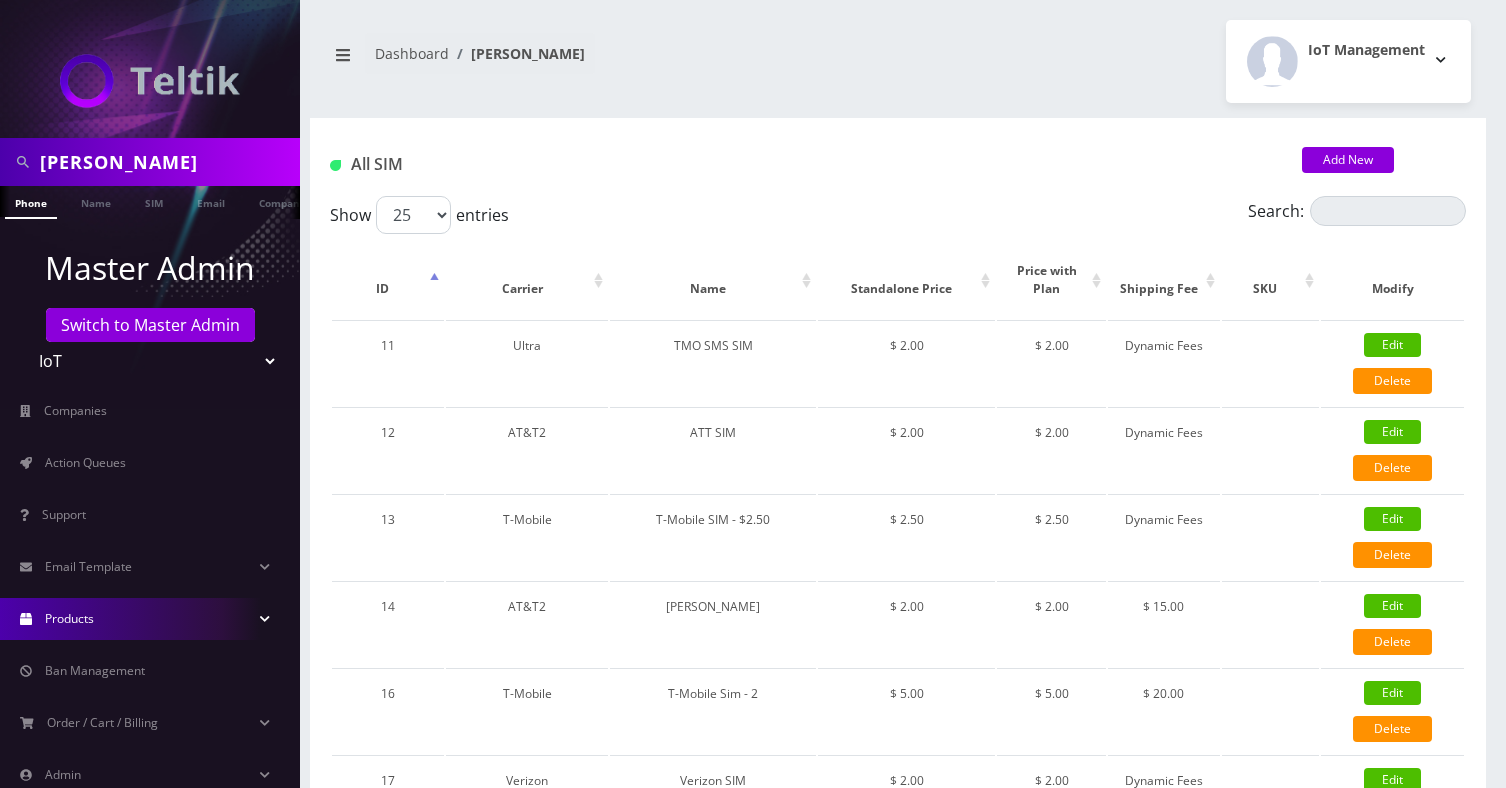 click on "All SIM
Add New" at bounding box center (898, 157) 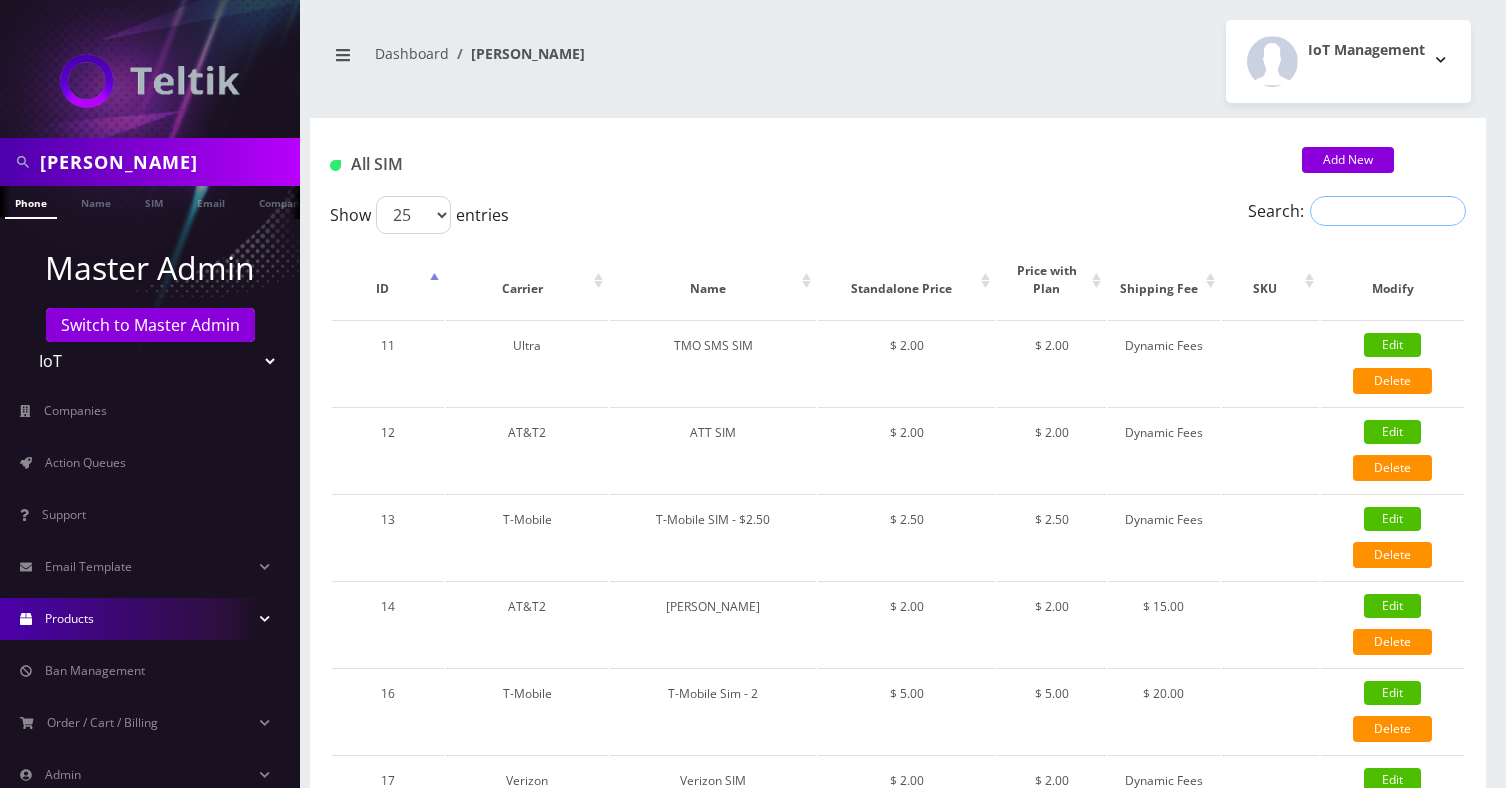 click on "Search:" at bounding box center [1388, 211] 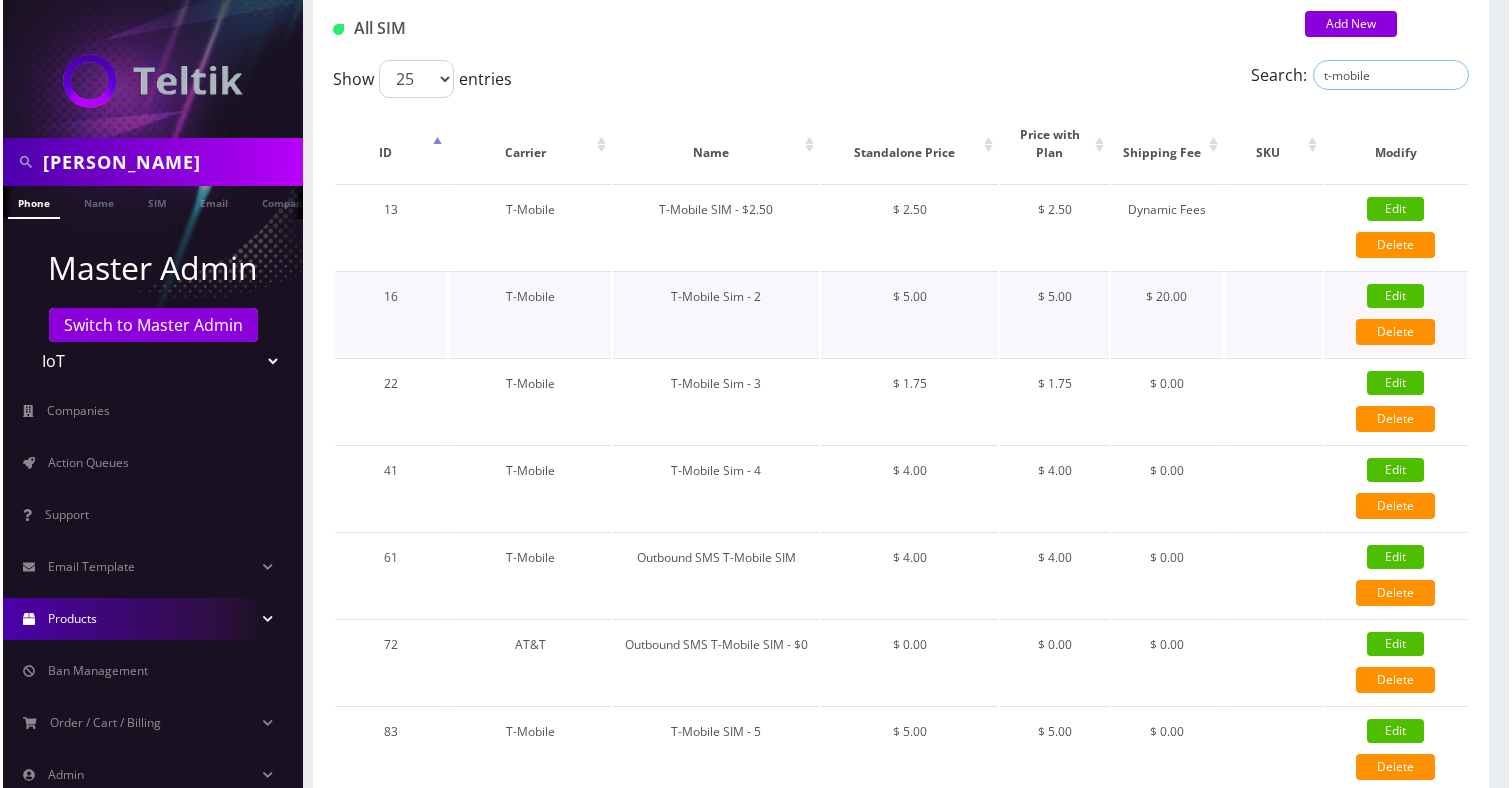 scroll, scrollTop: 11, scrollLeft: 0, axis: vertical 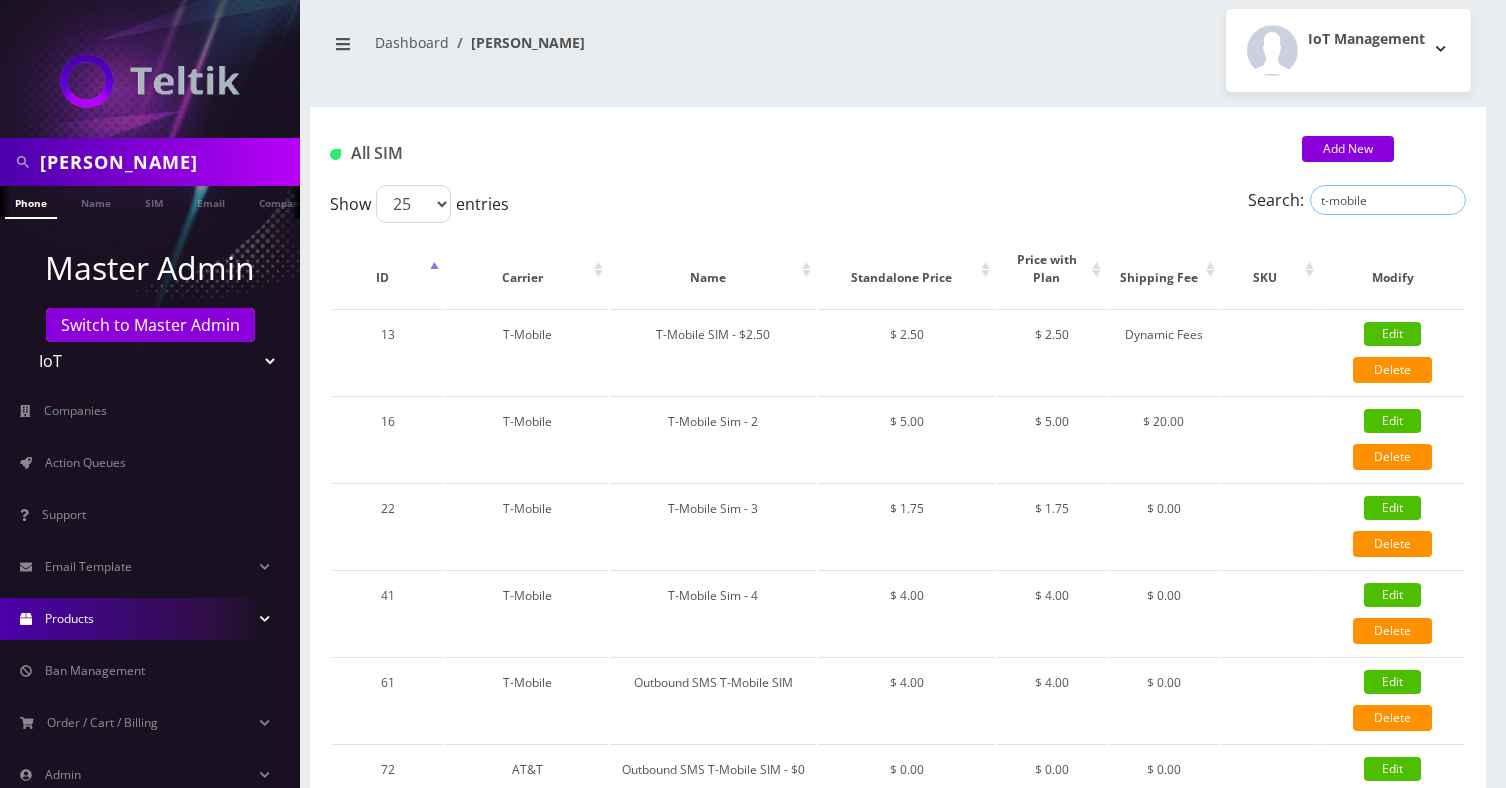 type on "t-mobile" 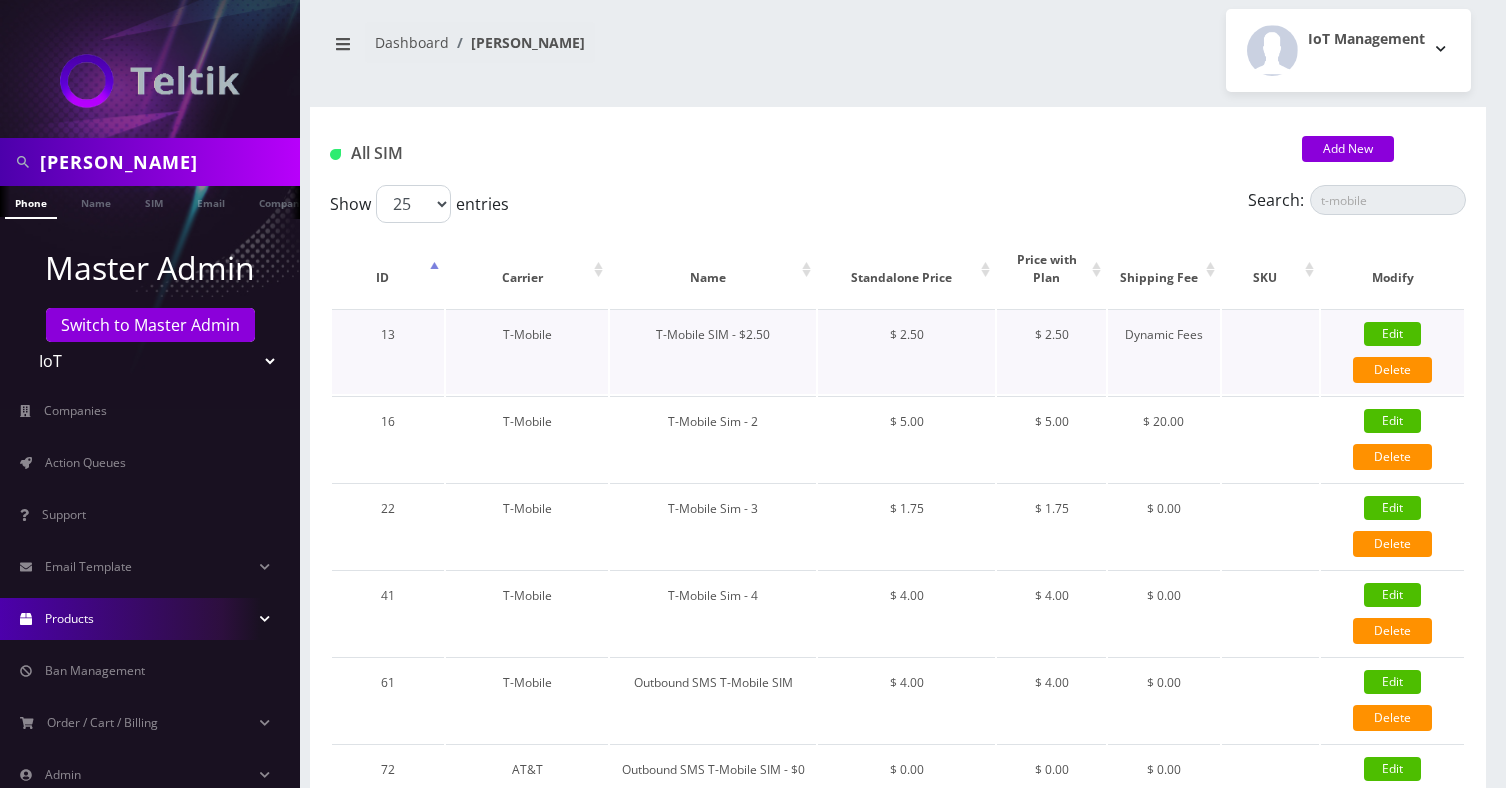click on "Edit" at bounding box center (1392, 334) 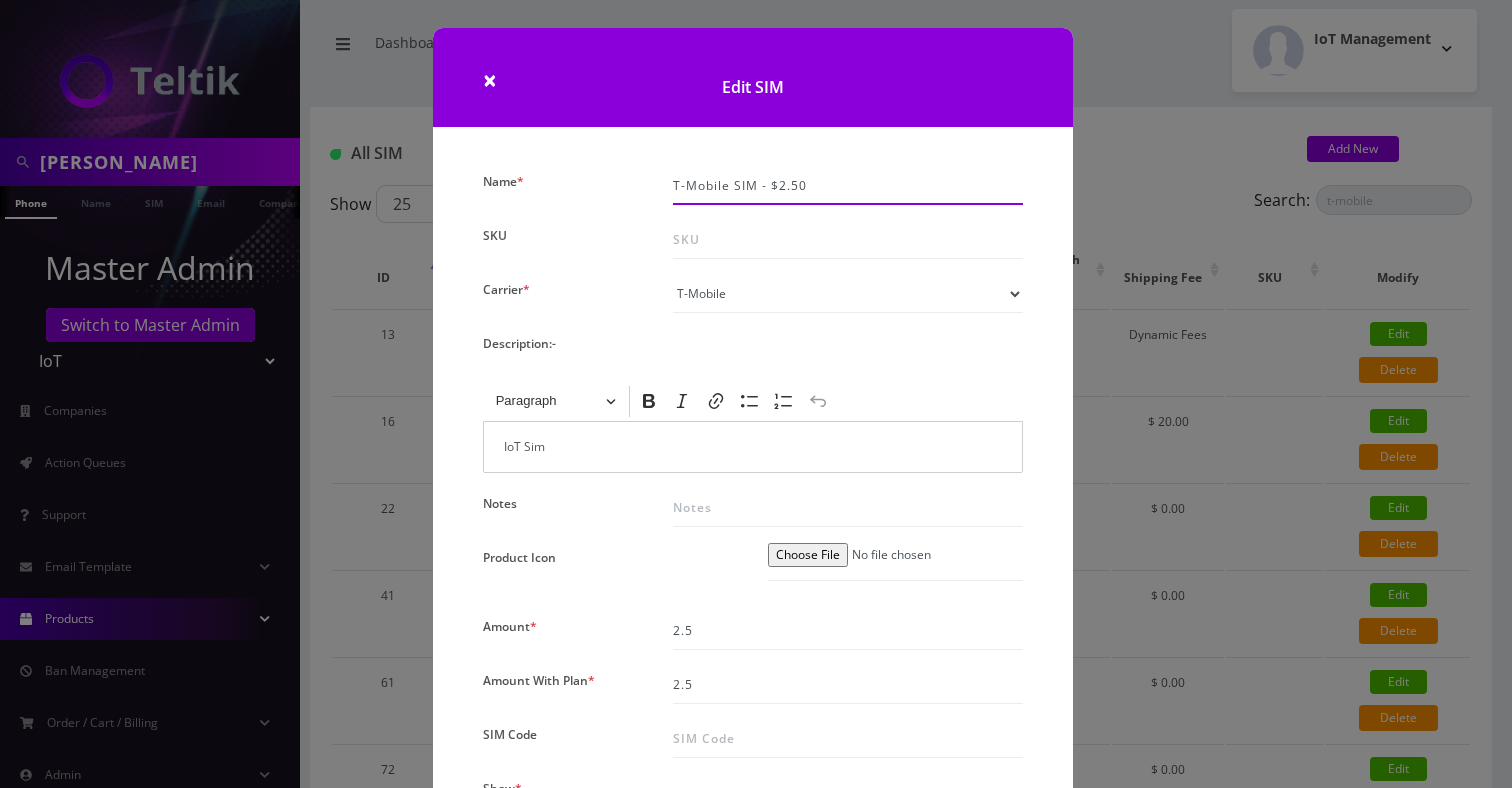 click on "T-Mobile SIM - $2.50" at bounding box center (848, 186) 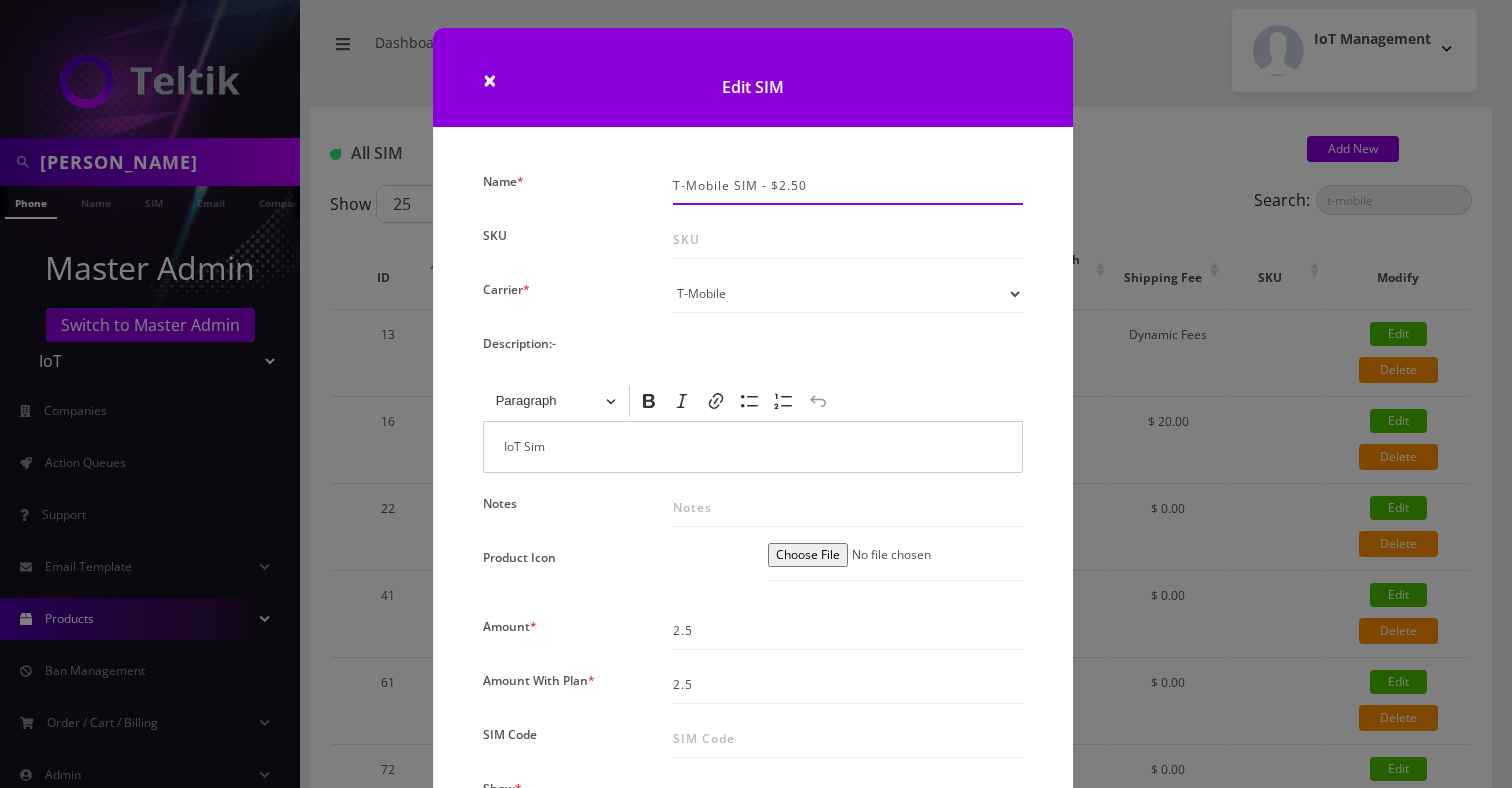 scroll, scrollTop: 81, scrollLeft: 0, axis: vertical 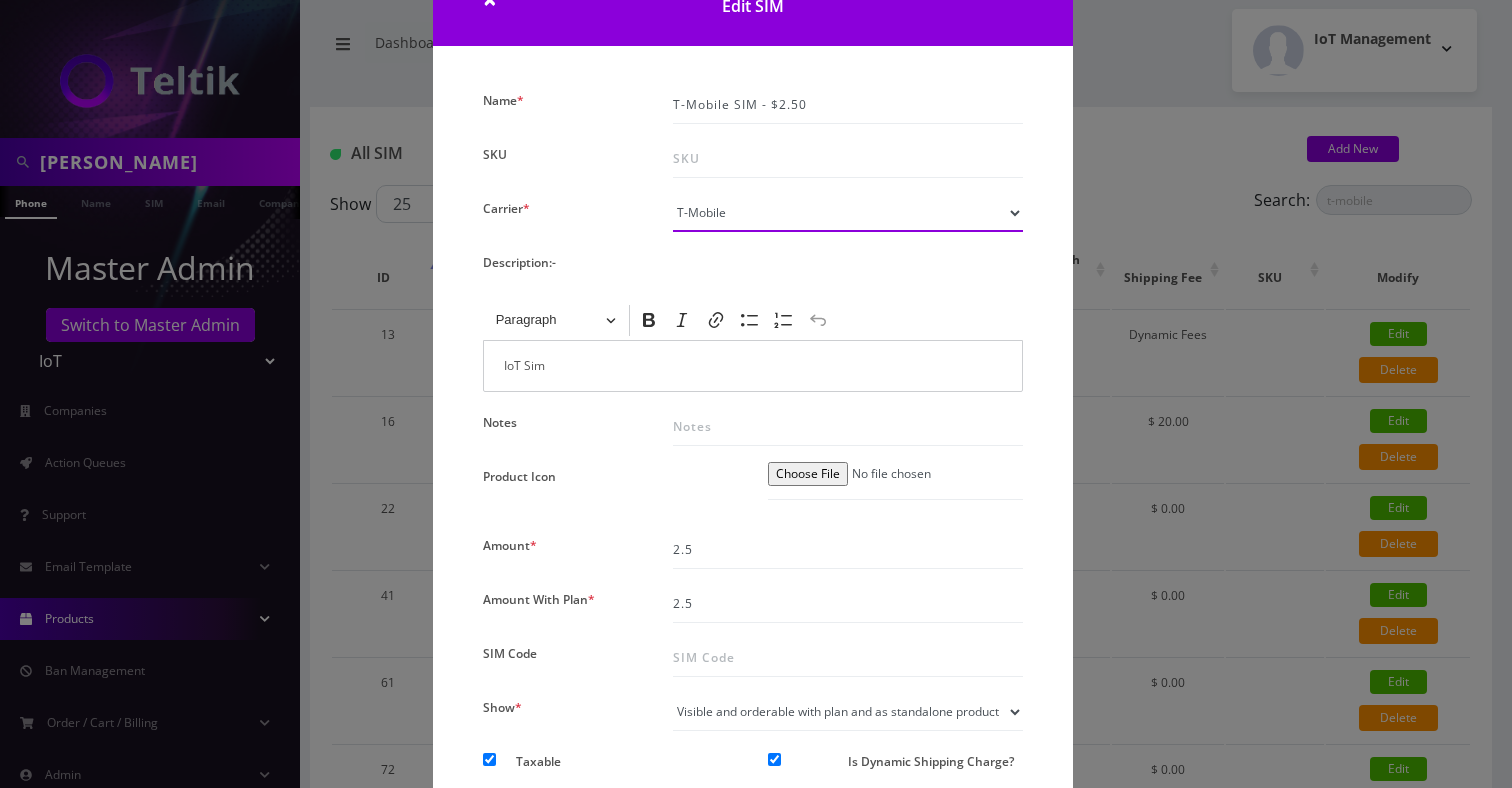 click on "Please Select Carrier No carrier / unlocked T-Mobile AT&T Subscription Ultra Verizon Virtual Cricket AT&T2 iQSIM" at bounding box center (848, 213) 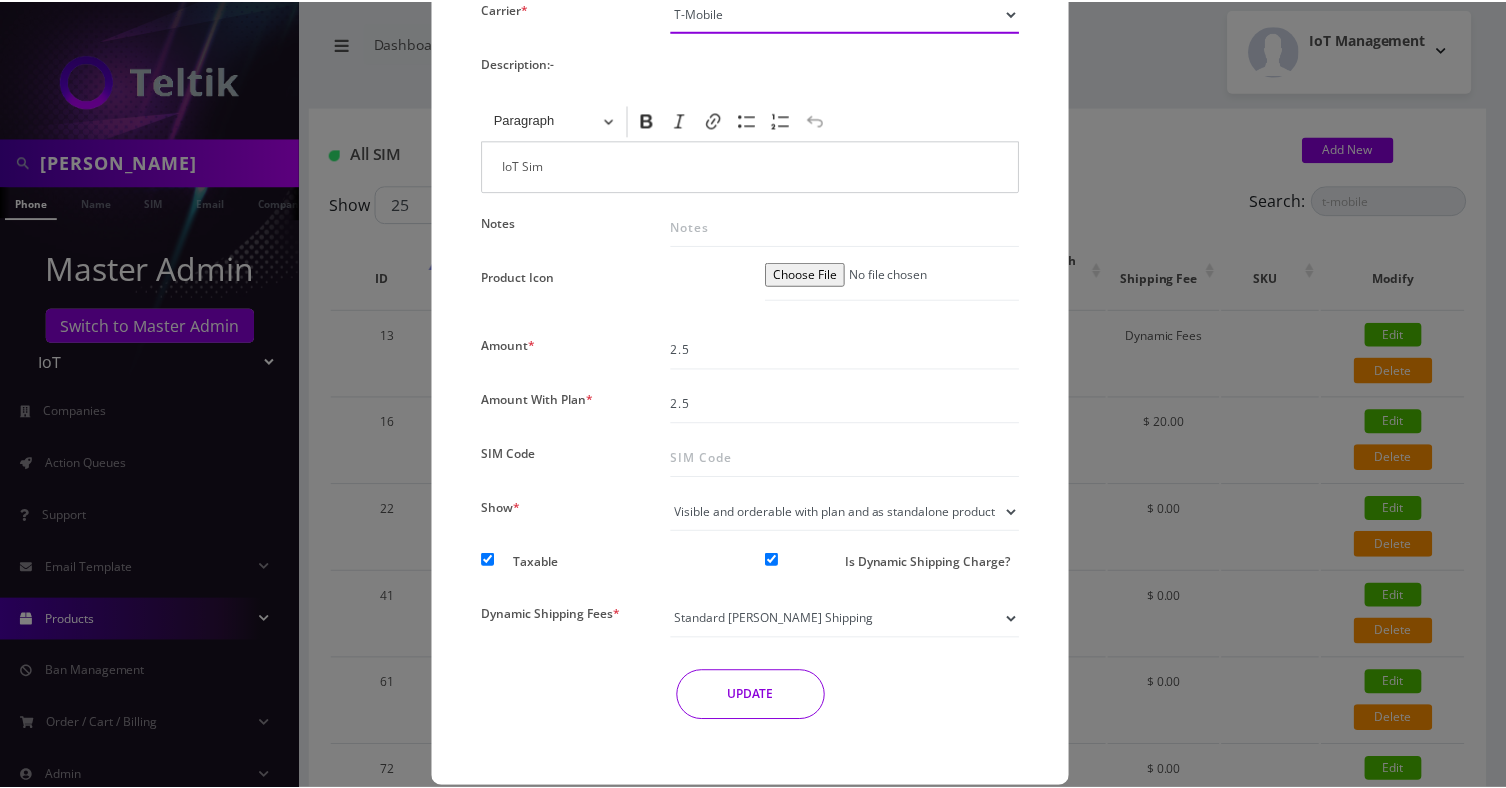 scroll, scrollTop: 308, scrollLeft: 0, axis: vertical 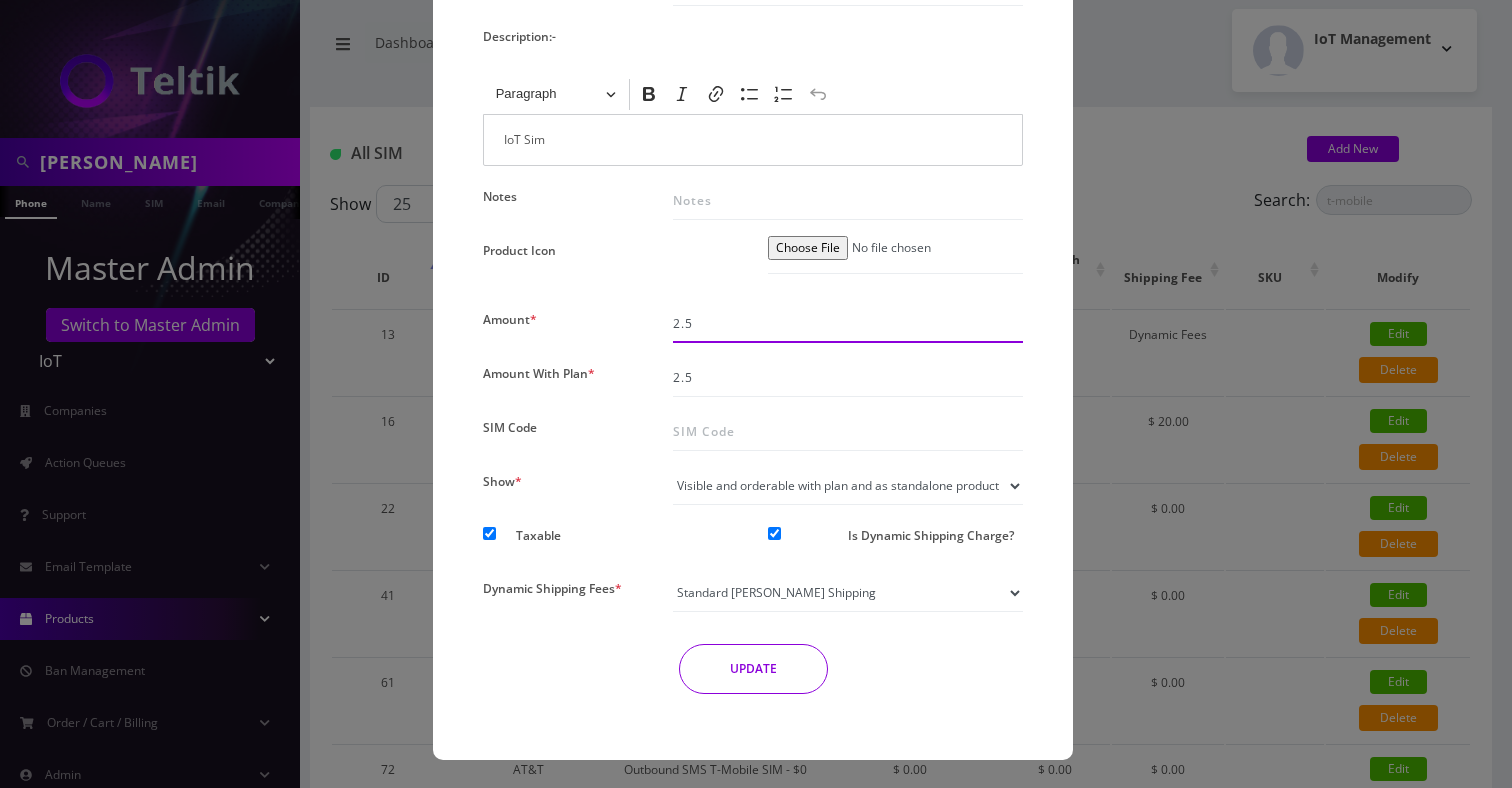 click on "2.5" at bounding box center [848, 324] 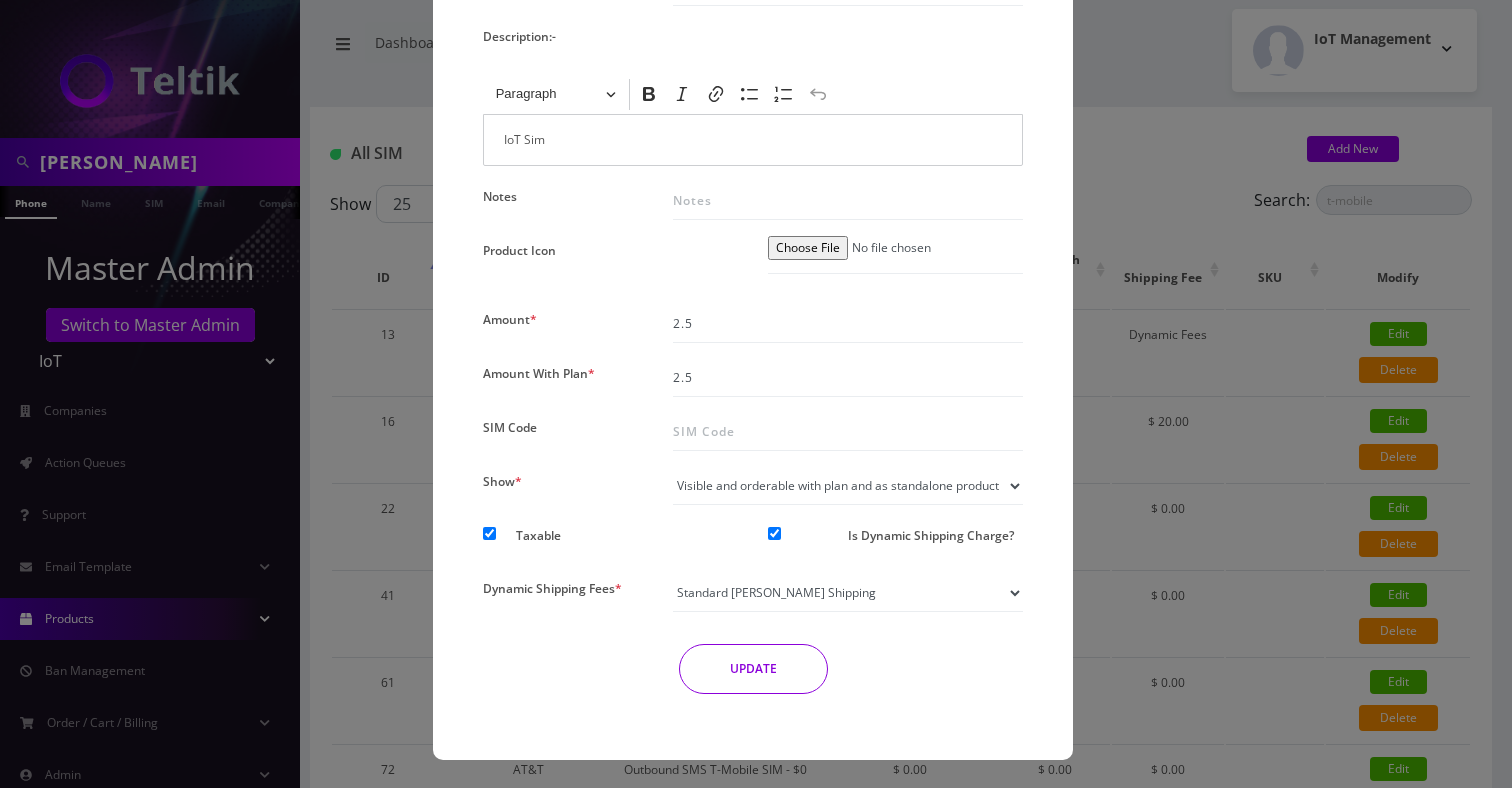 click on "×
Edit SIM
Name  *
T-Mobile SIM - $2.50
SKU
Carrier  *
Please Select Carrier No carrier / unlocked T-Mobile AT&T Subscription Ultra Verizon Virtual Cricket AT&T2 iQSIM
Description:-
Rich Text Editor Paragraph Bold Italic Link Bulleted List Numbered List Undo IoT Sim
Notes
Product Icon
Amount  *
2.5
Amount With Plan  *
2.5
SIM Code
Show  *
Visible and orderable with plan inside plan modal Visible and orderable with plan and as standalone product" at bounding box center [756, 394] 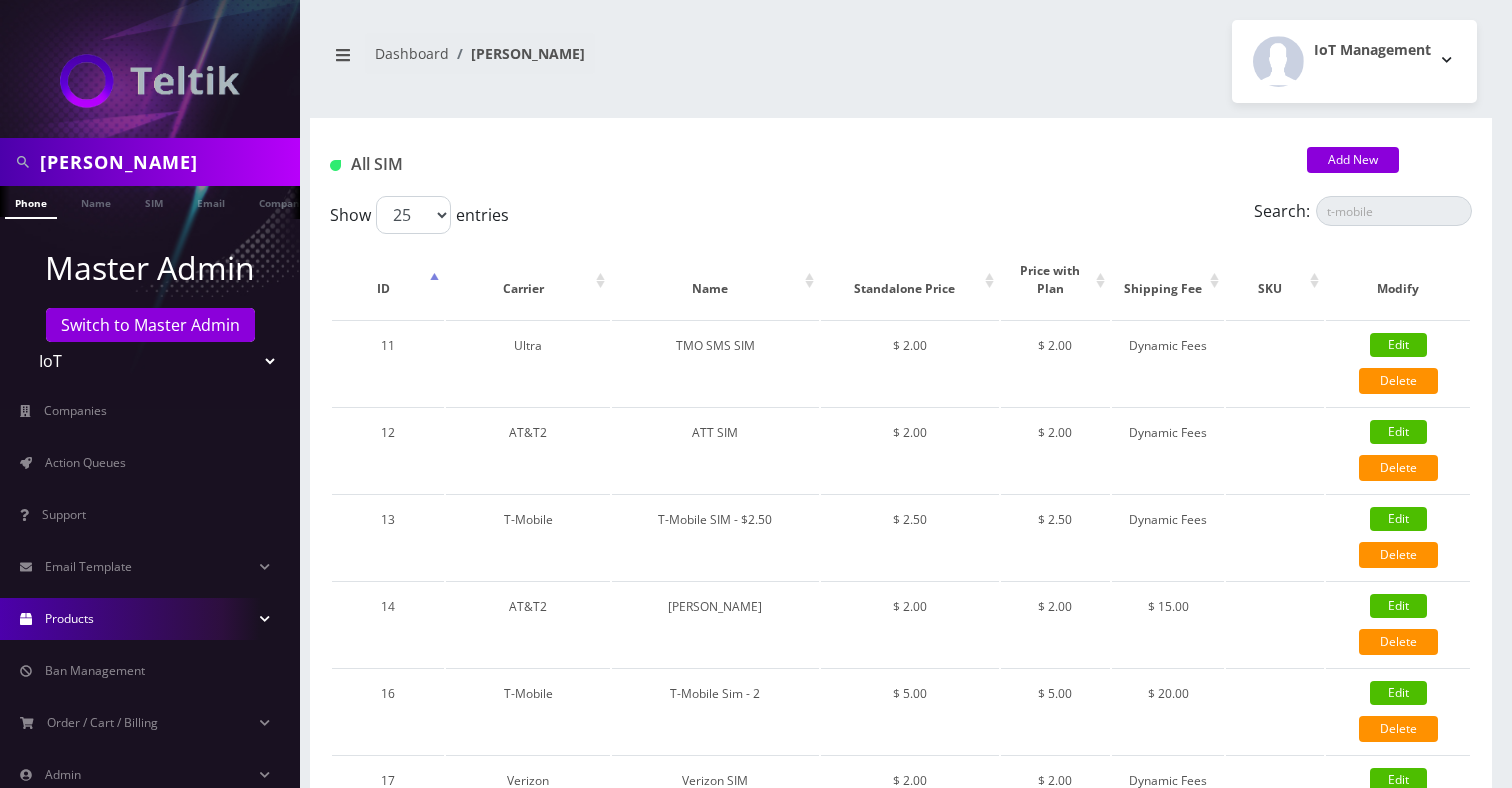 scroll, scrollTop: 0, scrollLeft: 0, axis: both 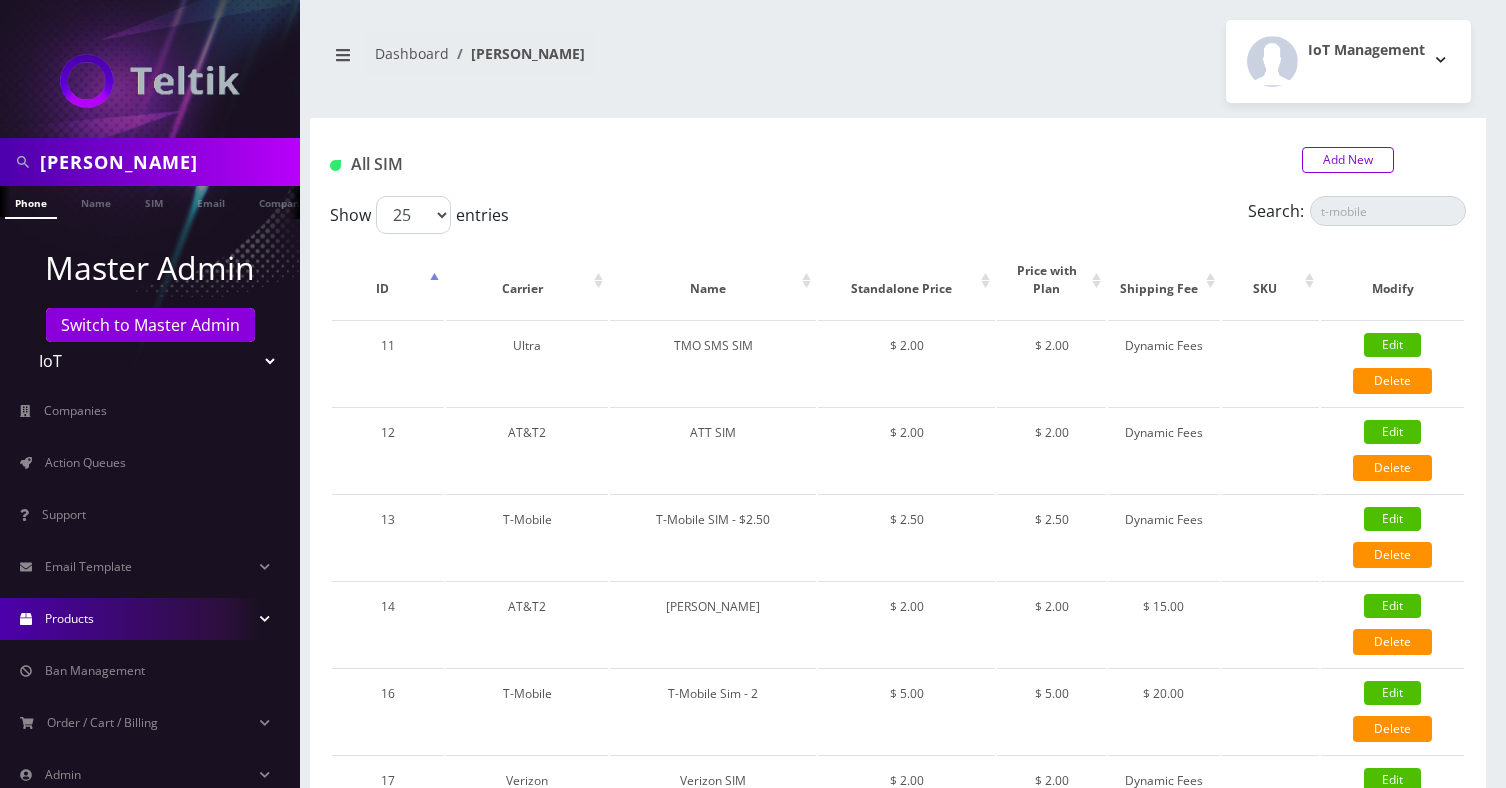 click on "Add New" at bounding box center [1348, 160] 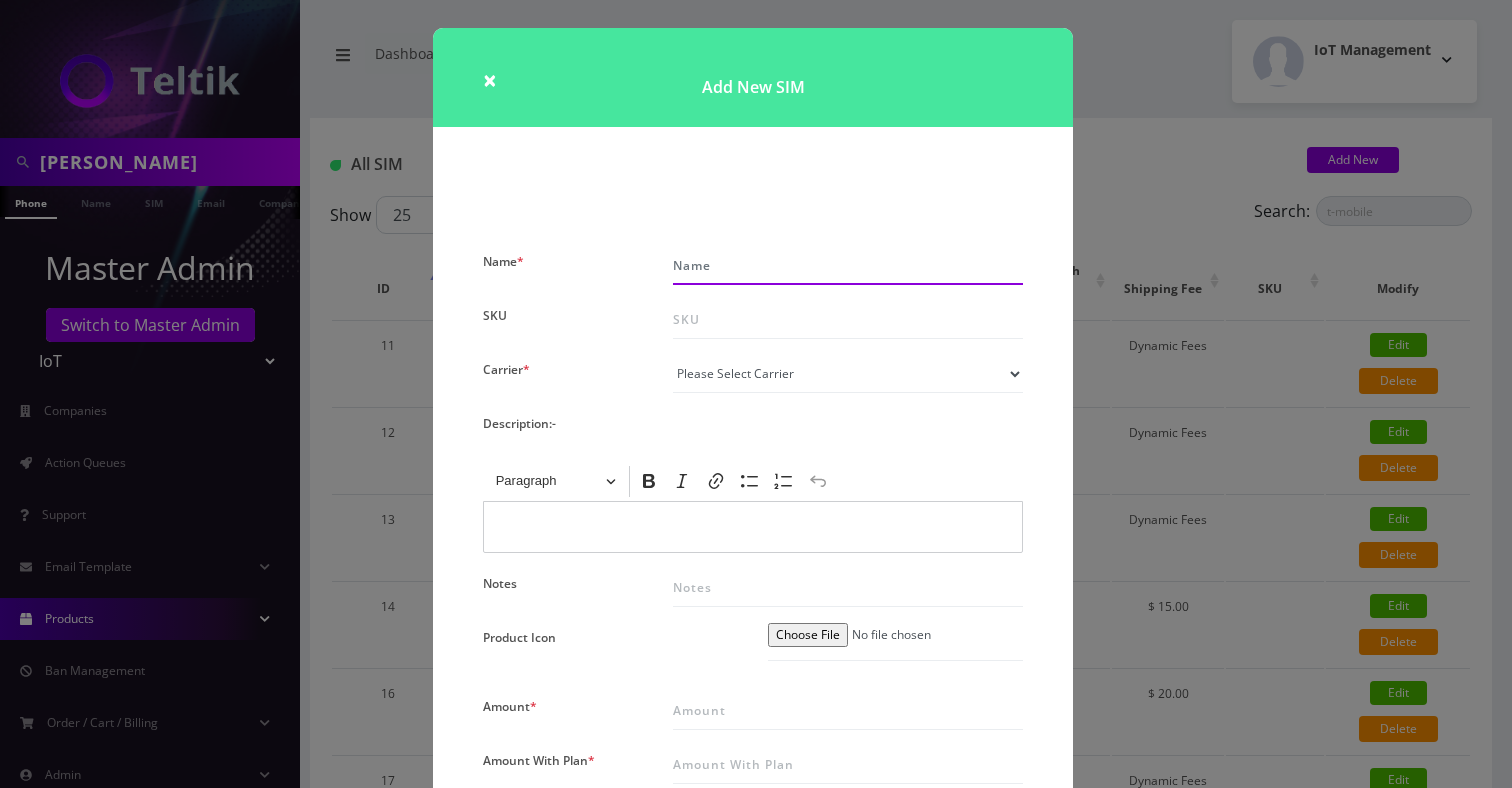 click on "Name  *" at bounding box center (848, 266) 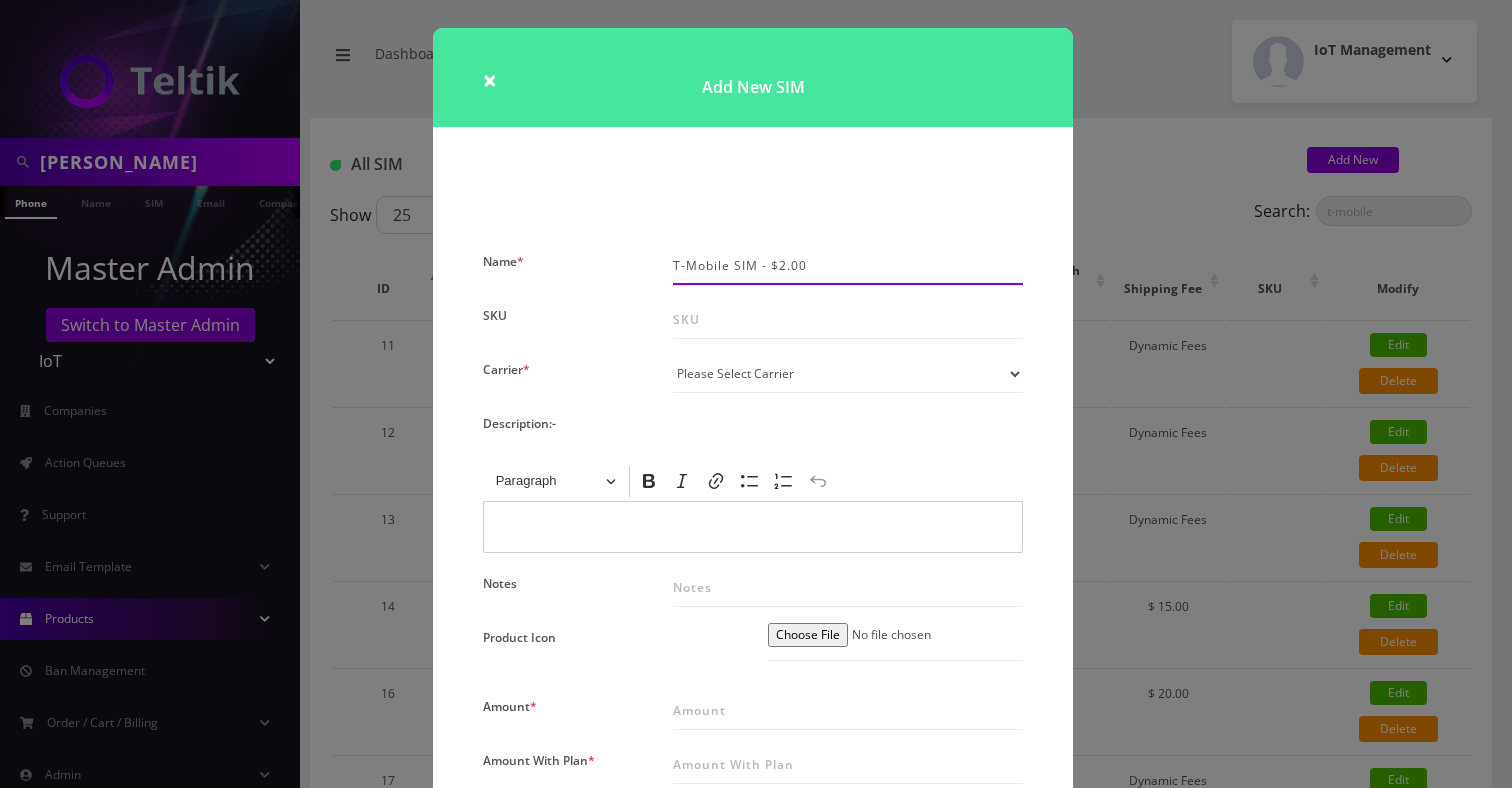 type on "T-Mobile SIM - $2.00" 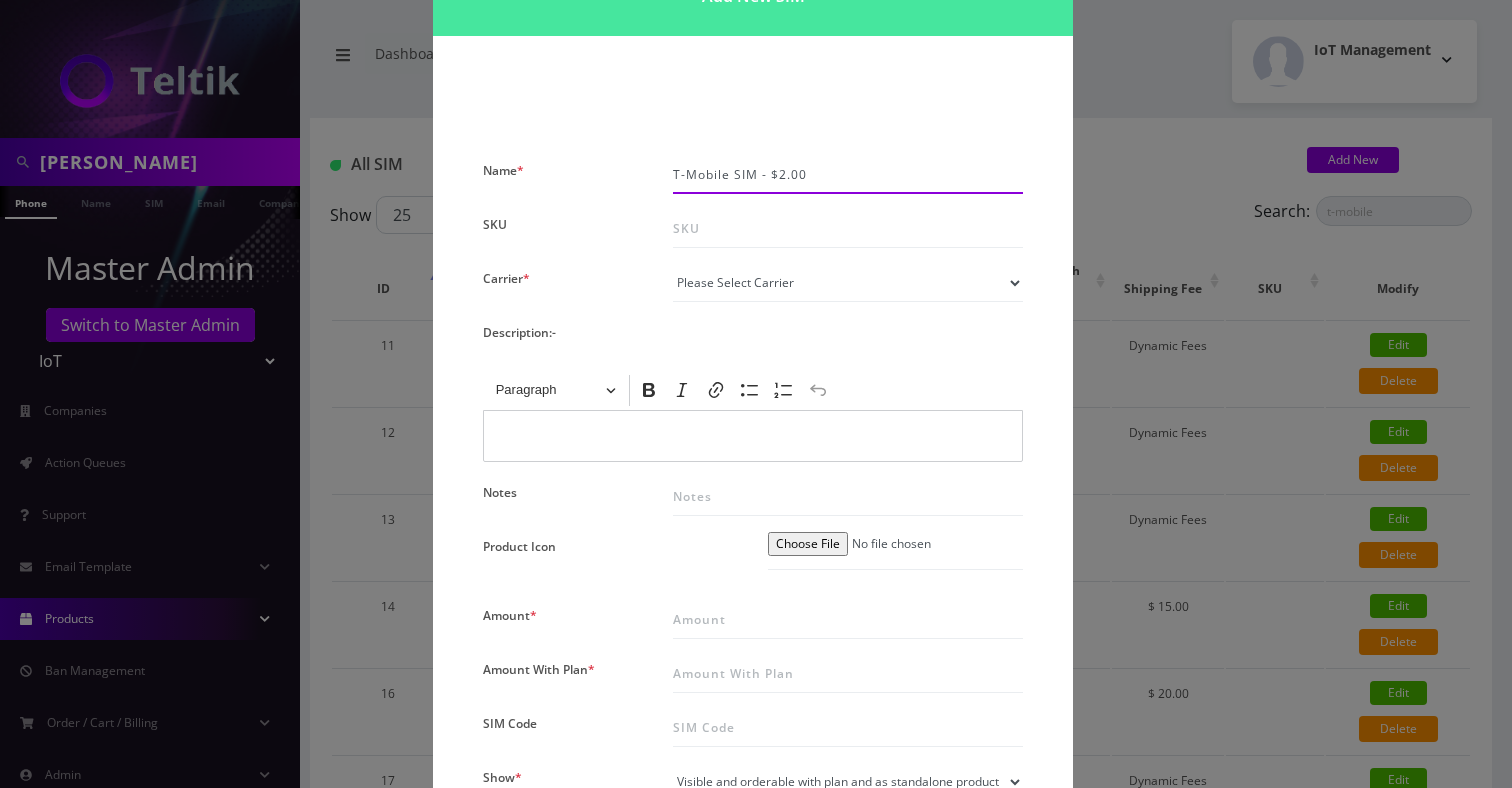 scroll, scrollTop: 105, scrollLeft: 0, axis: vertical 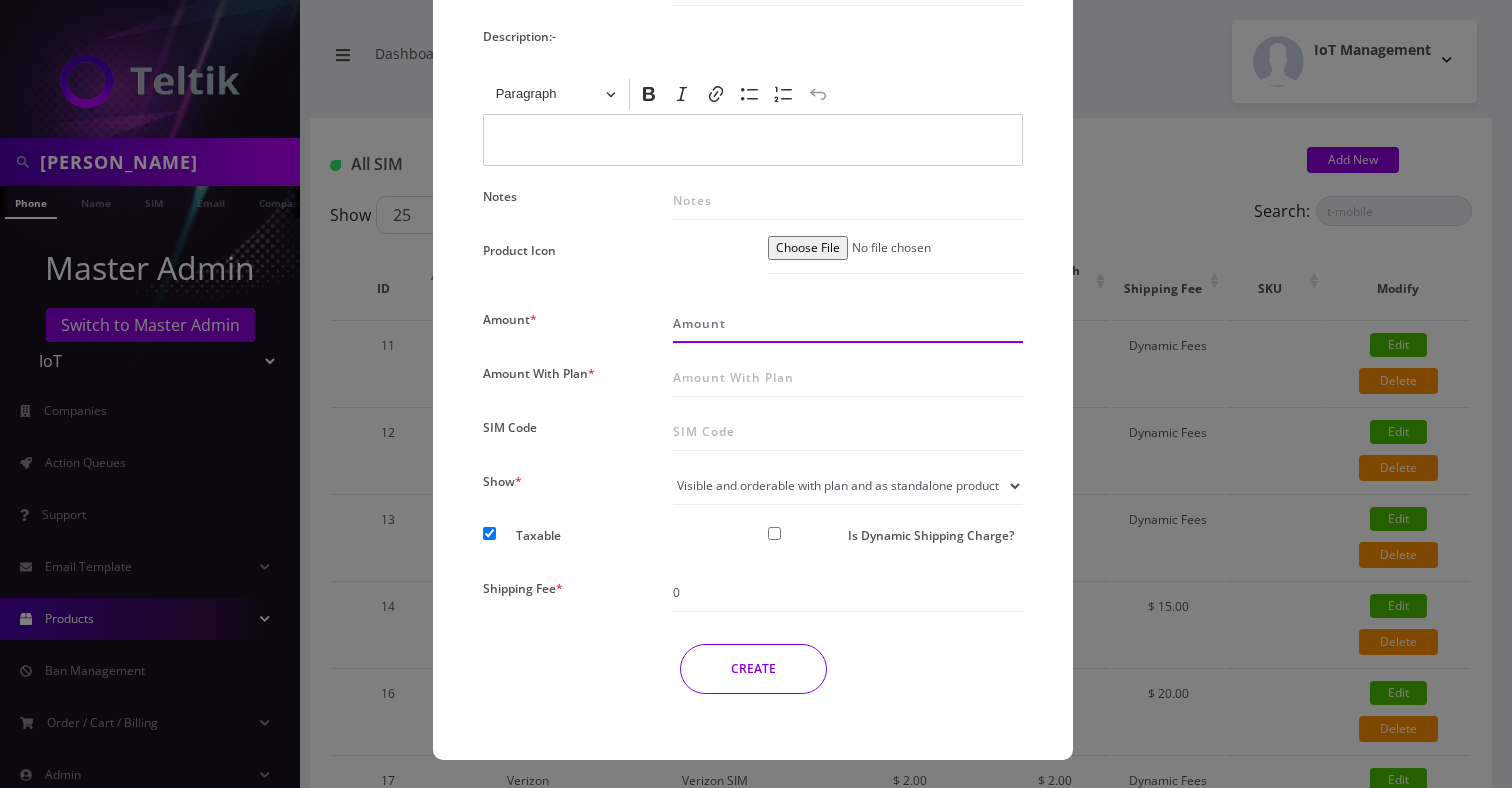 click on "Amount  *" at bounding box center (848, 324) 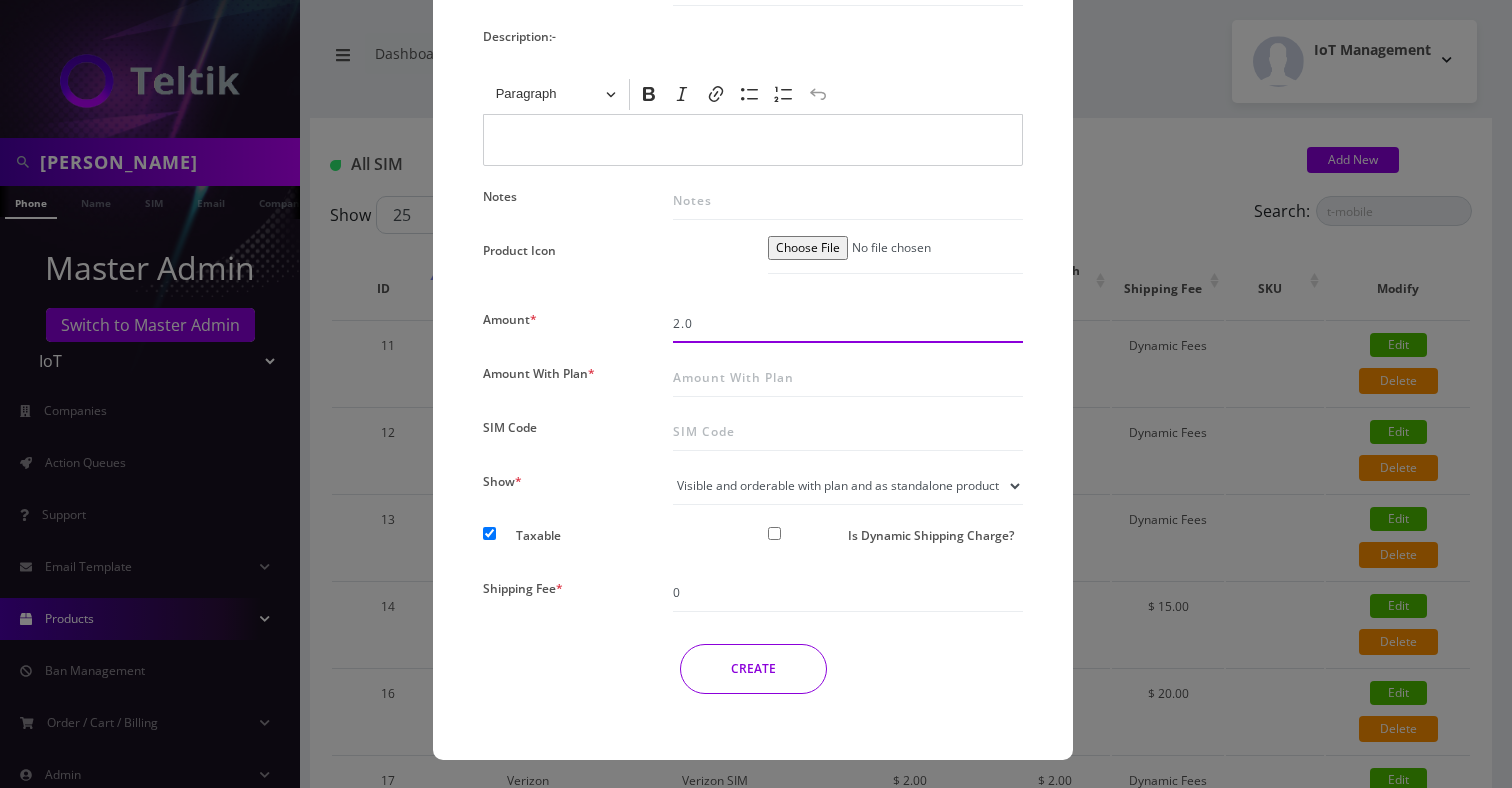 type on "2.0" 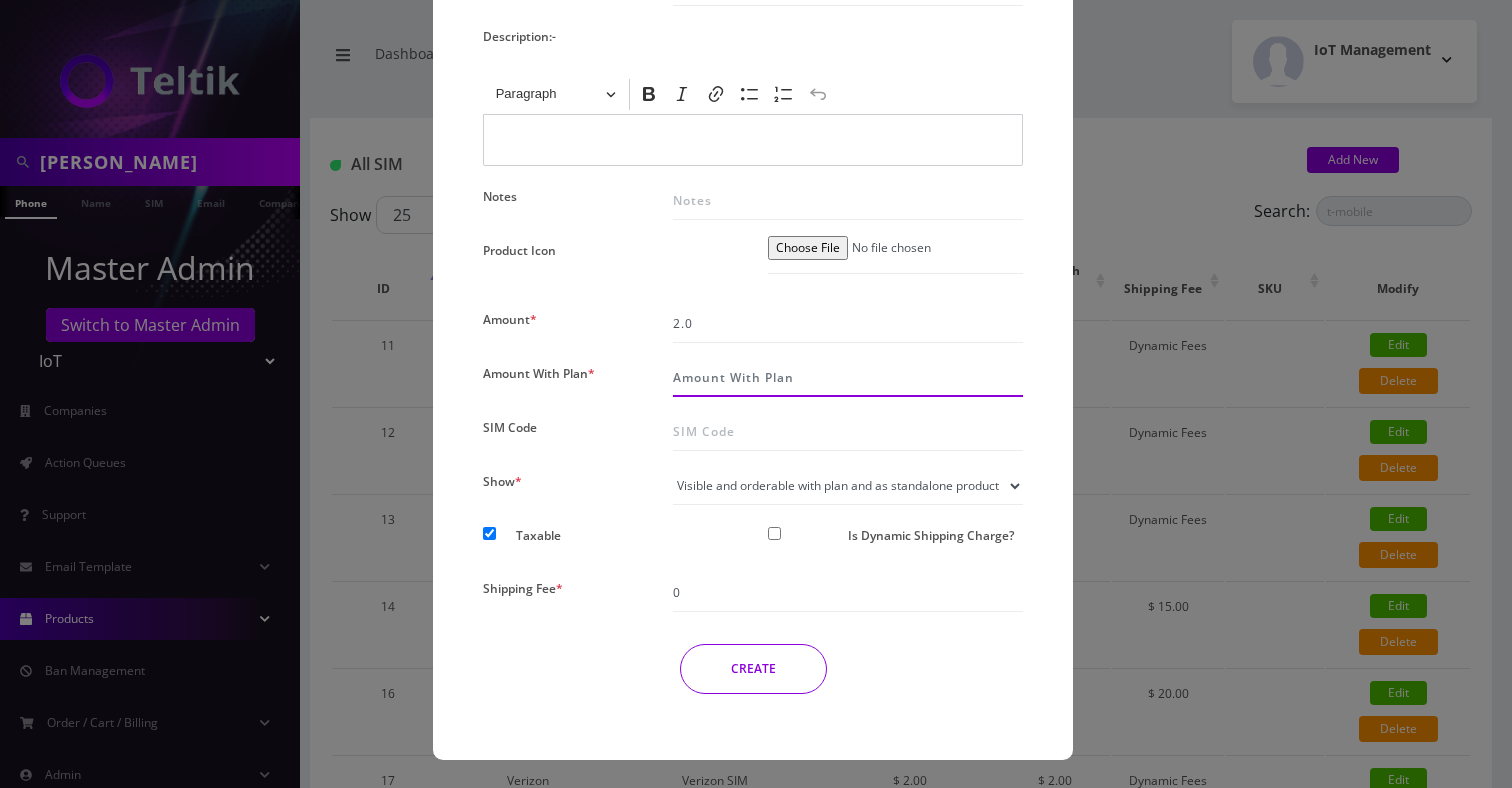 click on "Amount With Plan  *" at bounding box center (848, 378) 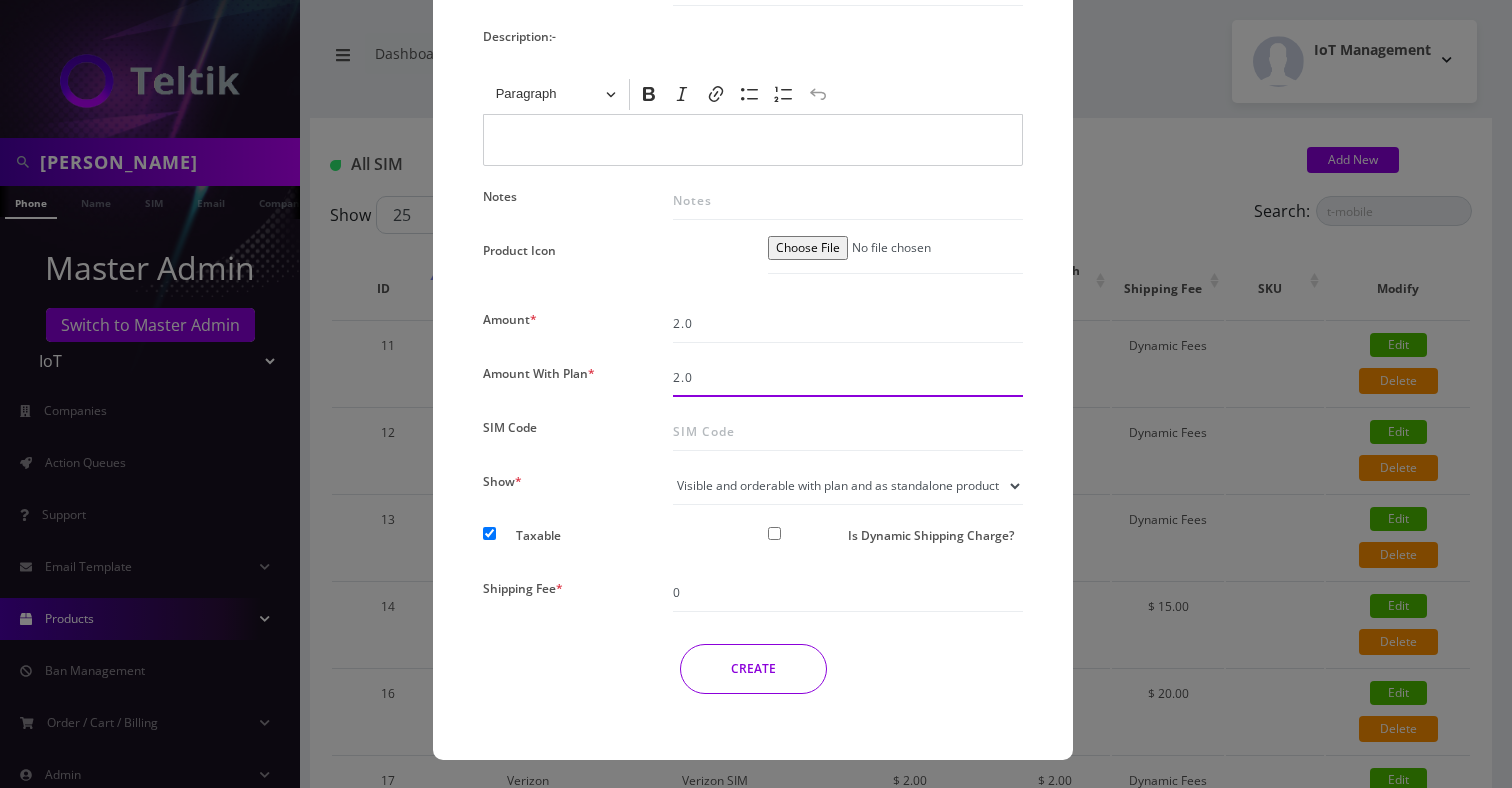 type on "2.0" 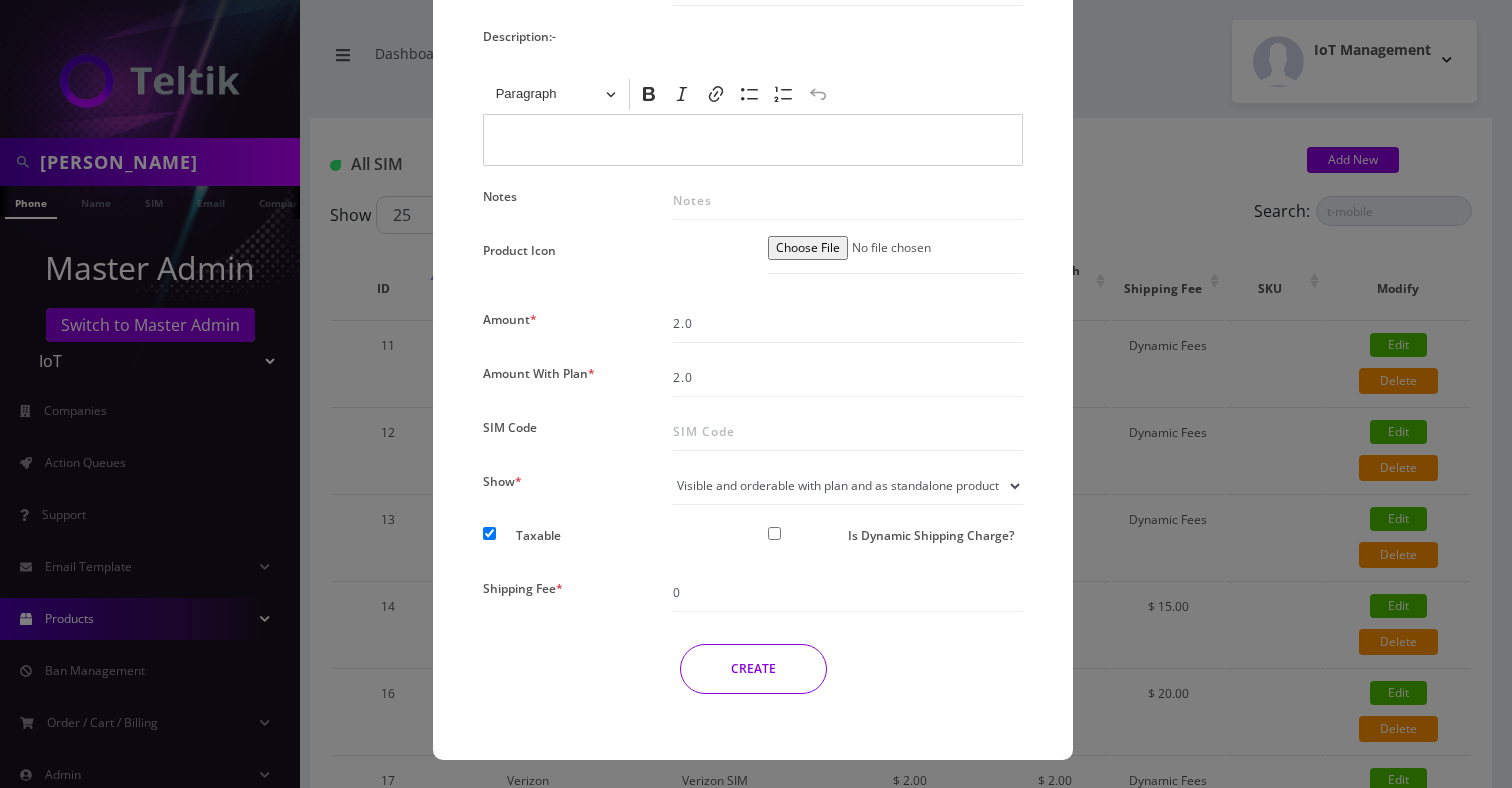 click on "Name  *
T-Mobile SIM - $2.00
SKU
Carrier  *
Please Select Carrier No carrier / unlocked T-Mobile AT&T Subscription Ultra Verizon Virtual Cricket AT&T2 iQSIM
Description:-
Rich Text Editor Paragraph Bold Italic Link Bulleted List Numbered List Undo
Notes
Product Icon
Amount  *
2.0
Amount With Plan  *
2.0
SIM Code
Show  *
Visible and orderable with plan inside plan modal Visible and orderable with plan and as standalone product Show coming soon as standalone product but orderable with plan Not visible at all
Taxable" at bounding box center [753, 285] 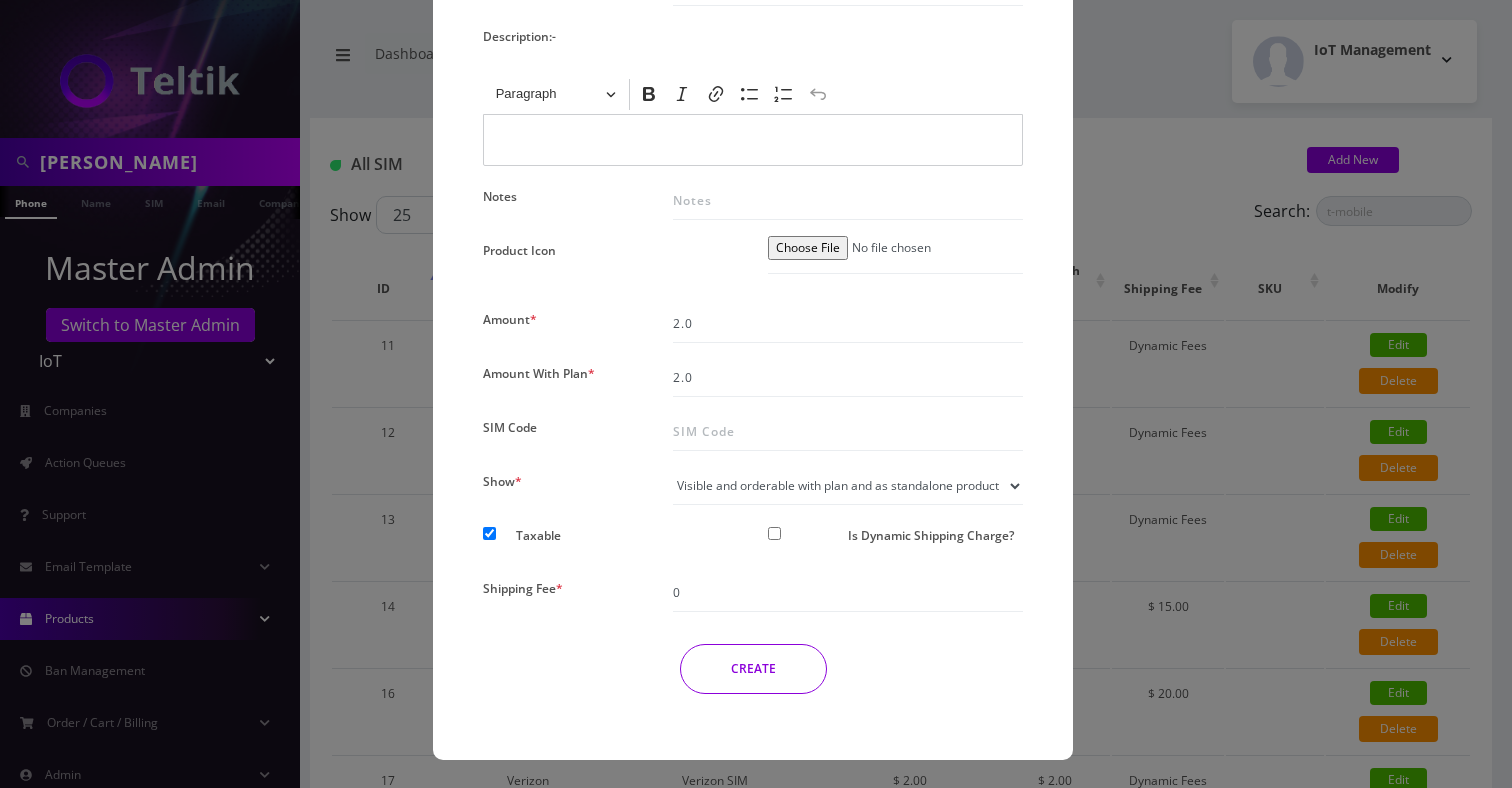 click on "Is Dynamic Shipping Charge?" at bounding box center (774, 533) 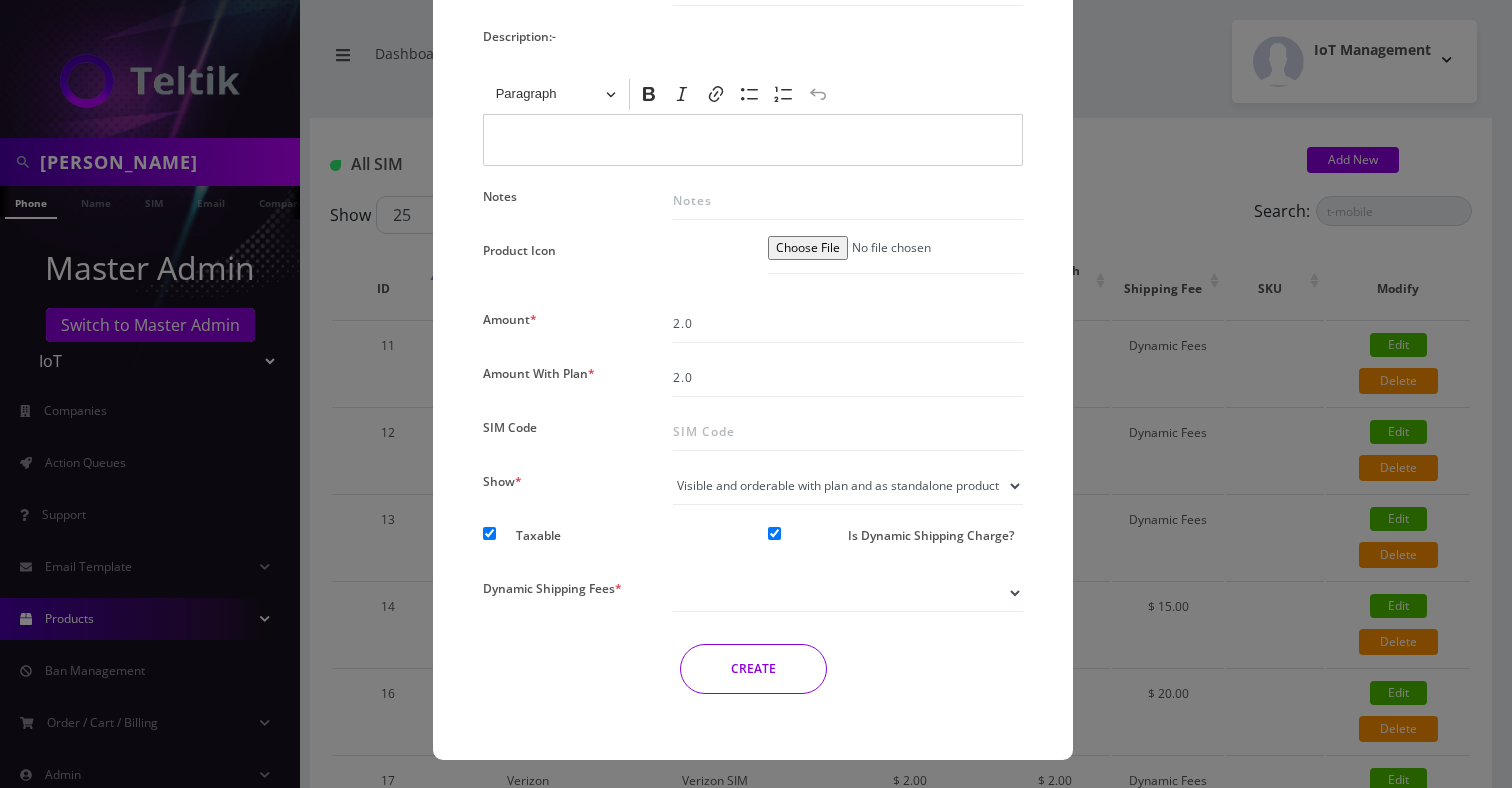 click on "Standard SIMs Shipping Standard MR40 Shipping Standard SIM Rack Shipping" at bounding box center (848, 593) 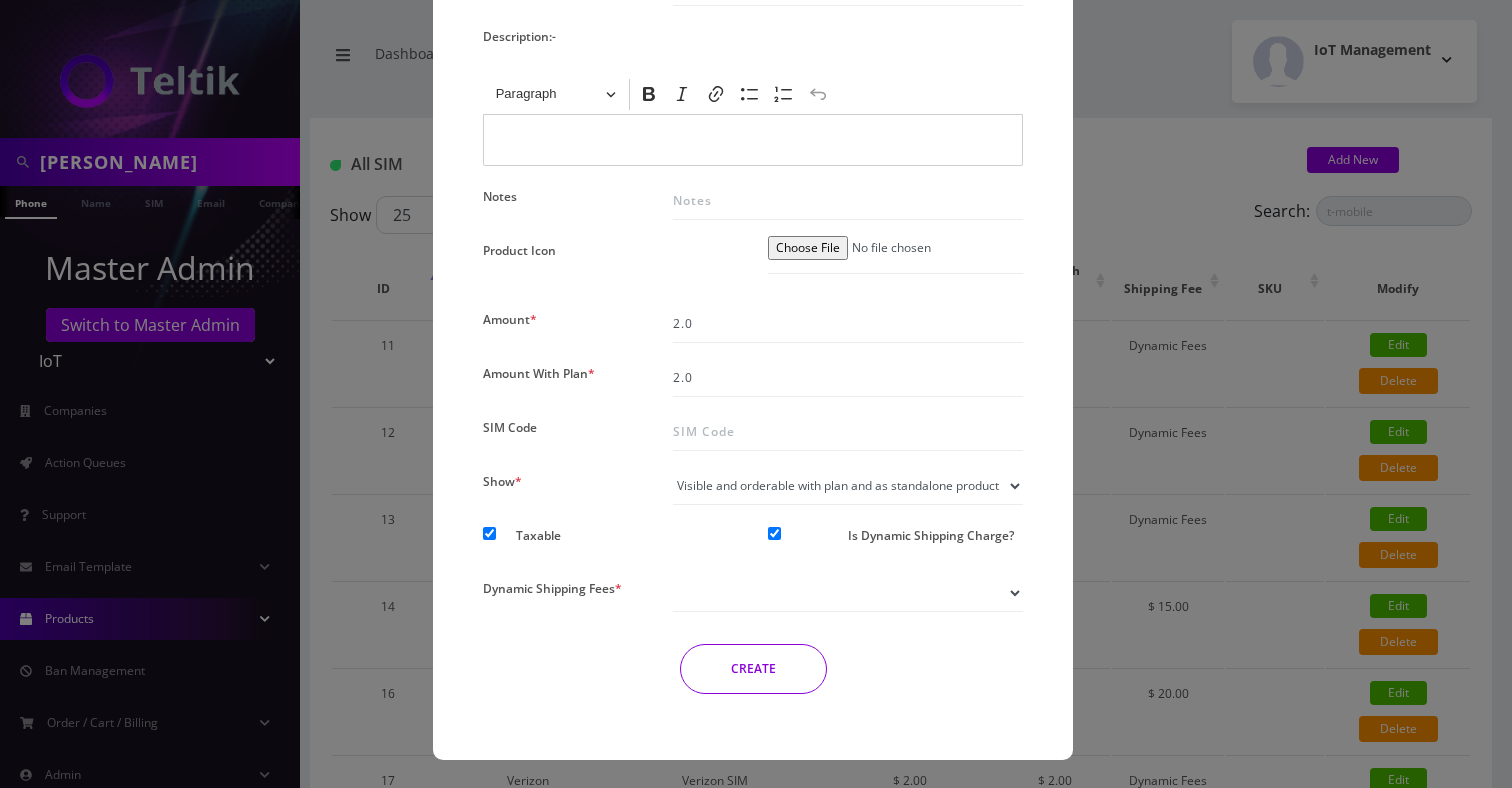 click on "Standard SIMs Shipping Standard MR40 Shipping Standard SIM Rack Shipping" at bounding box center [848, 593] 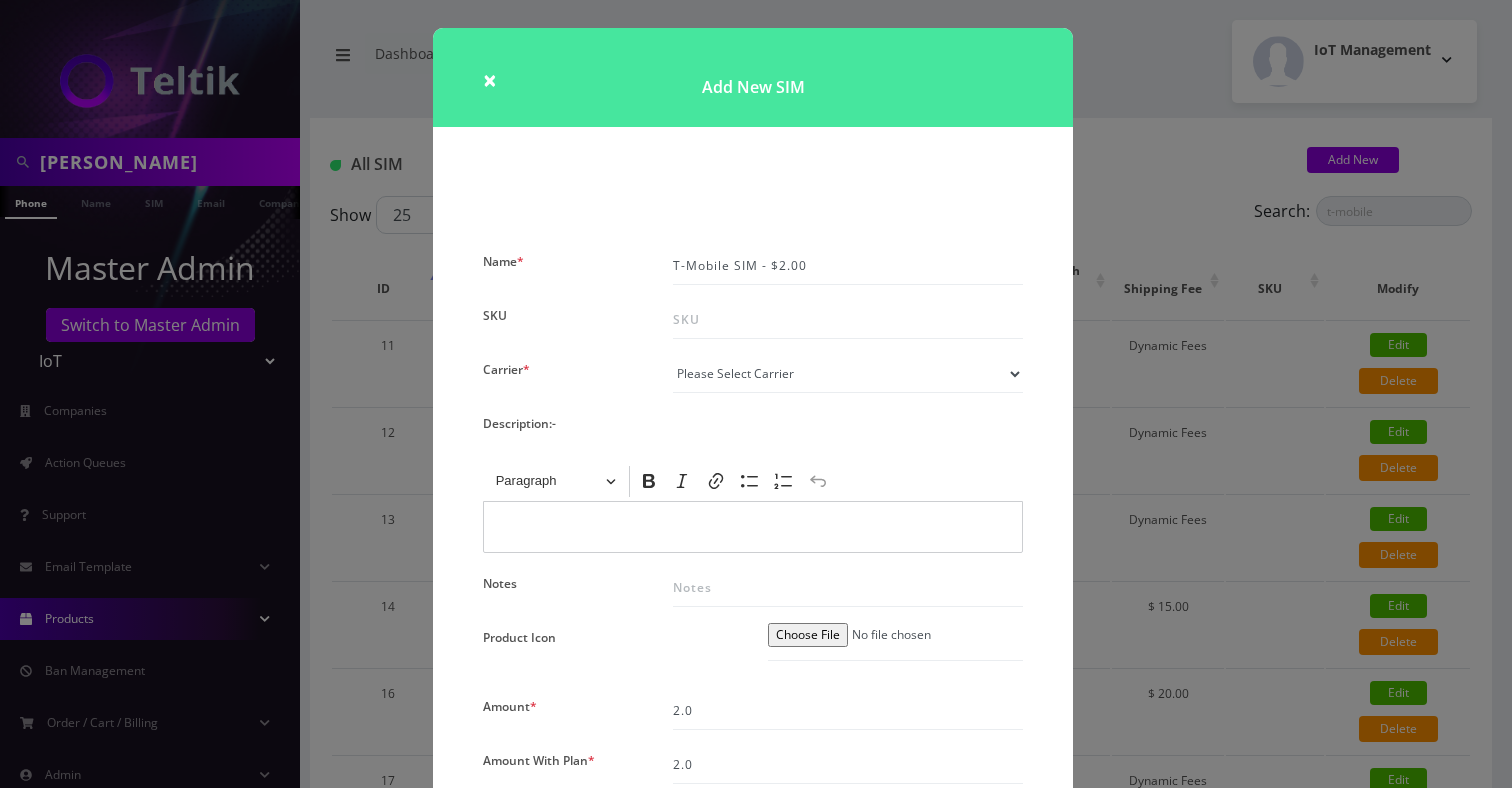 scroll, scrollTop: 388, scrollLeft: 0, axis: vertical 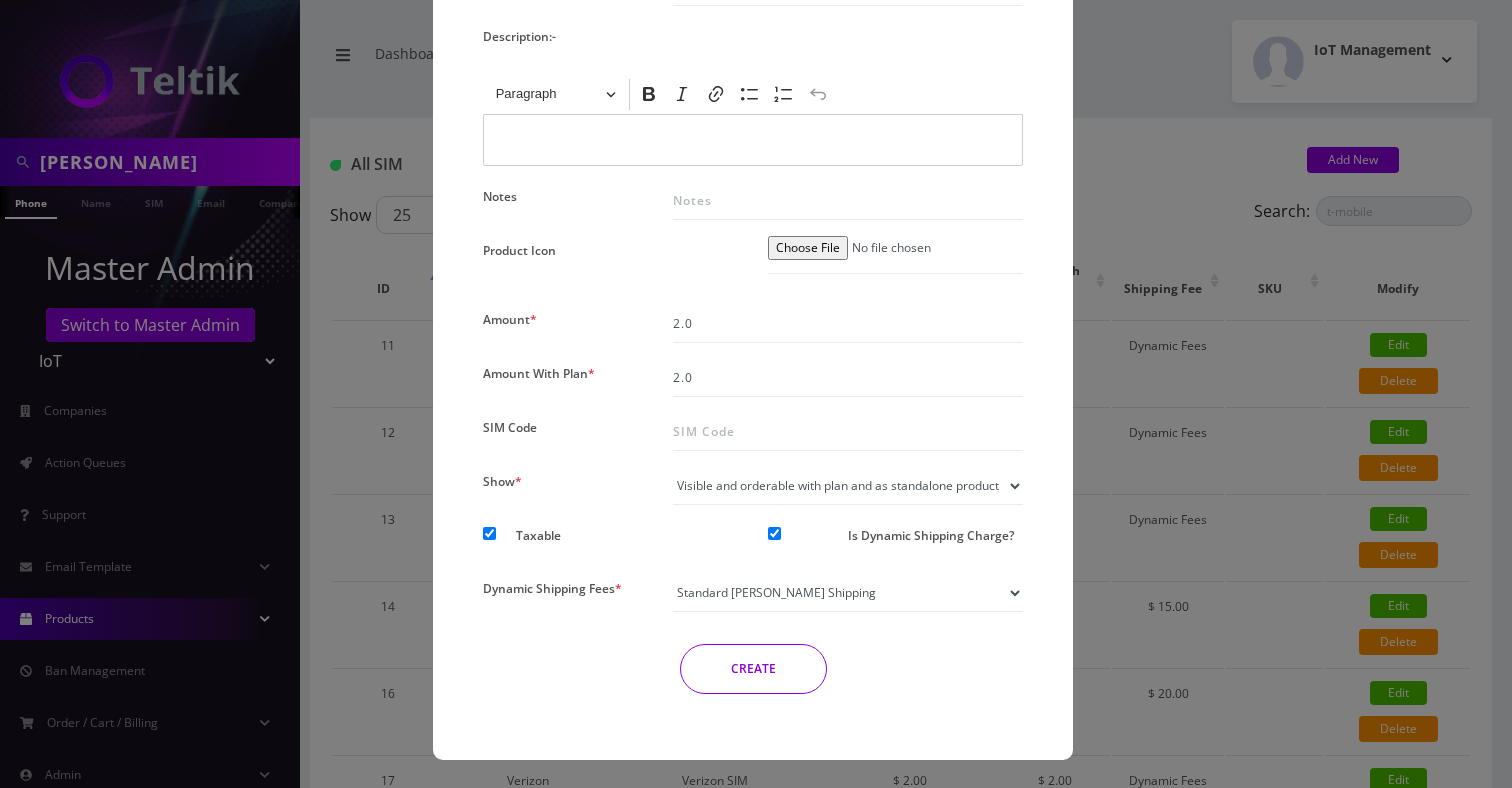 click on "CREATE" at bounding box center (753, 669) 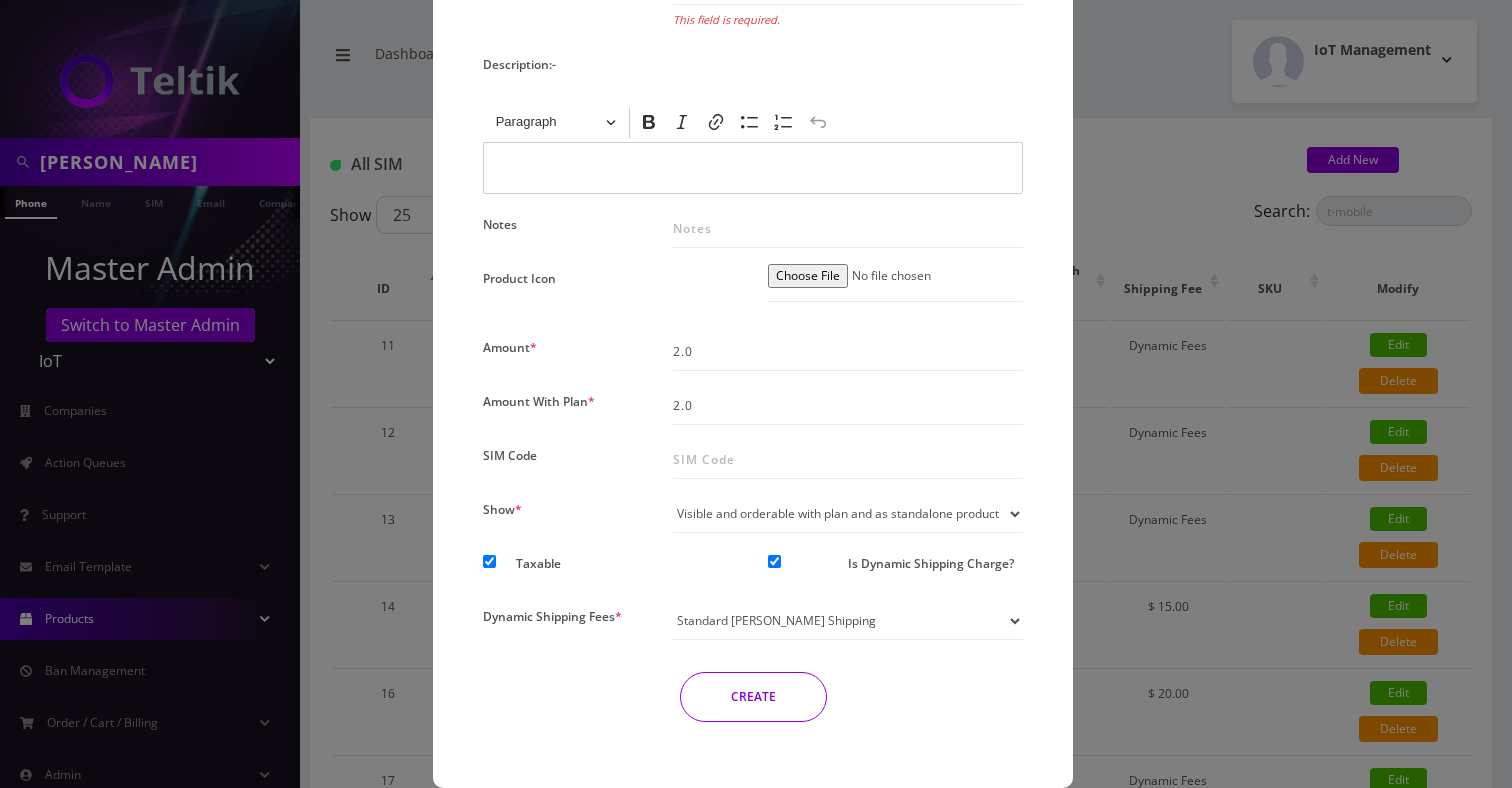 scroll, scrollTop: 0, scrollLeft: 0, axis: both 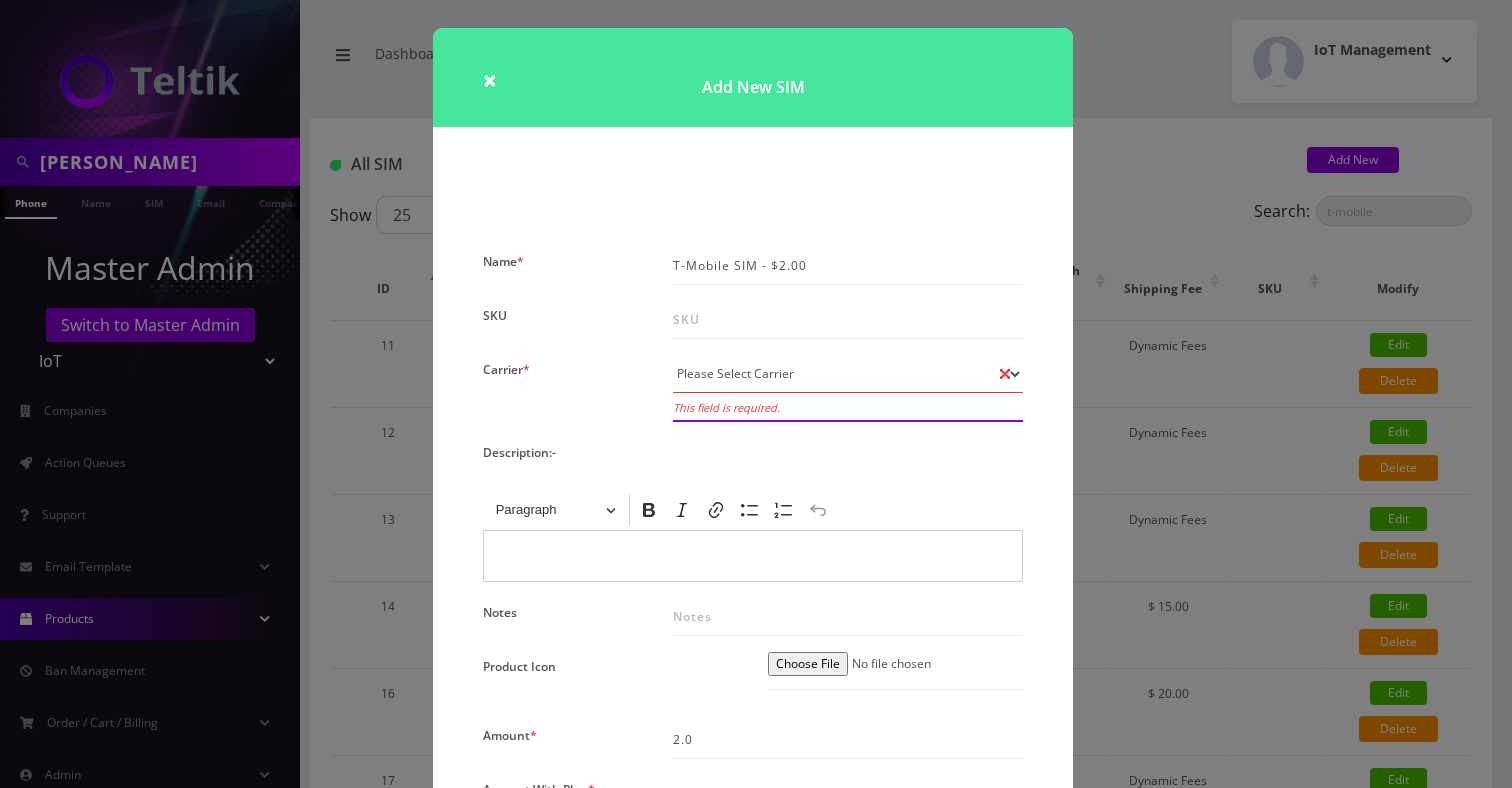click on "Please Select Carrier No carrier / unlocked T-Mobile AT&T Subscription Ultra Verizon Virtual Cricket AT&T2 iQSIM" at bounding box center [848, 374] 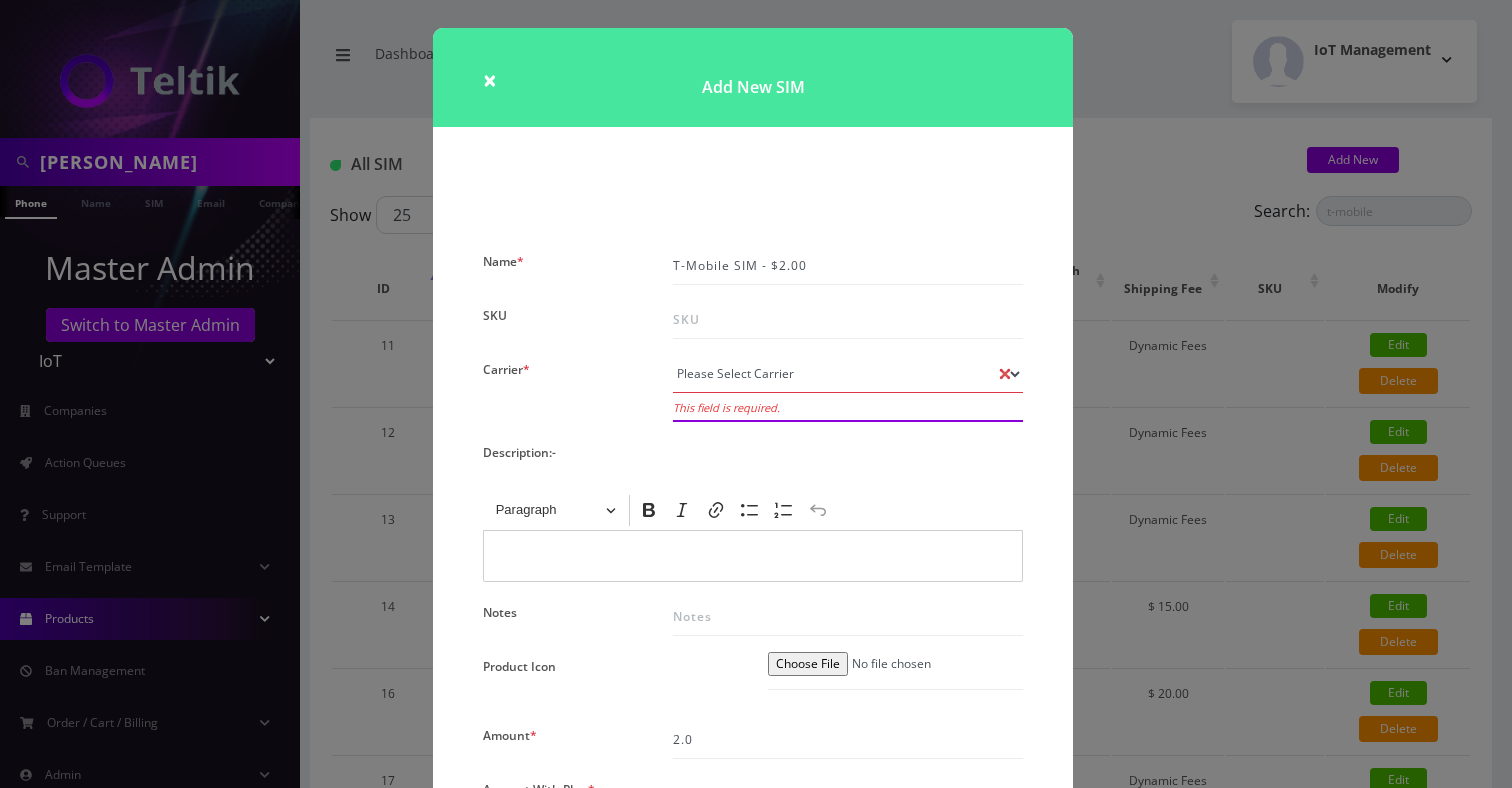 select on "1" 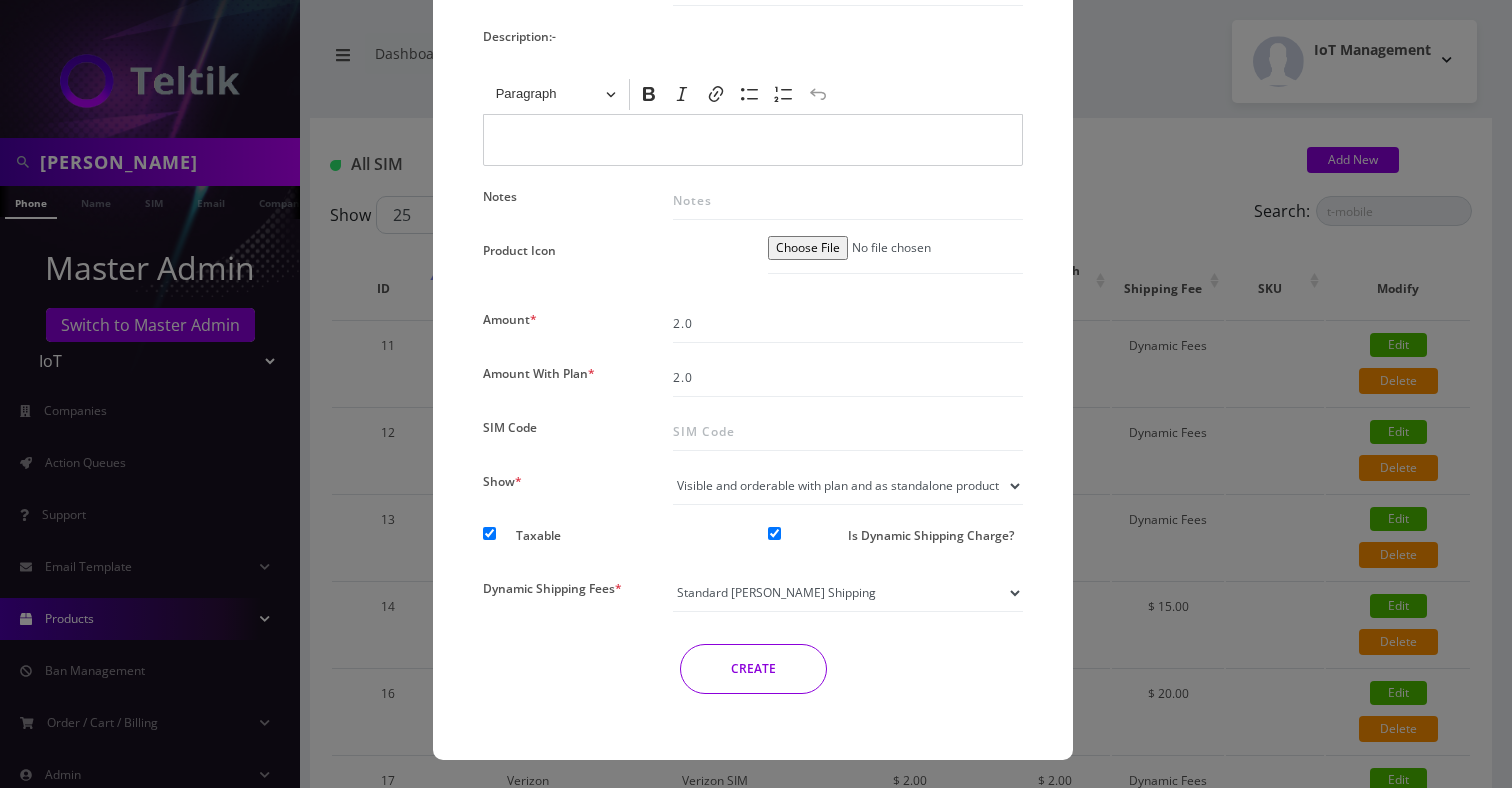 click on "CREATE" at bounding box center (753, 669) 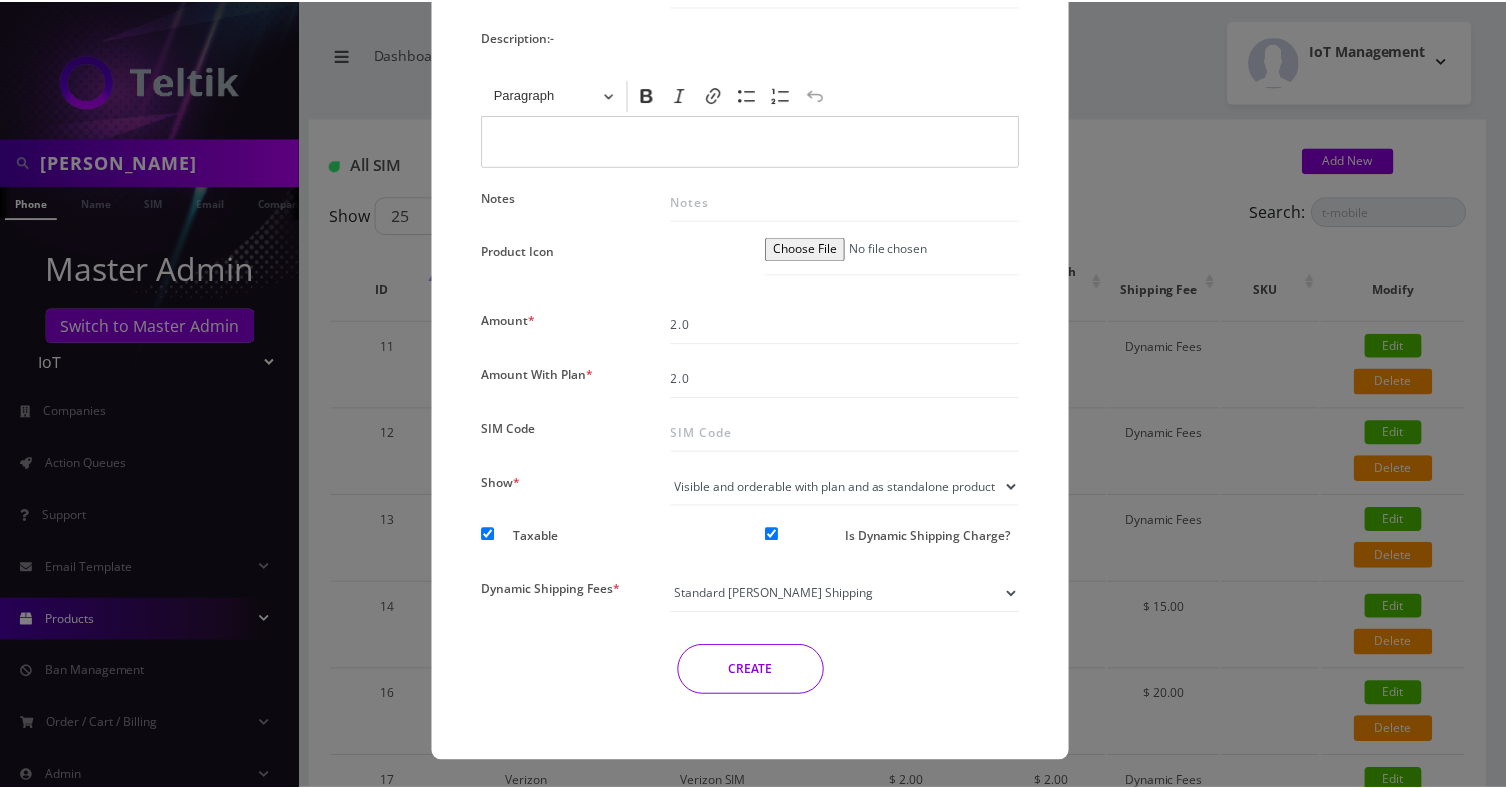 scroll, scrollTop: 388, scrollLeft: 0, axis: vertical 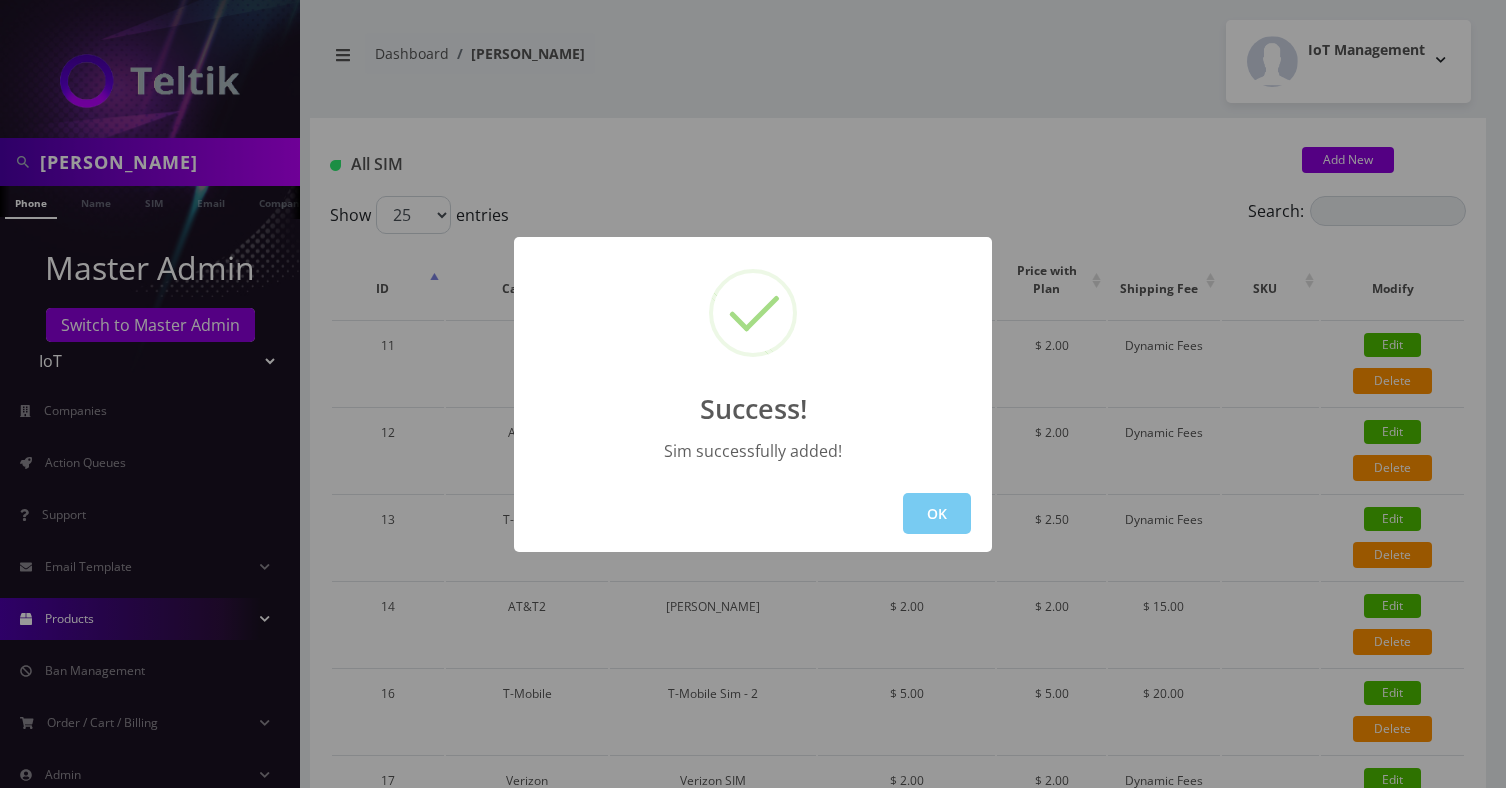 click on "OK" at bounding box center [937, 513] 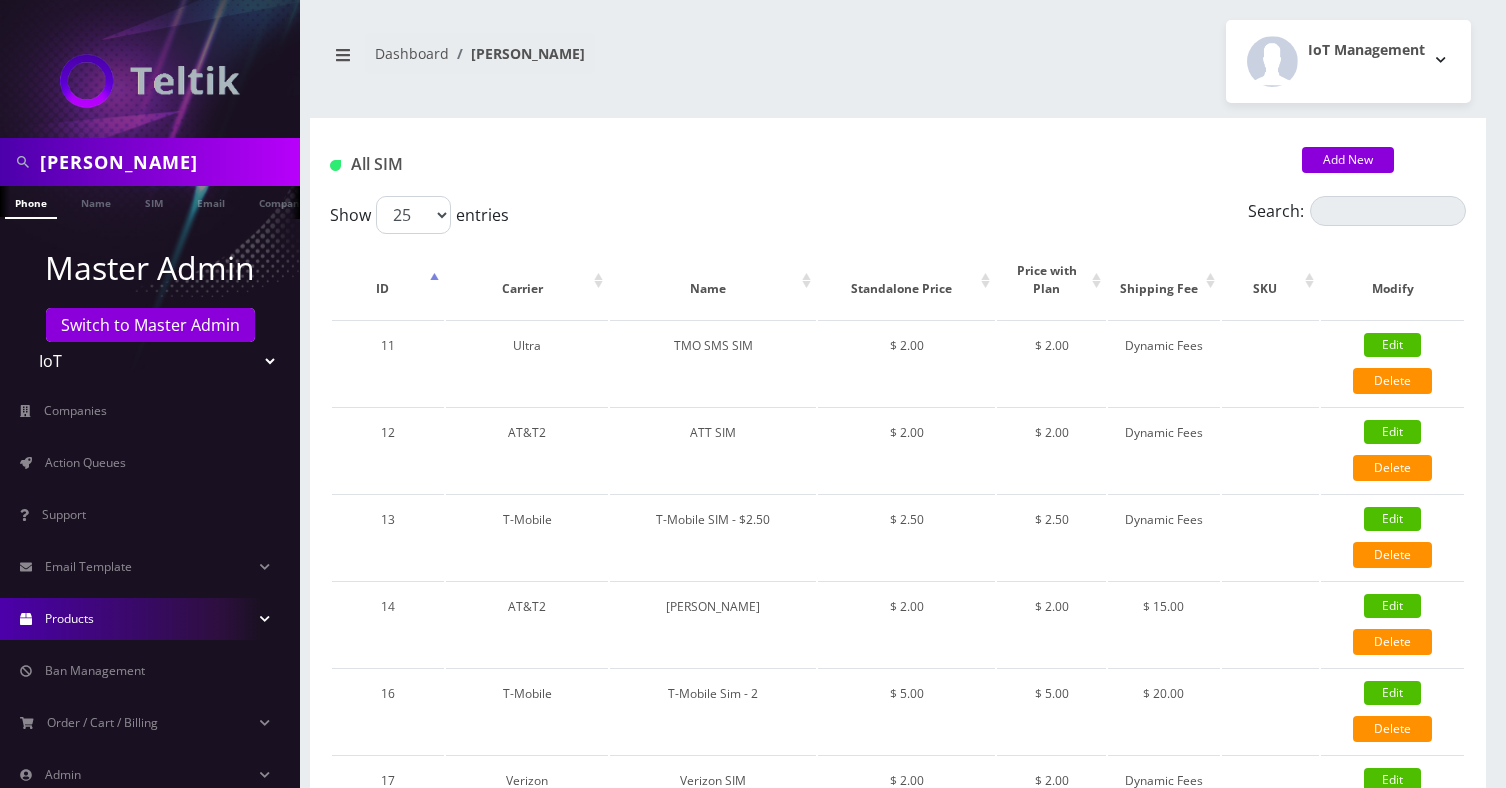 type 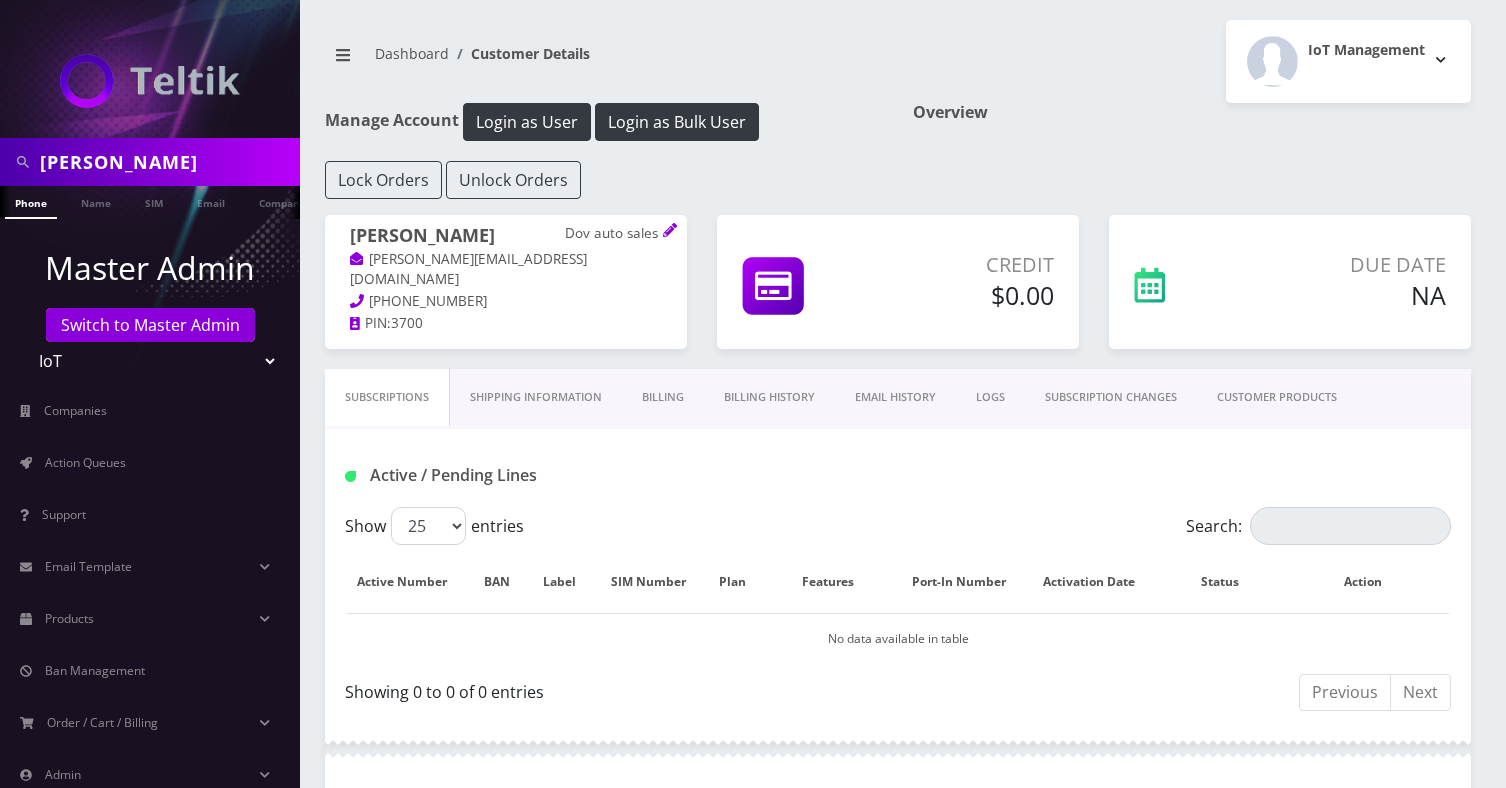 scroll, scrollTop: 0, scrollLeft: 0, axis: both 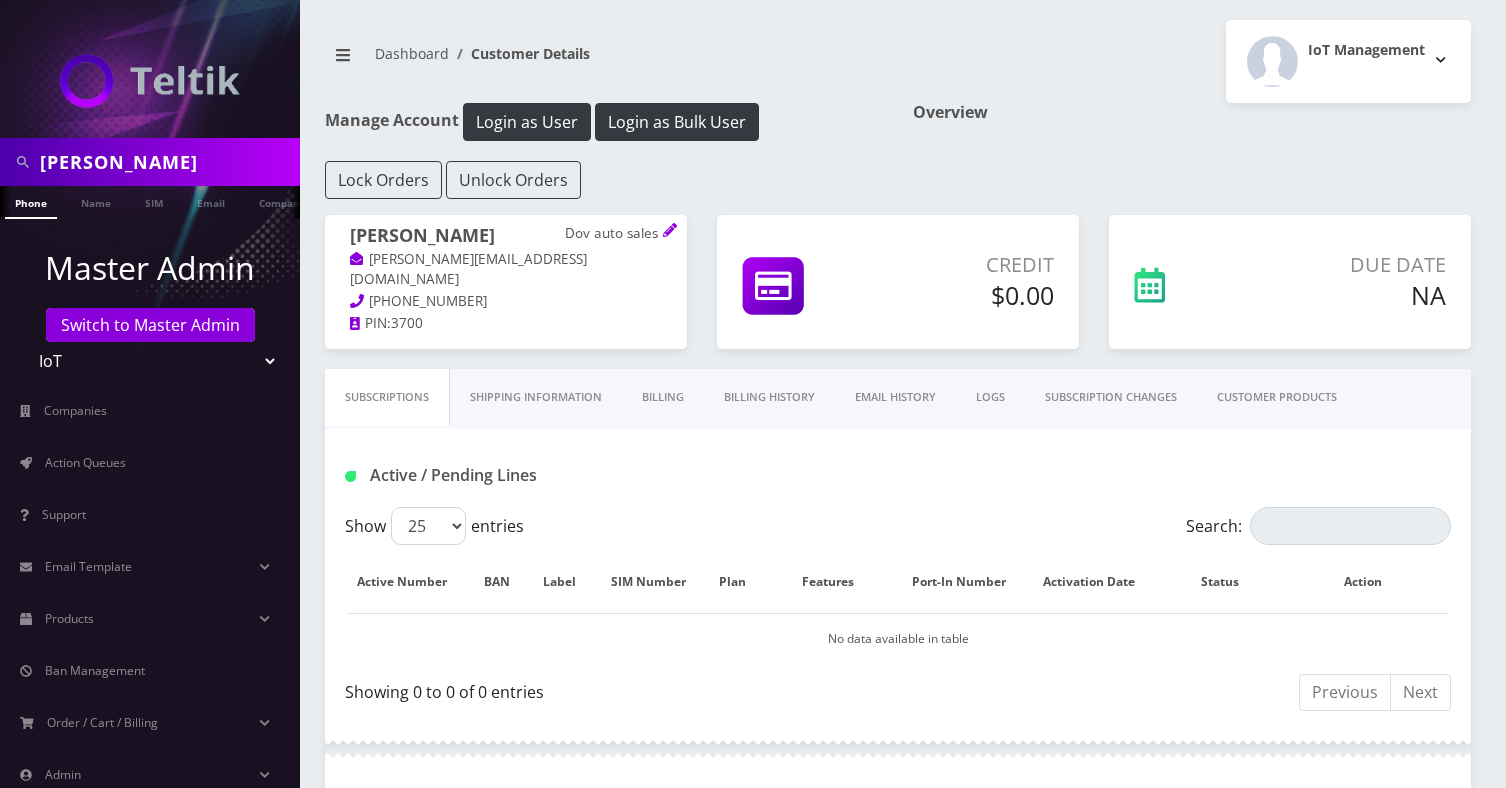 click on "CUSTOMER PRODUCTS" at bounding box center [1277, 397] 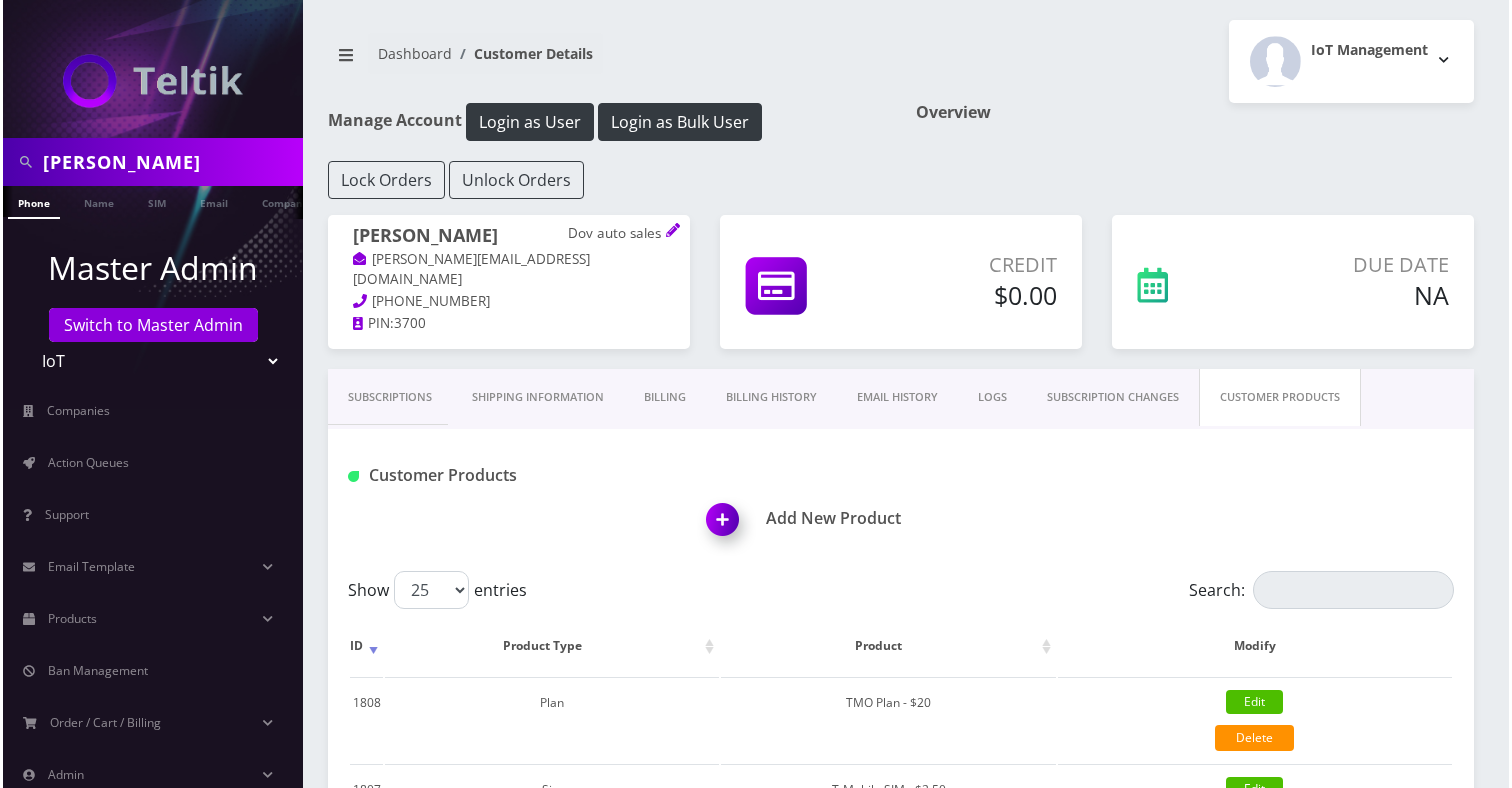 scroll, scrollTop: 126, scrollLeft: 0, axis: vertical 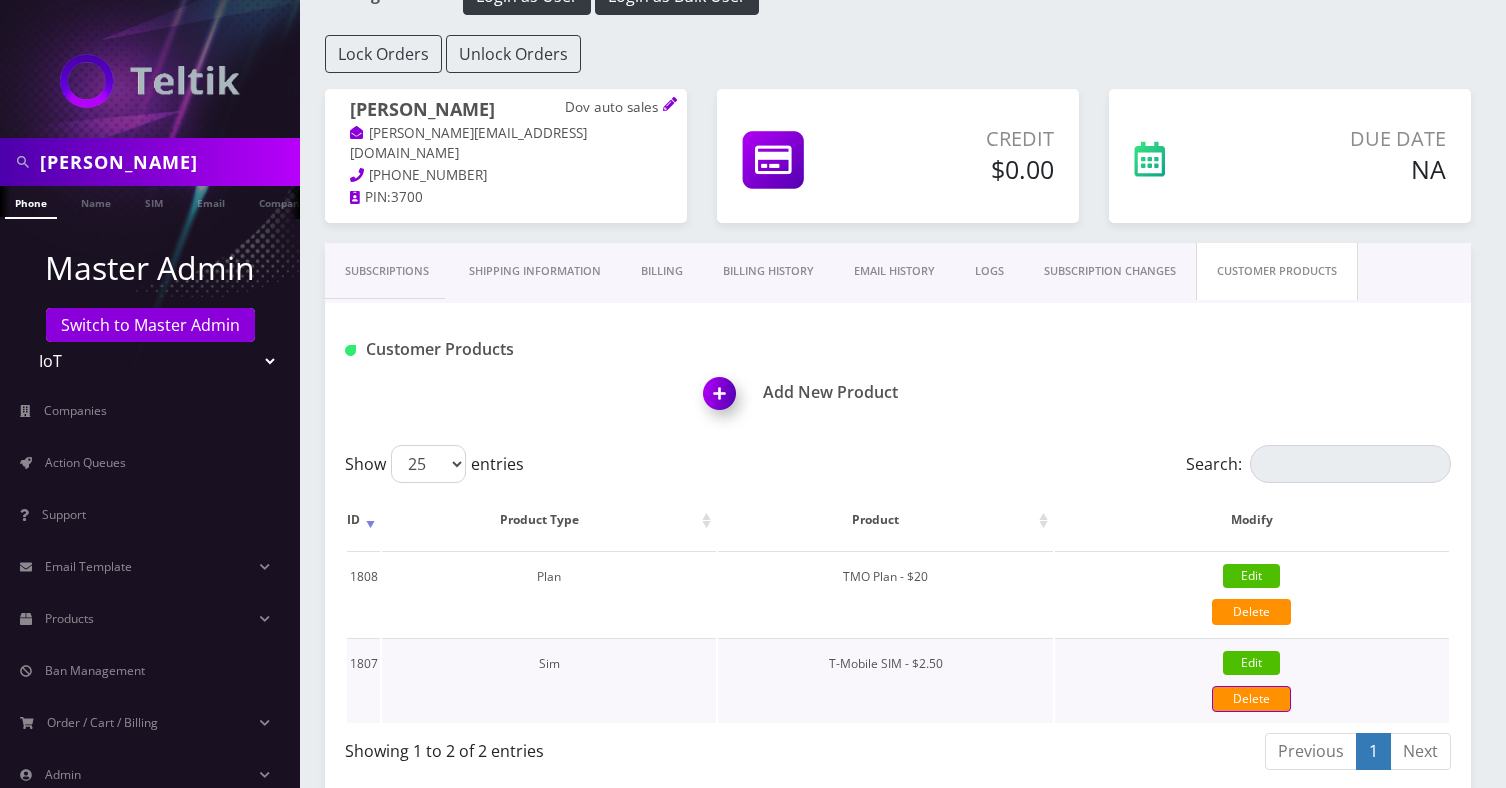 click on "Delete" at bounding box center [1251, 699] 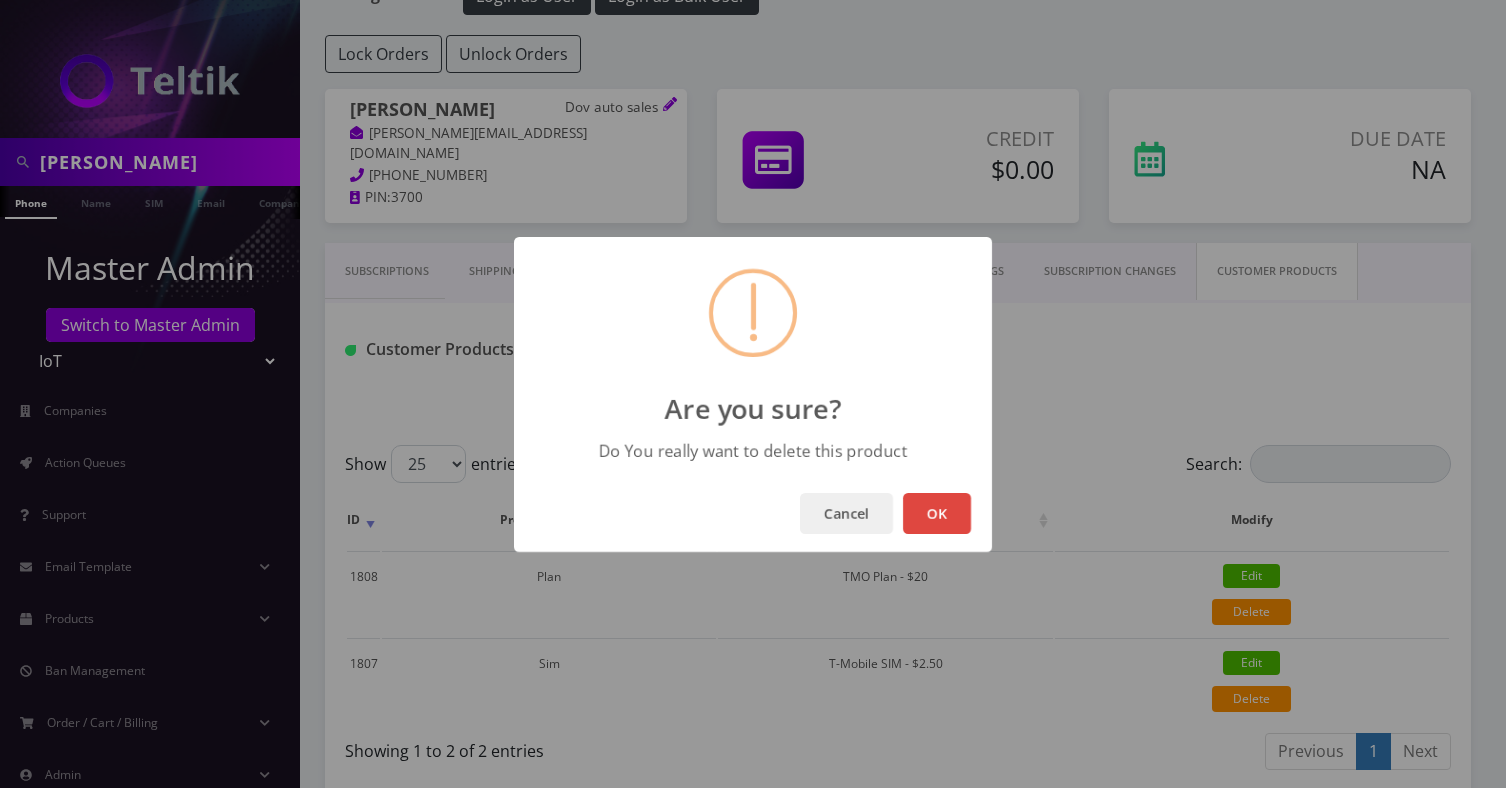 click on "OK" at bounding box center [937, 513] 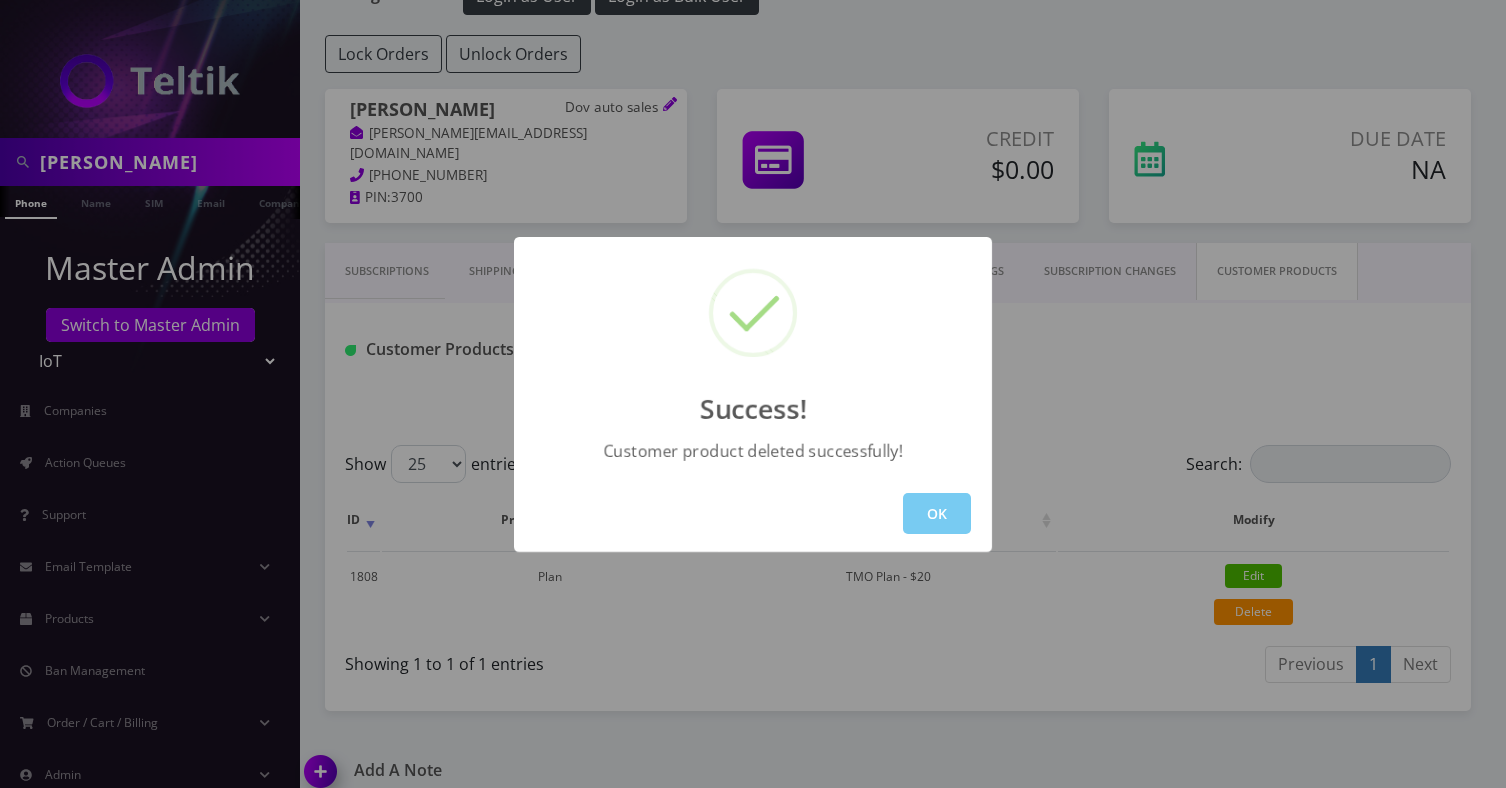 click on "OK" at bounding box center [937, 513] 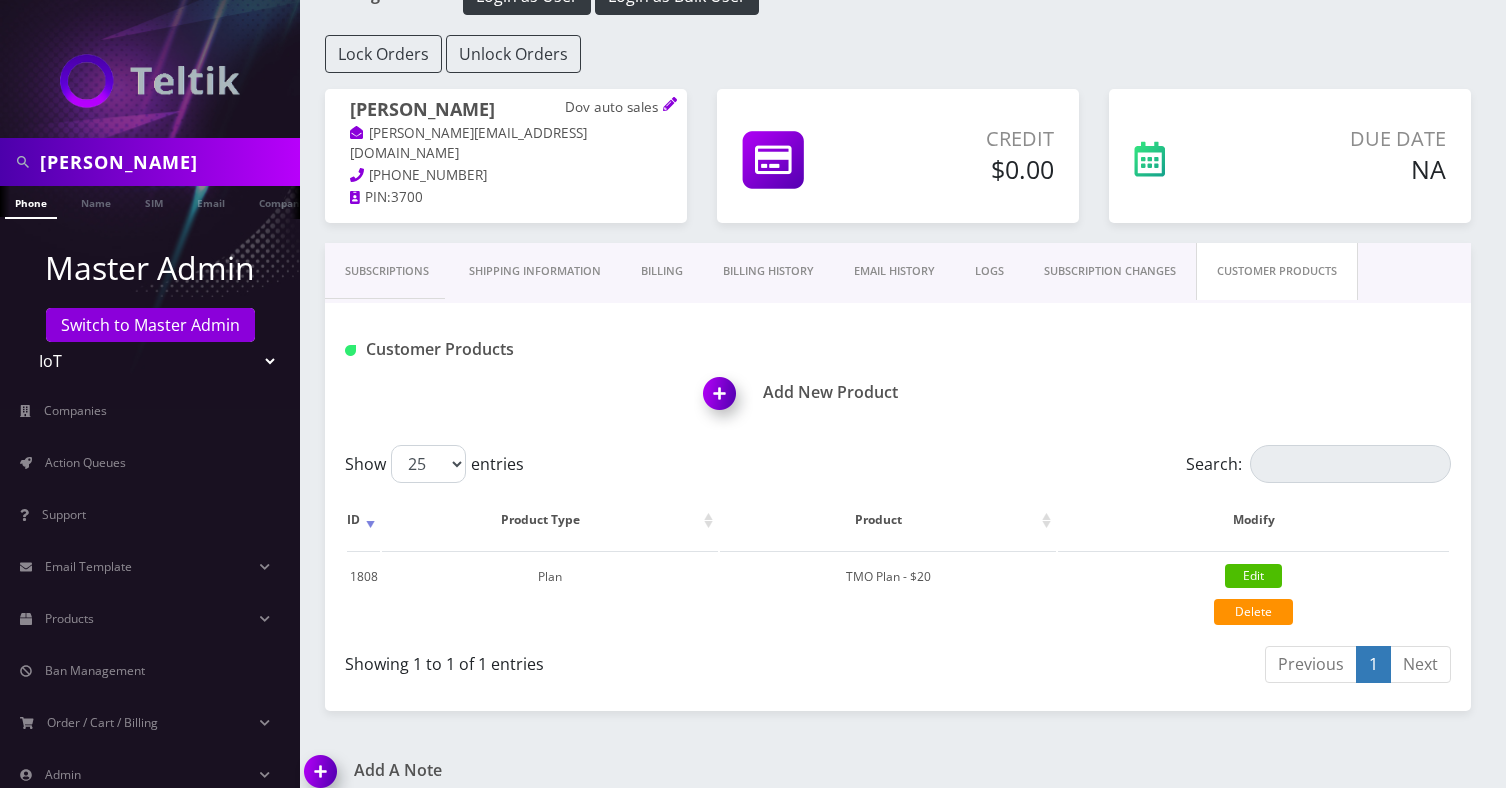click at bounding box center [723, 400] 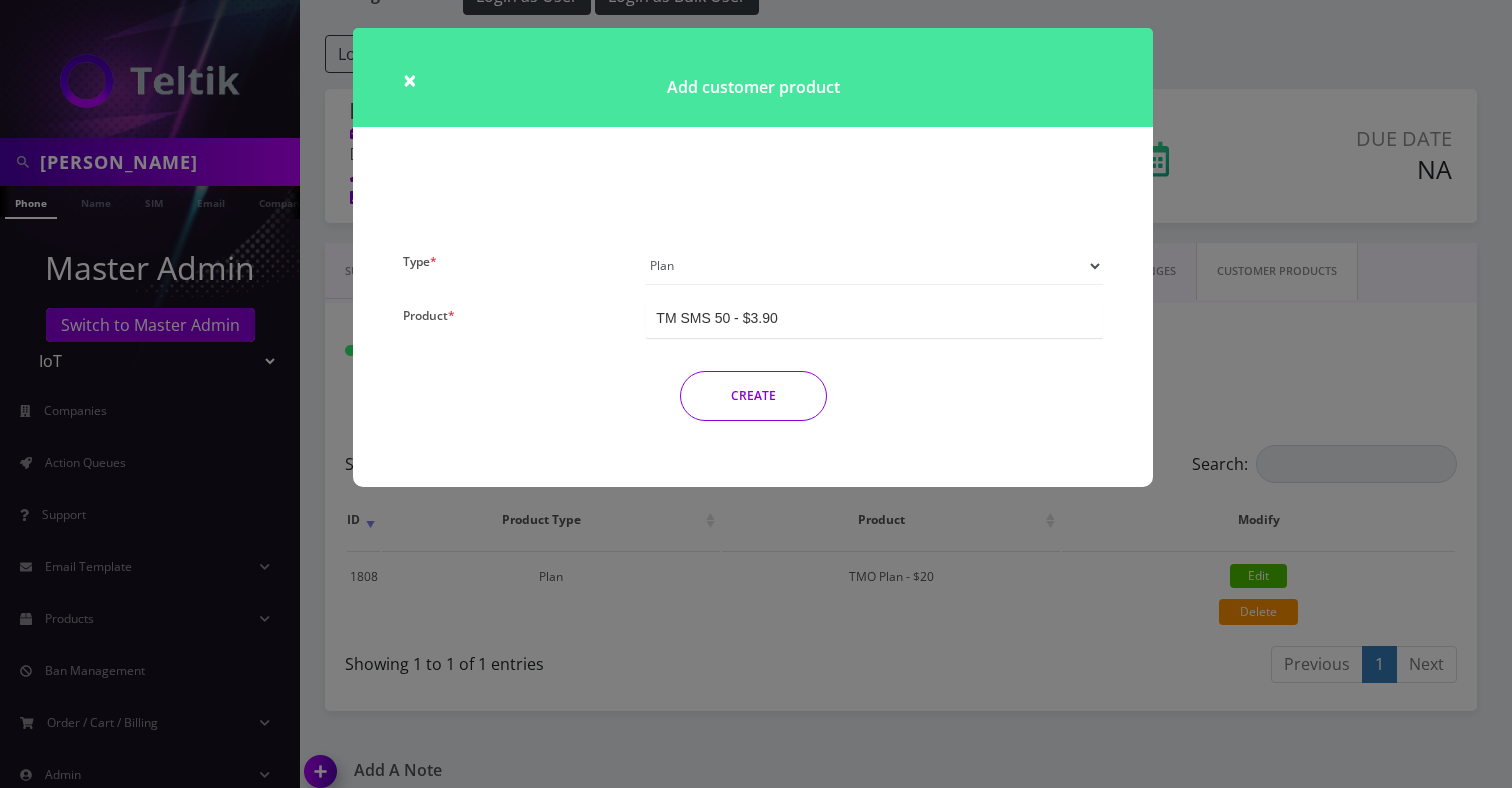 click on "Plan Device Sim Addon One-off" at bounding box center (874, 266) 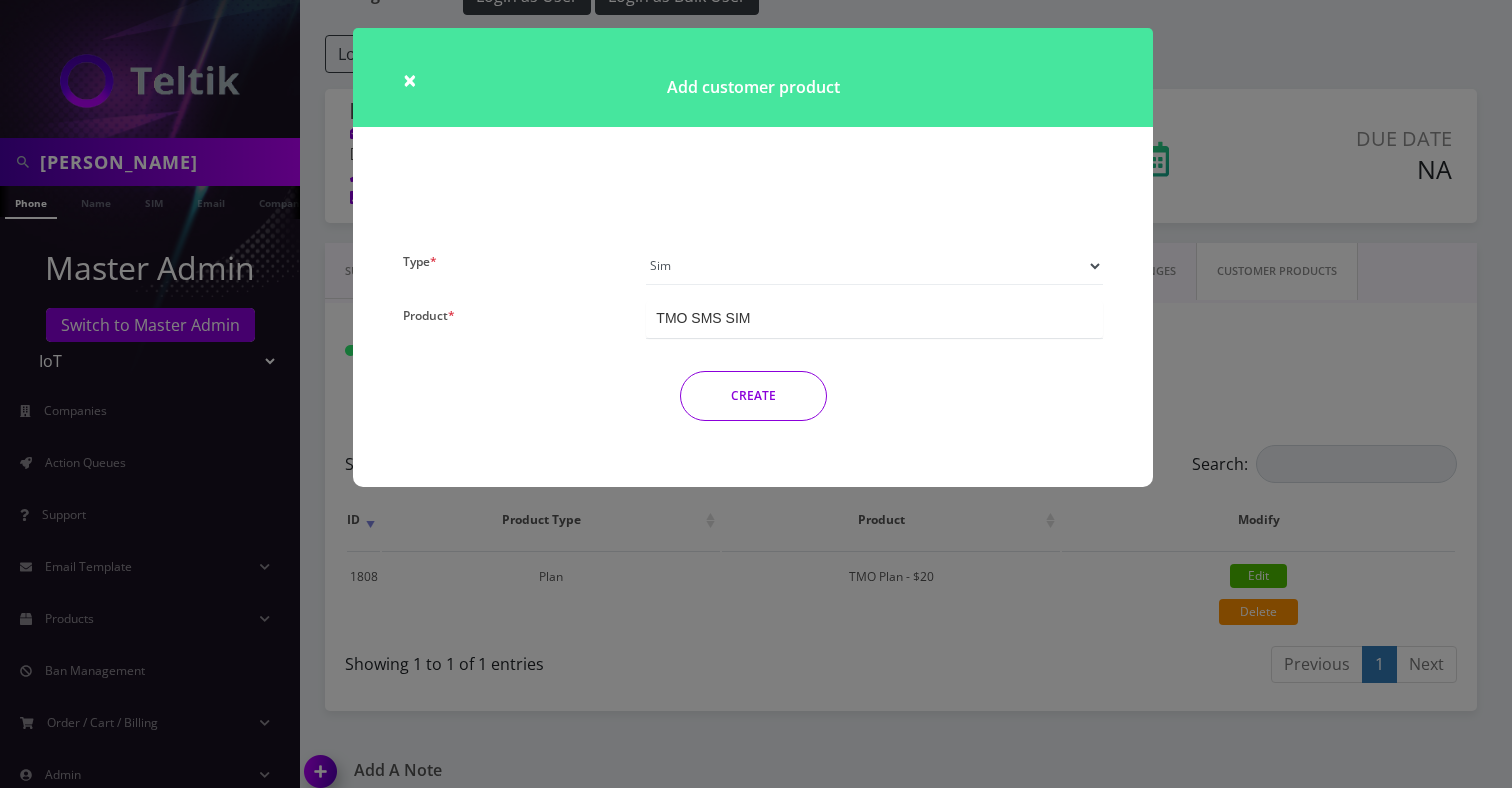click on "TMO SMS SIM" at bounding box center [703, 318] 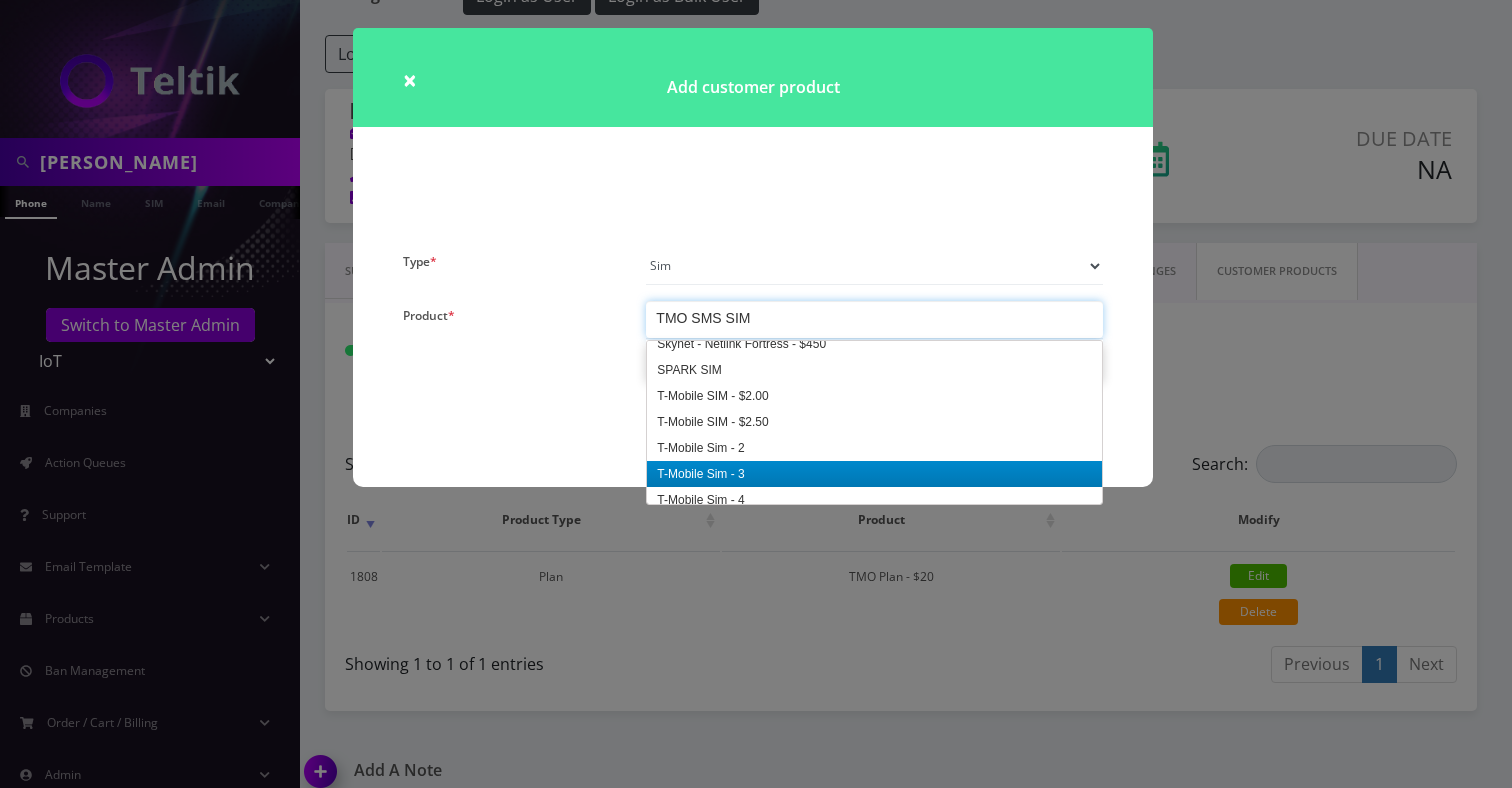 scroll, scrollTop: 2478, scrollLeft: 0, axis: vertical 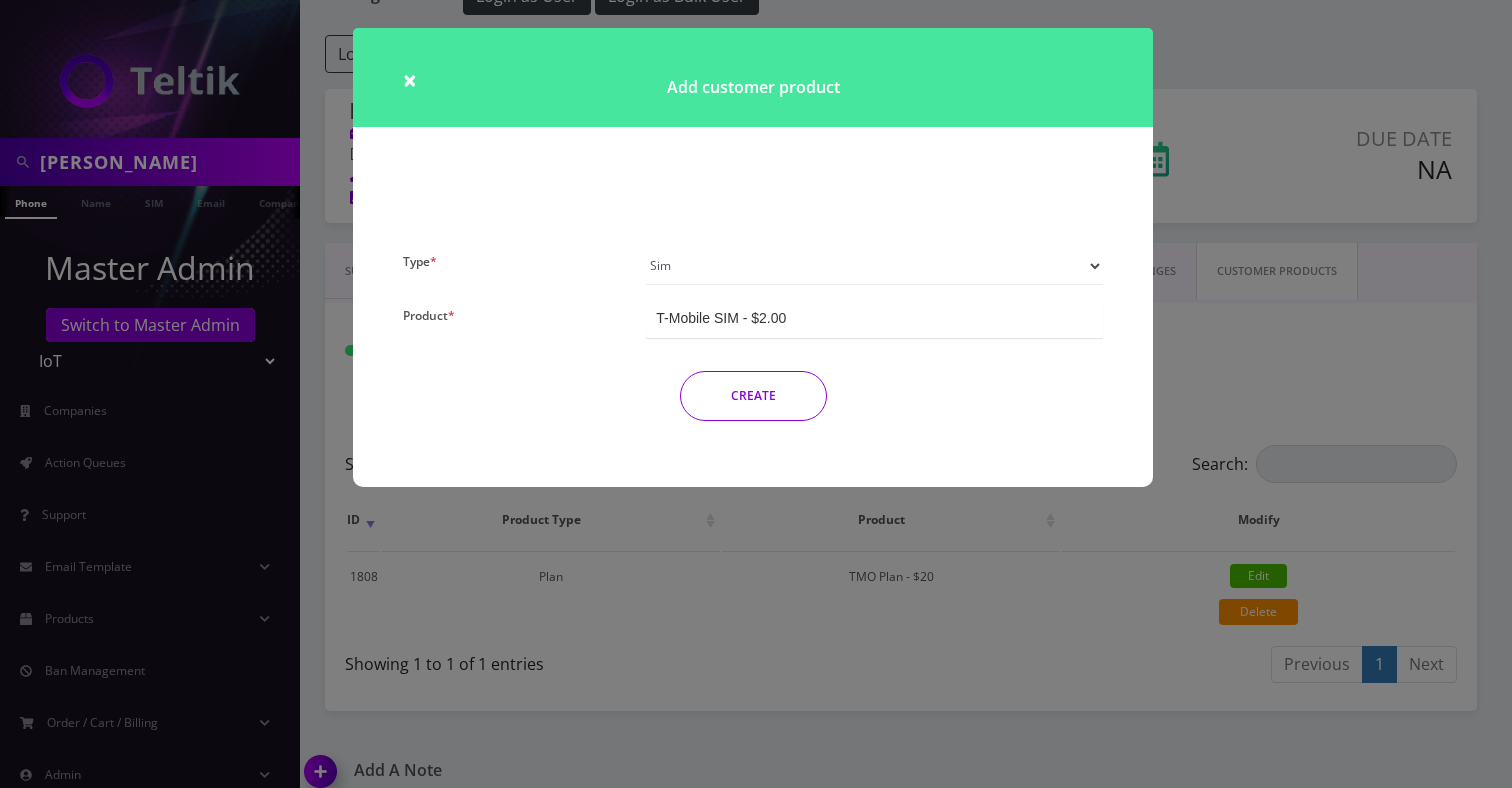 click on "CREATE" at bounding box center (753, 396) 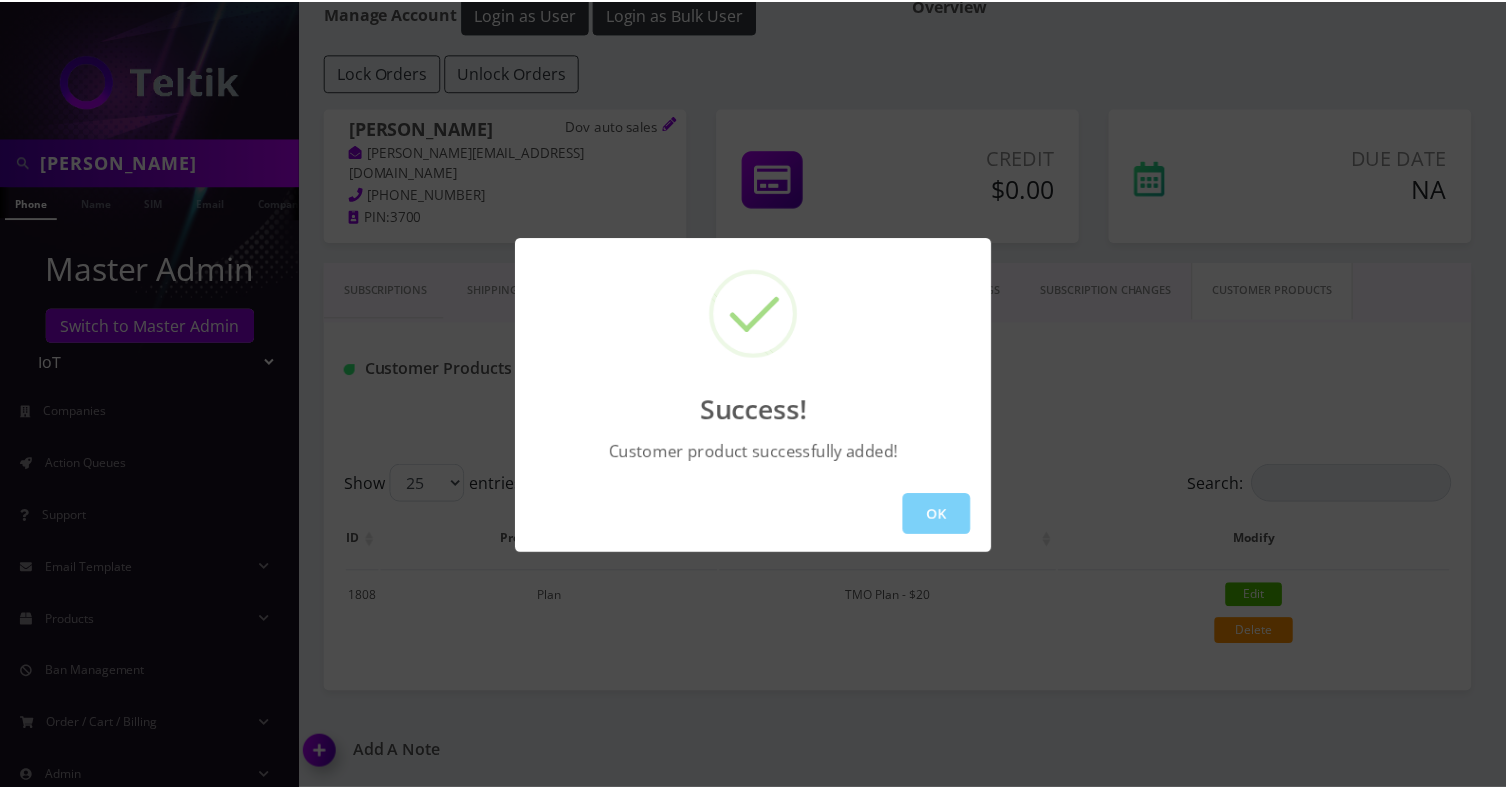 scroll, scrollTop: 107, scrollLeft: 0, axis: vertical 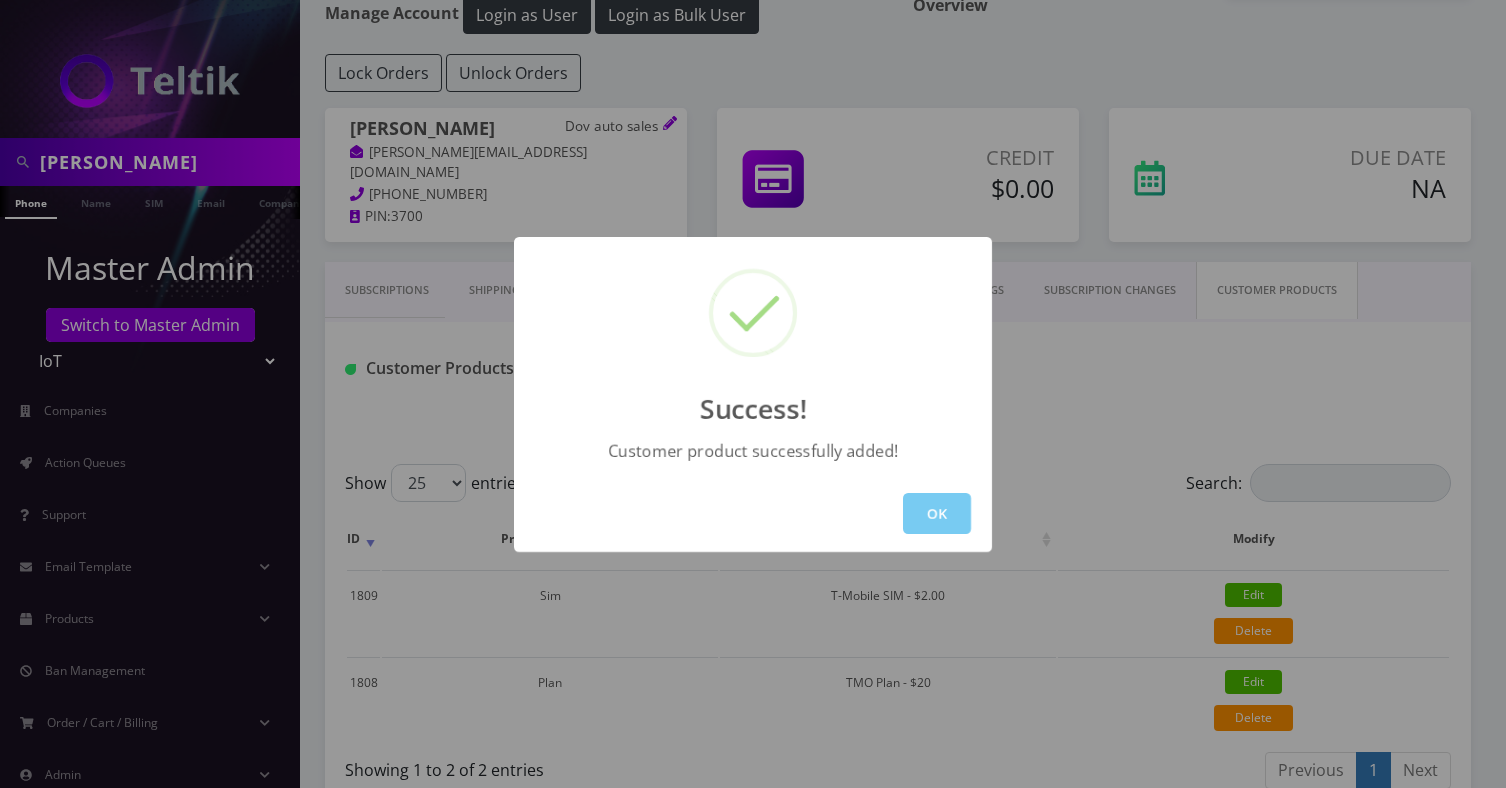 click on "OK" at bounding box center [937, 513] 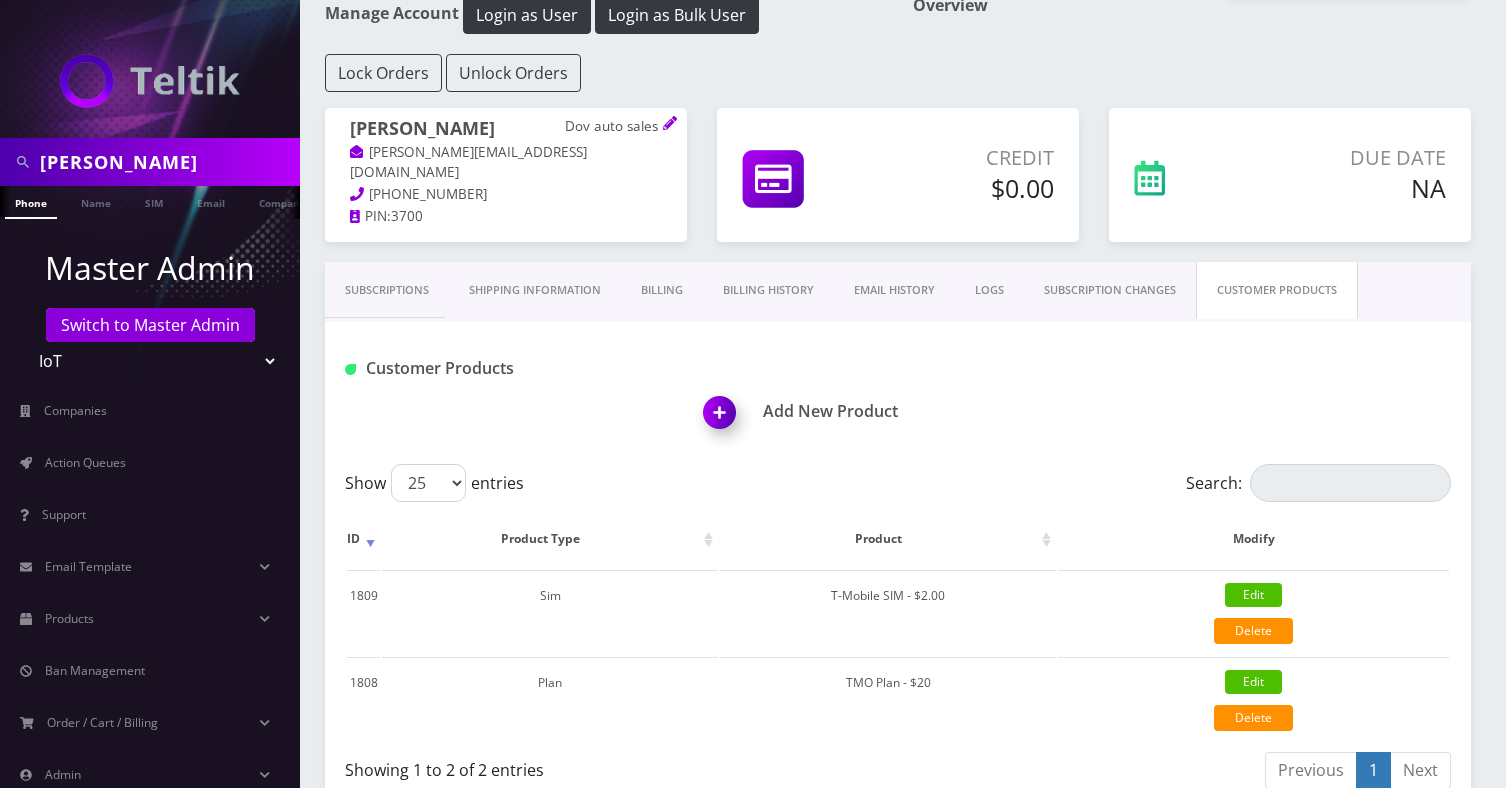 type 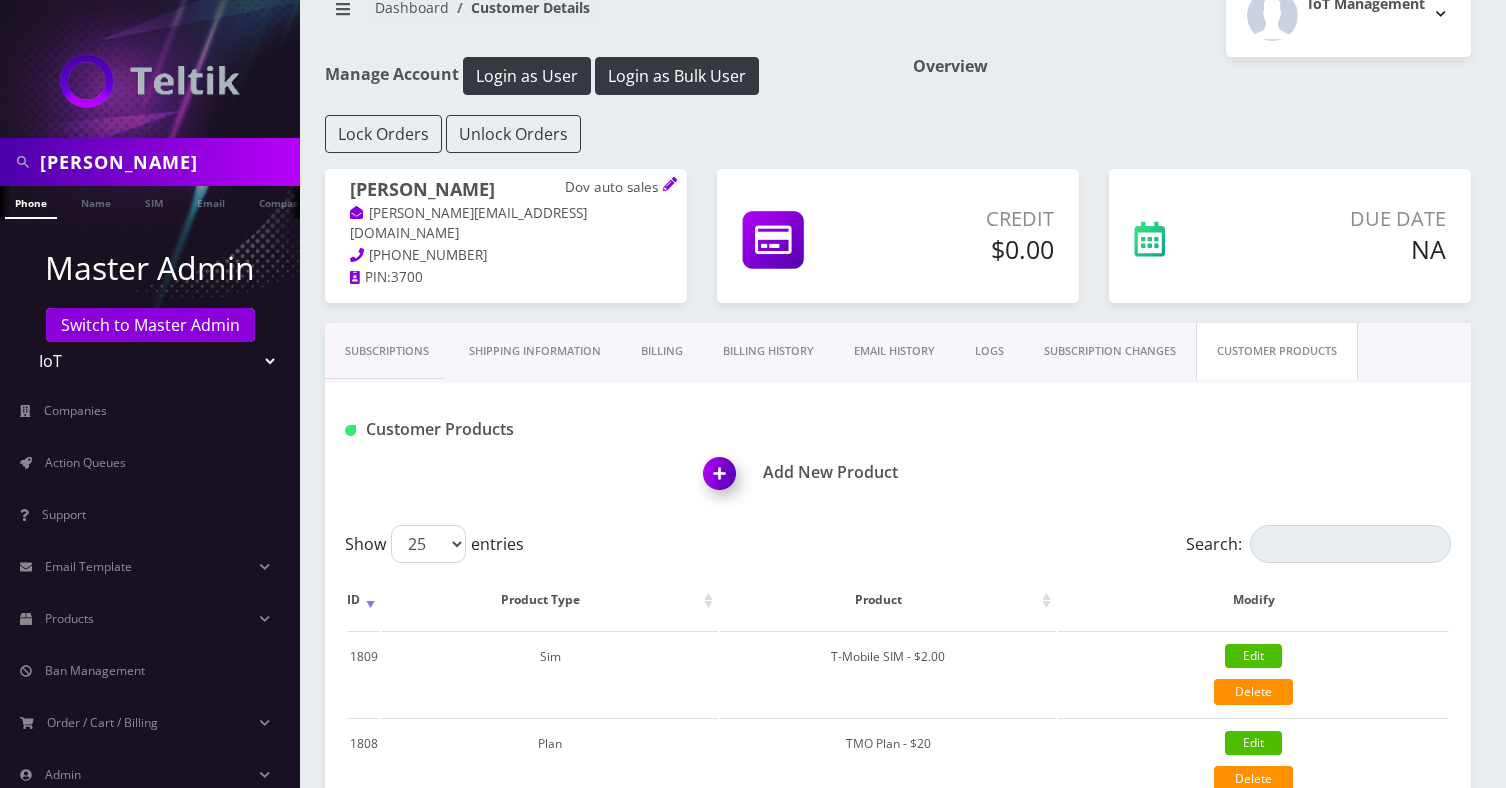 scroll, scrollTop: 0, scrollLeft: 0, axis: both 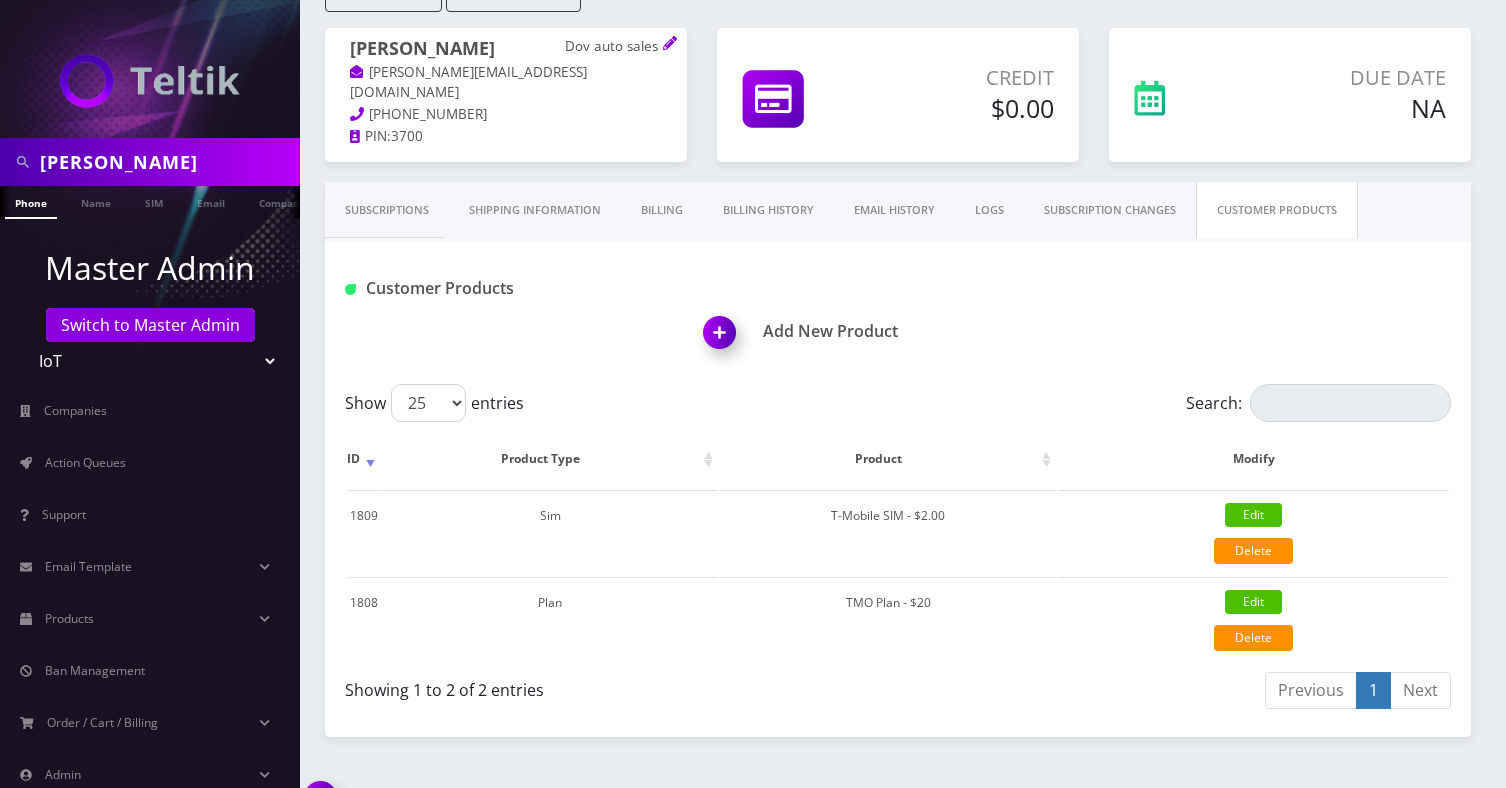 click on "Customer Products" at bounding box center (519, 320) 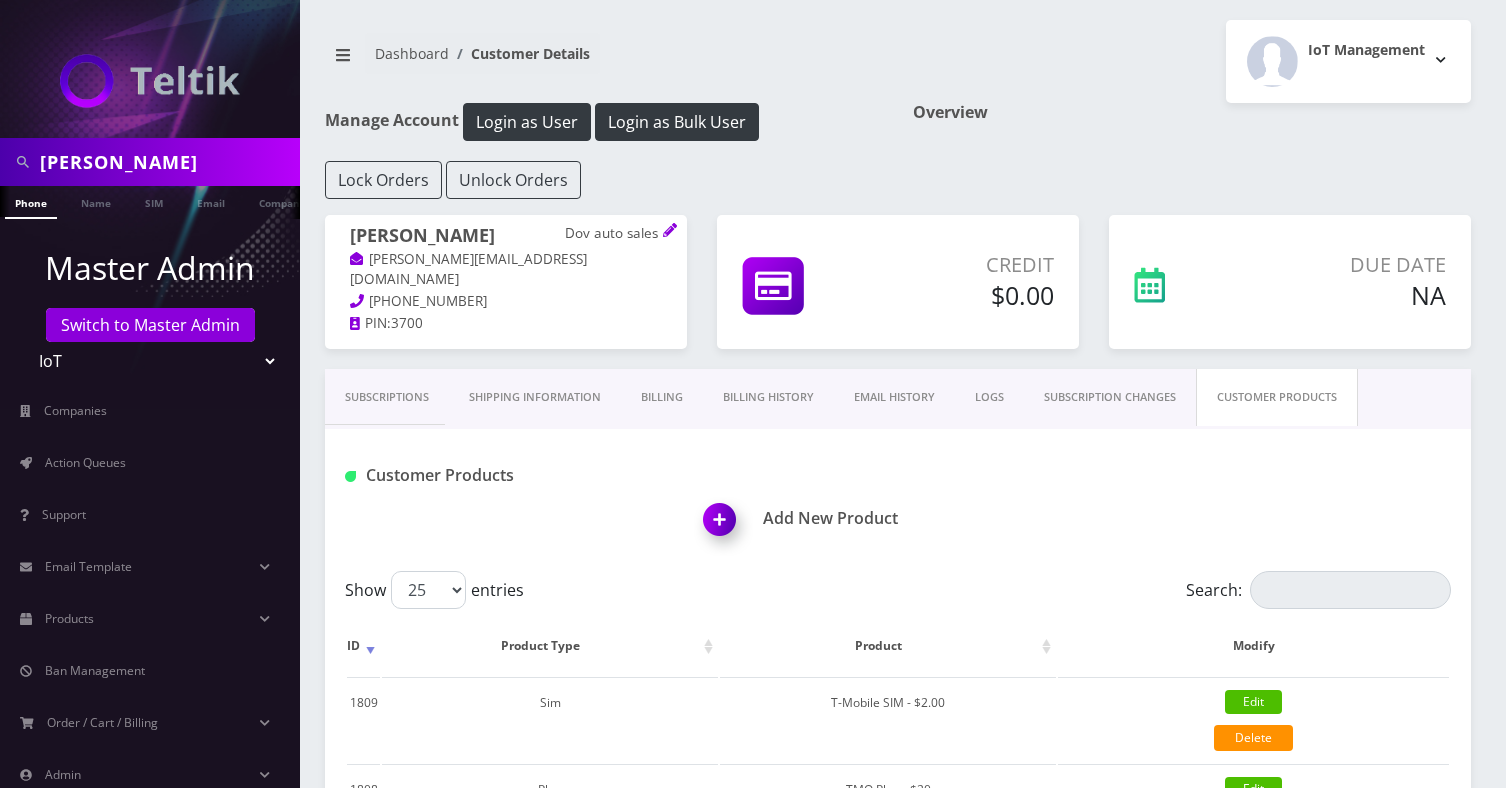 click on "scott" at bounding box center [167, 162] 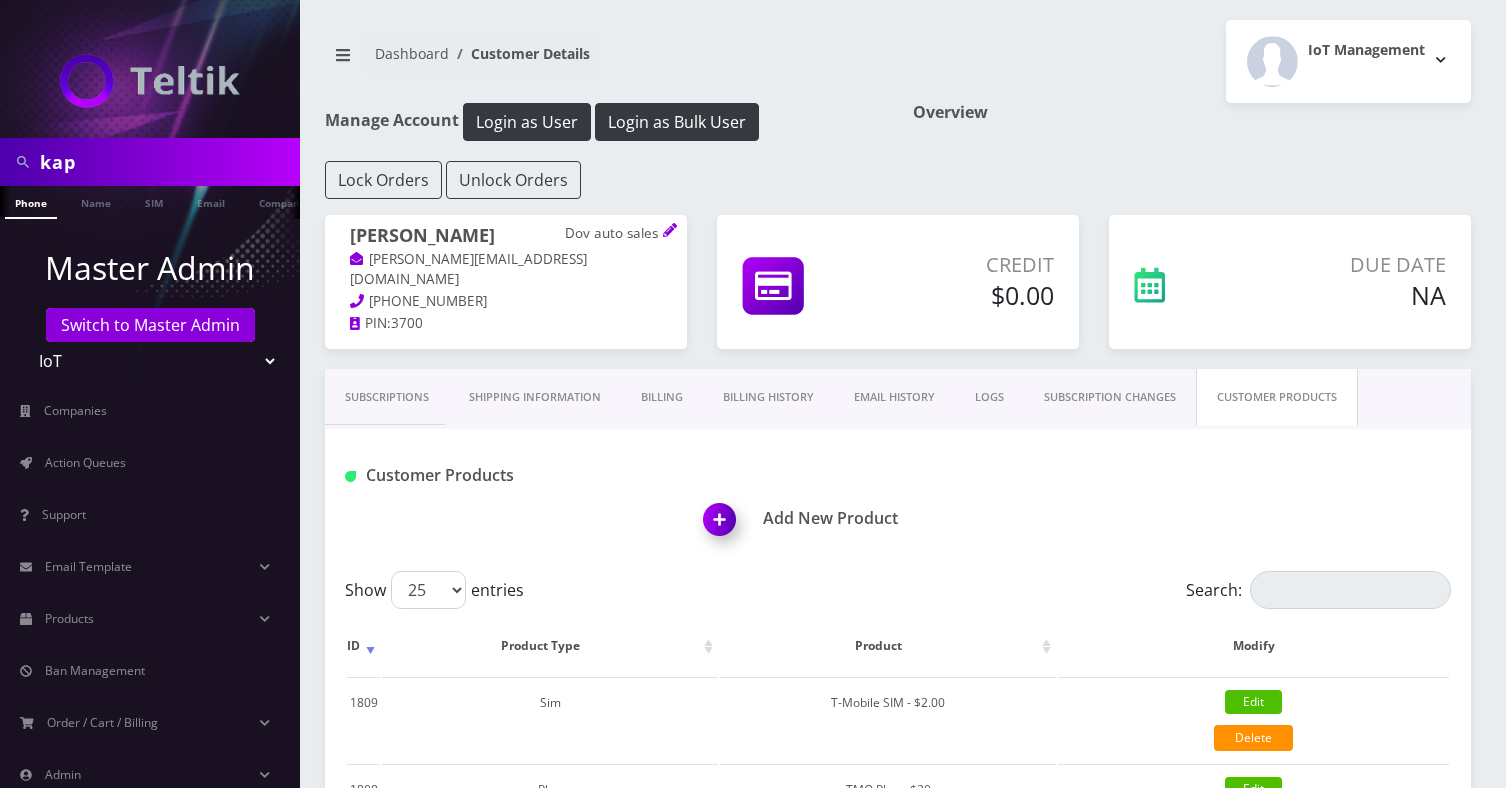 type on "Kaptix LLC" 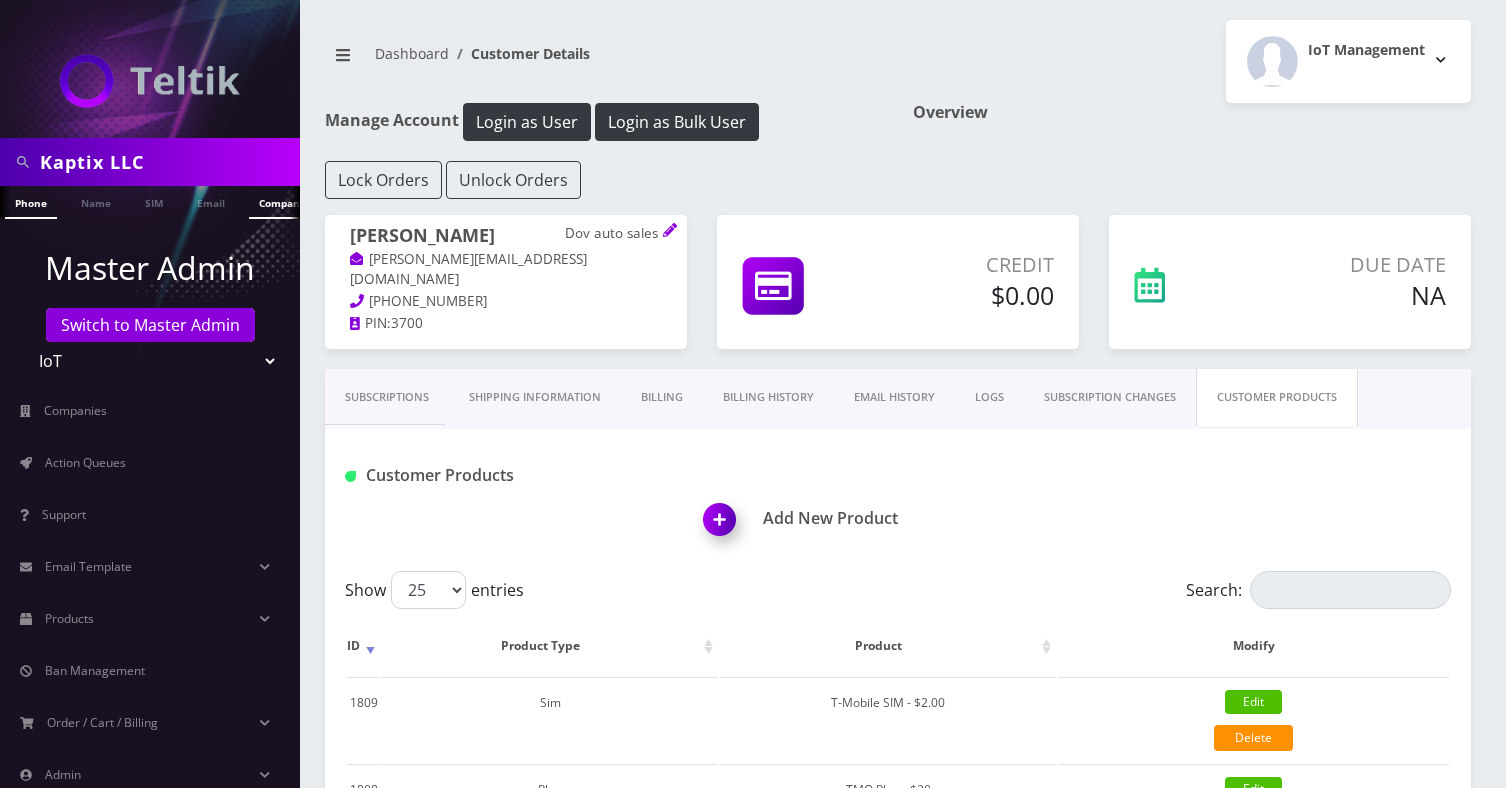 click on "Company" at bounding box center [282, 202] 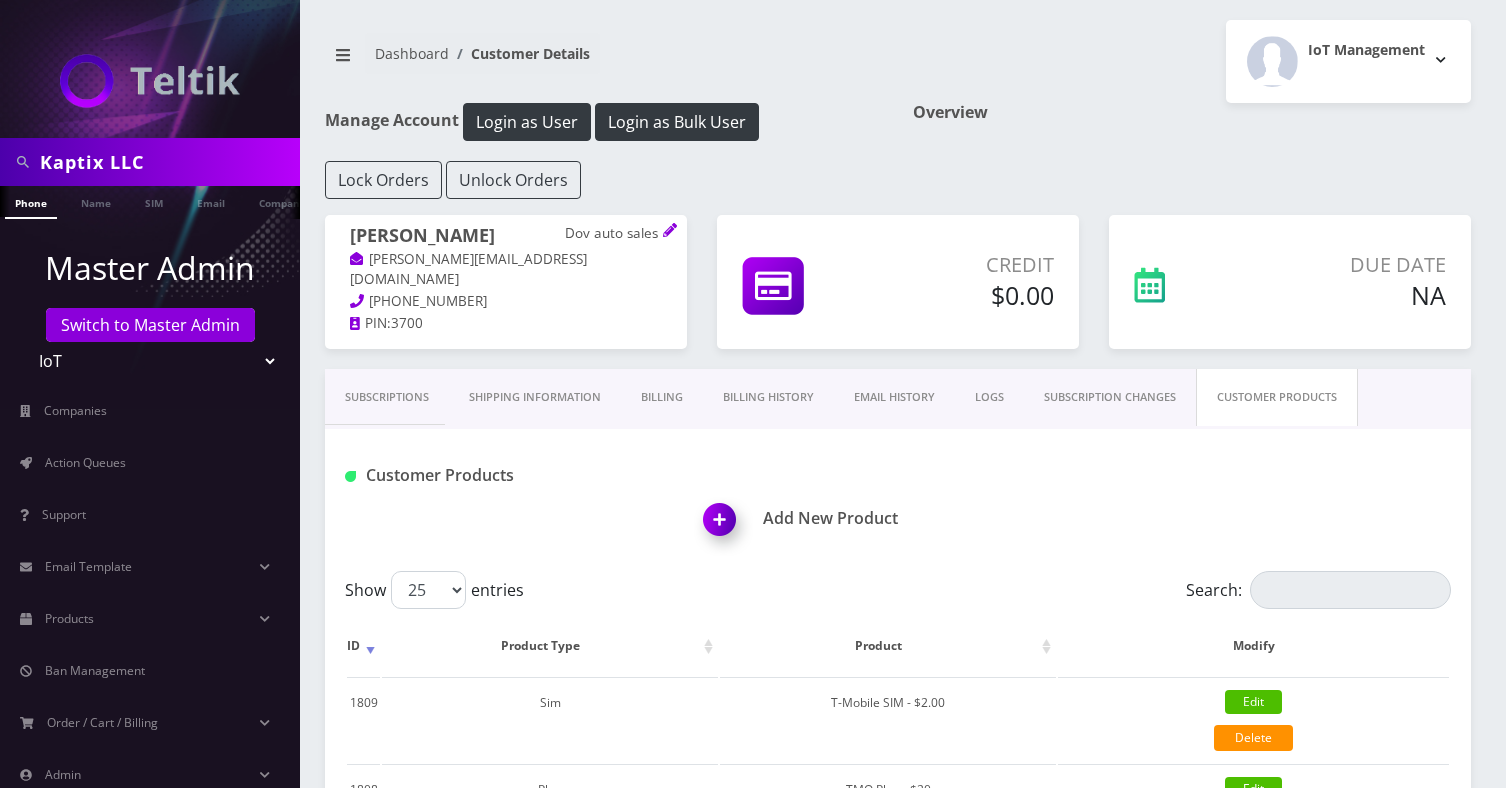 scroll, scrollTop: 0, scrollLeft: 10, axis: horizontal 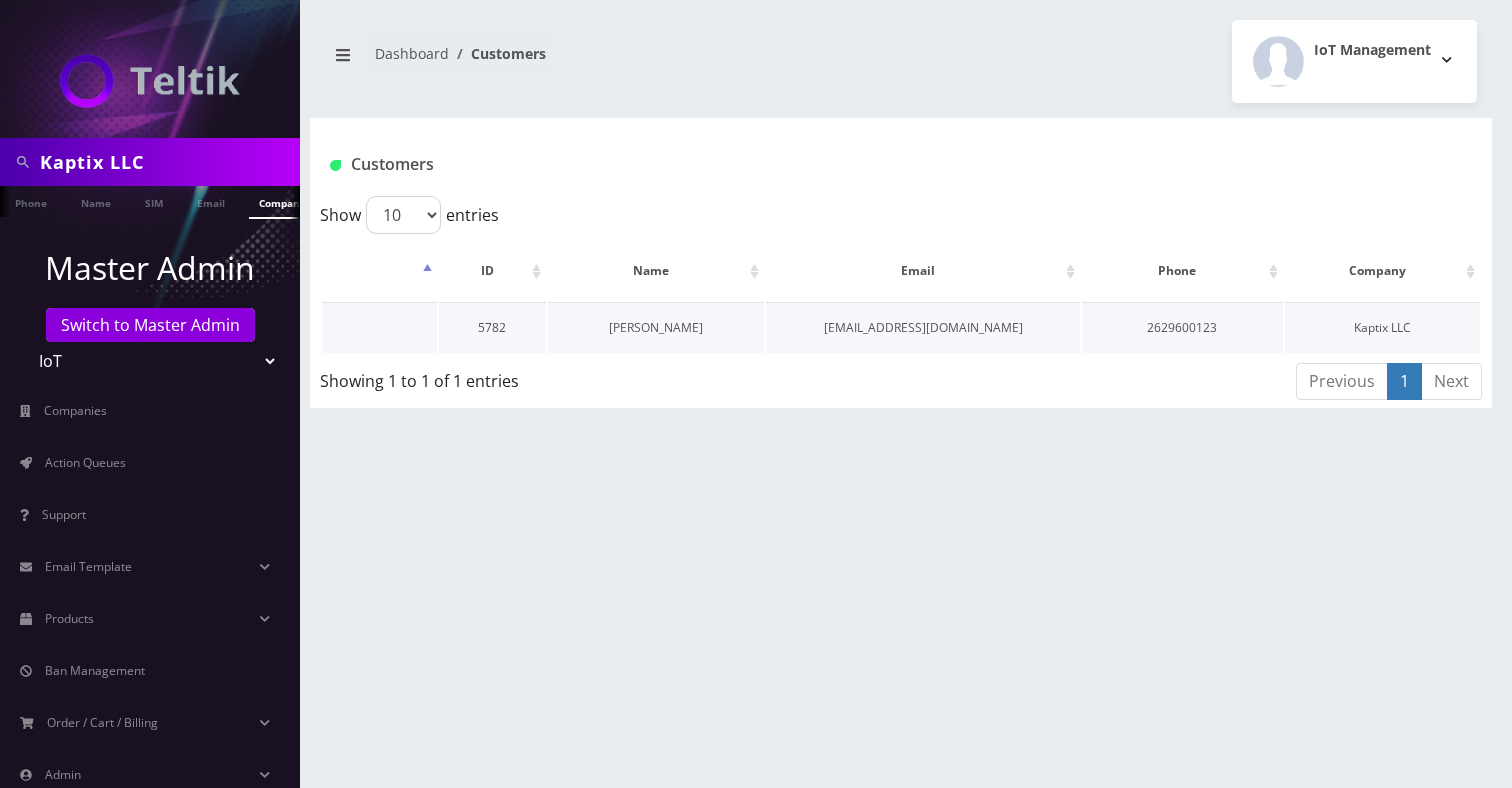 click on "[PERSON_NAME]" at bounding box center (656, 327) 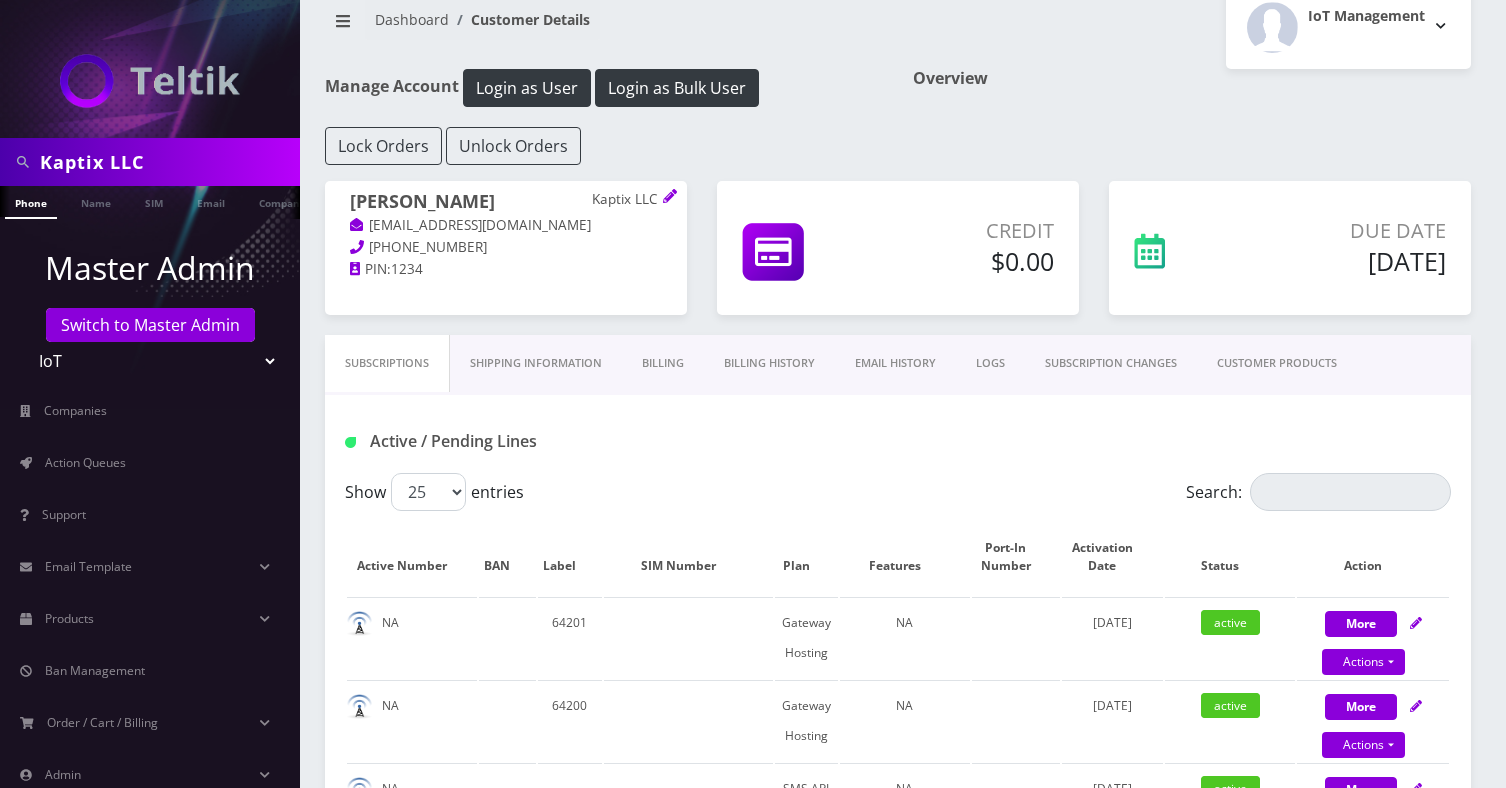 scroll, scrollTop: 0, scrollLeft: 0, axis: both 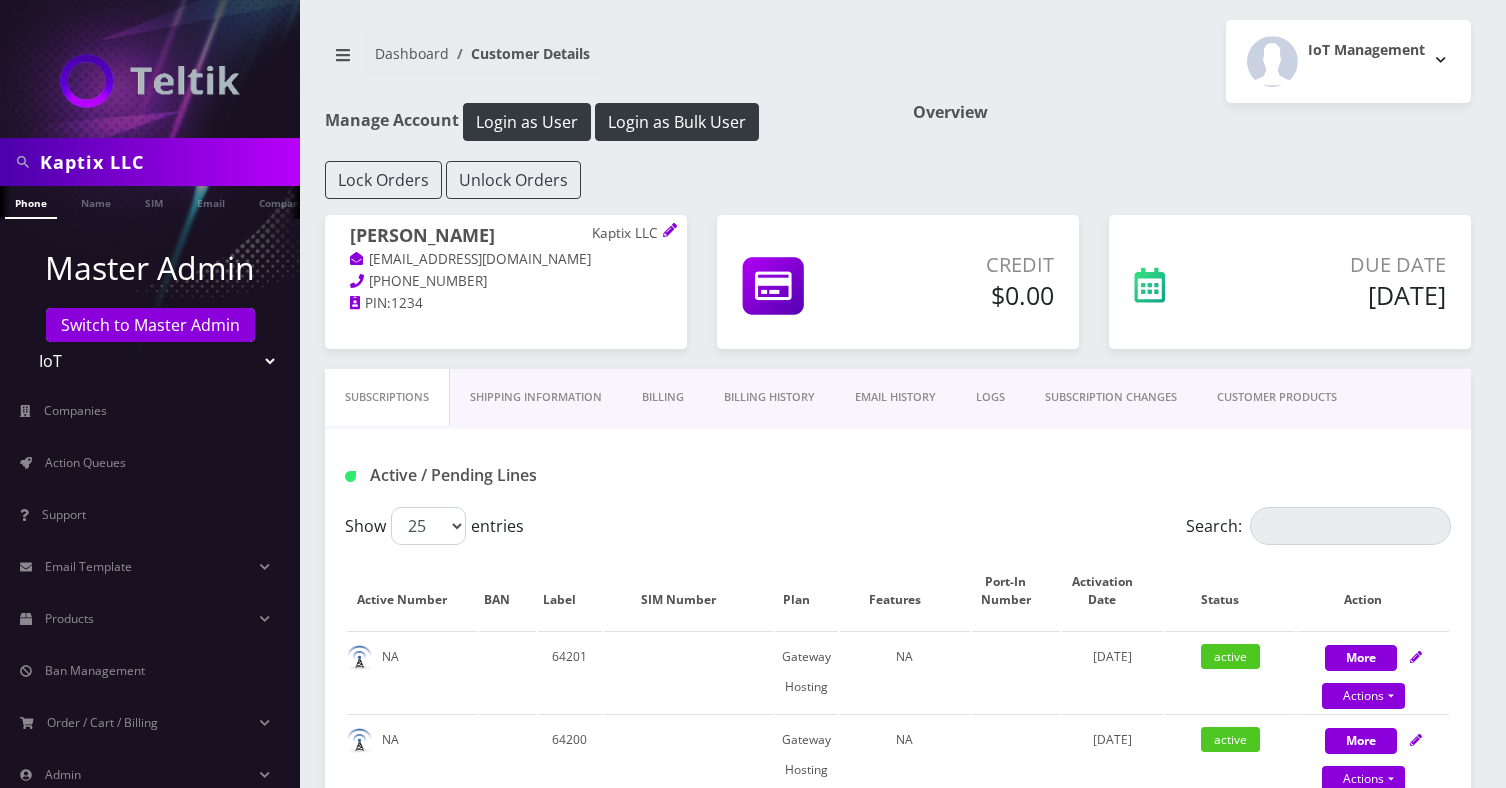 click on "CUSTOMER PRODUCTS" at bounding box center (1277, 397) 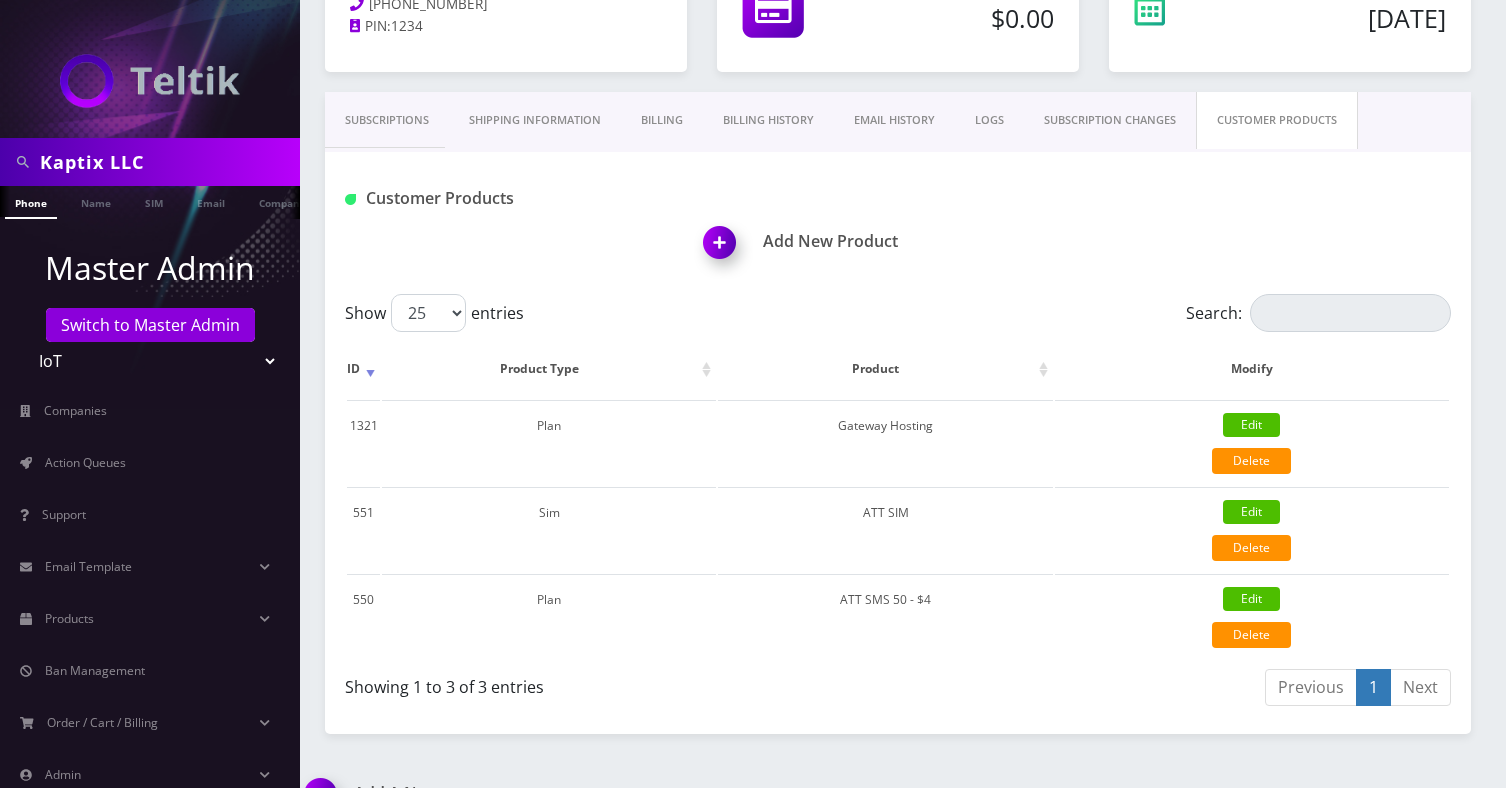 scroll, scrollTop: 273, scrollLeft: 0, axis: vertical 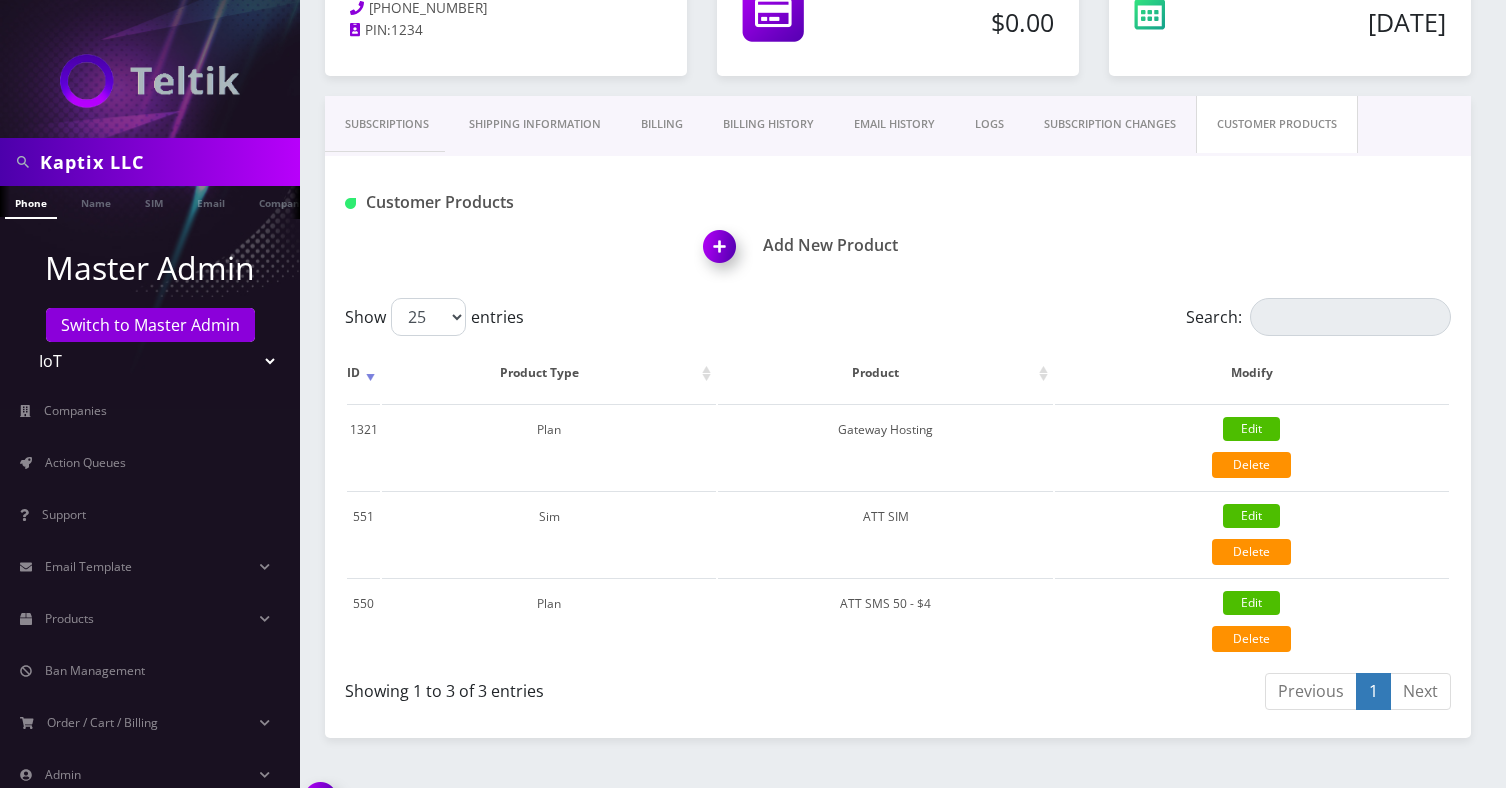 click at bounding box center [723, 253] 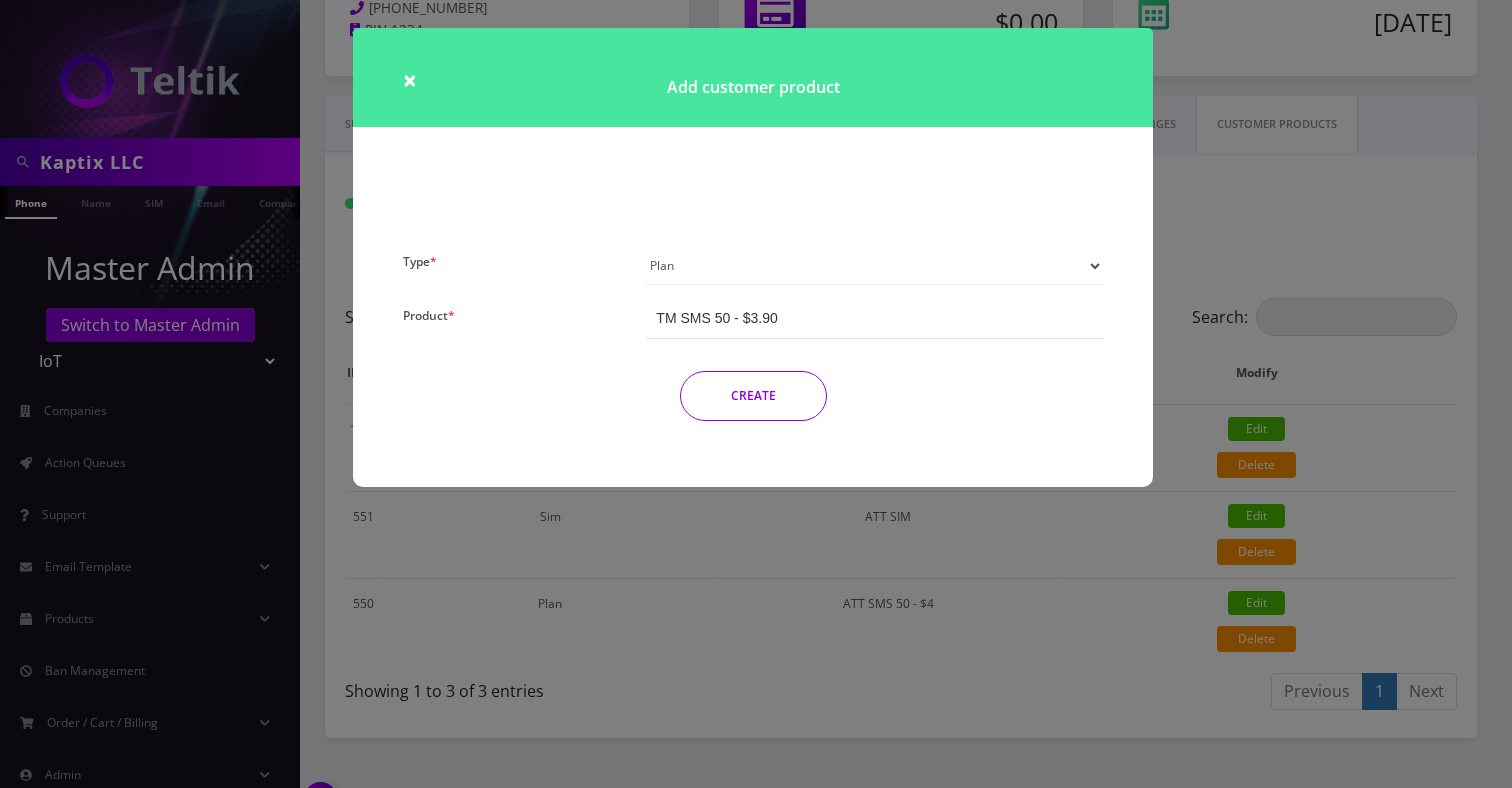 click on "Plan Device Sim Addon One-off" at bounding box center (874, 266) 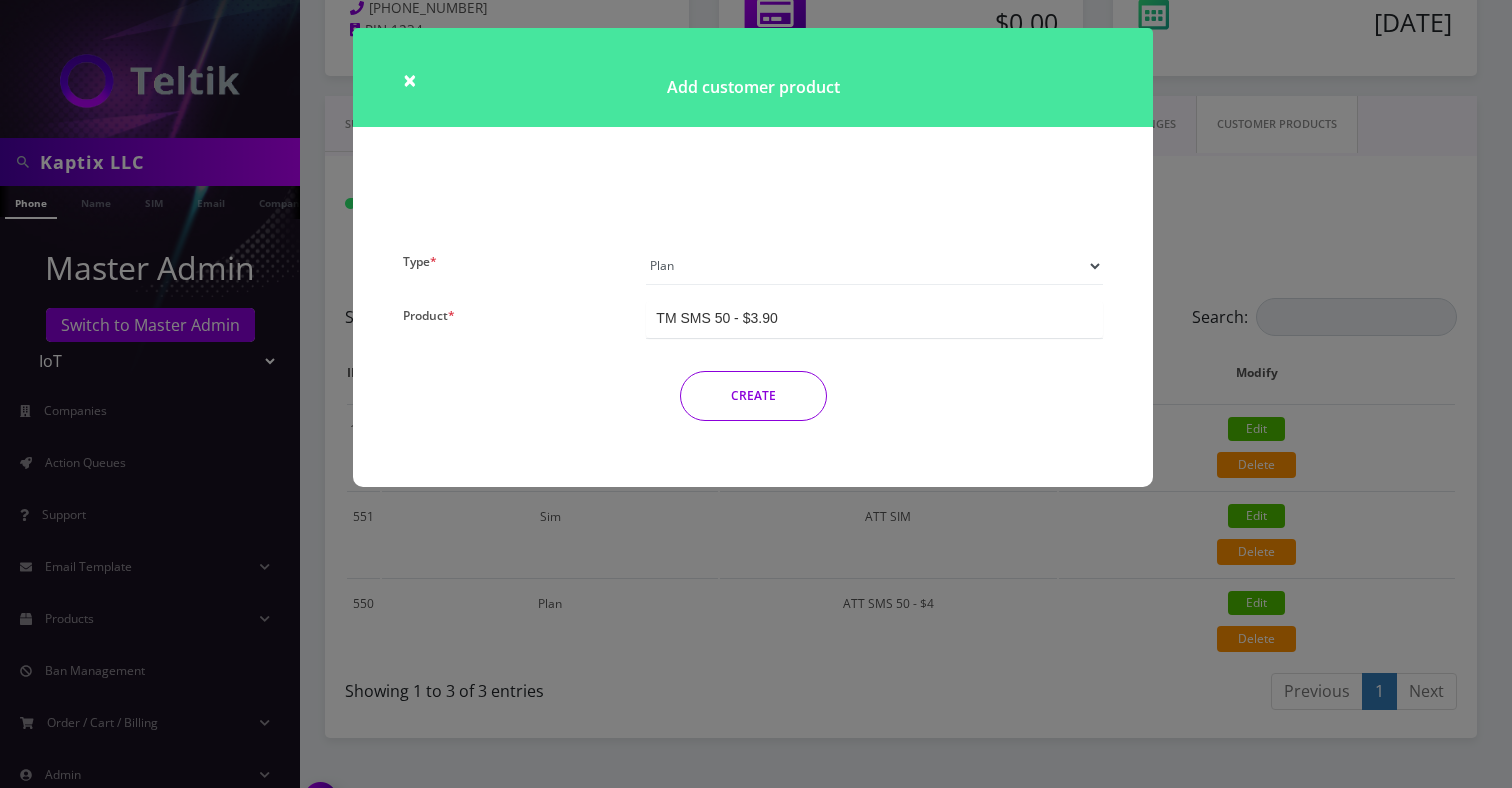 select on "3" 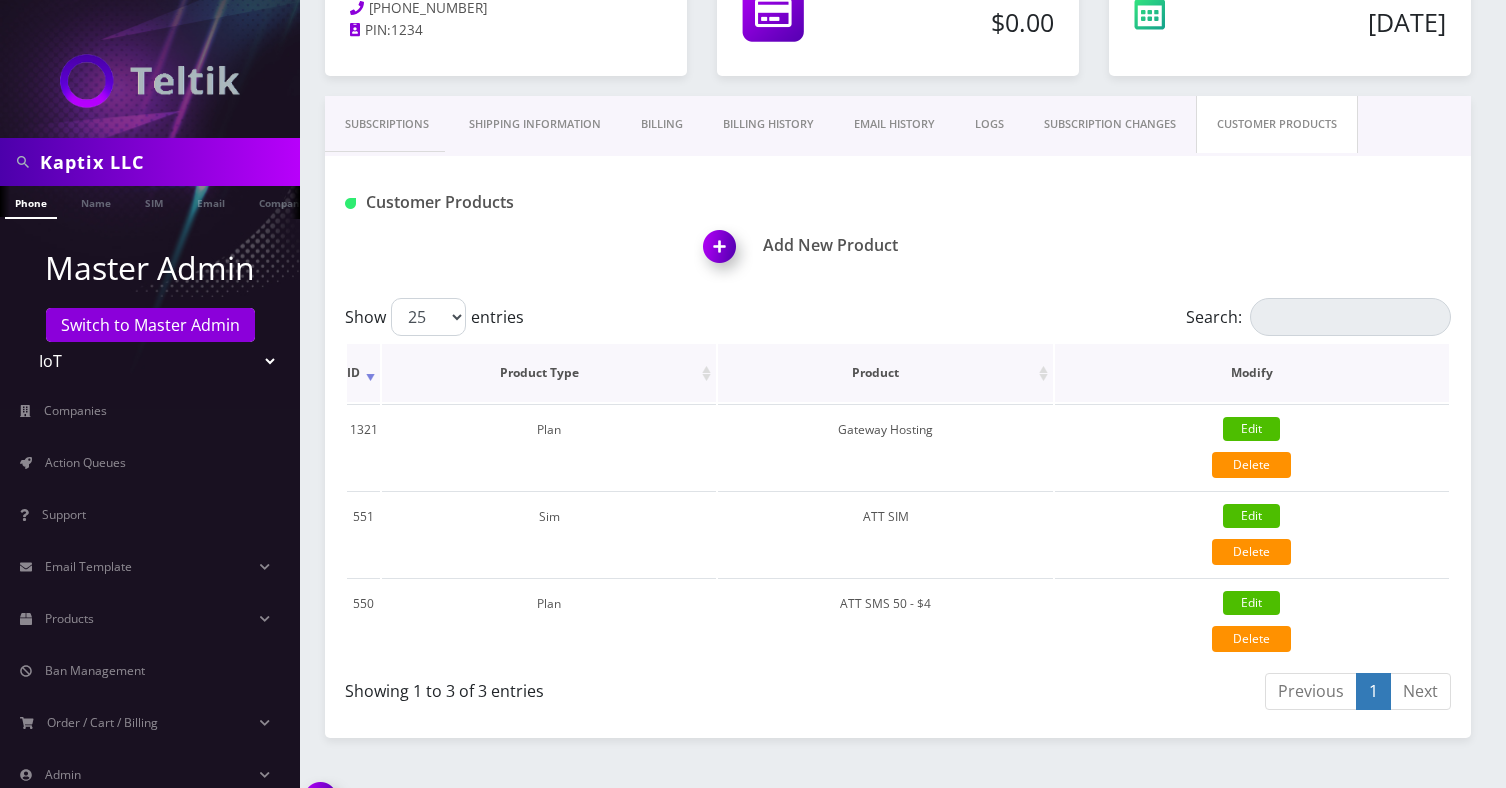 scroll, scrollTop: 0, scrollLeft: 0, axis: both 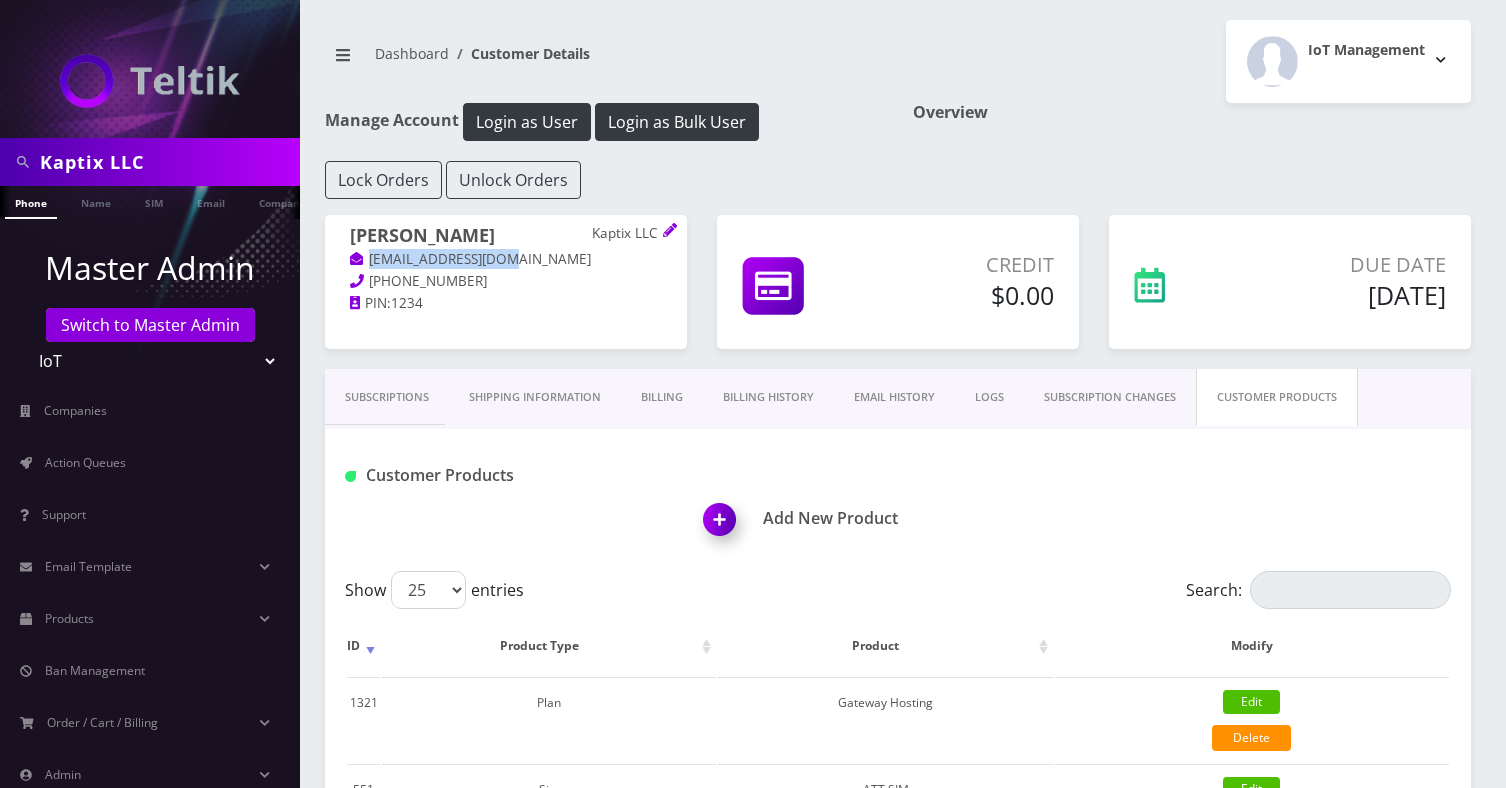drag, startPoint x: 530, startPoint y: 259, endPoint x: 370, endPoint y: 262, distance: 160.02812 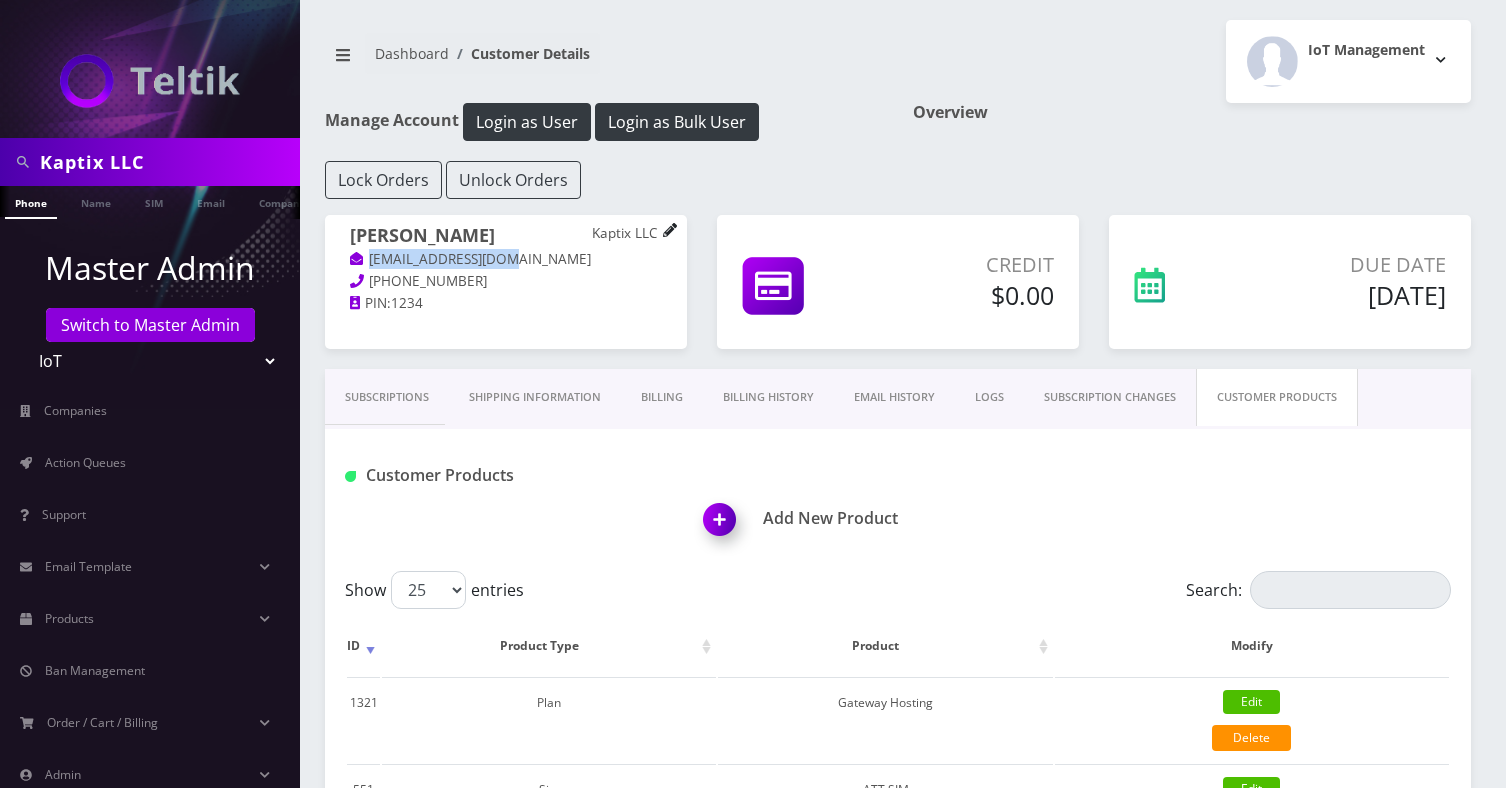 click 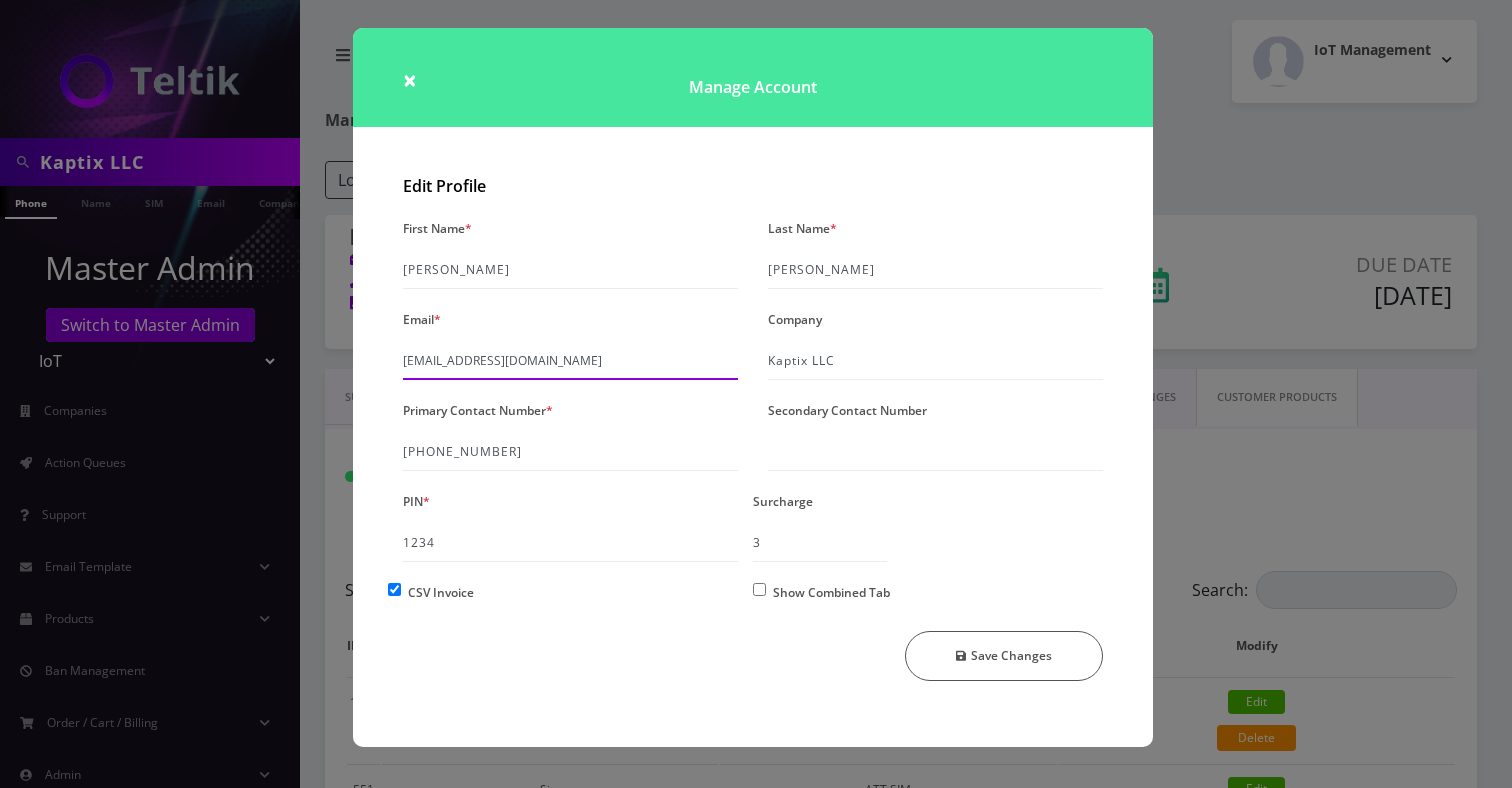 click on "kapticket@gmail.com" at bounding box center [570, 361] 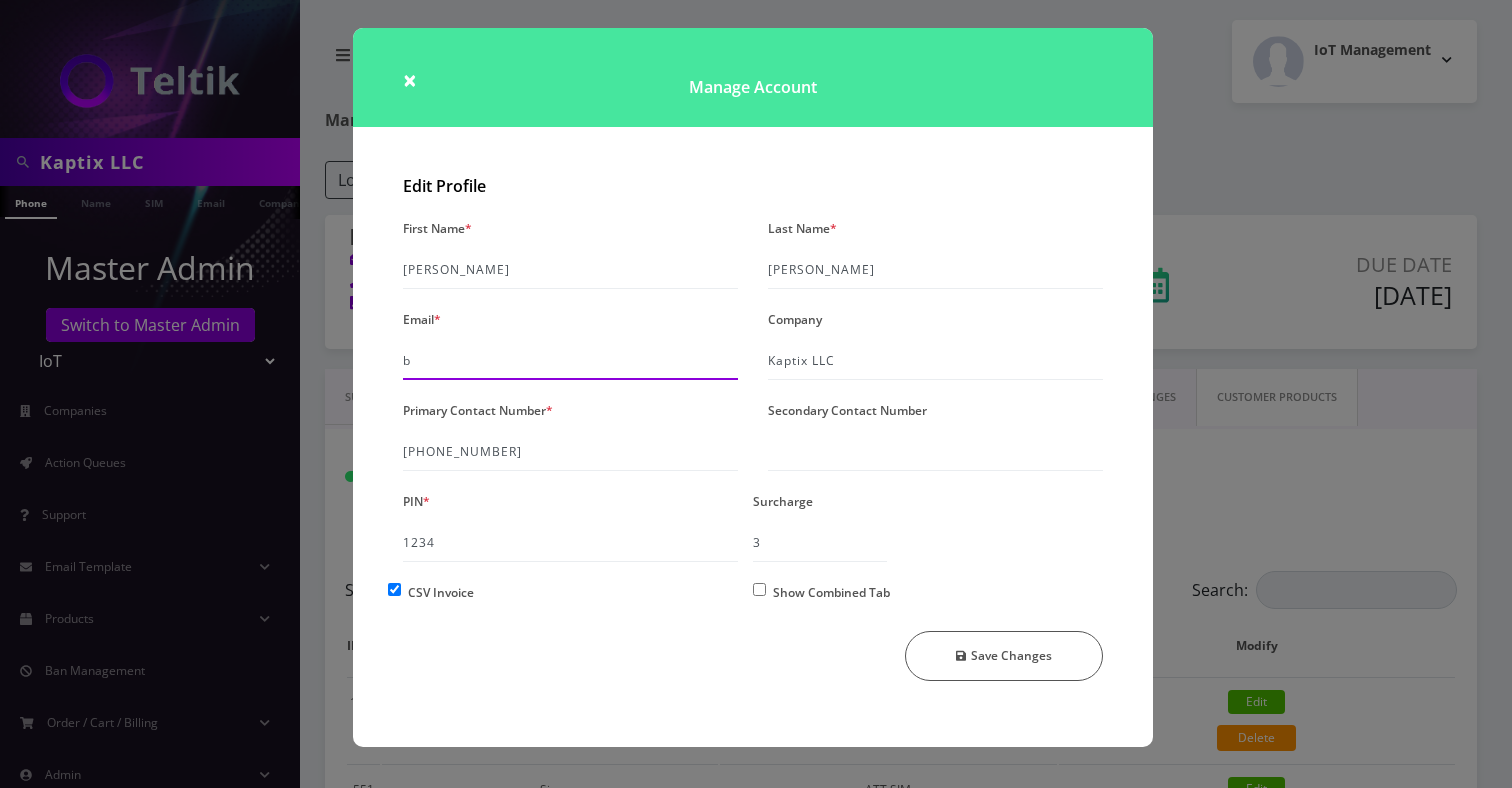 click on "b" at bounding box center (570, 361) 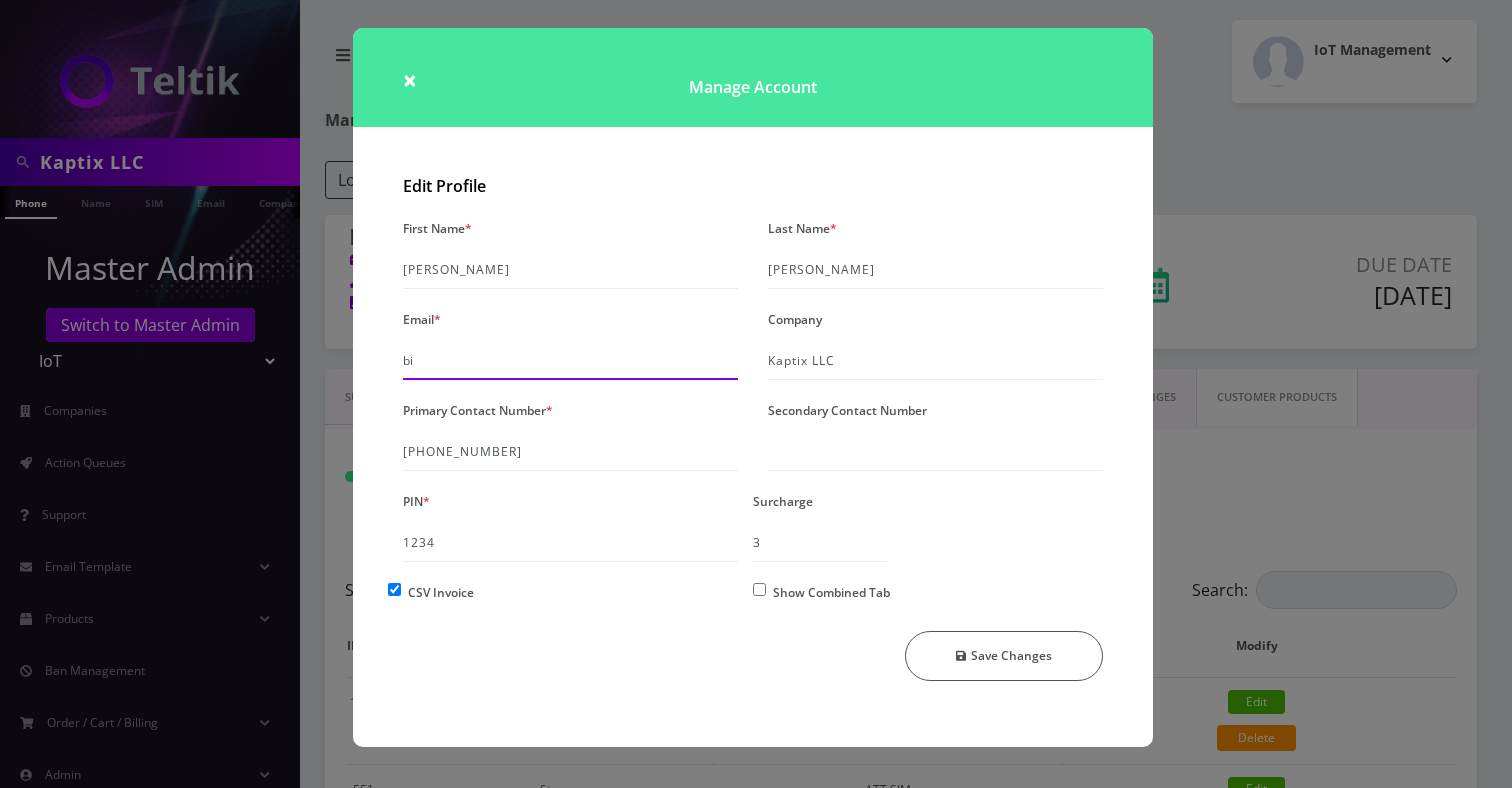 type on "[EMAIL_ADDRESS][DOMAIN_NAME]" 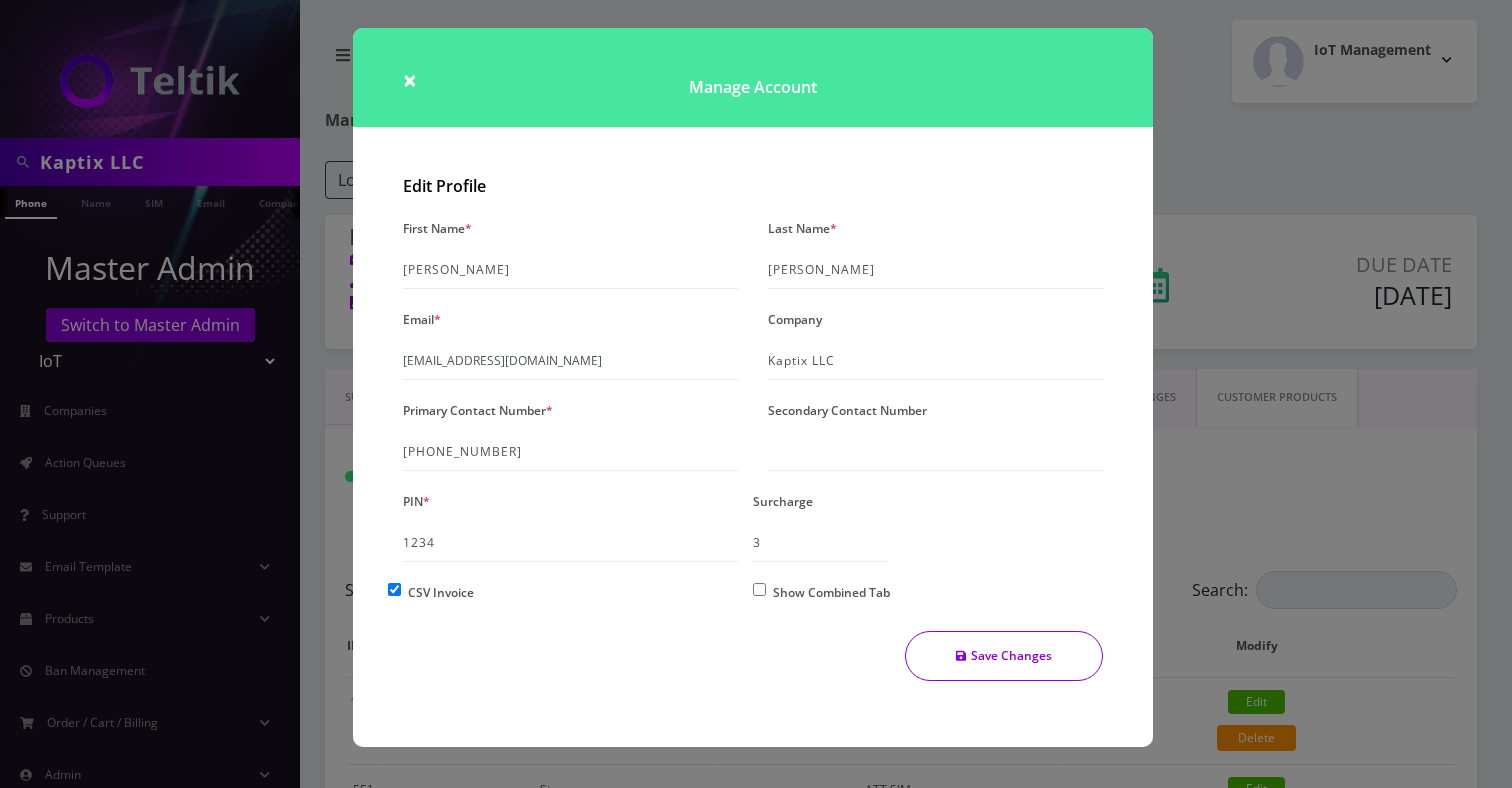 click on "Save Changes" at bounding box center [1004, 656] 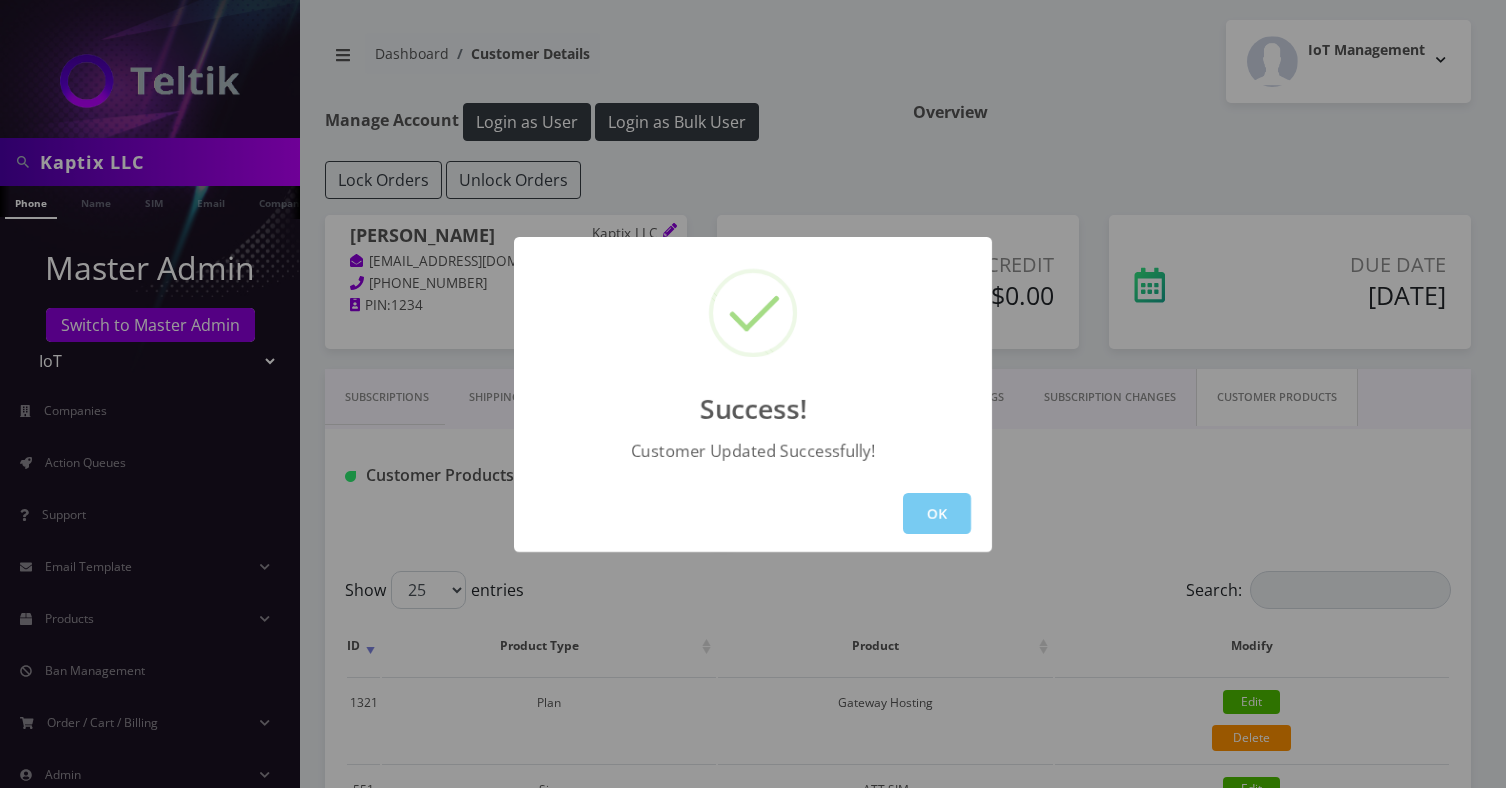 click on "OK" at bounding box center (937, 513) 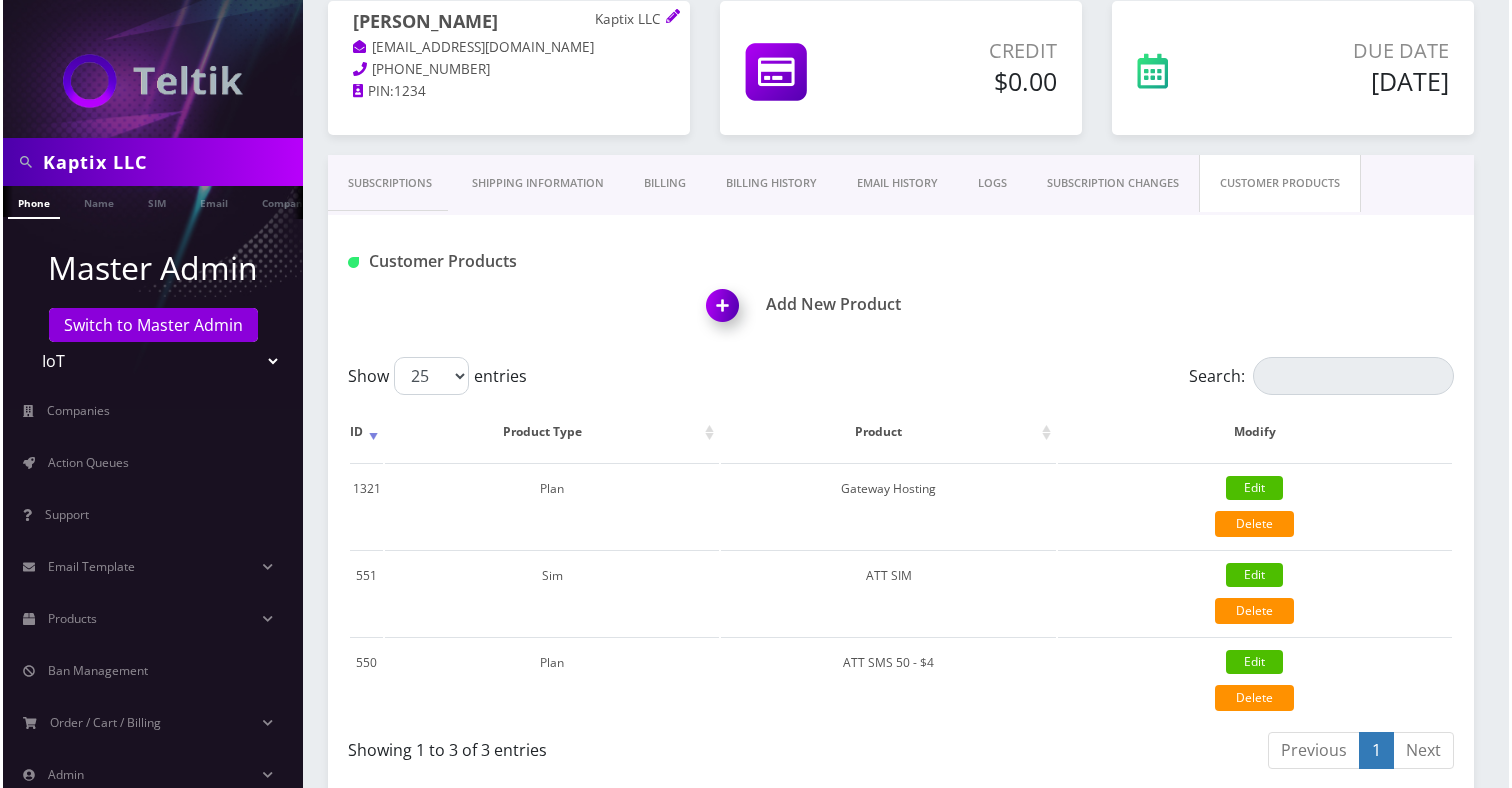scroll, scrollTop: 0, scrollLeft: 0, axis: both 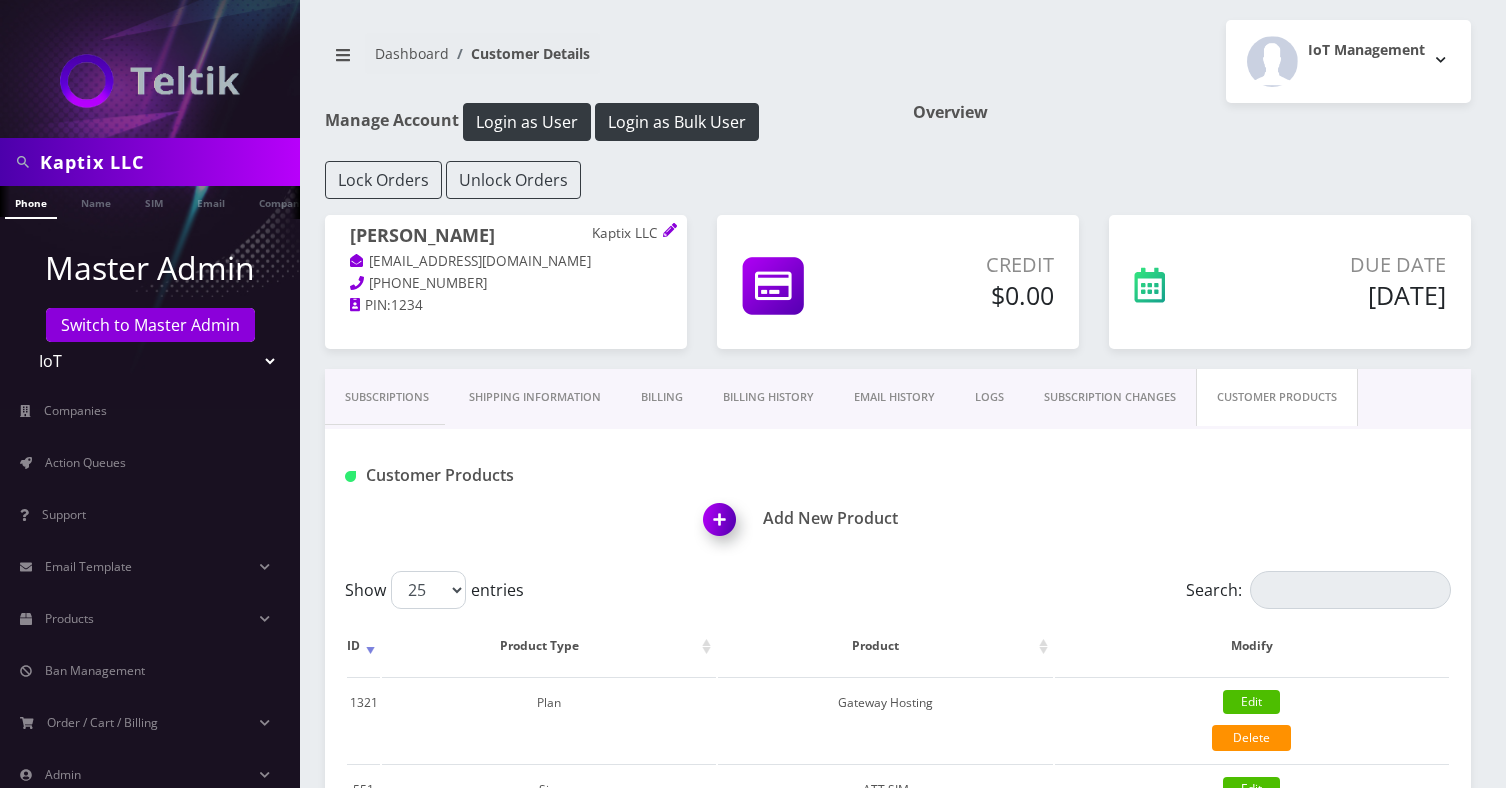 click at bounding box center [723, 526] 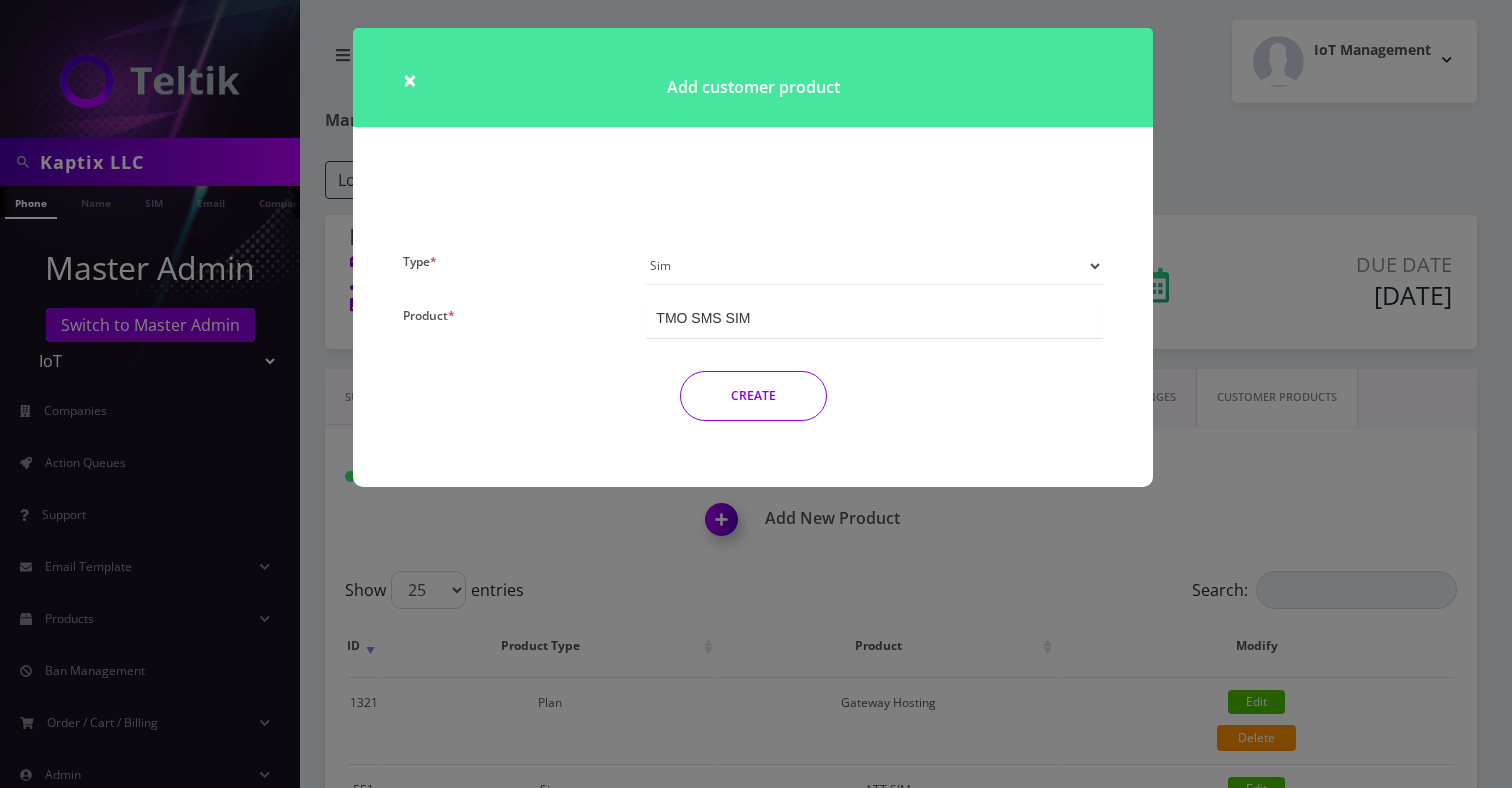 click on "TMO SMS SIM" at bounding box center (703, 318) 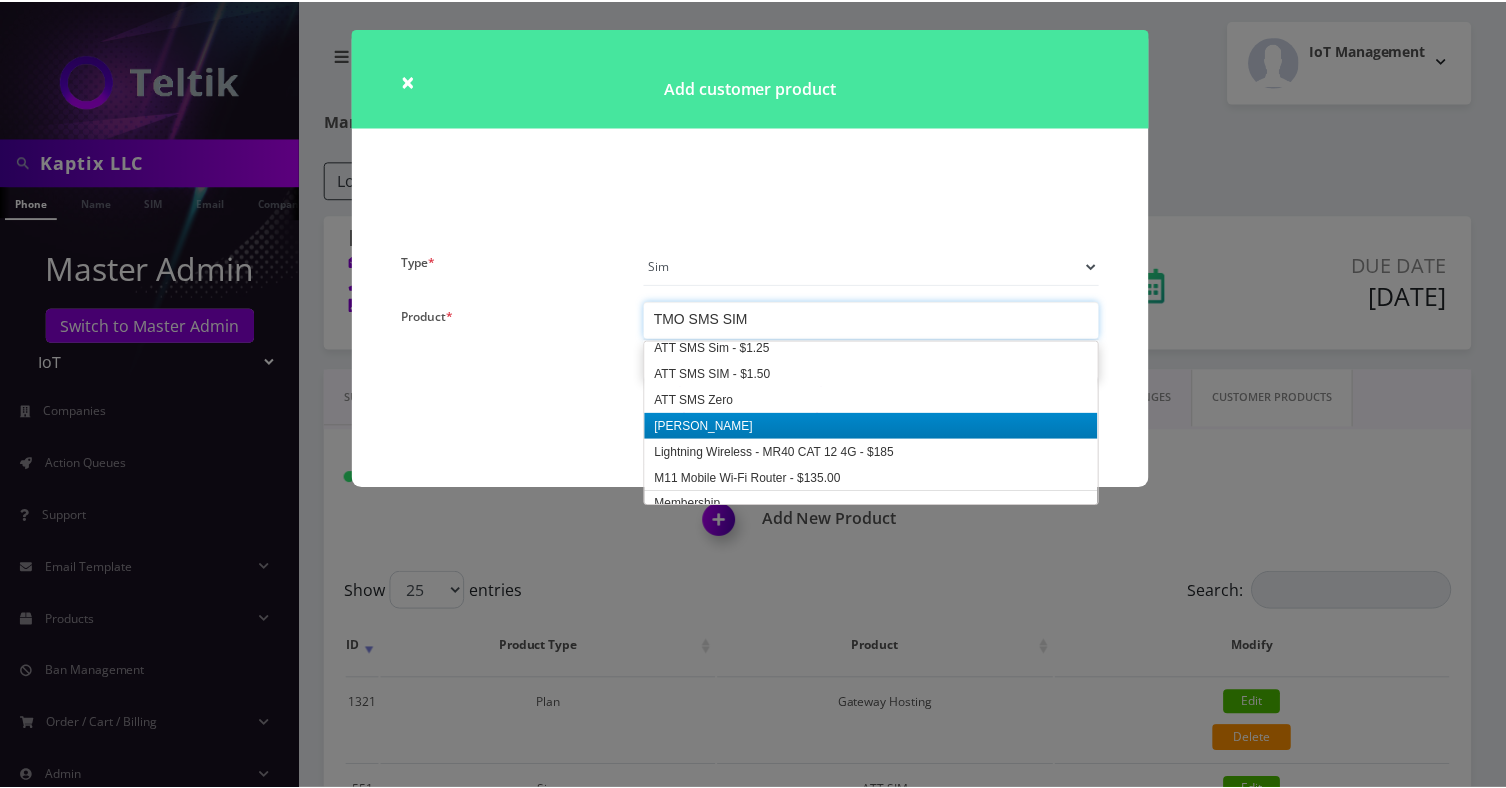 scroll, scrollTop: 212, scrollLeft: 0, axis: vertical 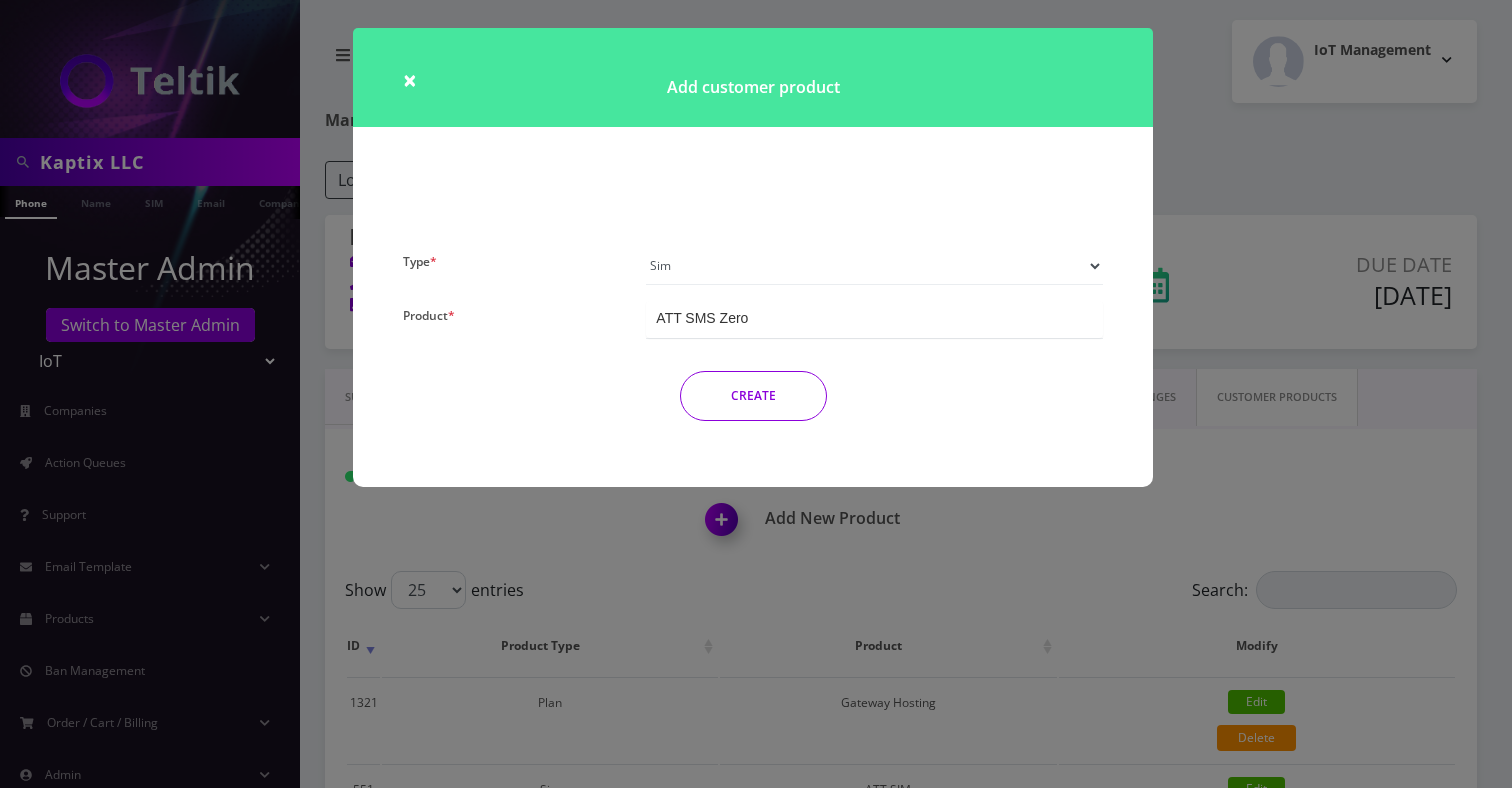 click on "CREATE" at bounding box center (753, 396) 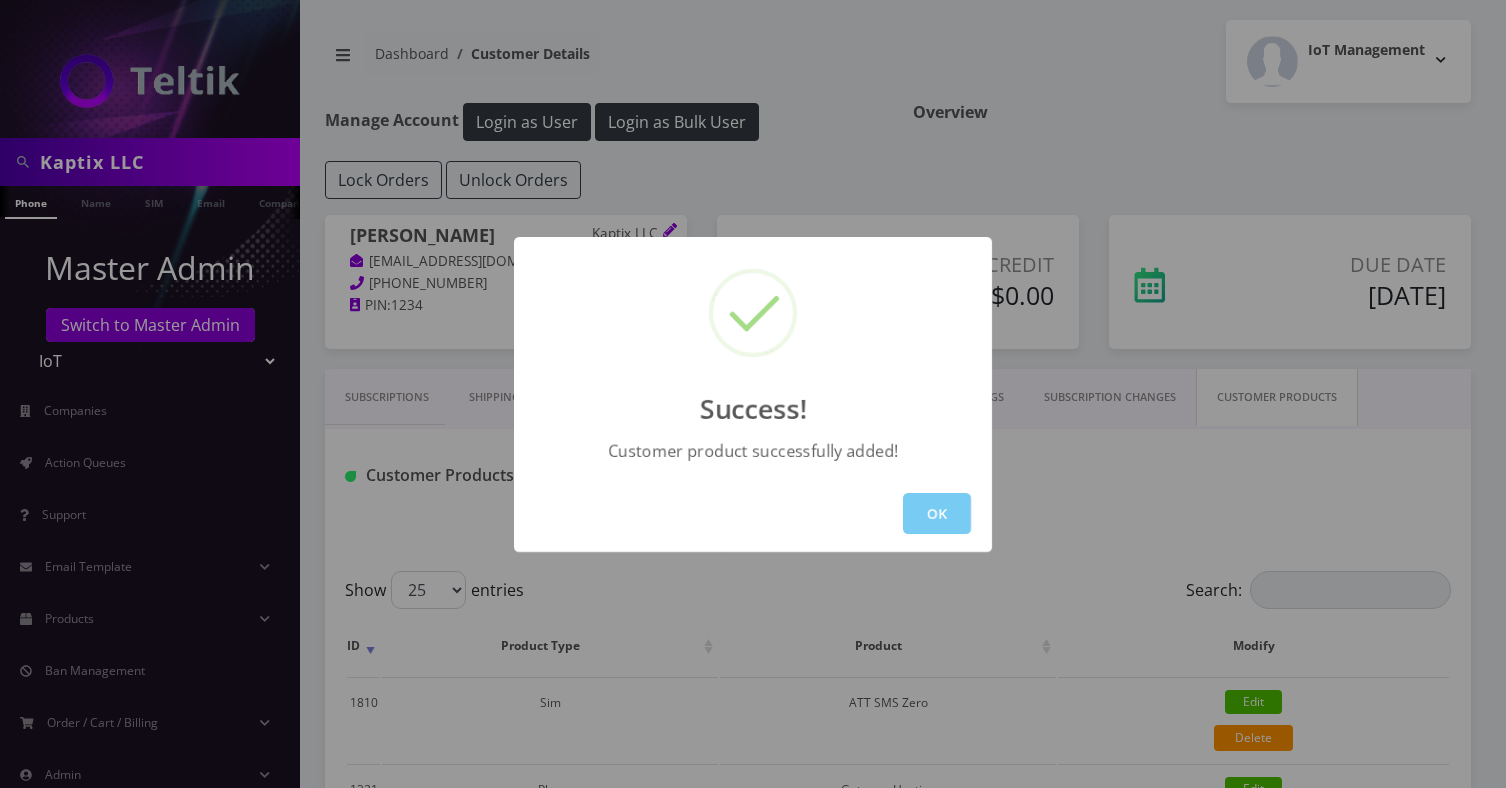 click on "OK" at bounding box center [937, 513] 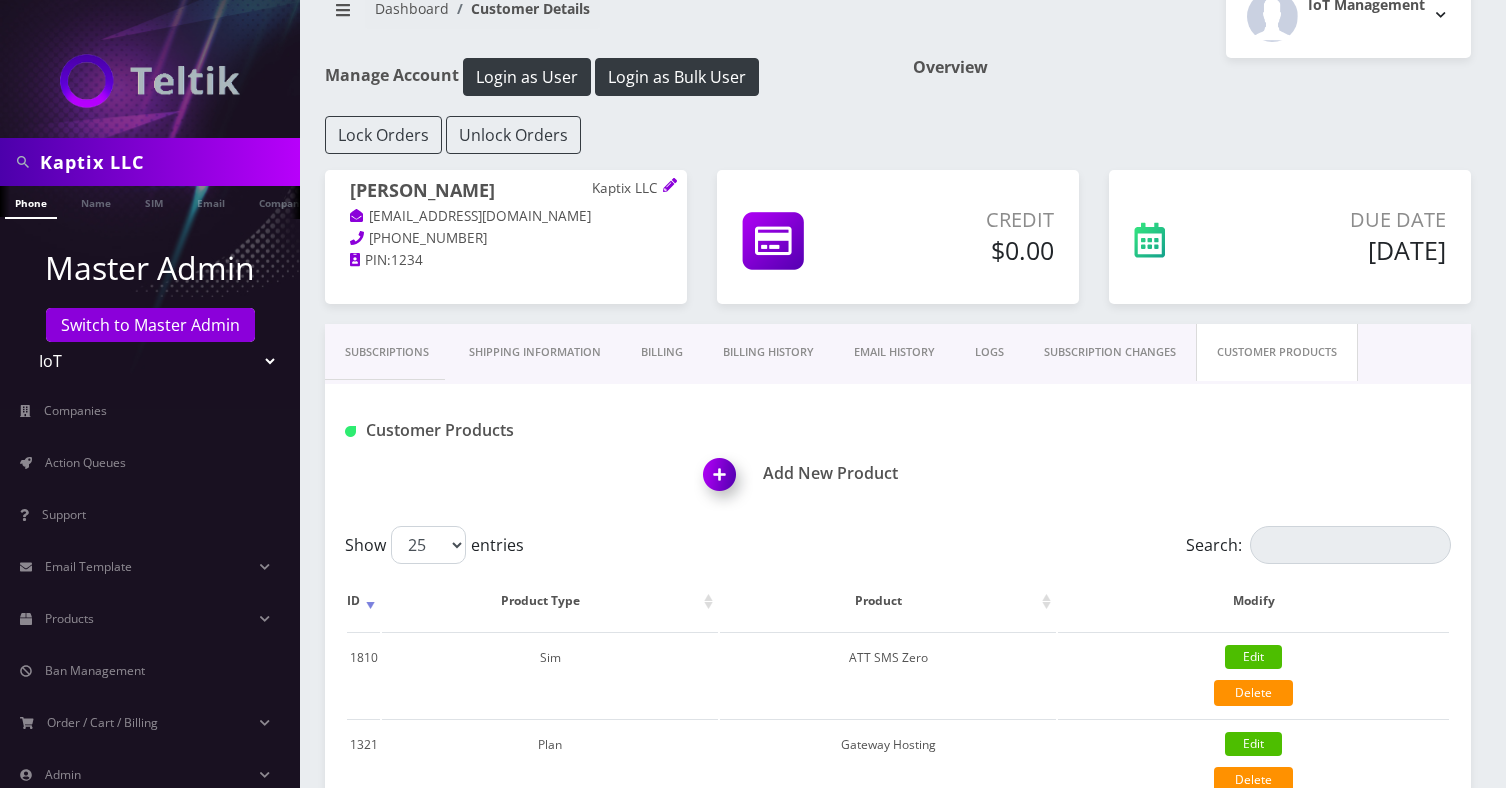 scroll, scrollTop: 121, scrollLeft: 0, axis: vertical 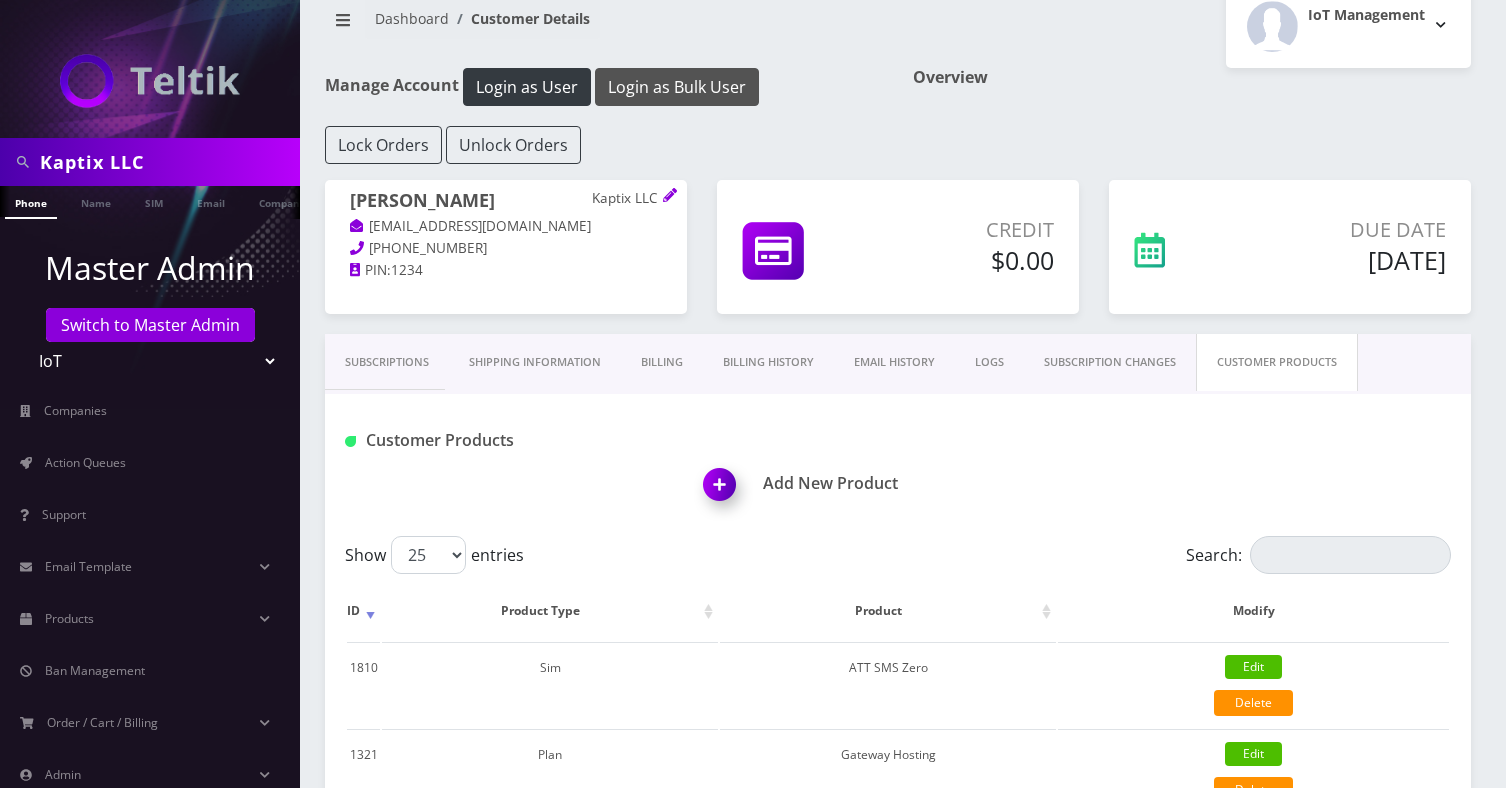 click on "Login as Bulk User" at bounding box center [677, 87] 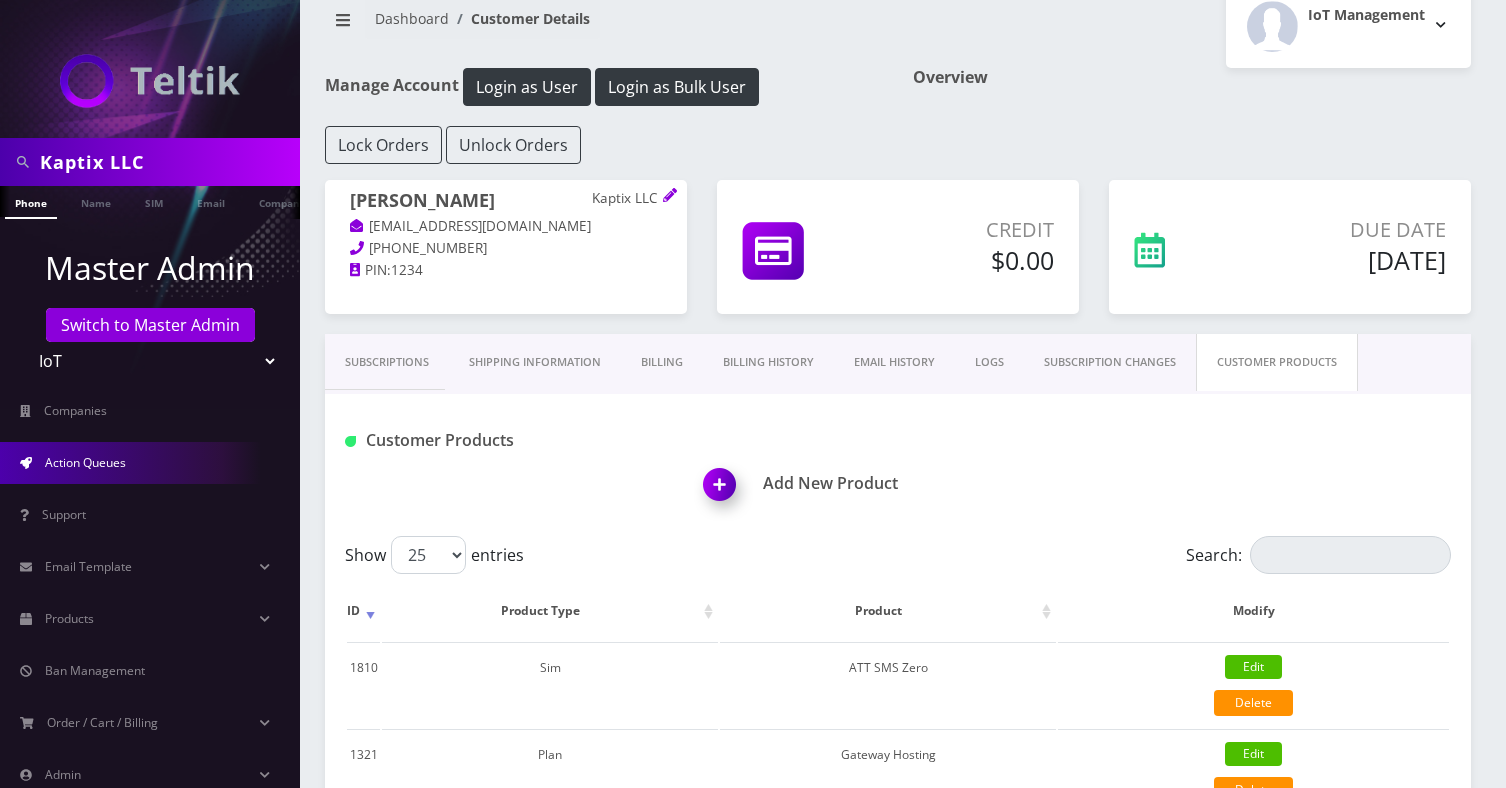 click on "Action Queues" at bounding box center (150, 463) 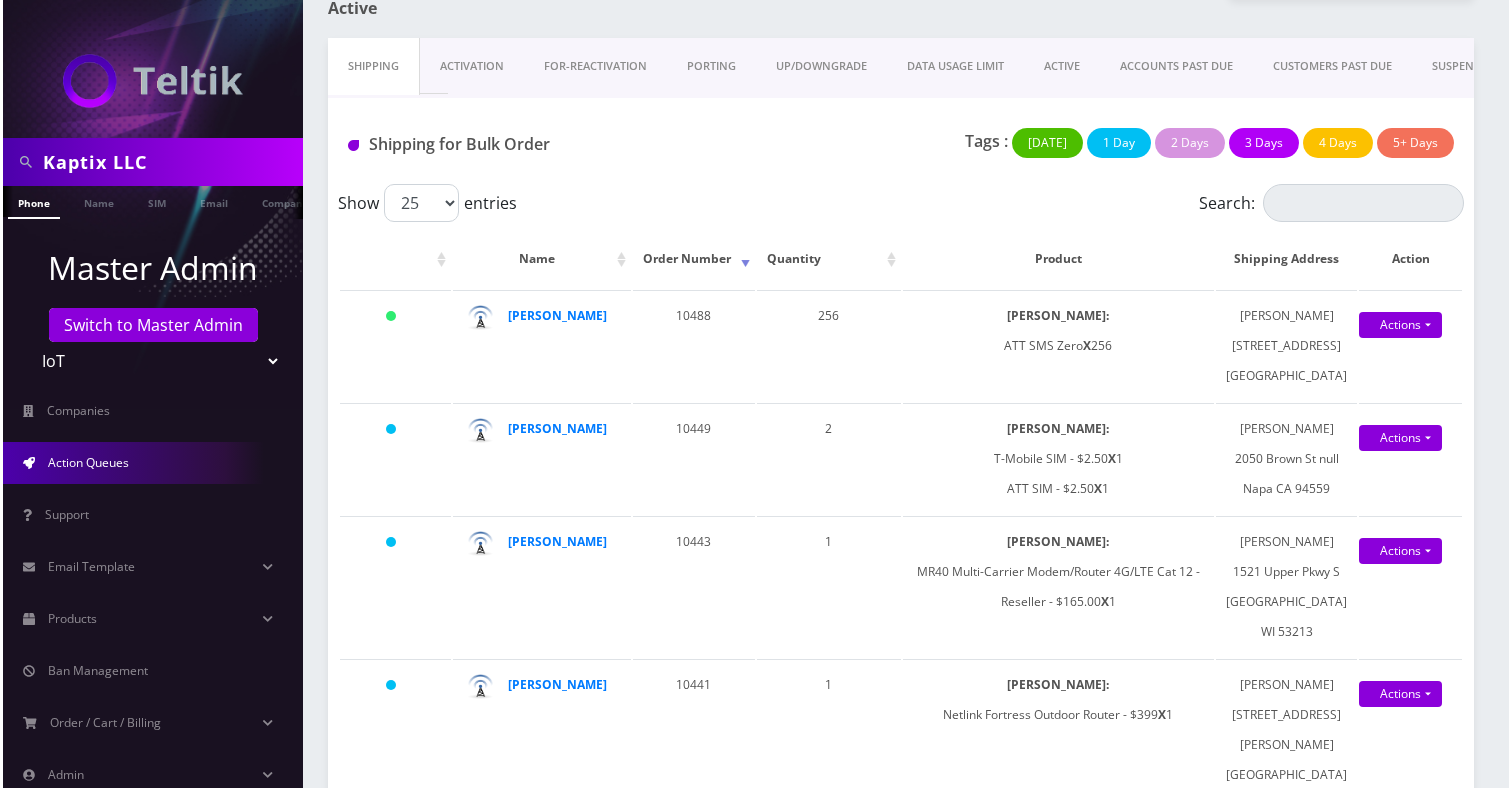scroll, scrollTop: 172, scrollLeft: 0, axis: vertical 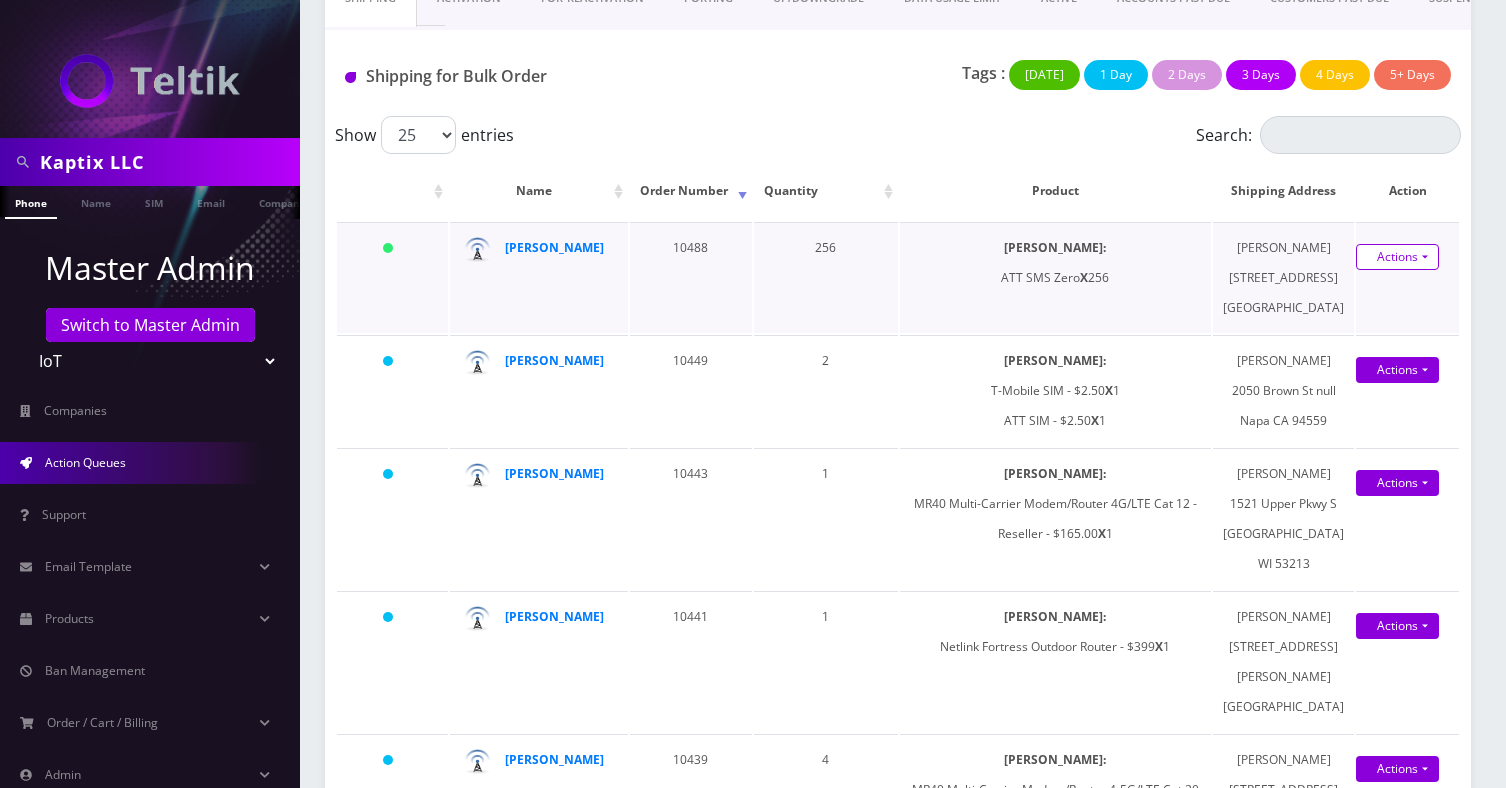 click on "Actions" at bounding box center [1397, 257] 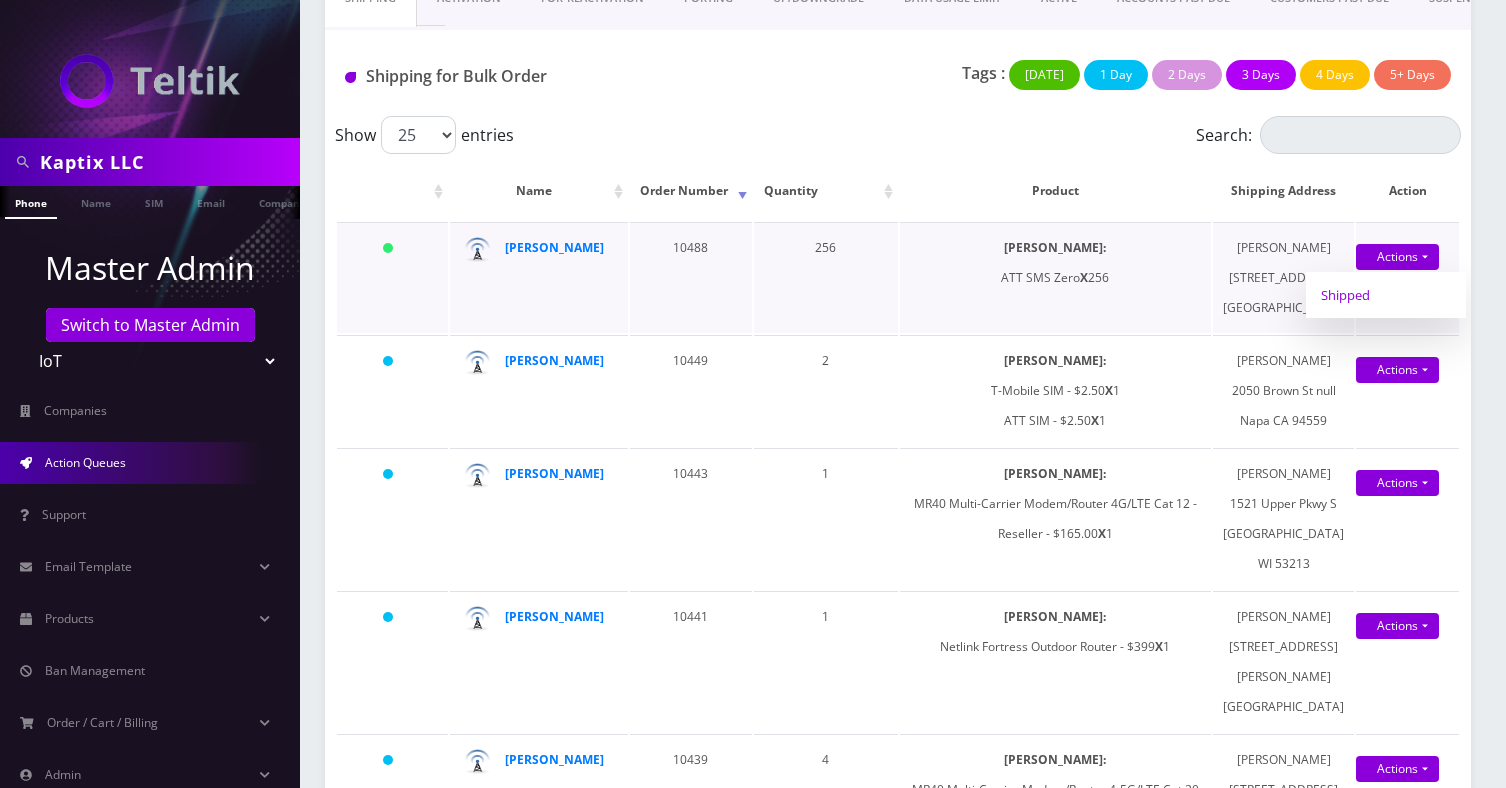 click on "Shipped" at bounding box center [1386, 295] 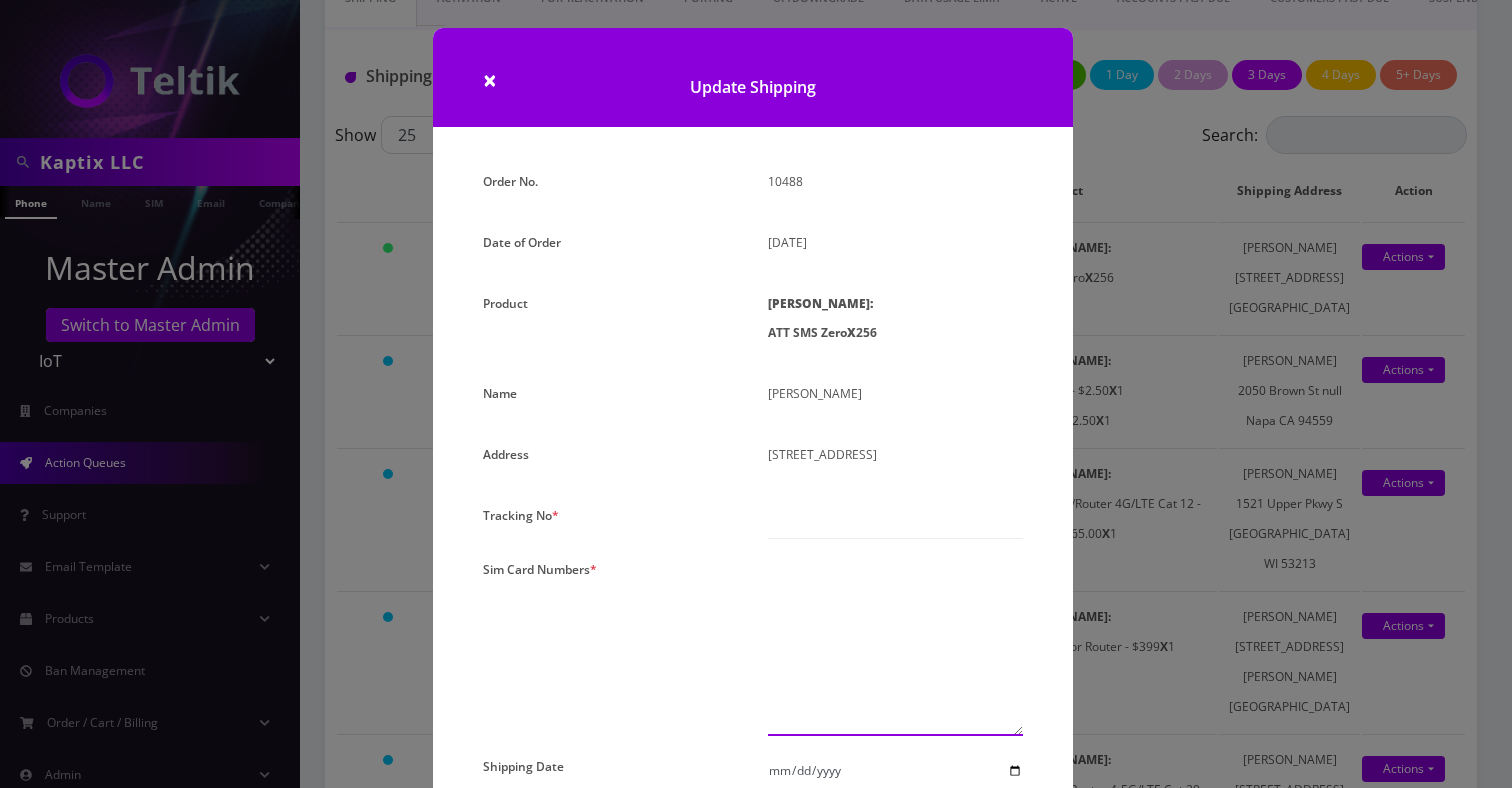 click at bounding box center (895, 645) 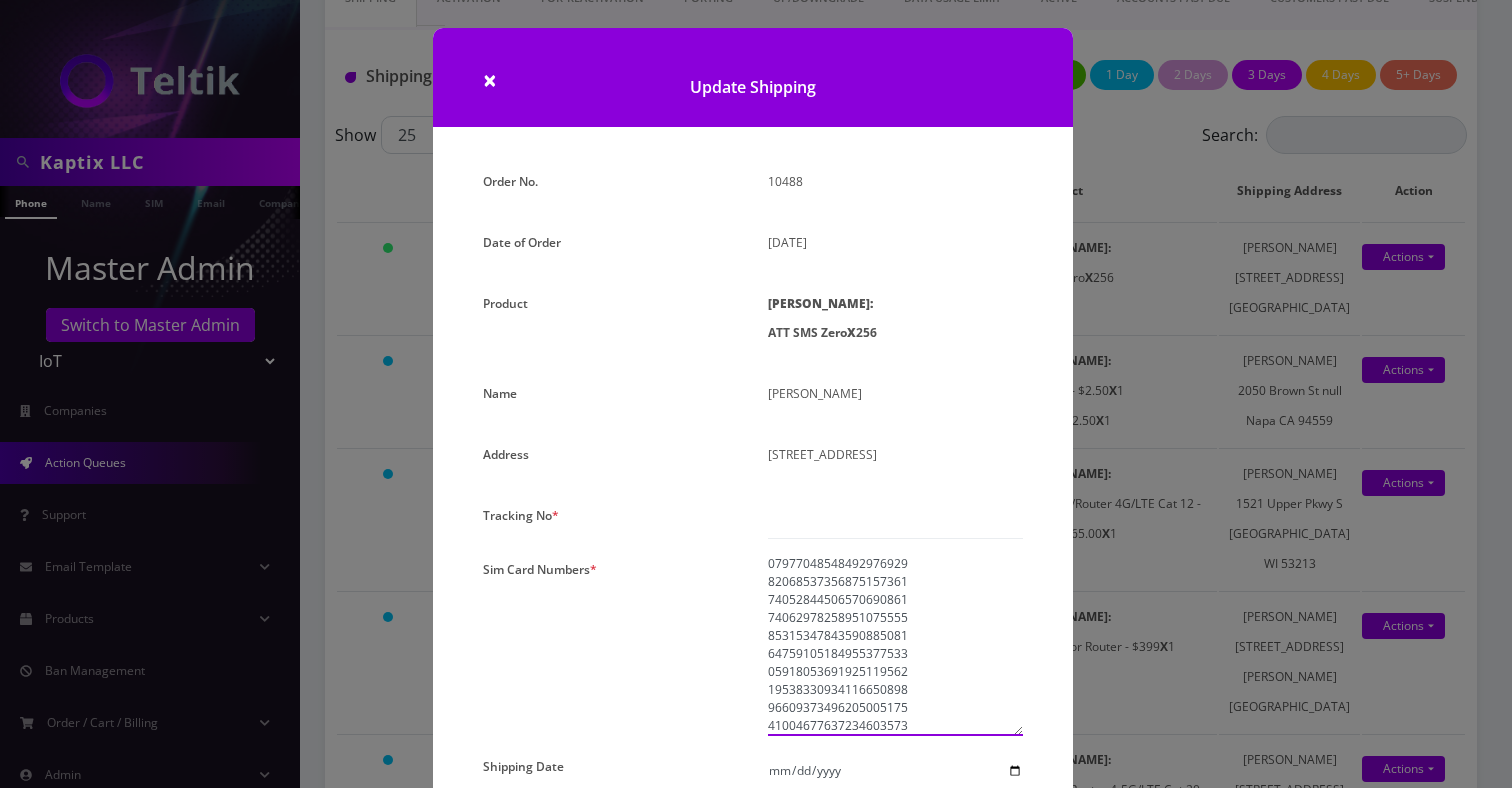 scroll, scrollTop: 4427, scrollLeft: 0, axis: vertical 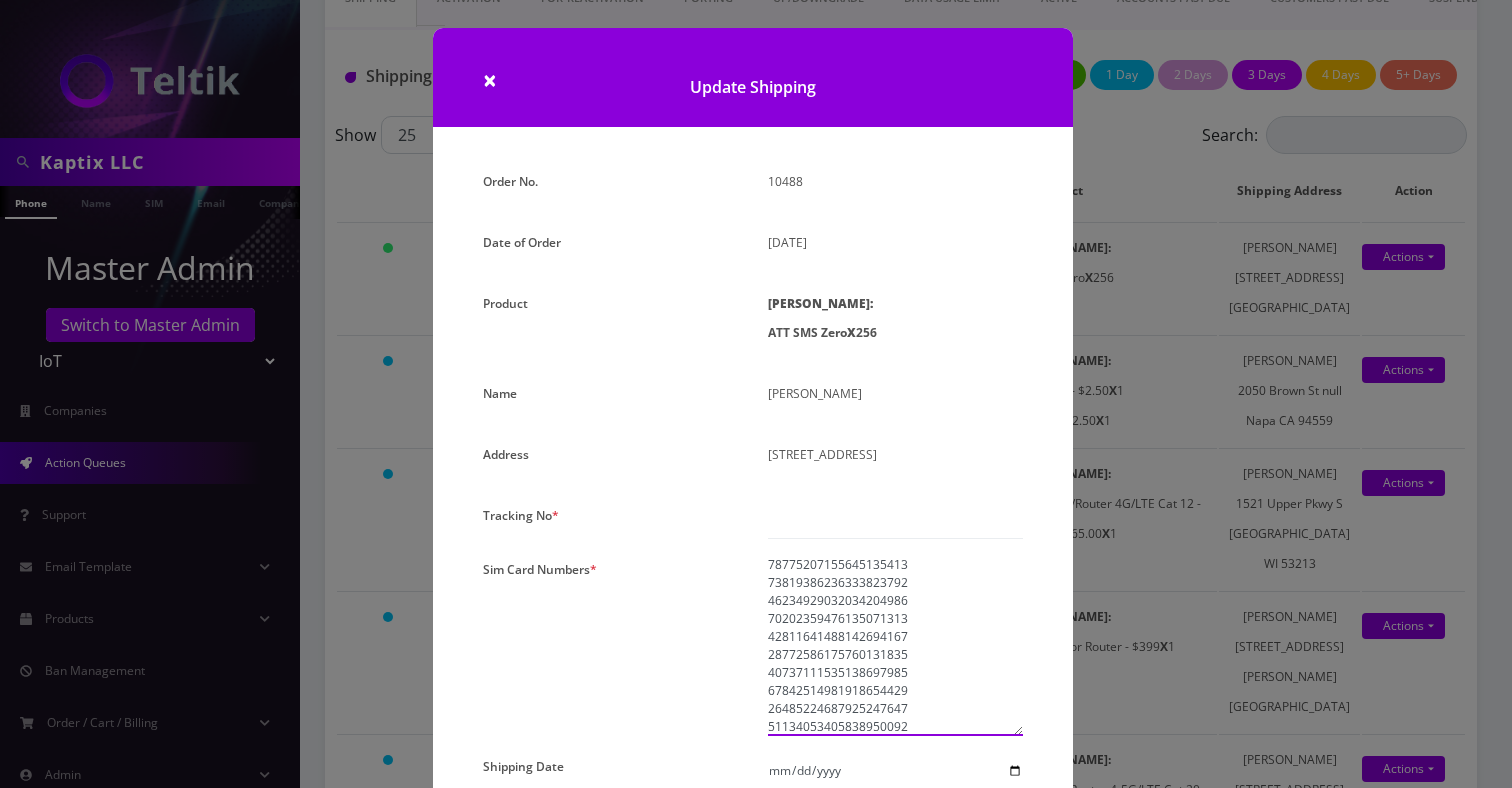 type on "89010304300124117474
89010304300124118365
89010304300124109455
89010304300124117870
89010304300124125998
89010304300124126087
89010304300124108184
89010304300124126210
89010304300124124397
89010304300124124462
89010304300124123274
89010304300124124850
89010304300124123548
89010304300124123373
89010304300124123340
89010304300124124041
89010304300124115700
89010304300124118944
89010304300124114257
89010304300124115718
89010304300124108267
89010304300124115791
89010304300124116070
89010304300124116146
89010304300124127754
89010304300124127820
89010304300124118399
89010304300124127994
89010304300124116062
89010304300124116054
89010304300124127408
89010304300124111683
89010304300124108143
89010304300124118506
89010304300124117052
89010304300124108457
89010304300124118696
89010304300124127838
89010304300124117482
89010304300124117847
89010304300124109513
89010304300124110206
89010304300124109588
89010304300124117698
89010304300124109554
89010304300124109422
89010304300124108036
89010304300124108622
8901030430012..." 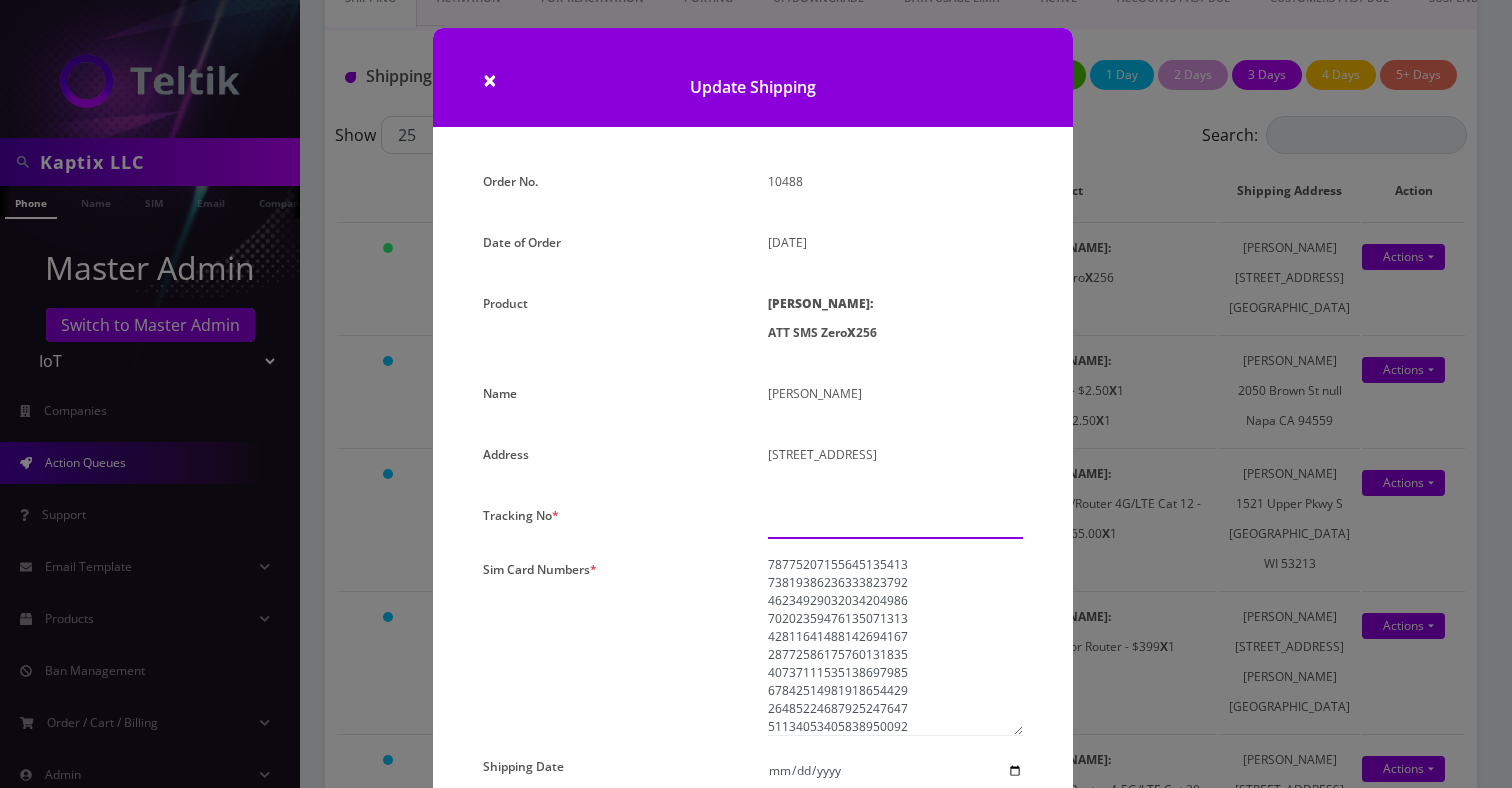 click at bounding box center [895, 520] 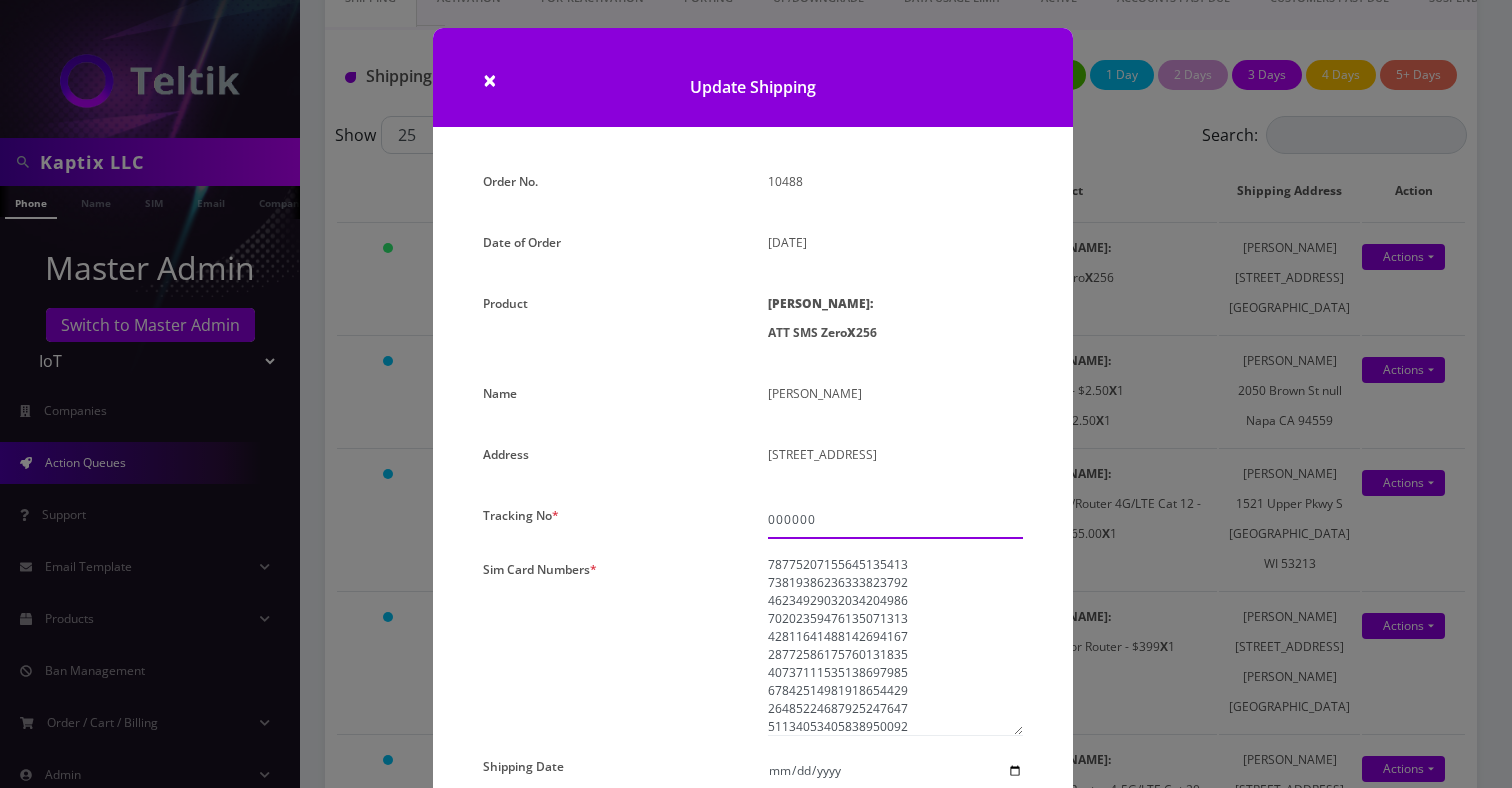 scroll, scrollTop: 4428, scrollLeft: 0, axis: vertical 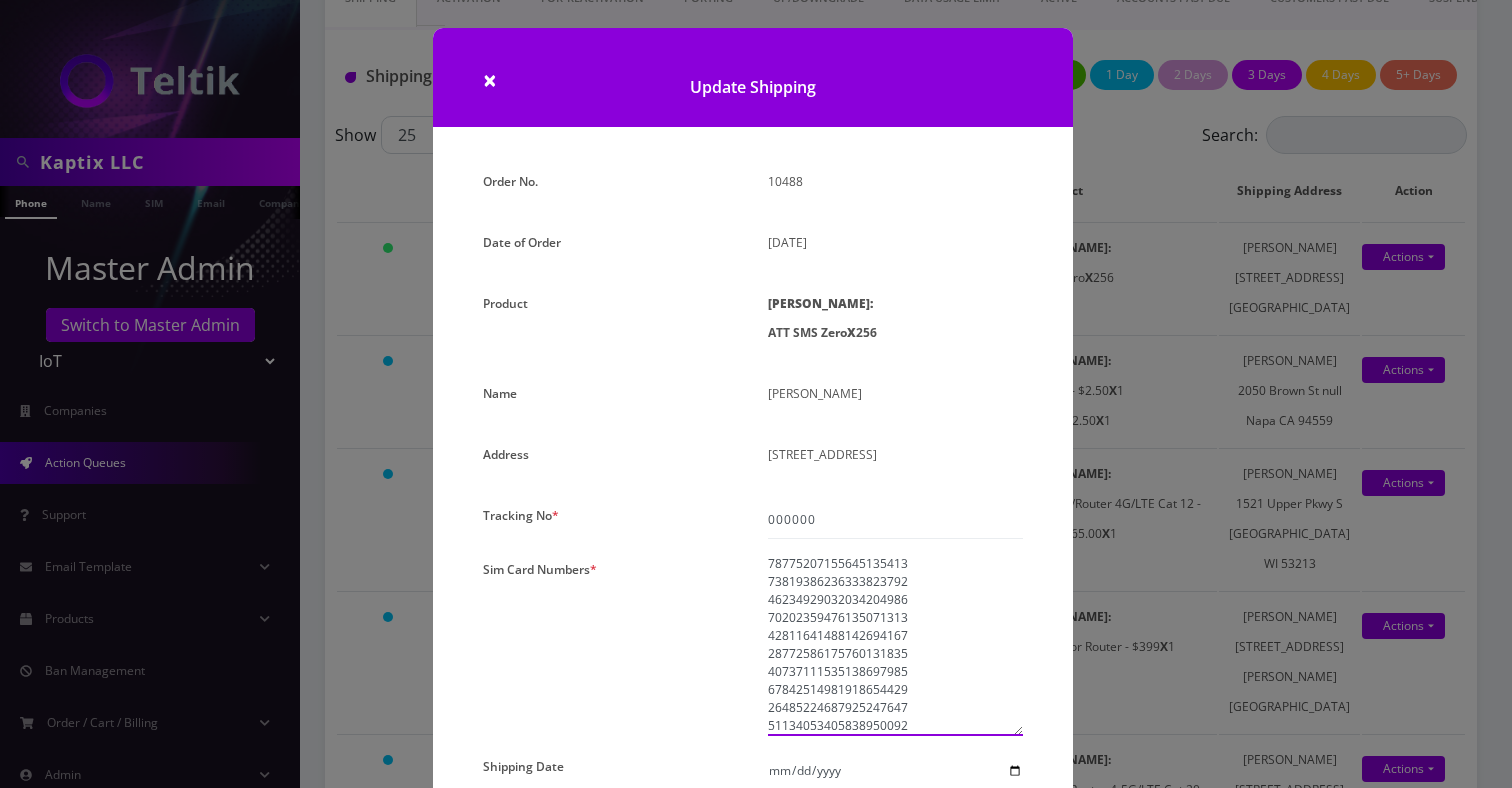click at bounding box center [895, 645] 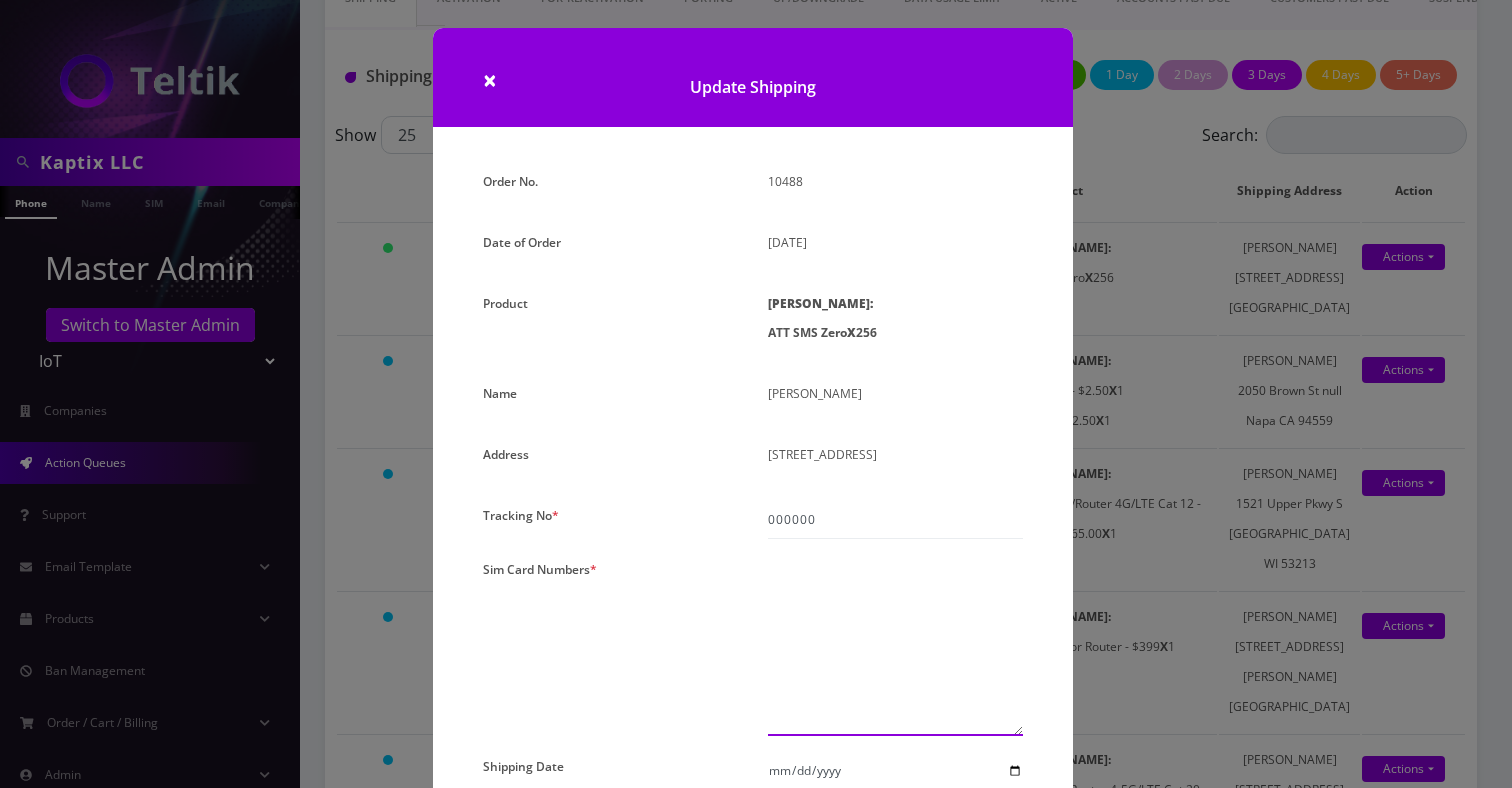 scroll, scrollTop: 0, scrollLeft: 0, axis: both 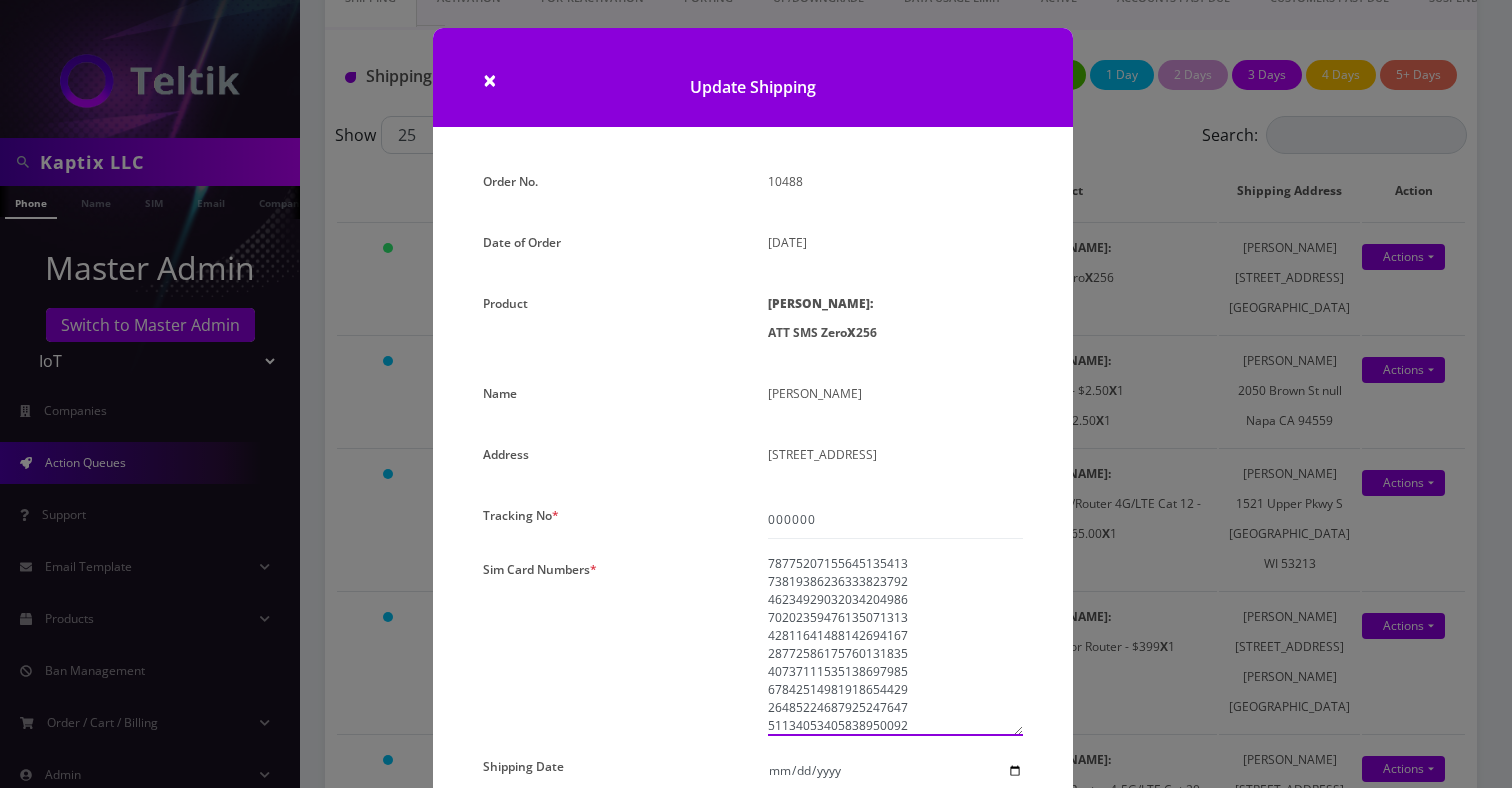 type on "89010304300124117474
89010304300124118365
89010304300124109455
89010304300124117870
89010304300124125998
89010304300124126087
89010304300124108184
89010304300124126210
89010304300124124397
89010304300124124462
89010304300124123274
89010304300124124850
89010304300124123548
89010304300124123373
89010304300124123340
89010304300124124041
89010304300124115700
89010304300124118944
89010304300124114257
89010304300124115718
89010304300124108267
89010304300124115791
89010304300124116070
89010304300124116146
89010304300124127754
89010304300124127820
89010304300124118399
89010304300124127994
89010304300124116062
89010304300124116054
89010304300124127408
89010304300124111683
89010304300124108143
89010304300124118506
89010304300124117052
89010304300124108457
89010304300124118696
89010304300124127838
89010304300124117482
89010304300124117847
89010304300124109513
89010304300124110206
89010304300124109588
89010304300124117698
89010304300124109554
89010304300124109422
89010304300124108036
89010304300124108622
8901030430012..." 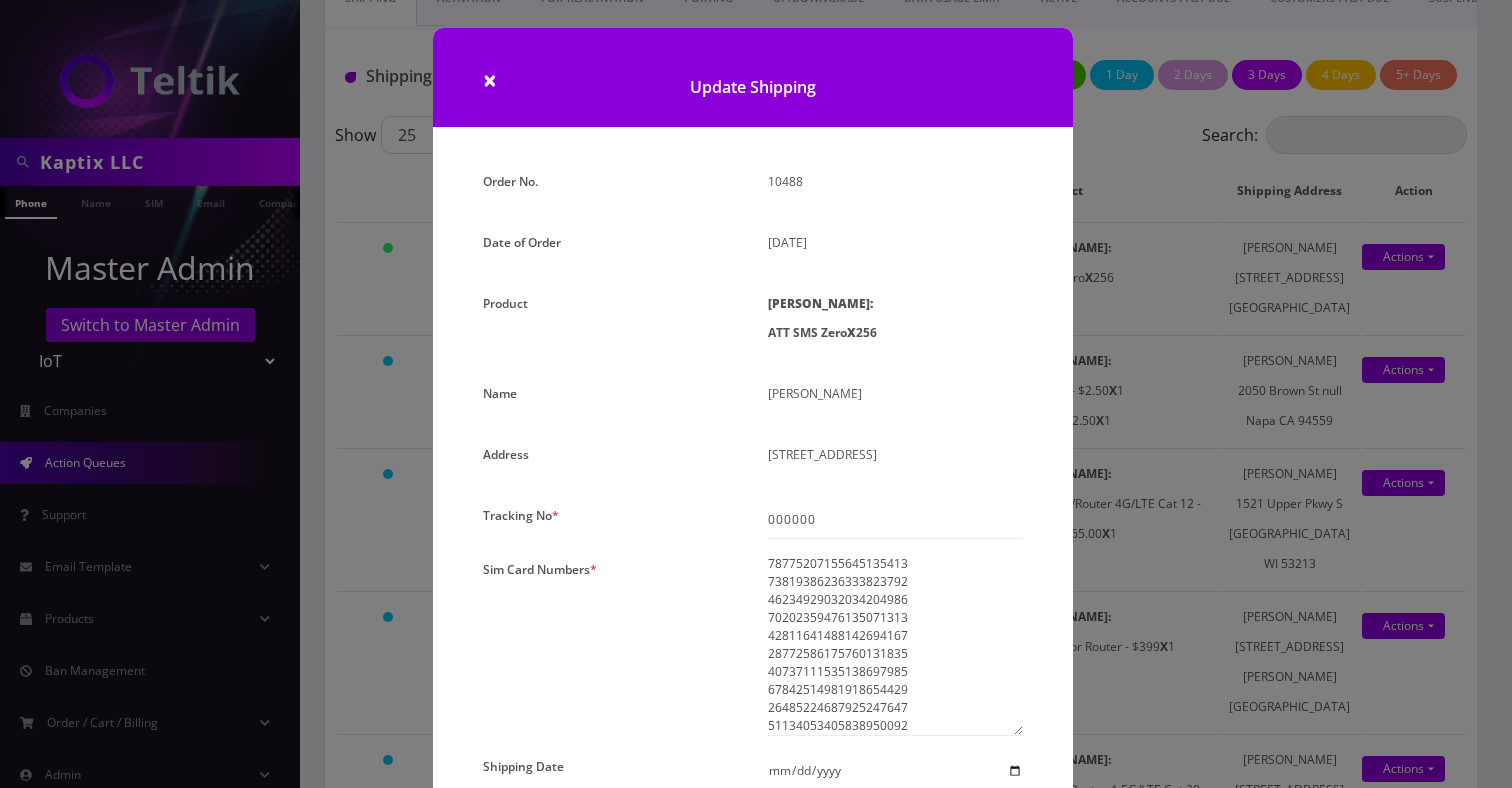 click on "Shipping Date" at bounding box center [895, 771] 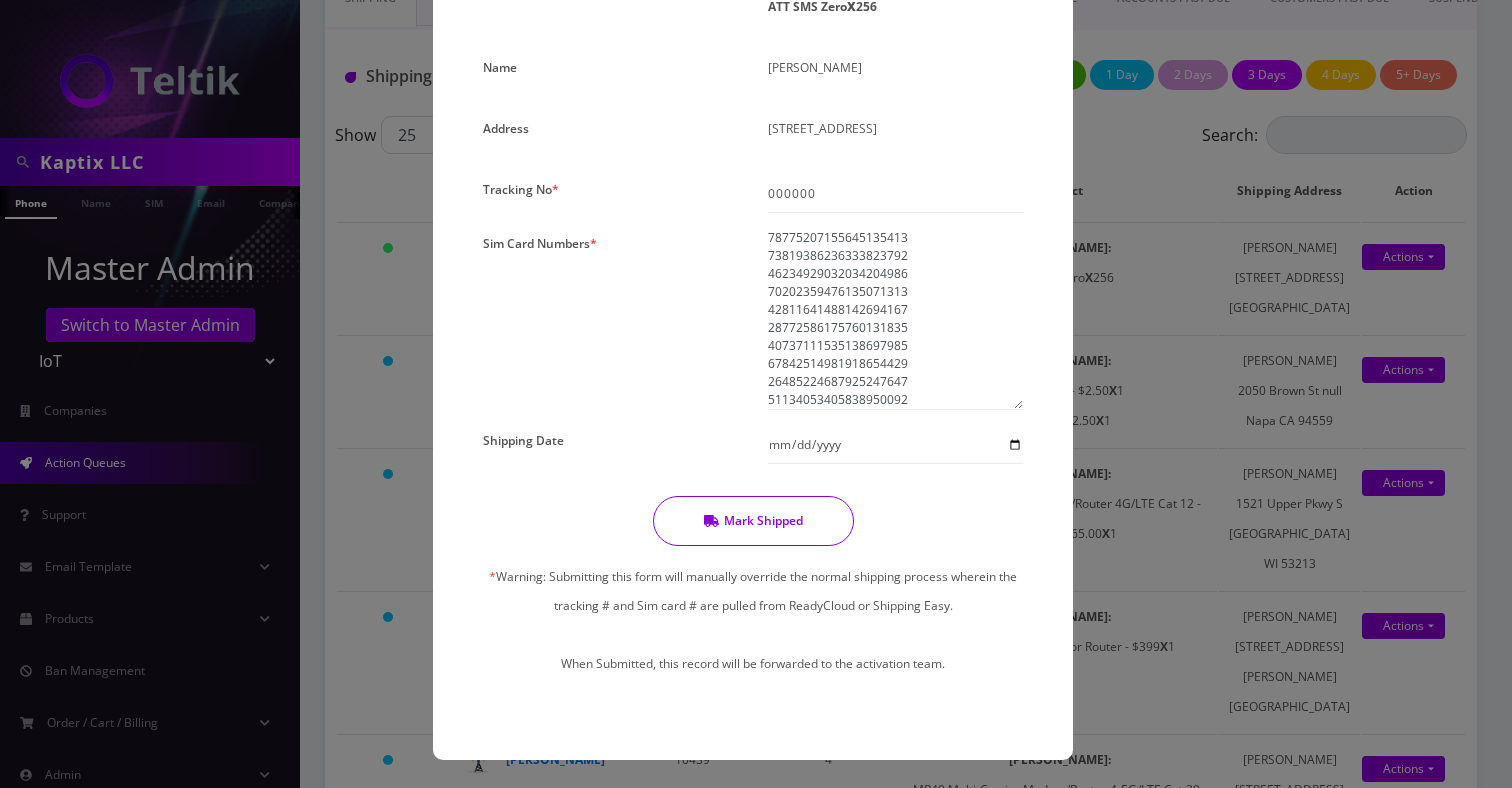 click on "Mark Shipped" at bounding box center [753, 521] 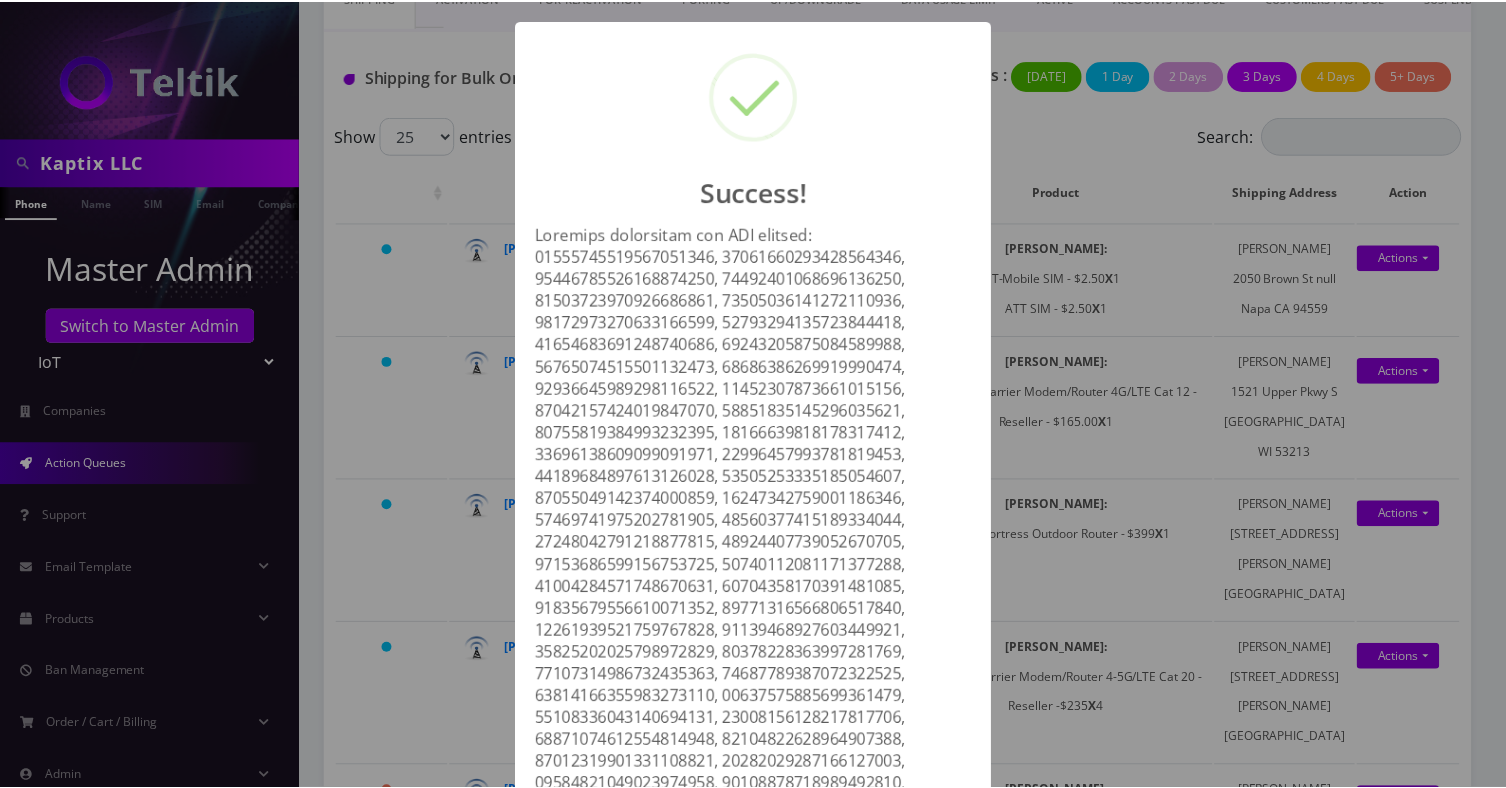 scroll, scrollTop: 2318, scrollLeft: 0, axis: vertical 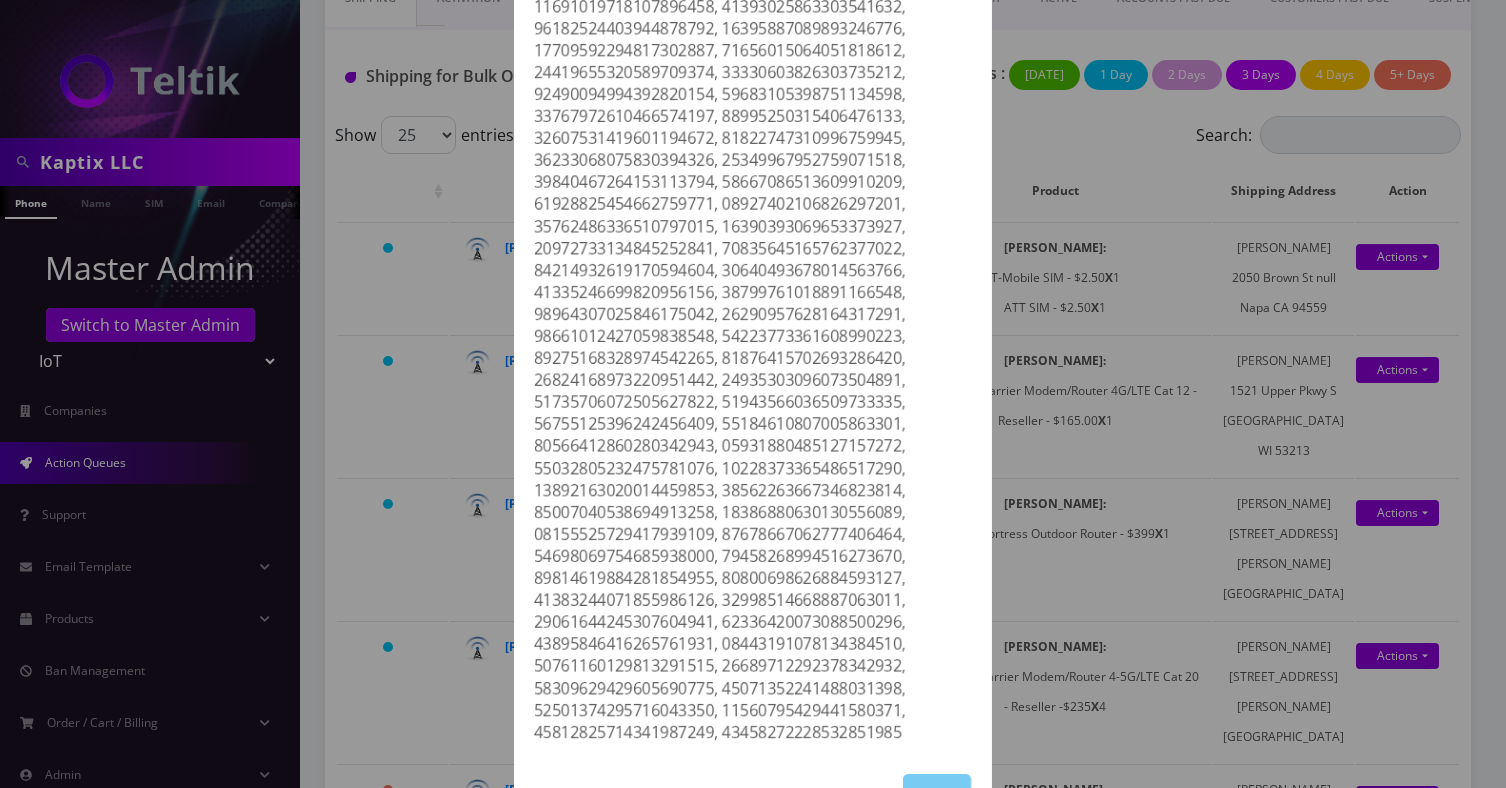 click on "OK" at bounding box center (937, 794) 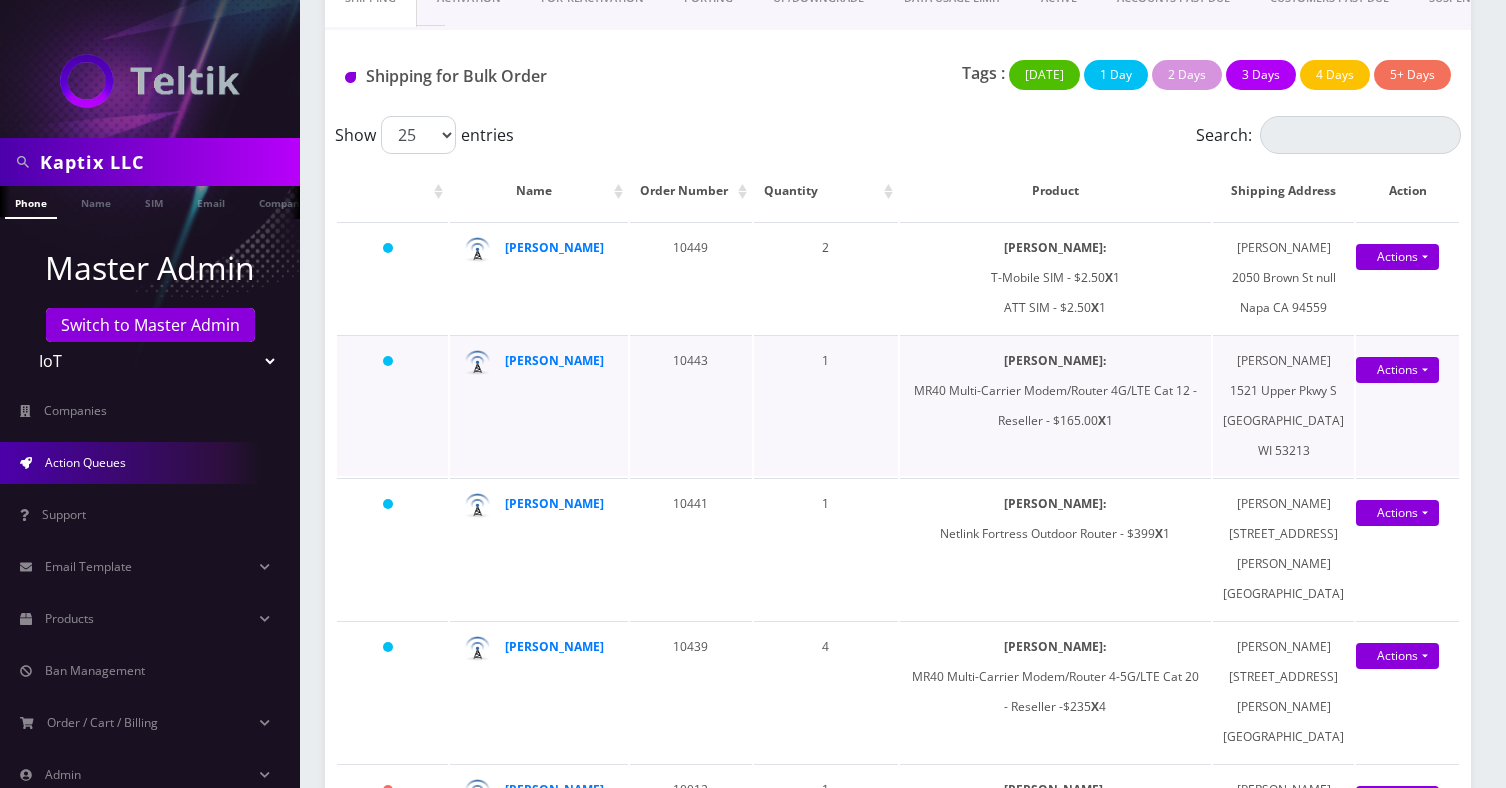 scroll, scrollTop: 0, scrollLeft: 0, axis: both 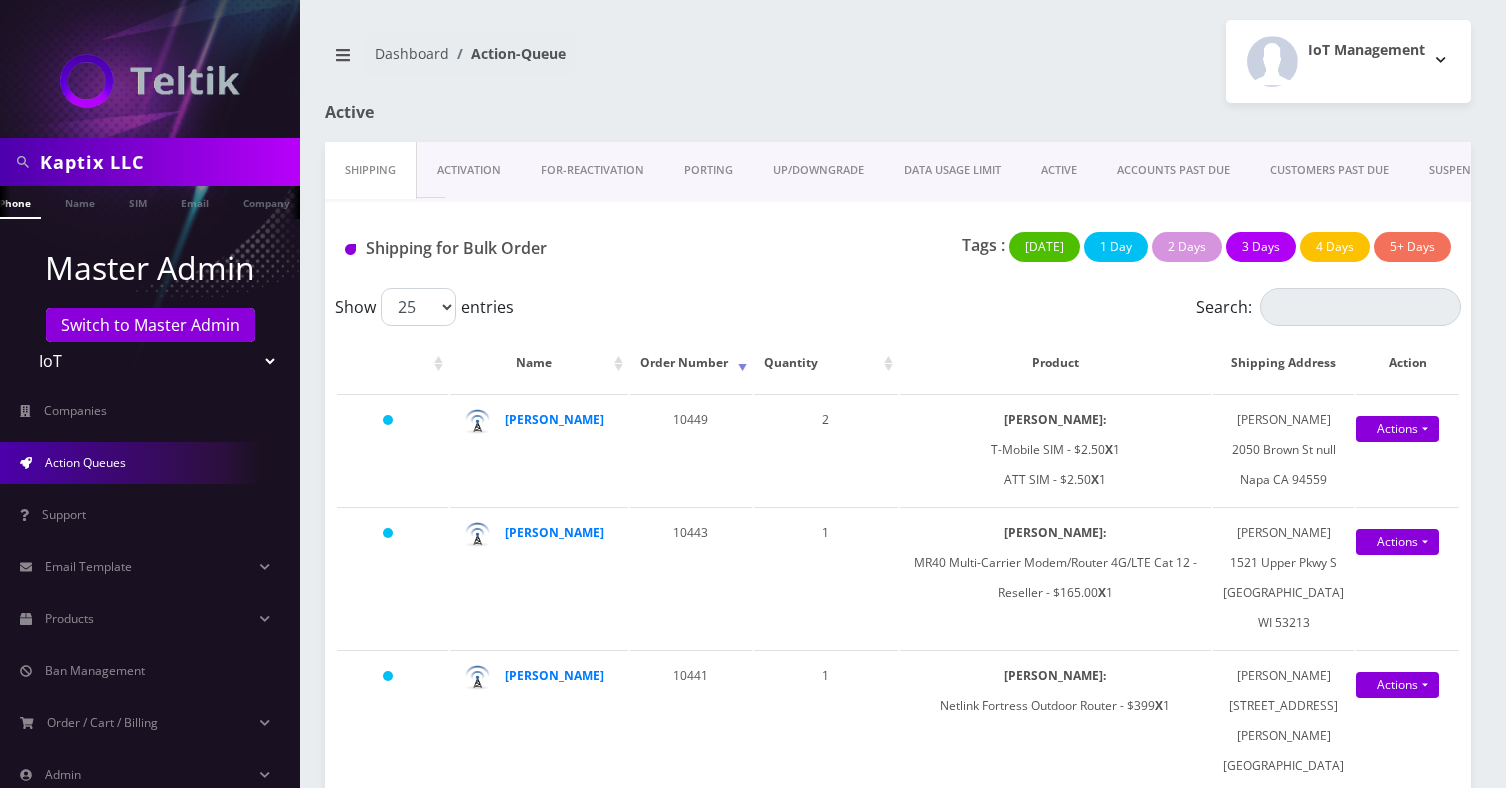 click at bounding box center [290, 203] 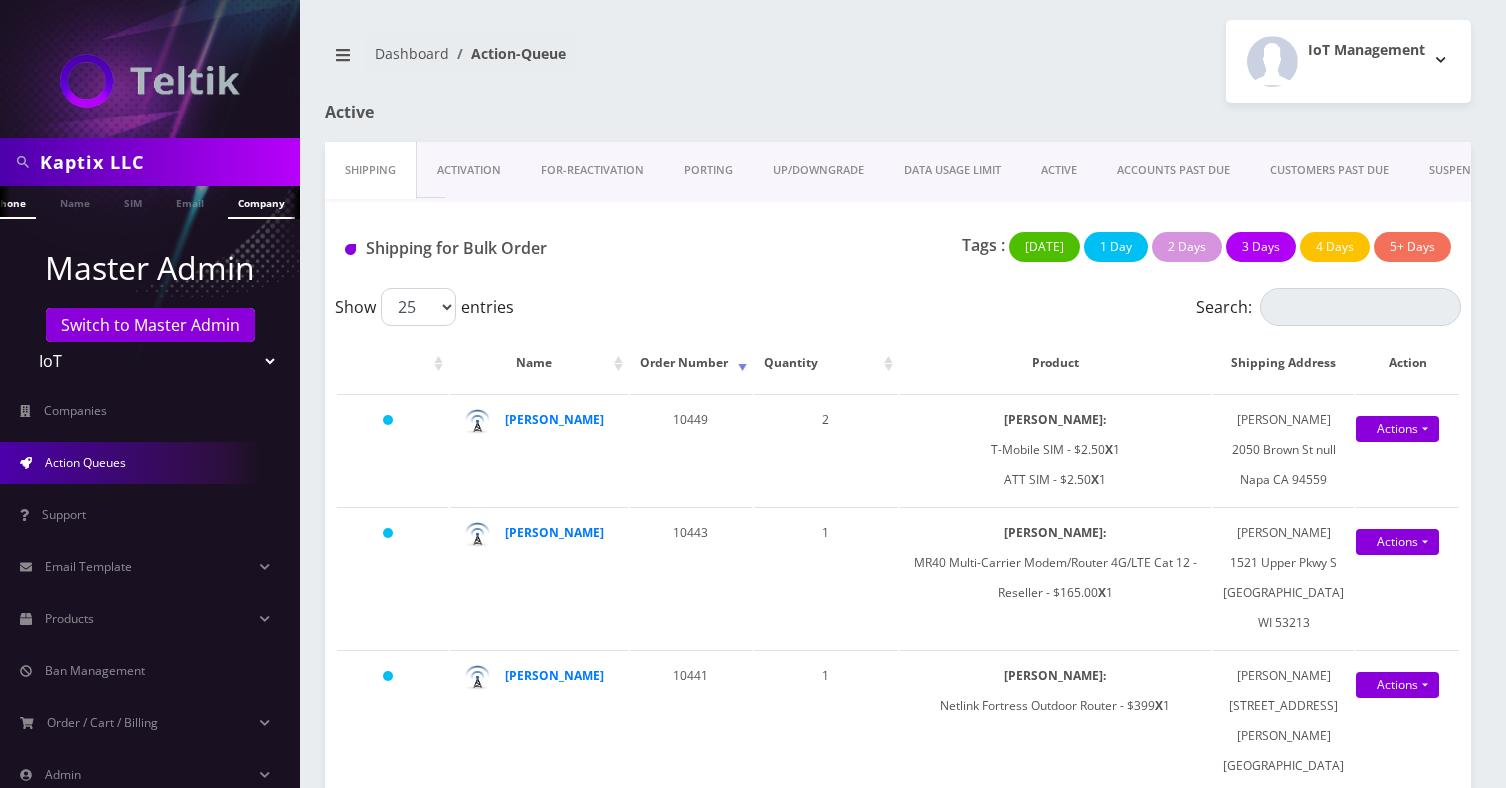 click on "Company" at bounding box center [261, 202] 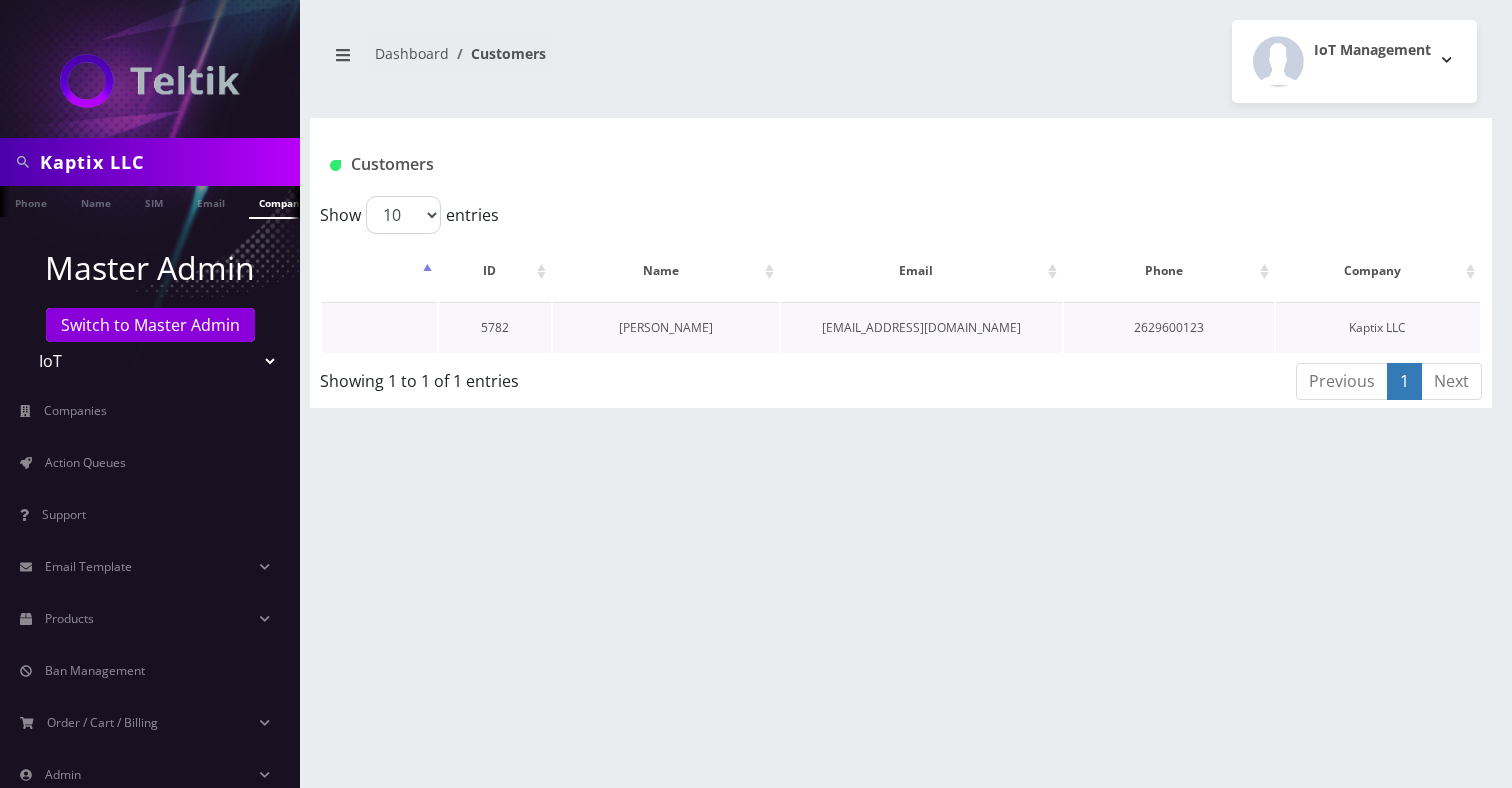 scroll, scrollTop: 0, scrollLeft: 0, axis: both 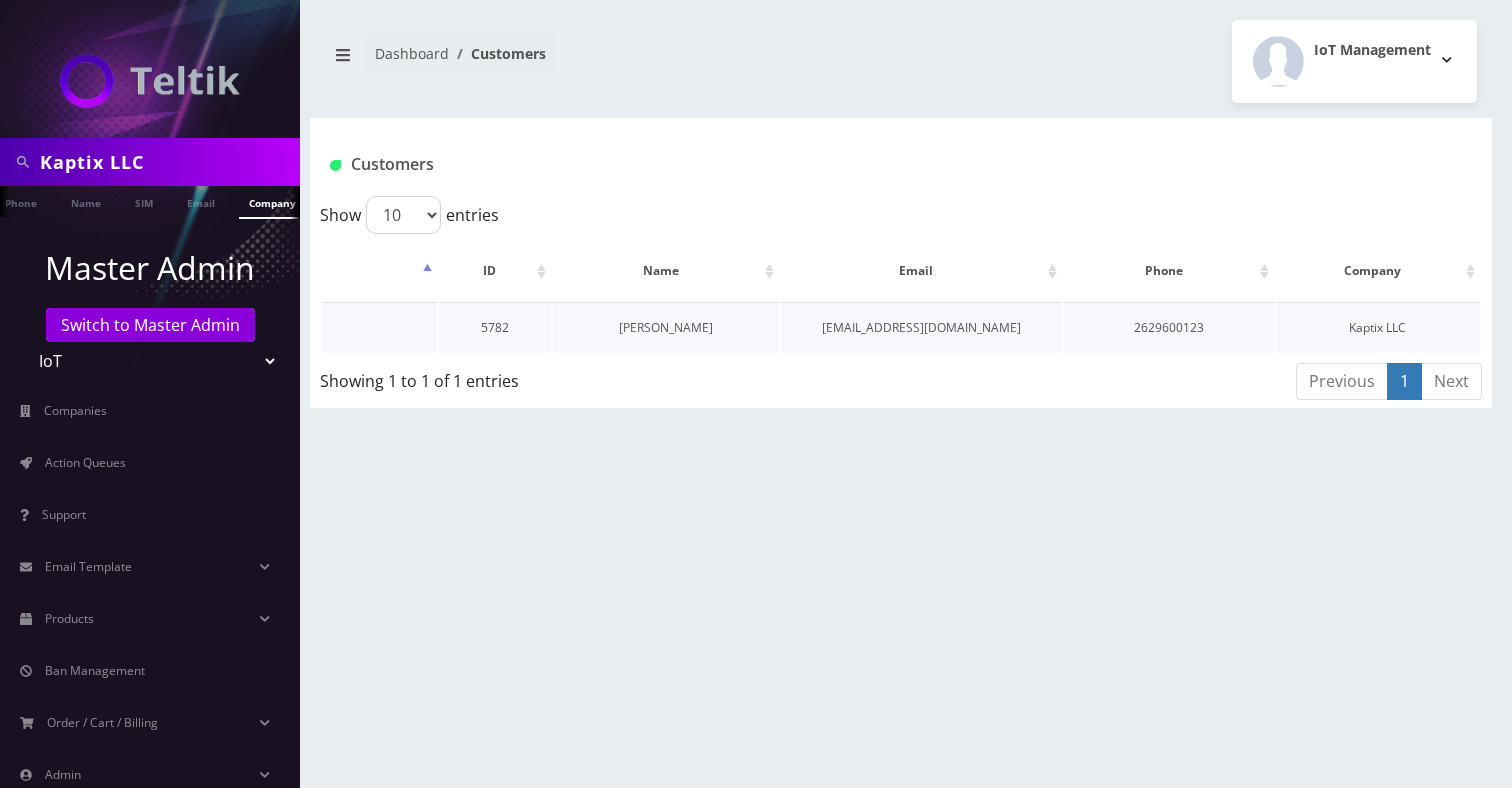 click on "[PERSON_NAME]" at bounding box center [666, 327] 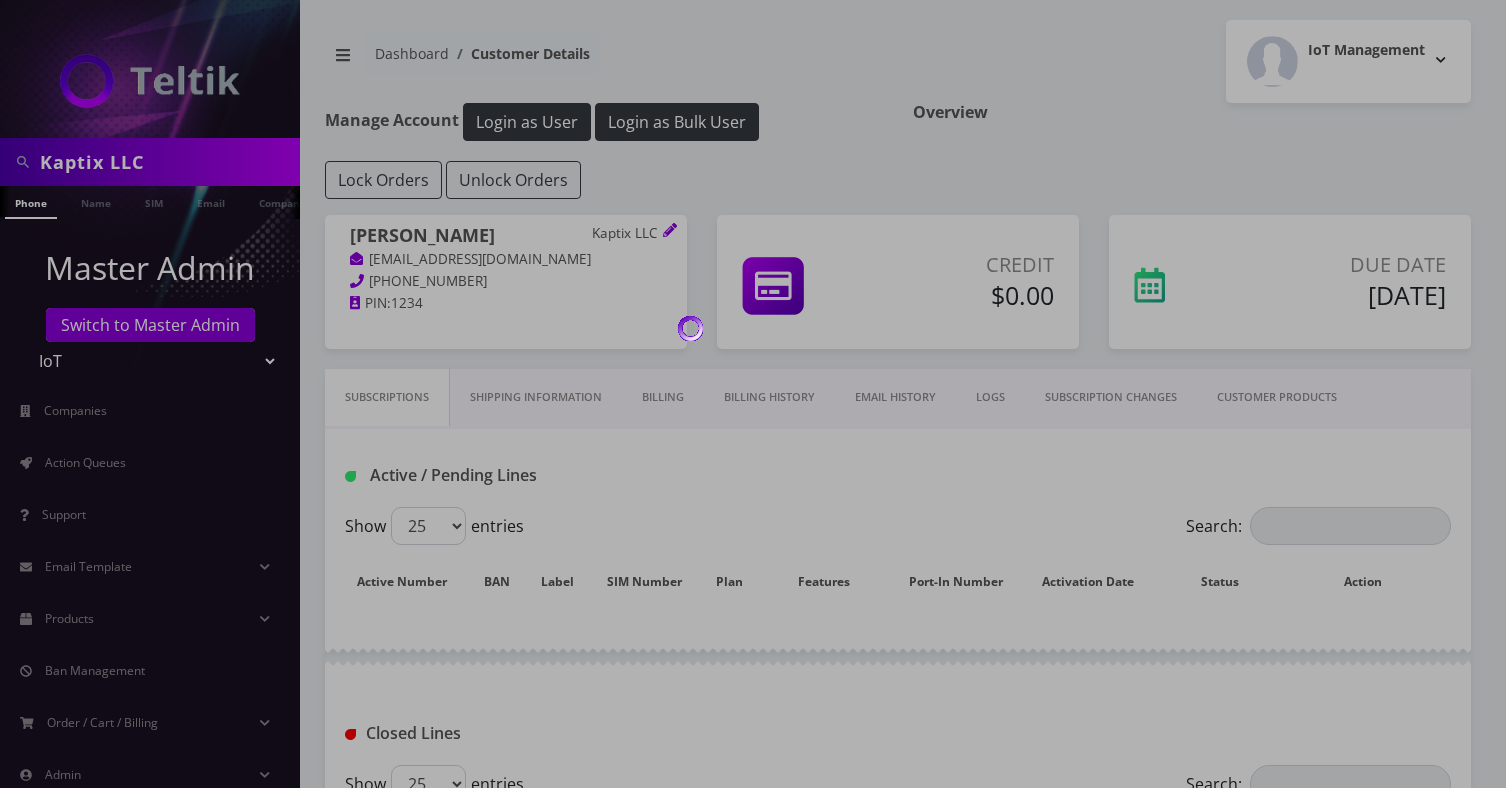 scroll, scrollTop: 0, scrollLeft: 0, axis: both 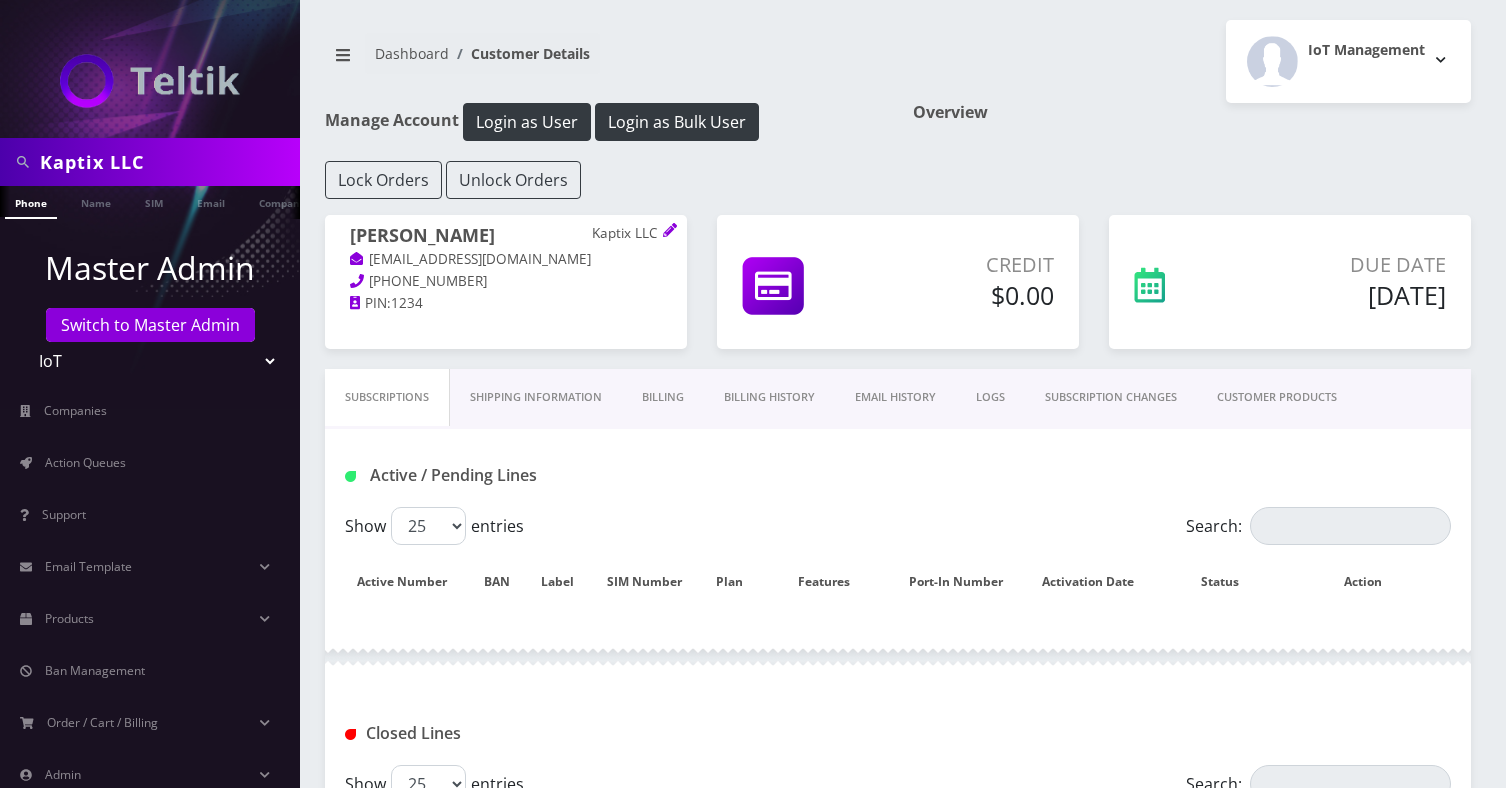 click on "CUSTOMER PRODUCTS" at bounding box center [1277, 397] 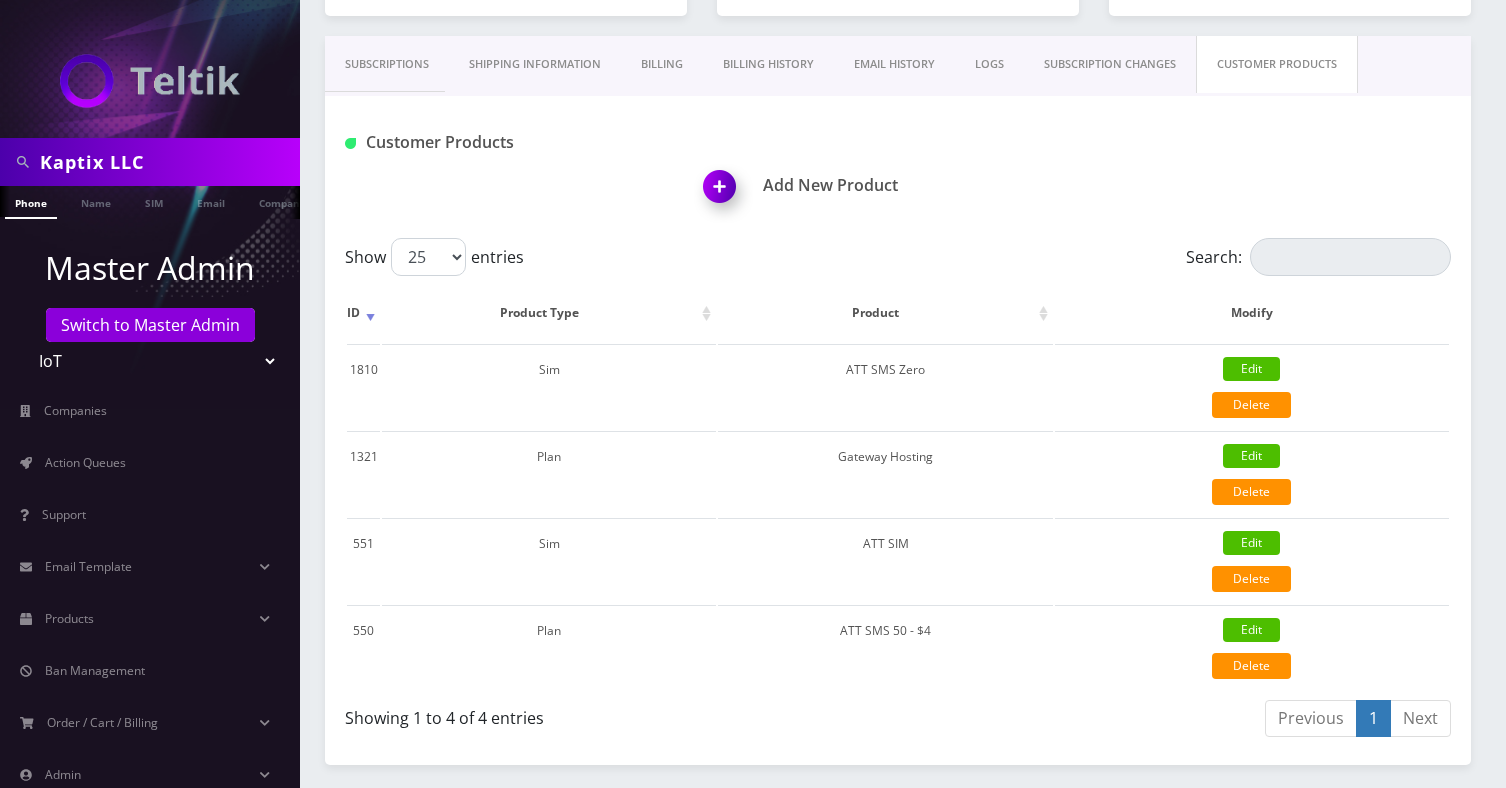 scroll, scrollTop: 352, scrollLeft: 0, axis: vertical 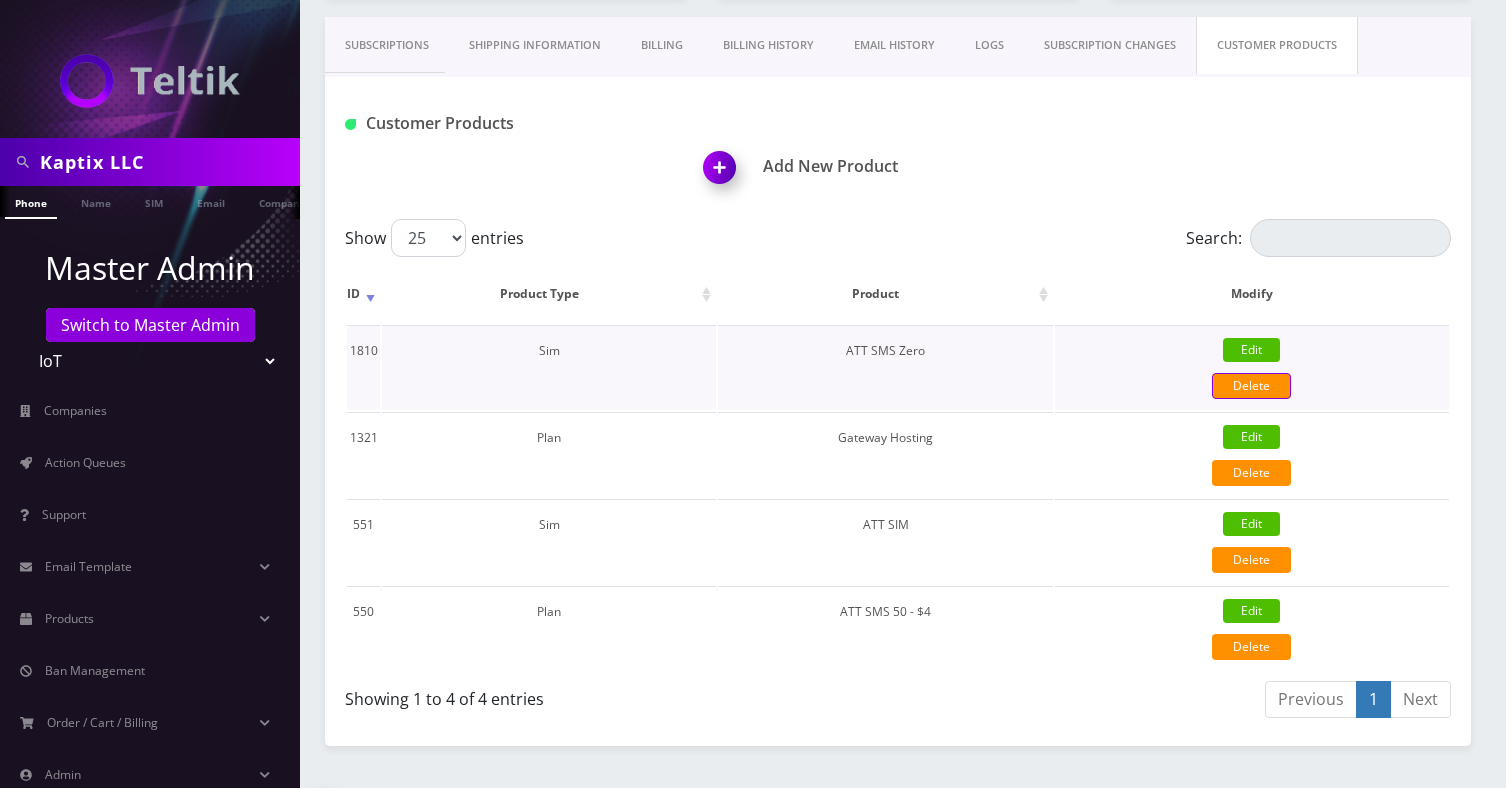 click on "Delete" at bounding box center [1251, 386] 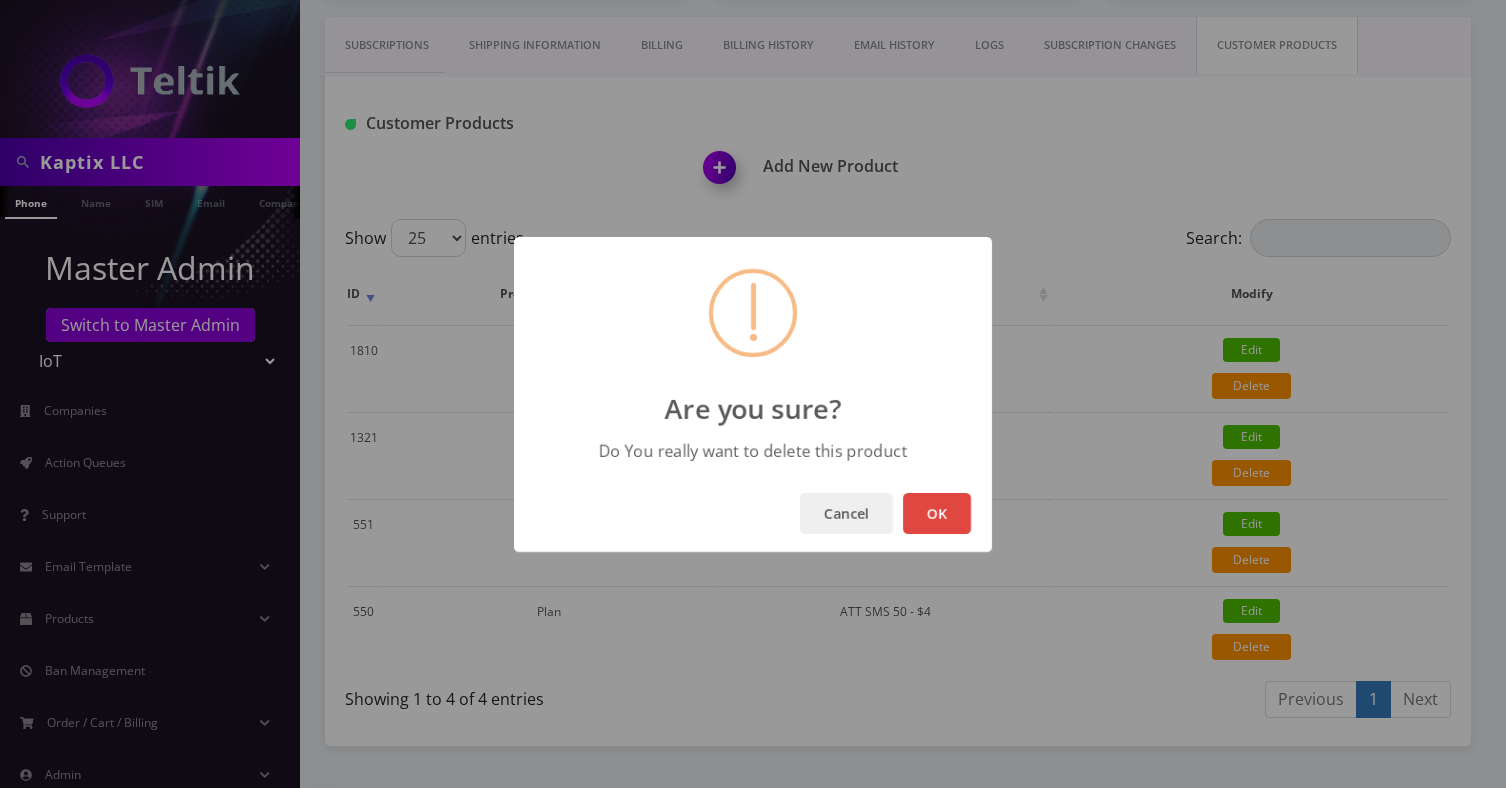 click on "OK" at bounding box center (937, 513) 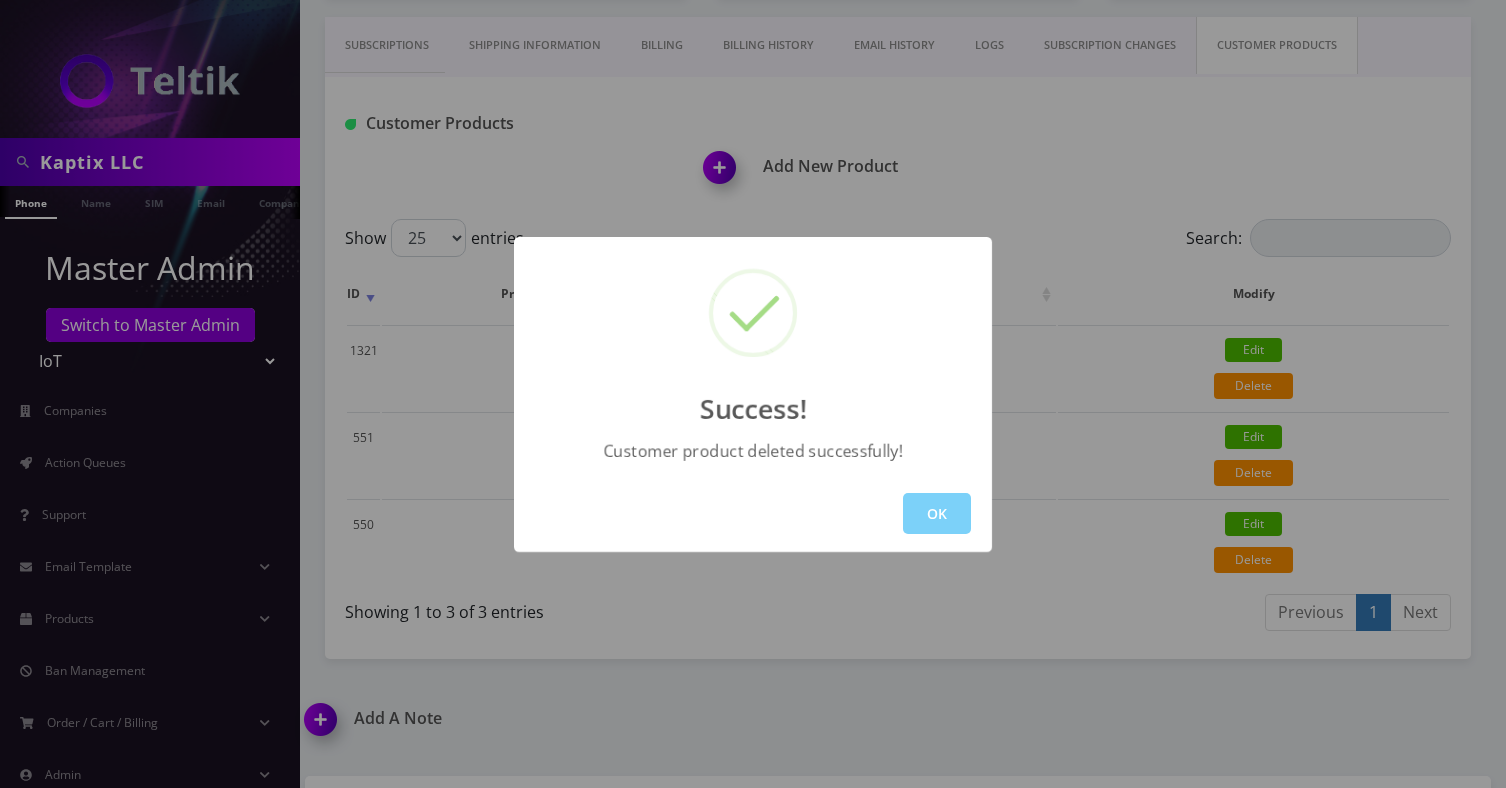scroll, scrollTop: 174, scrollLeft: 0, axis: vertical 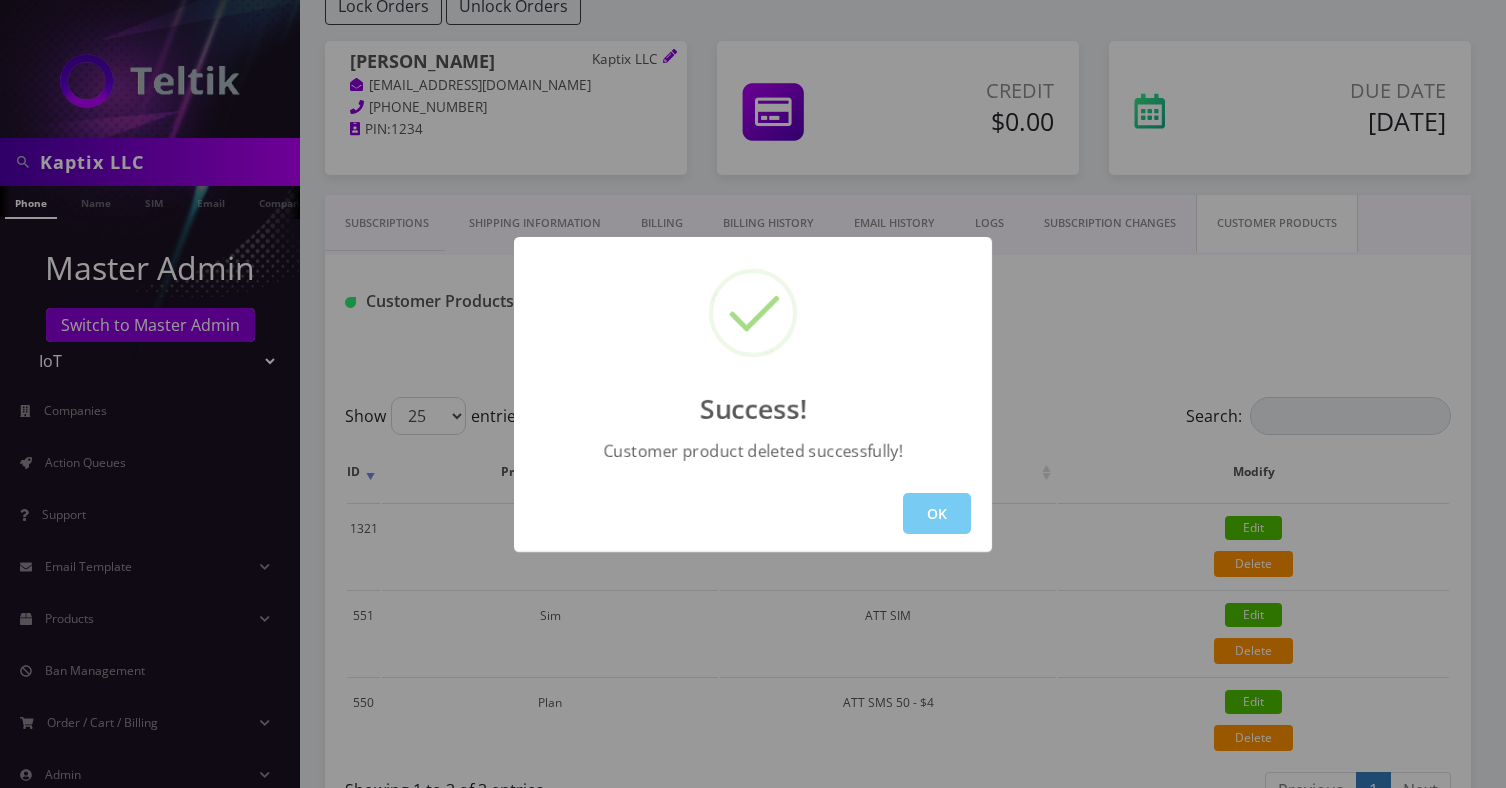click on "OK" at bounding box center [937, 513] 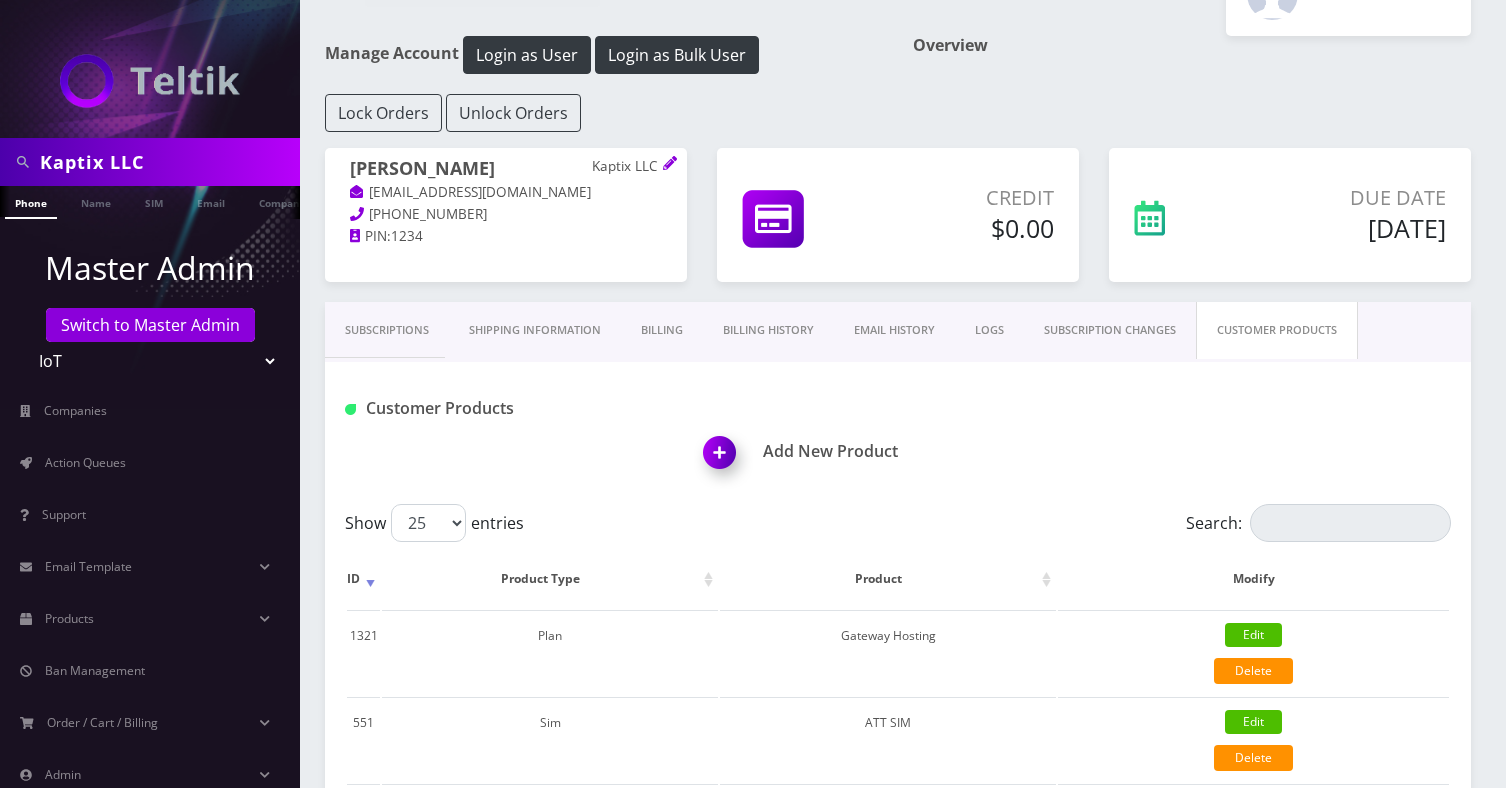 scroll, scrollTop: 63, scrollLeft: 0, axis: vertical 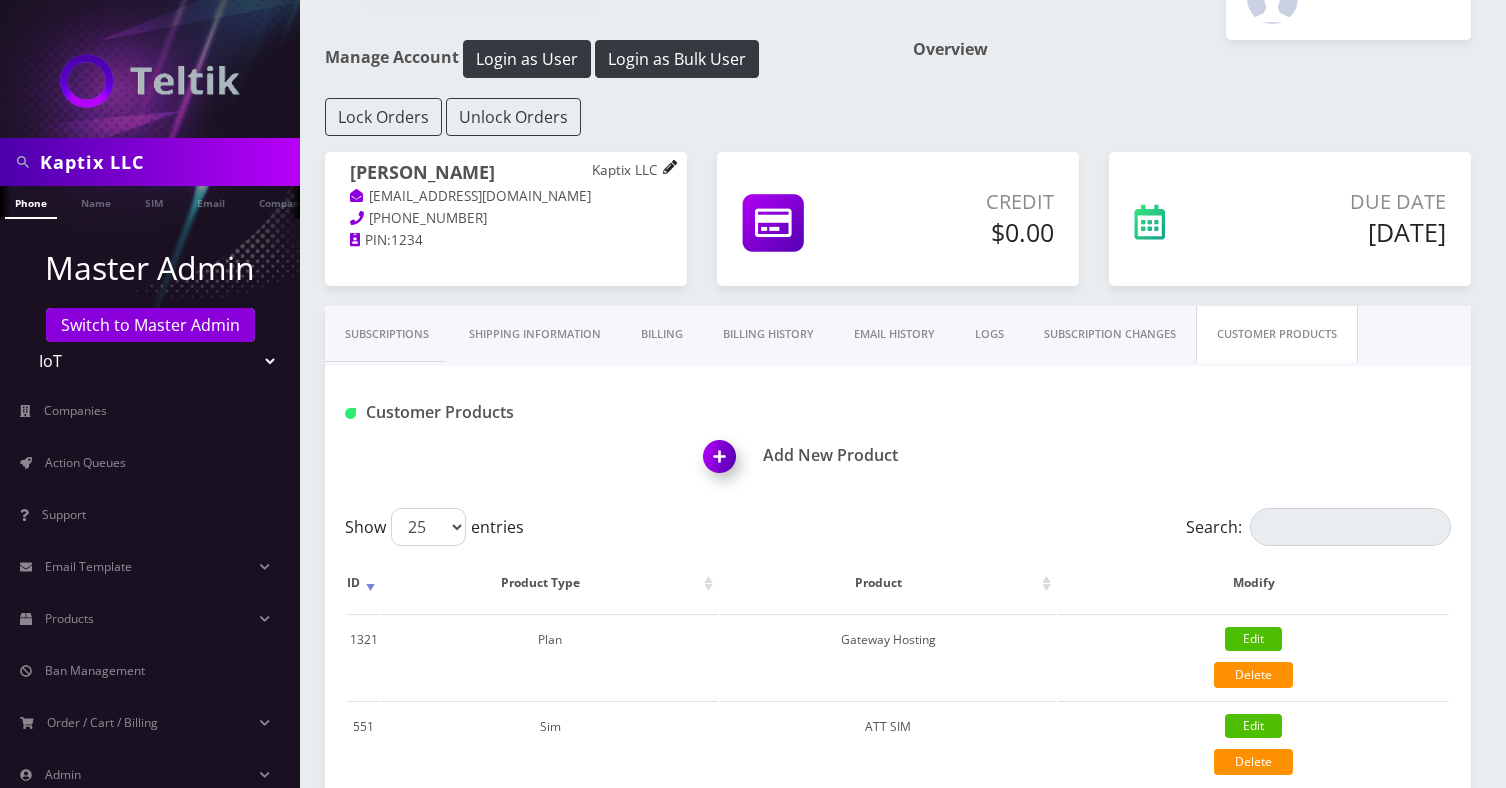 click 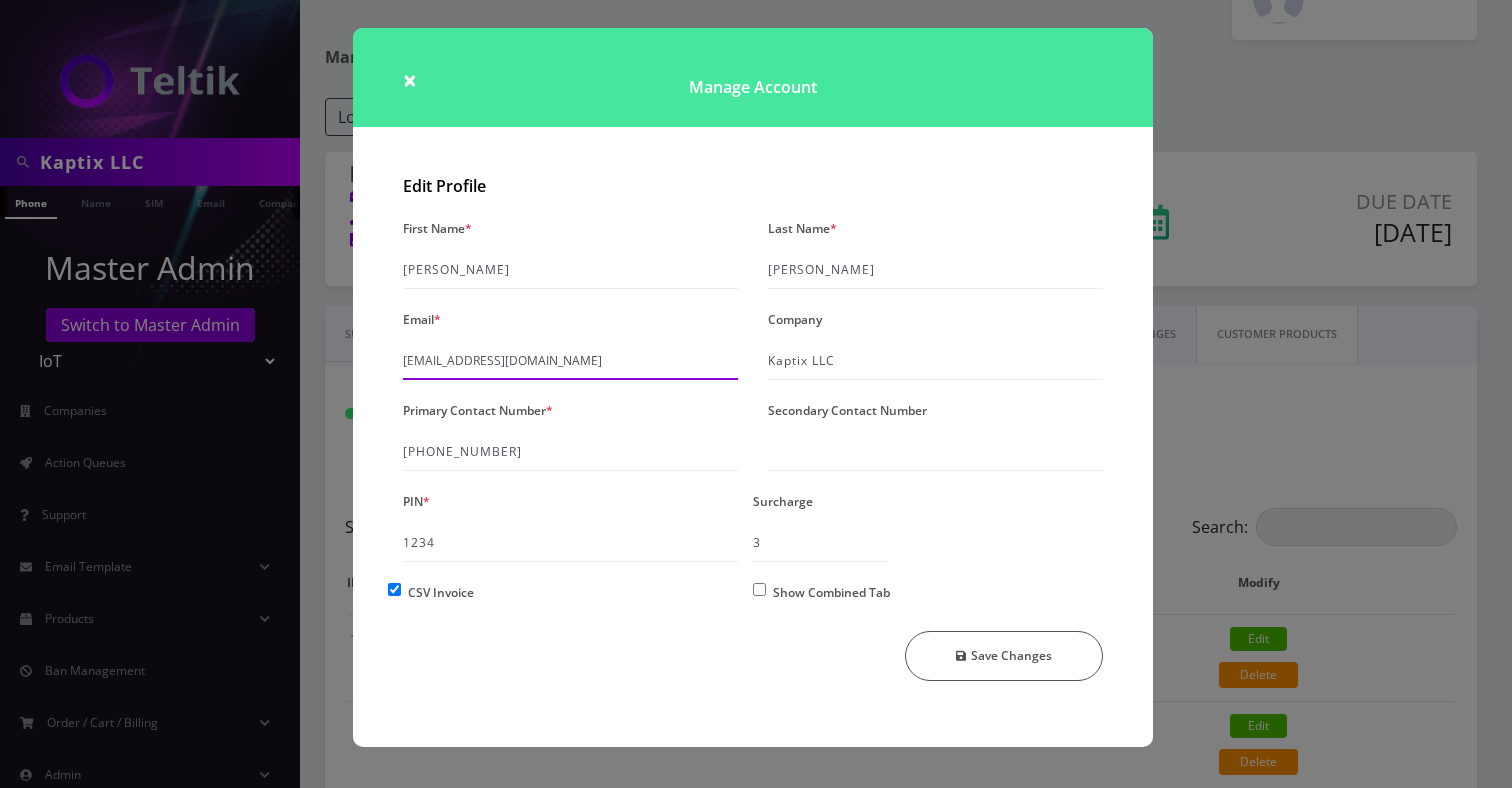 click on "[EMAIL_ADDRESS][DOMAIN_NAME]" at bounding box center [570, 361] 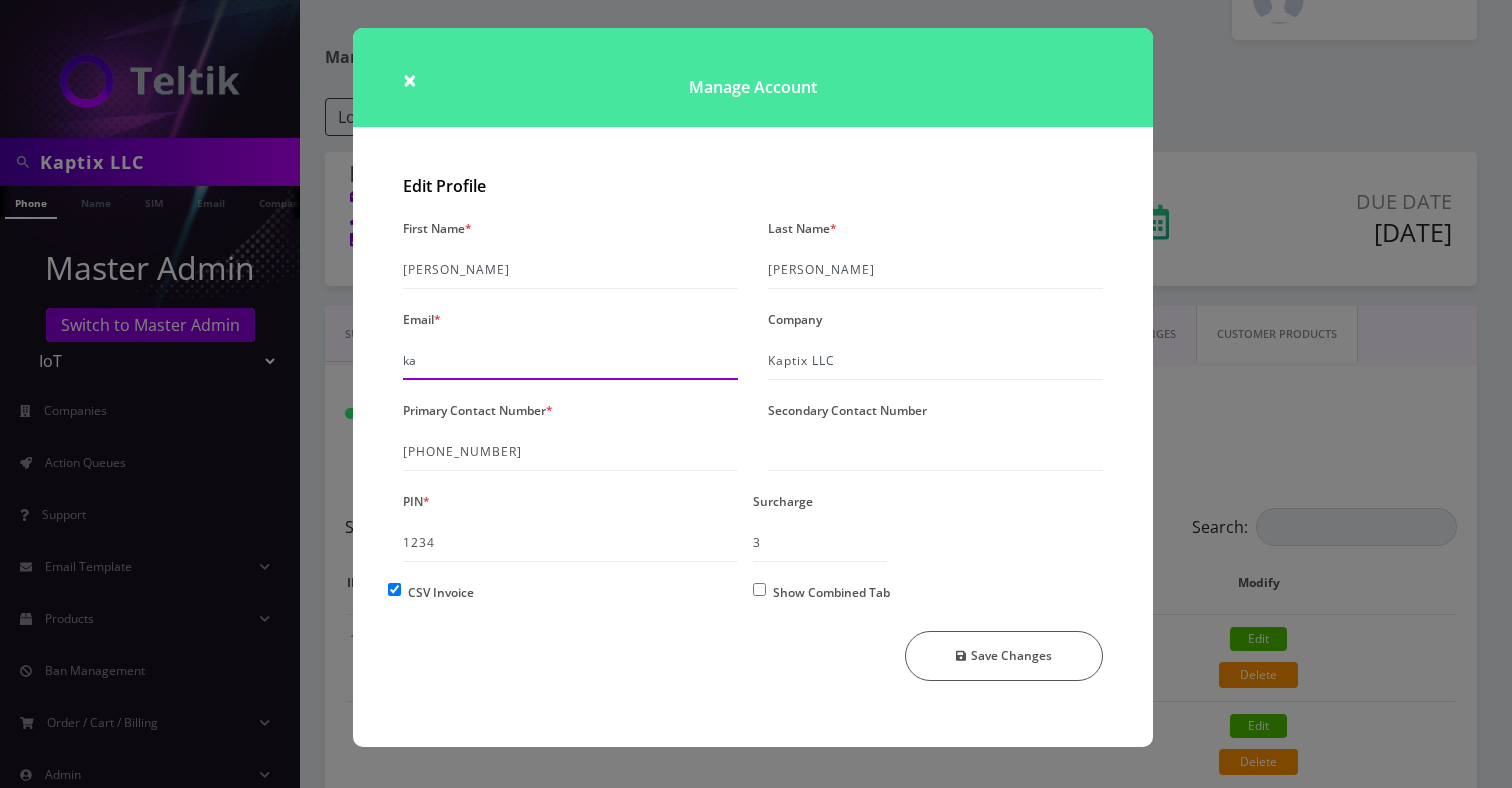 paste on "[EMAIL_ADDRESS][DOMAIN_NAME]" 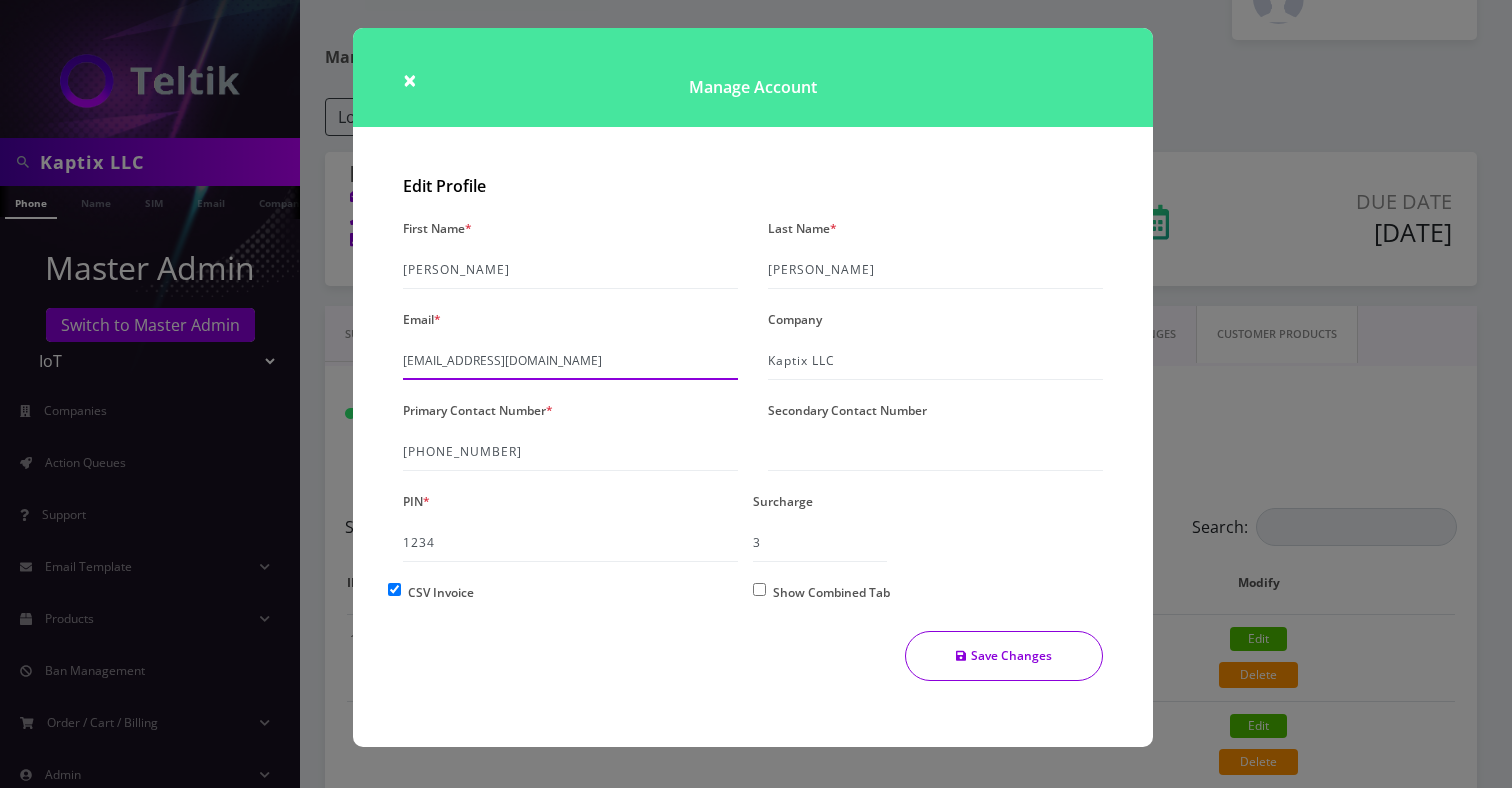 type on "[EMAIL_ADDRESS][DOMAIN_NAME]" 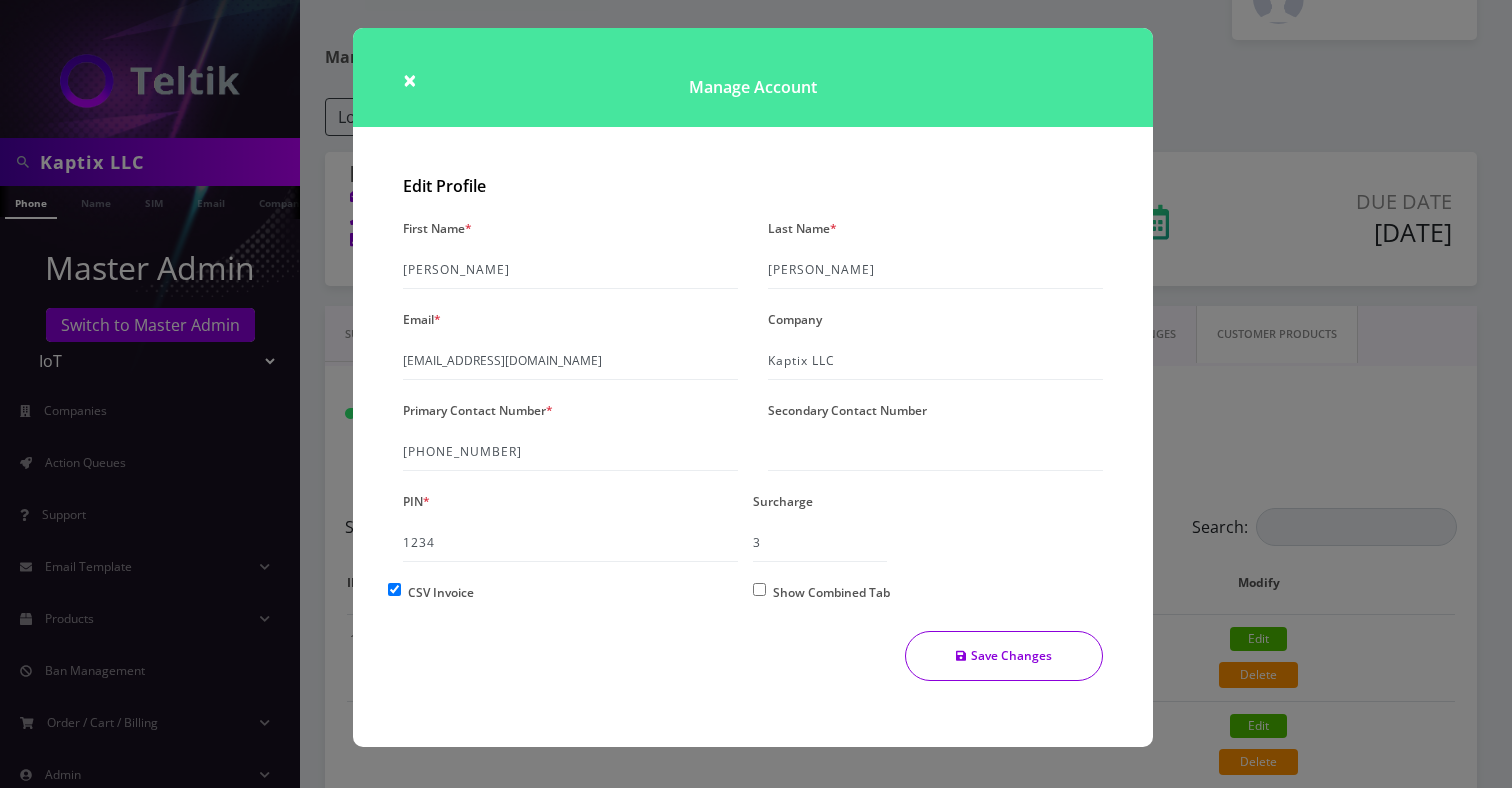 click on "Save Changes" at bounding box center [1004, 656] 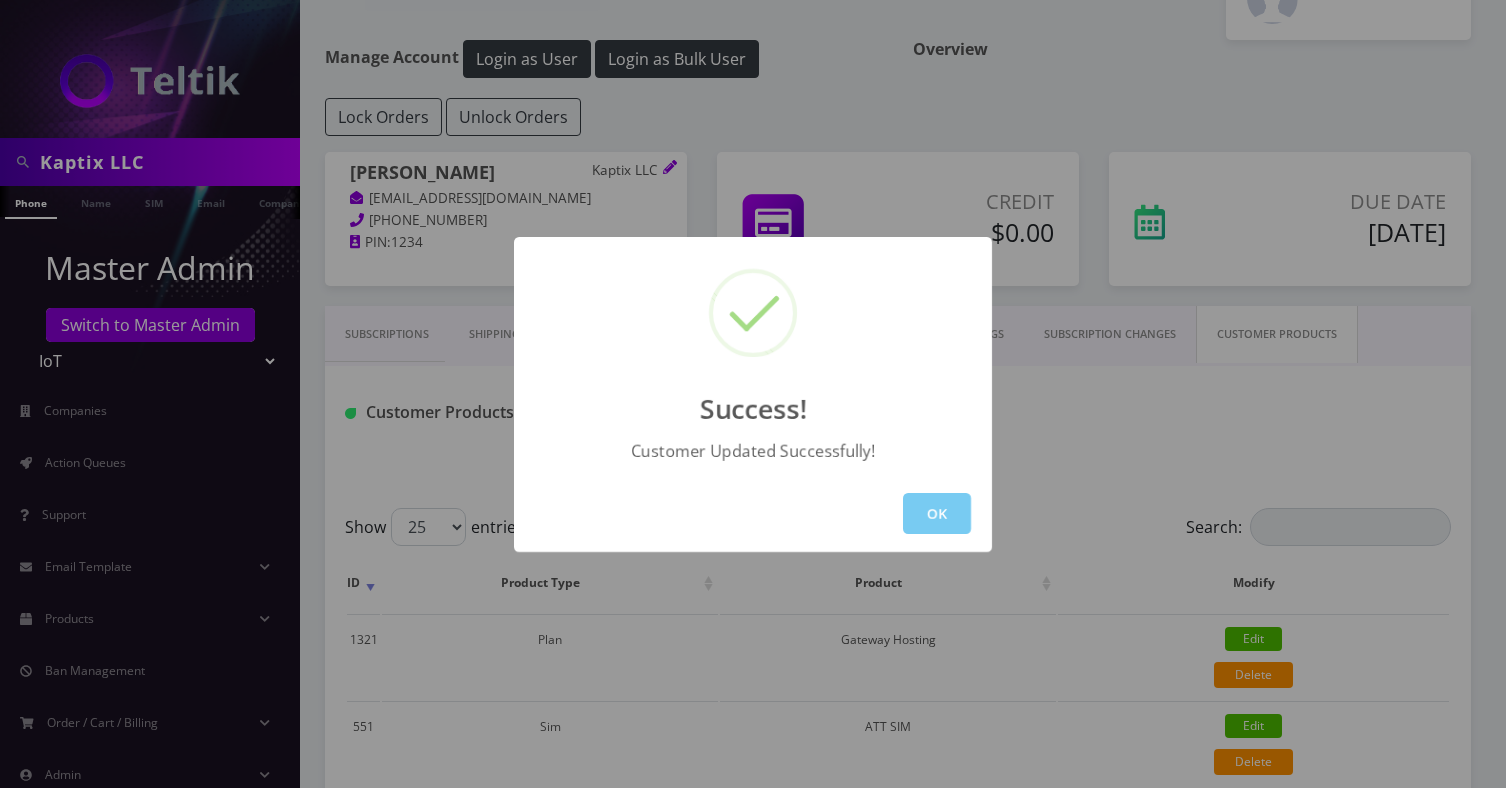 click on "OK" at bounding box center (937, 513) 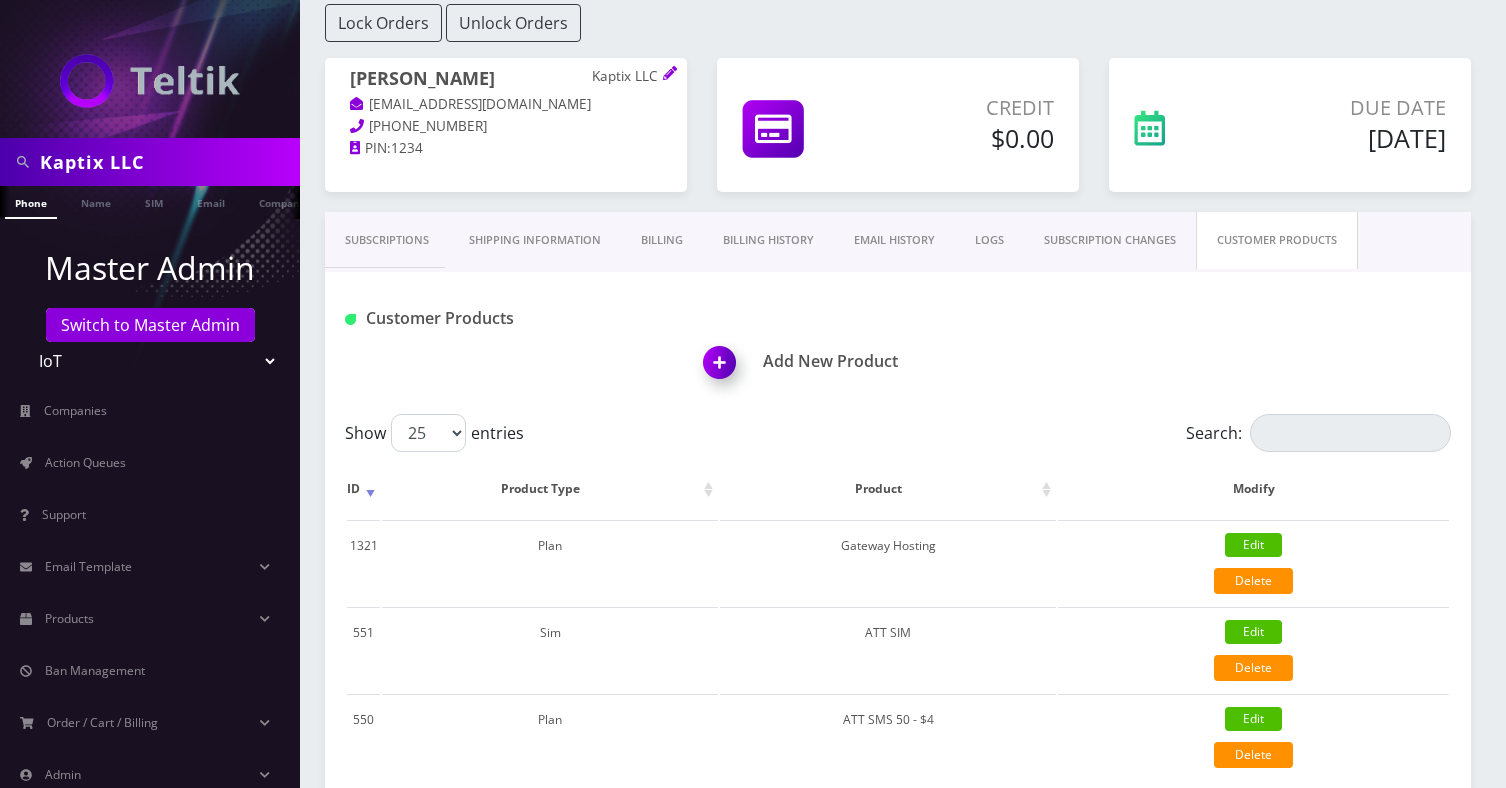 scroll, scrollTop: 0, scrollLeft: 0, axis: both 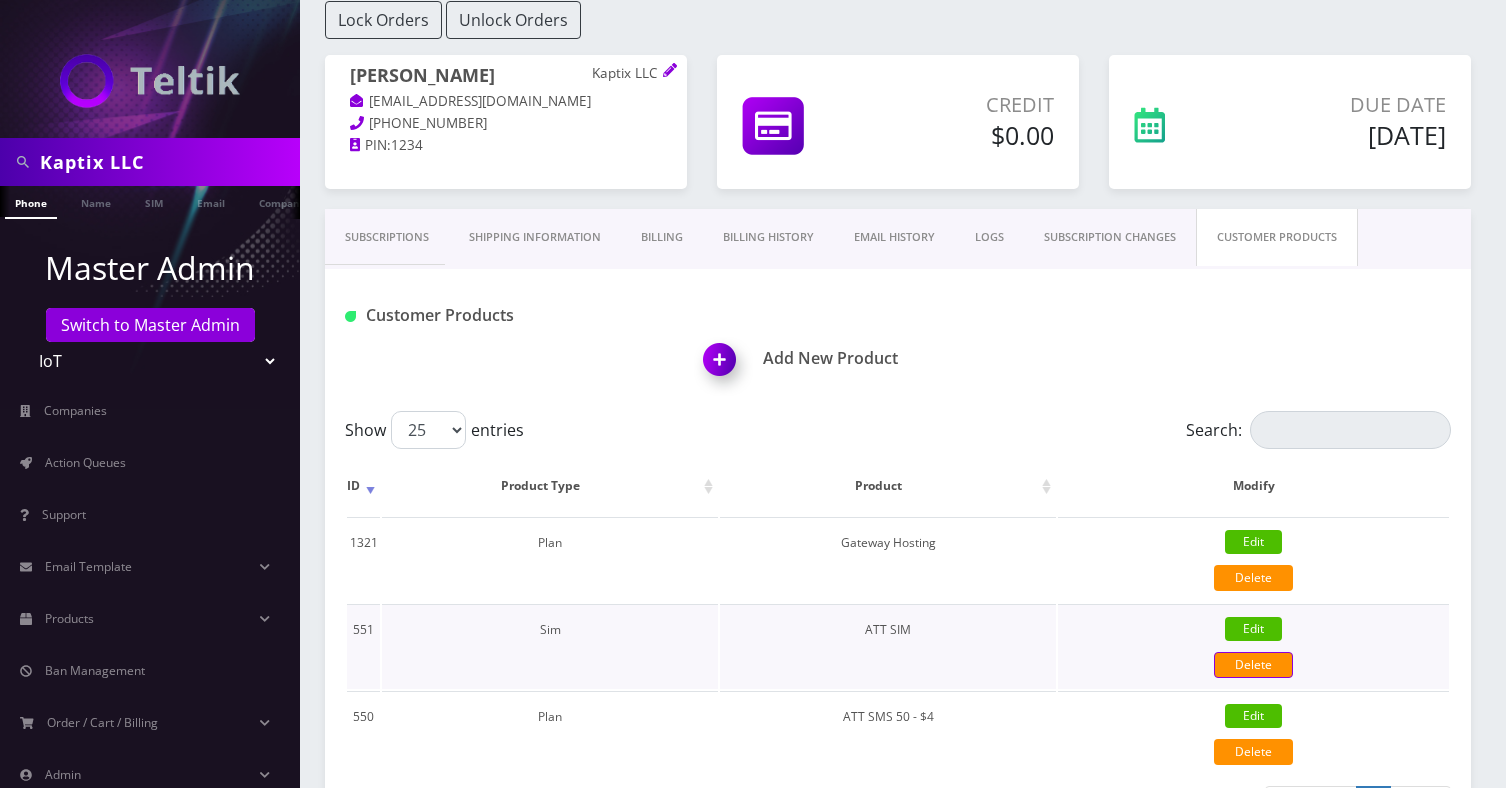 click on "Delete" at bounding box center [1253, 665] 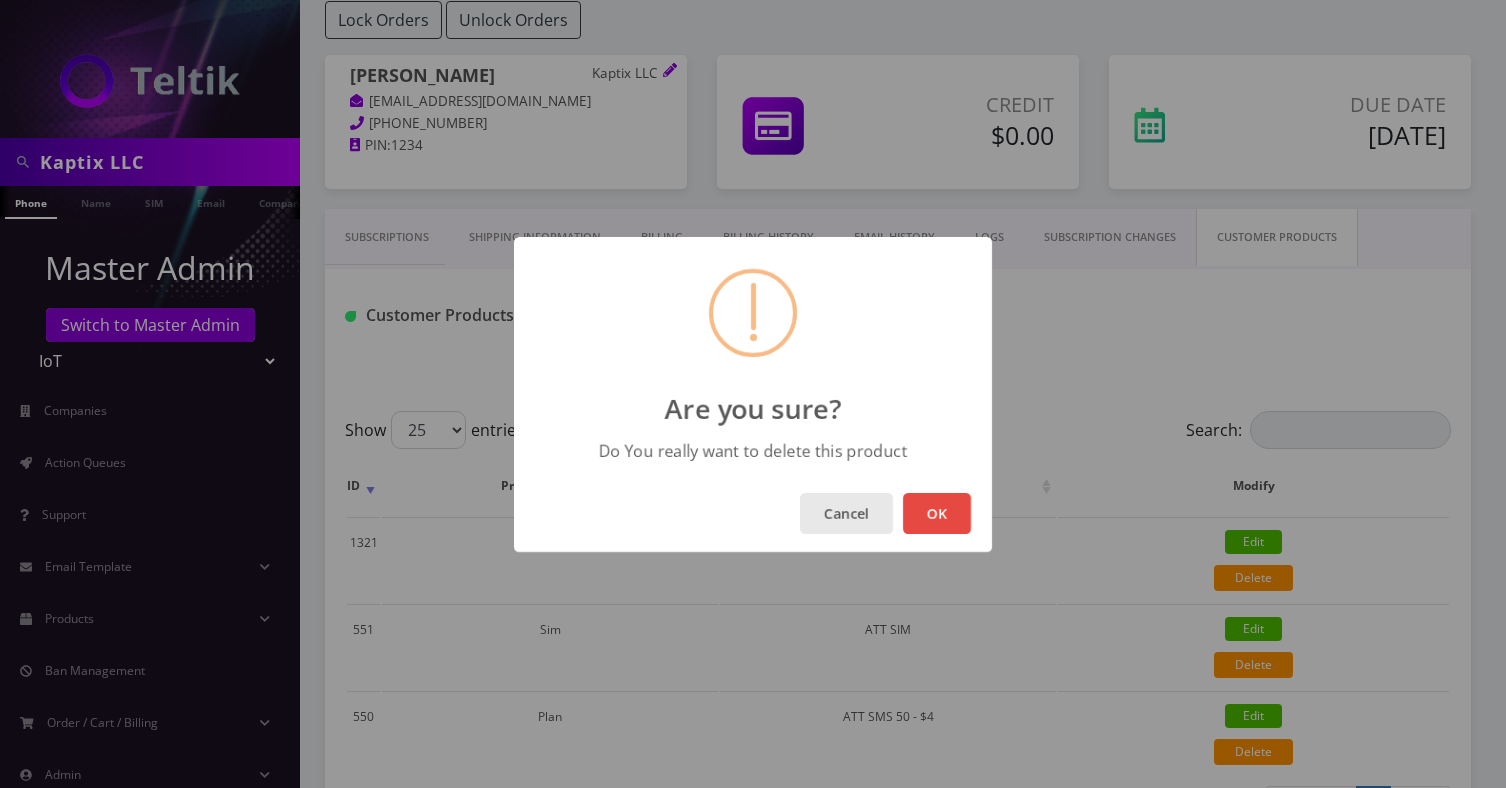 click on "Cancel" at bounding box center [846, 513] 